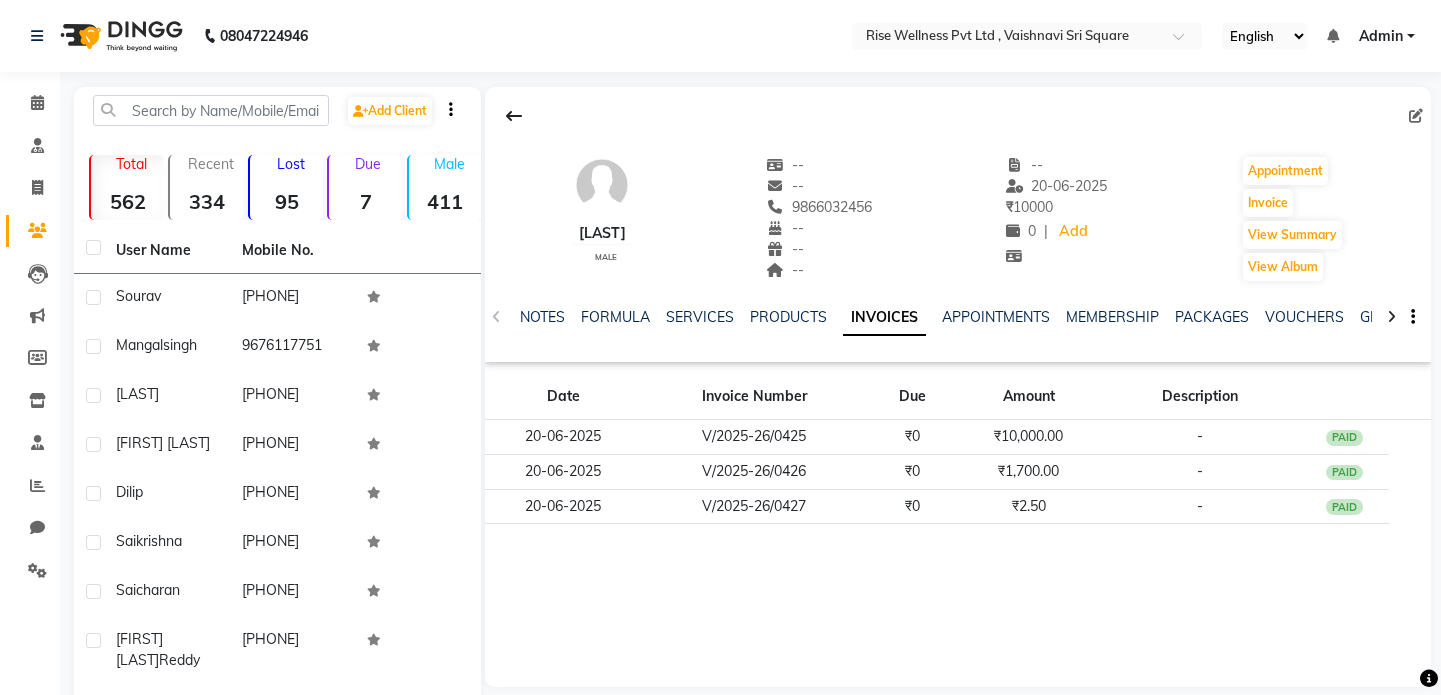 scroll, scrollTop: 0, scrollLeft: 0, axis: both 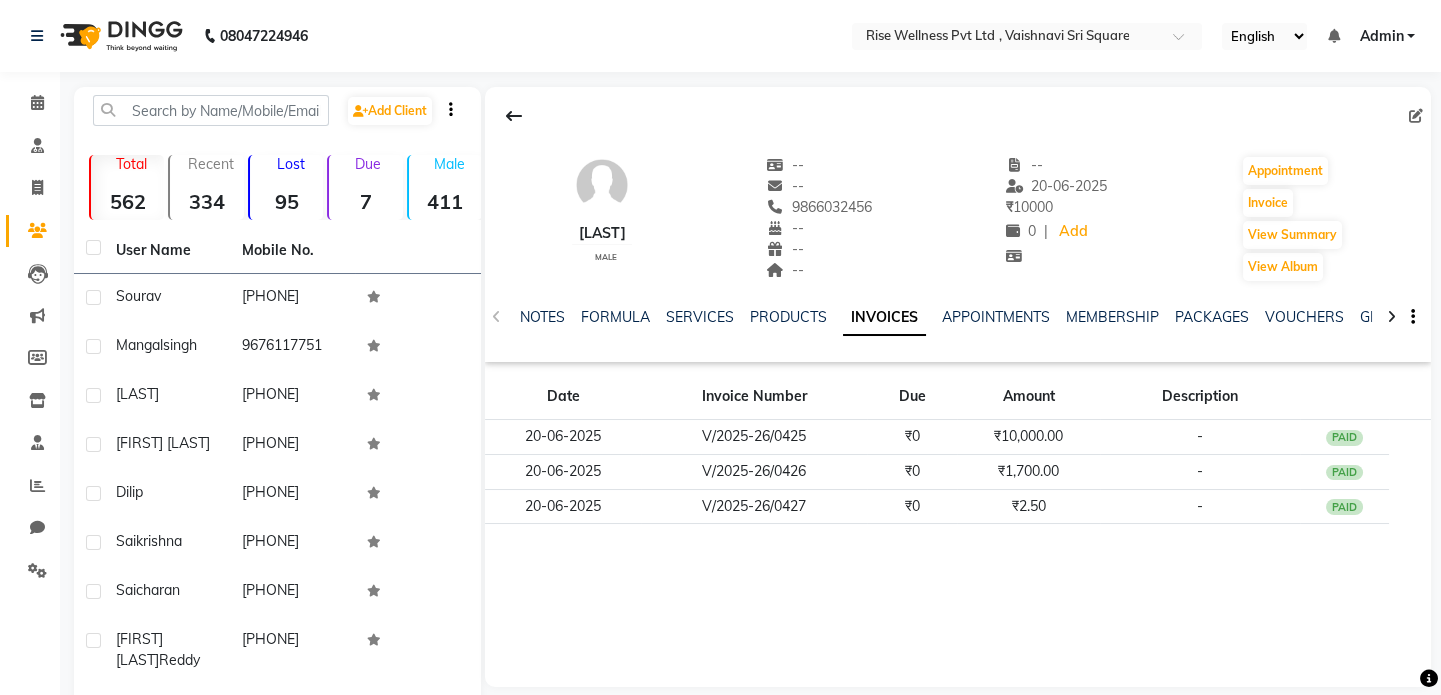 click on "Invoice" 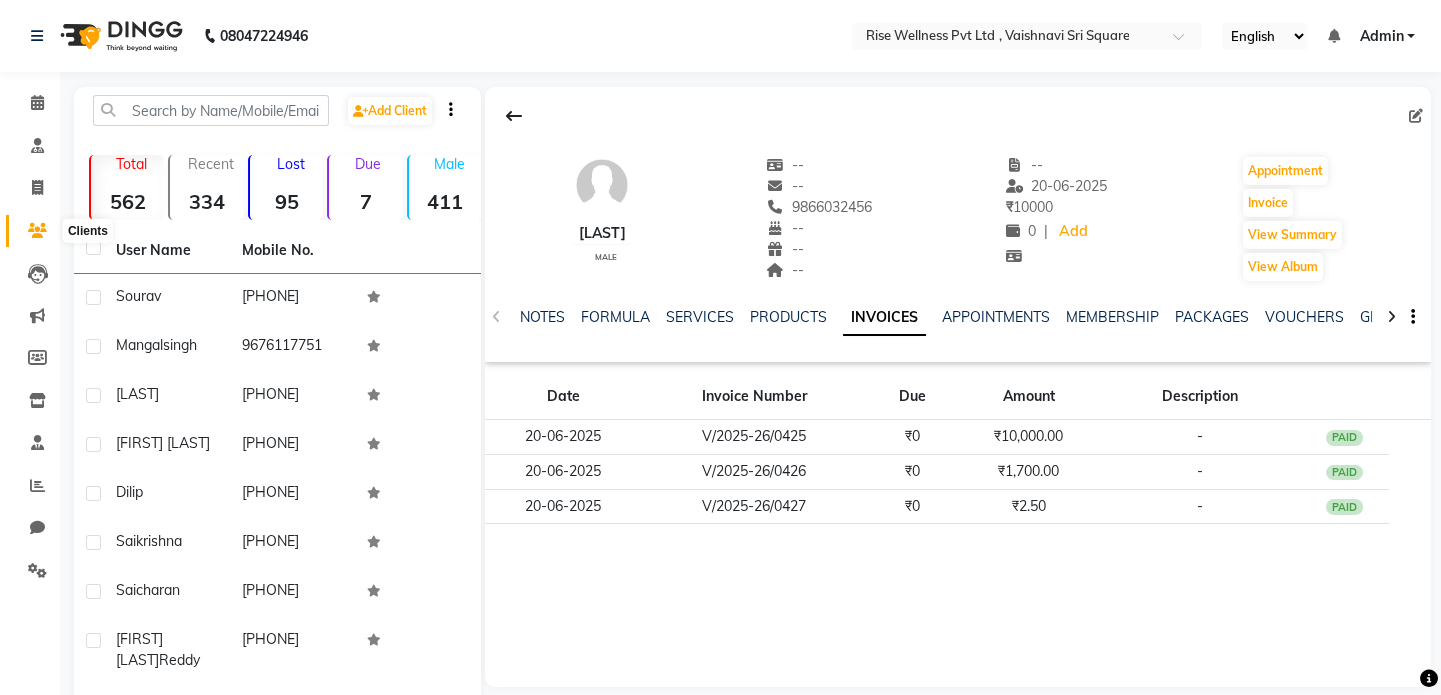 click 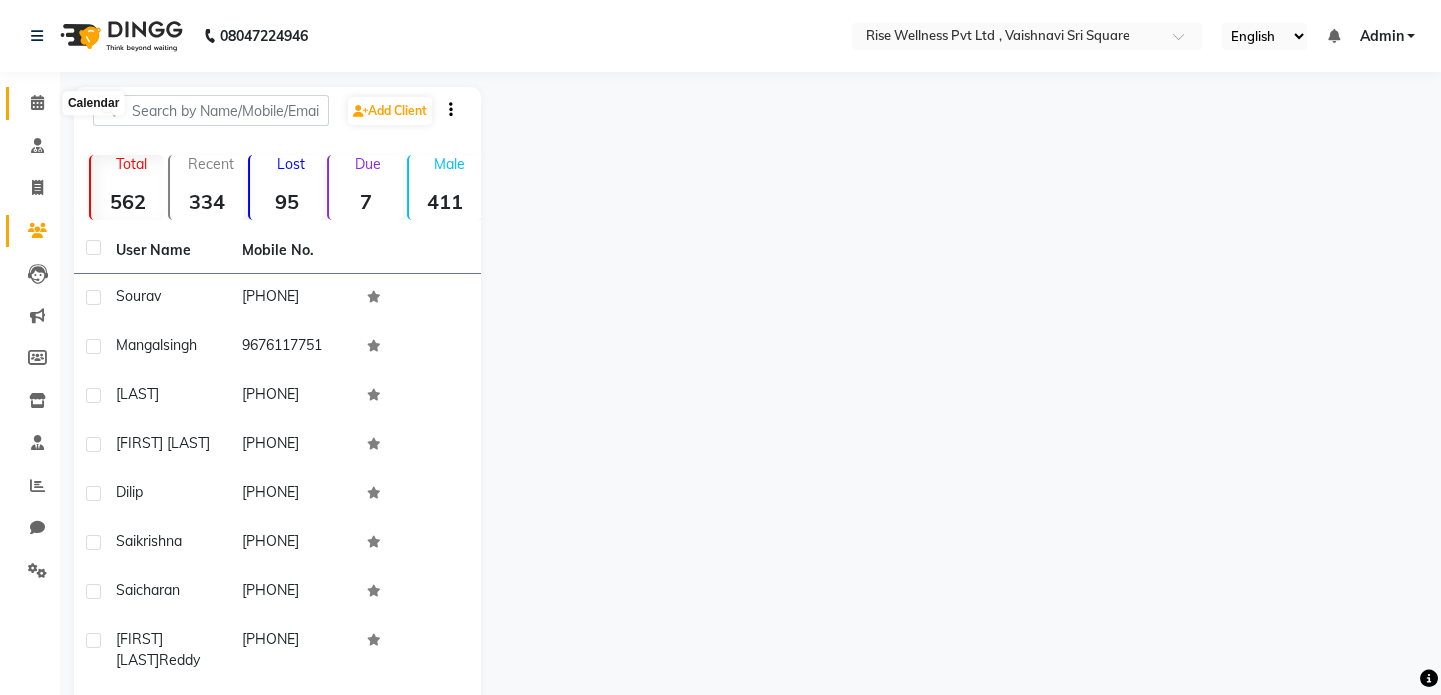 click 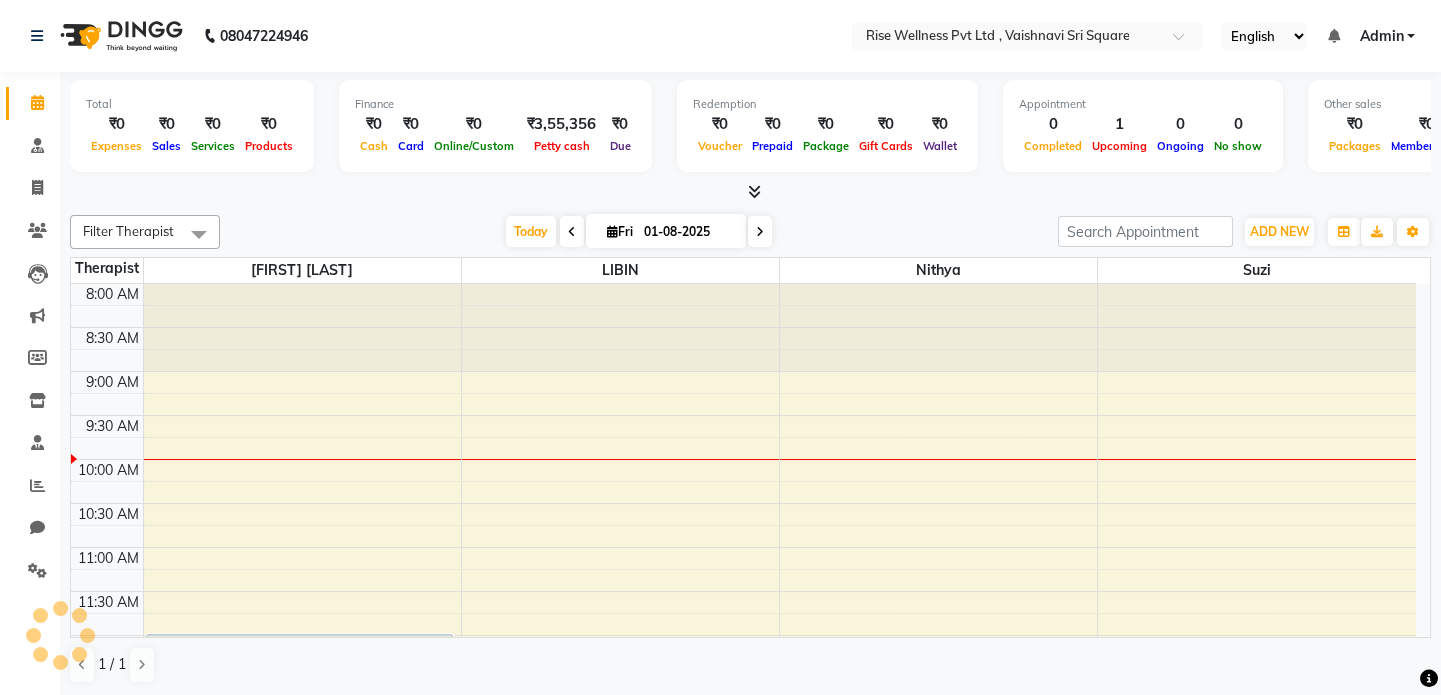 scroll, scrollTop: 176, scrollLeft: 0, axis: vertical 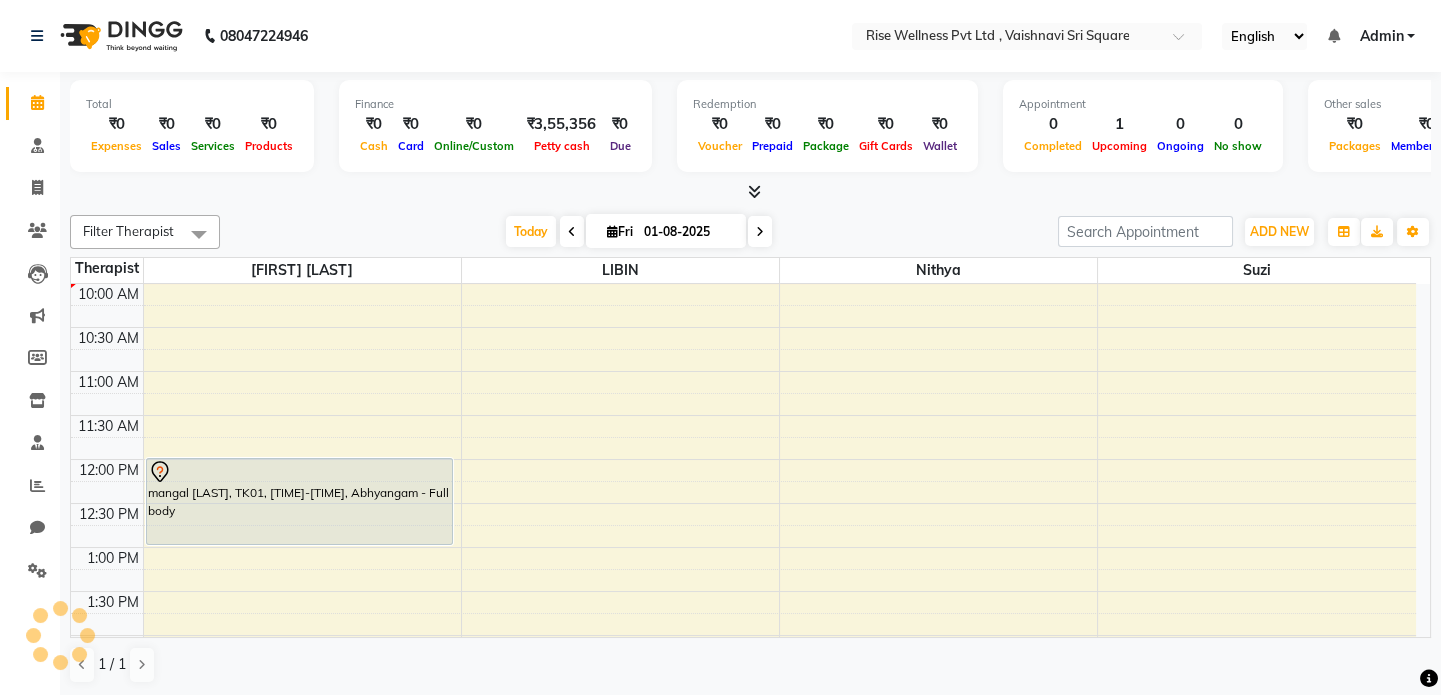 click at bounding box center [572, 231] 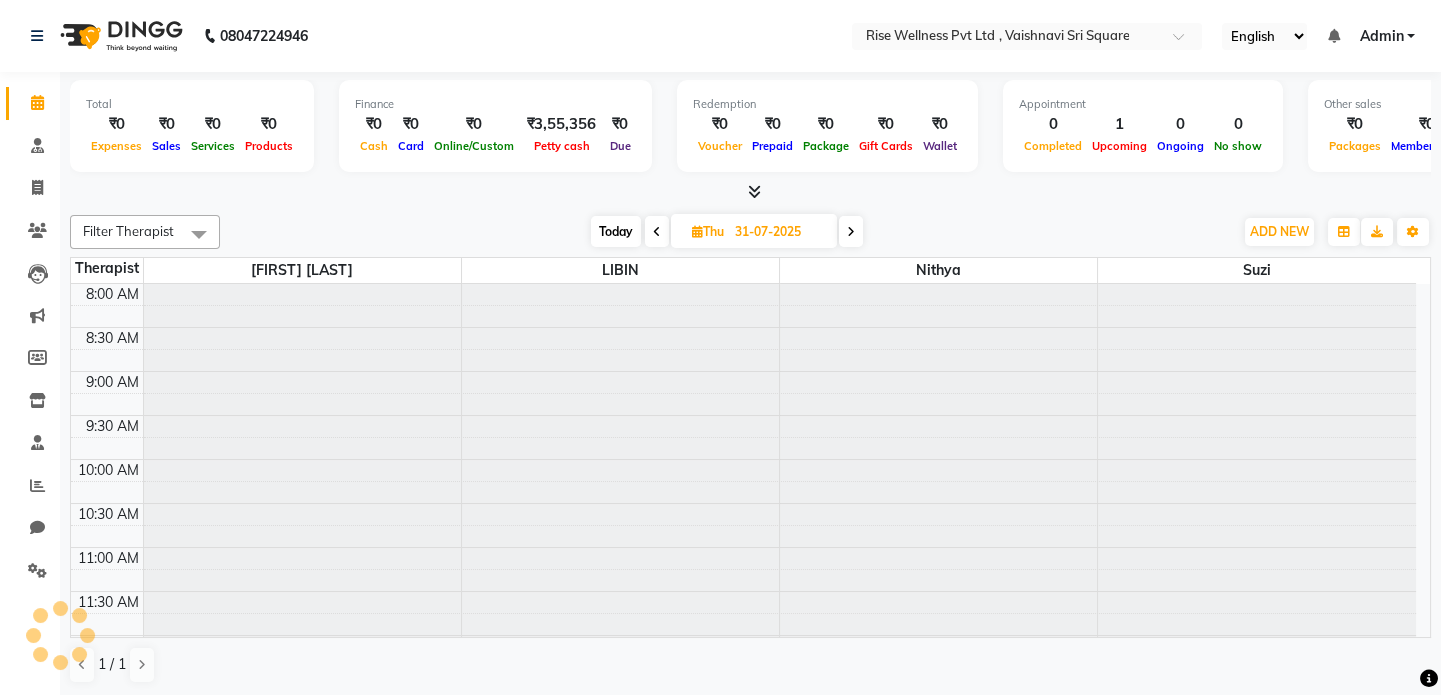 scroll, scrollTop: 176, scrollLeft: 0, axis: vertical 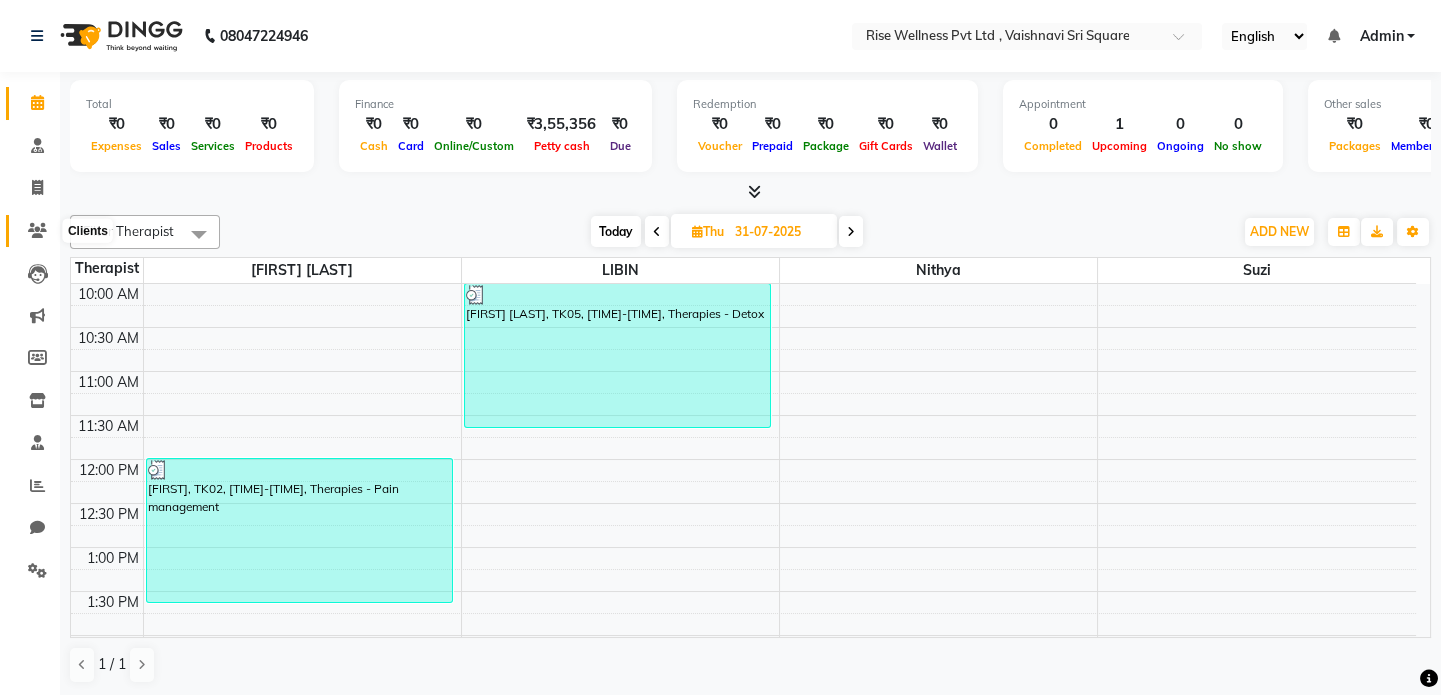 click 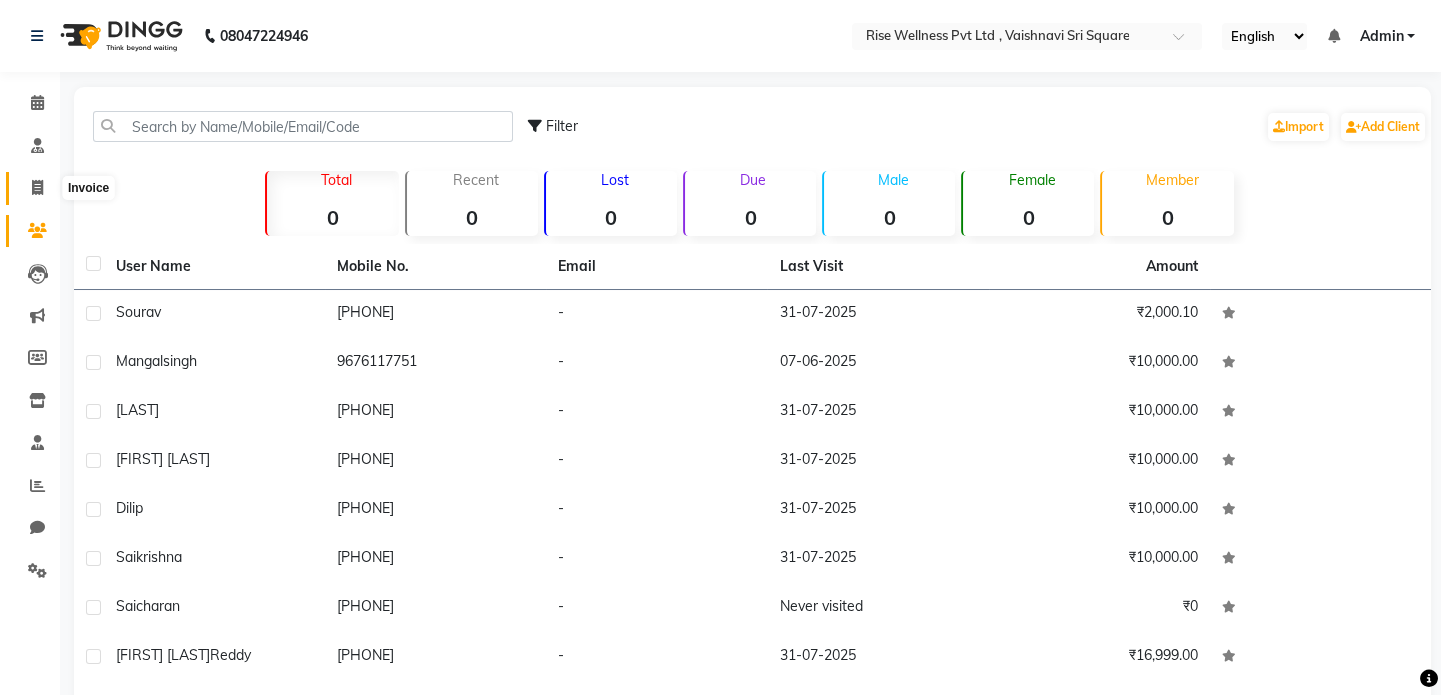 click 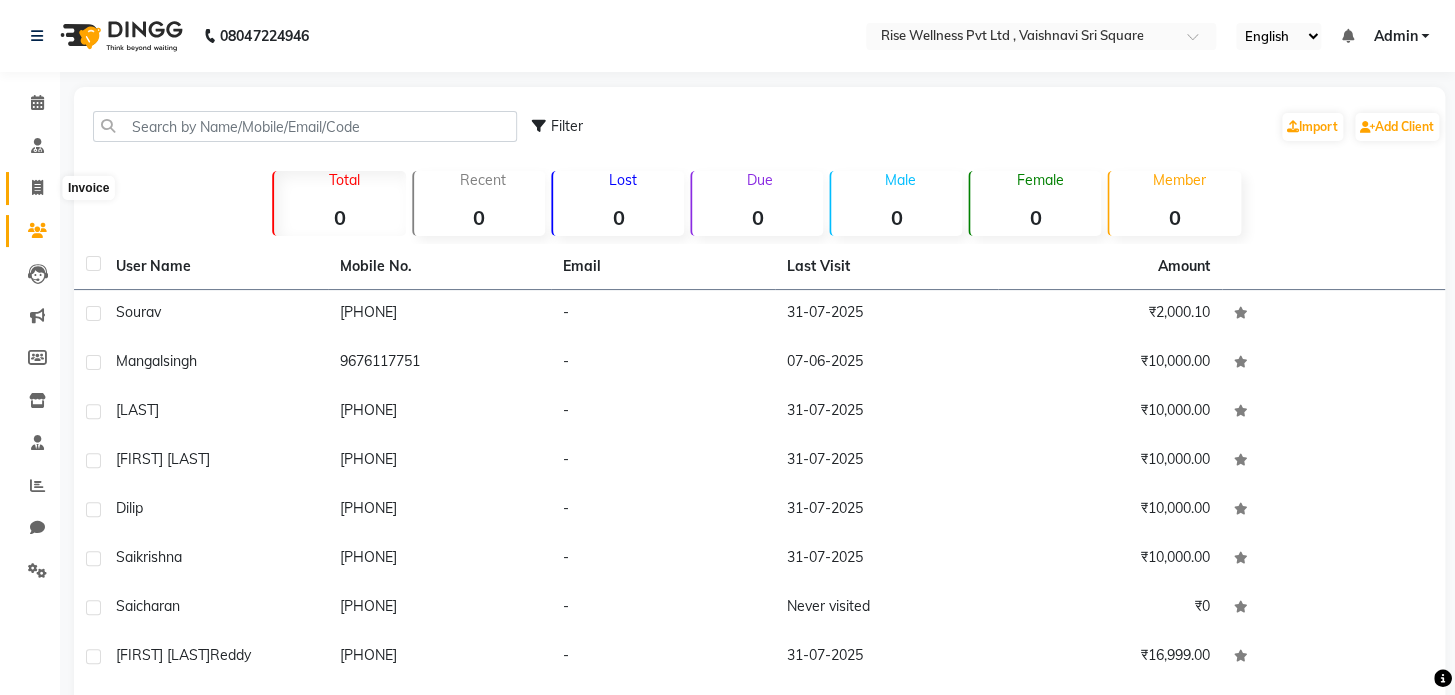 select on "7497" 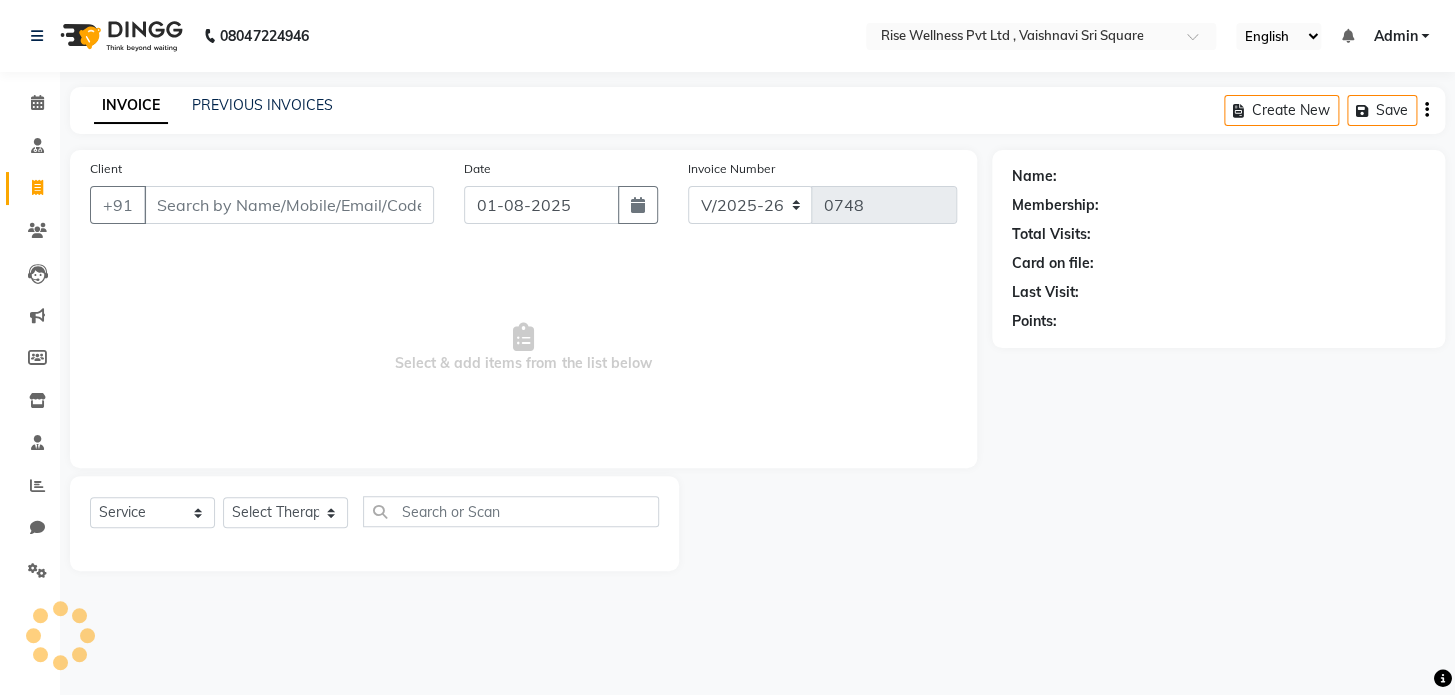 select on "V" 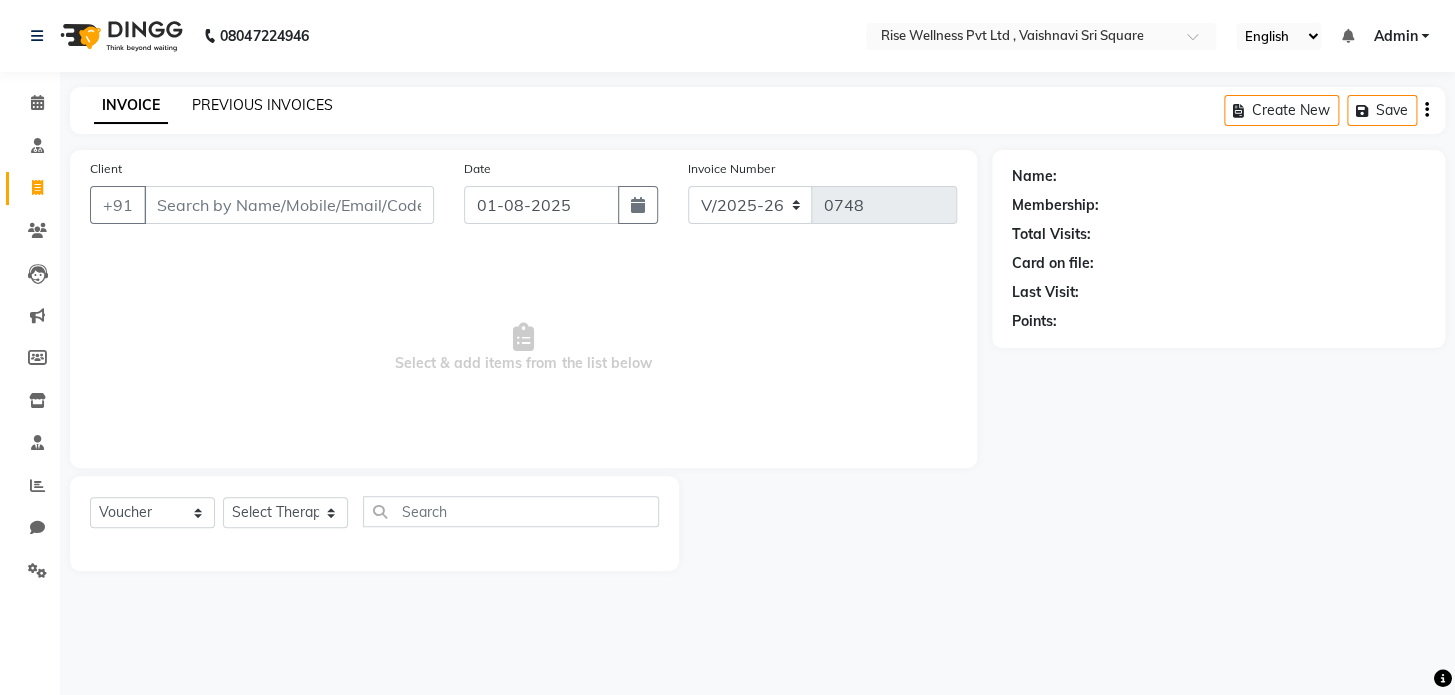 click on "PREVIOUS INVOICES" 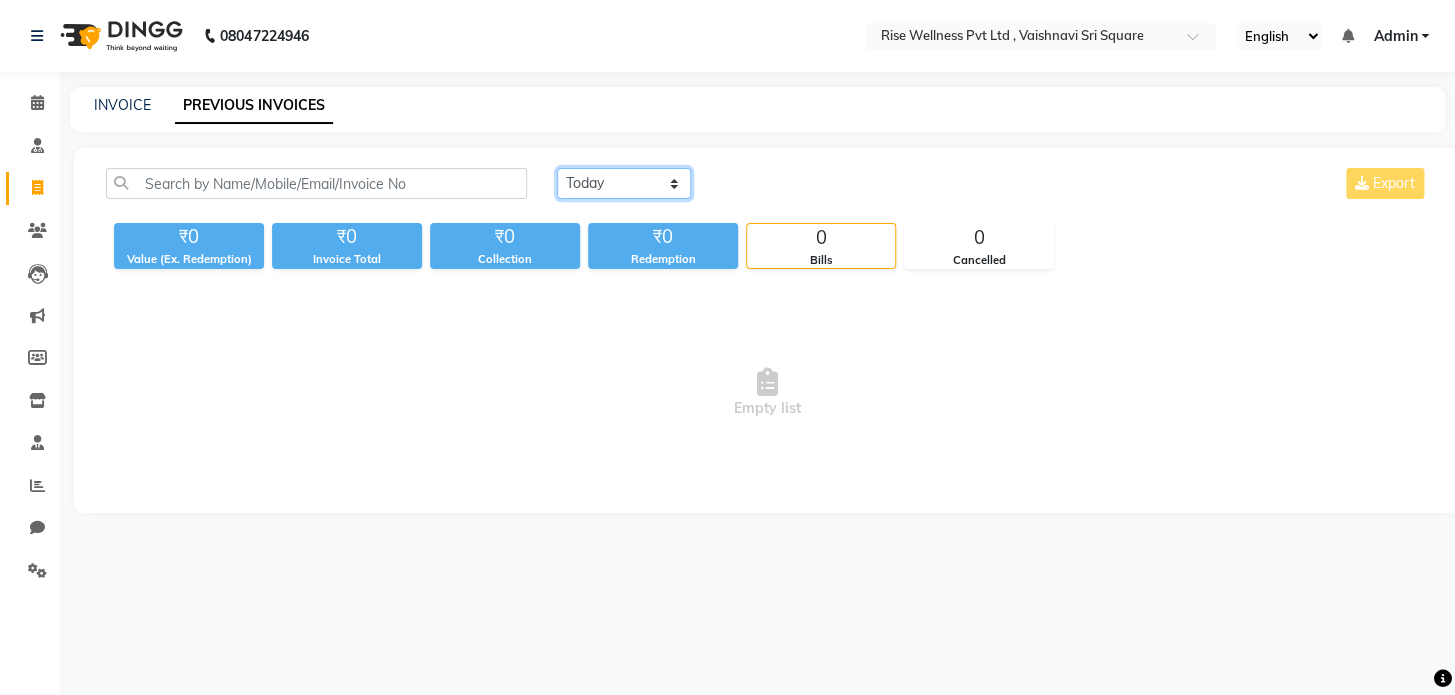 click on "Today Yesterday Custom Range" 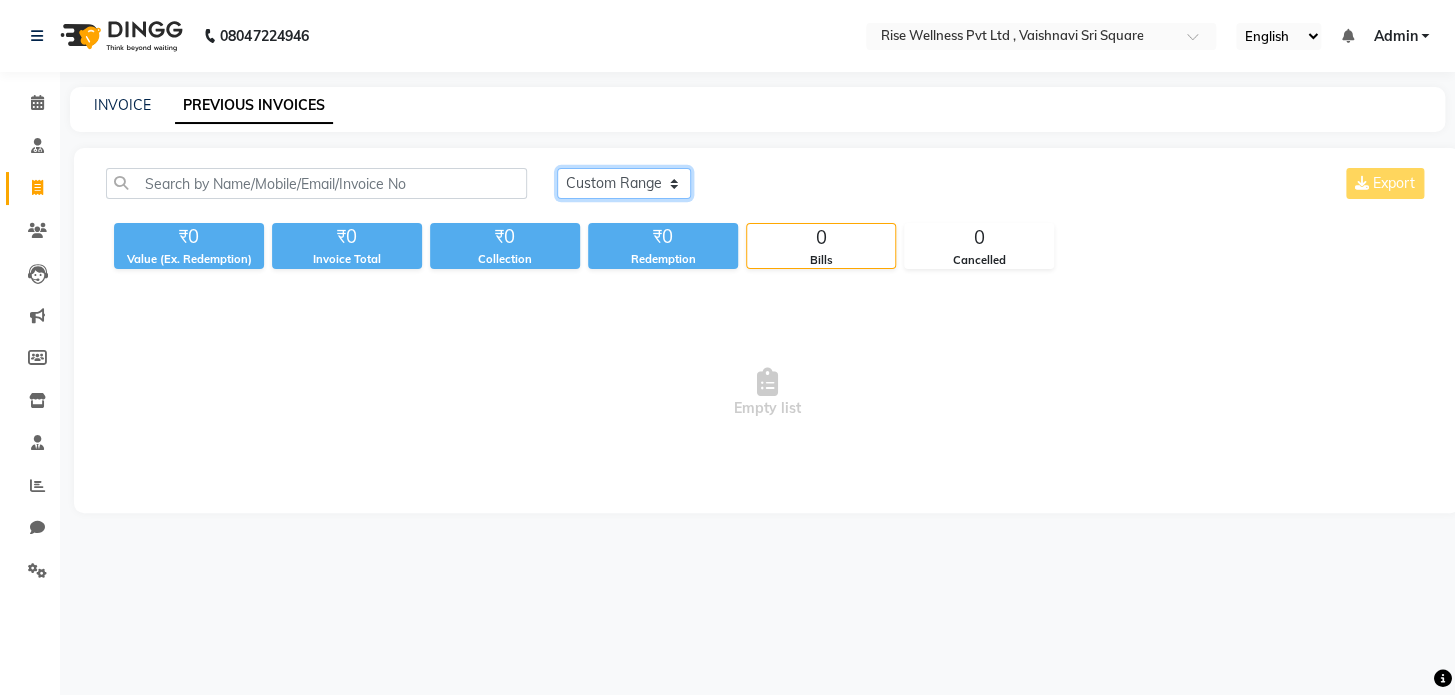 click on "Today Yesterday Custom Range" 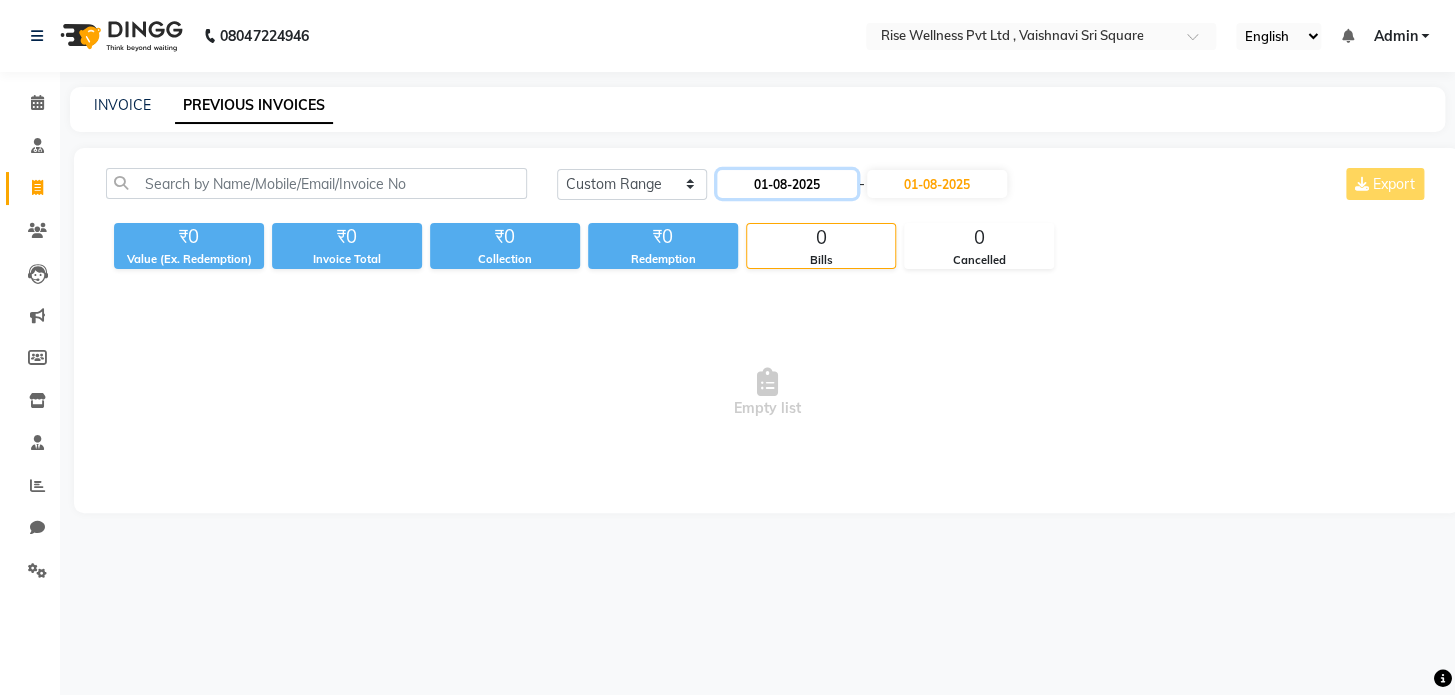 click on "01-08-2025" 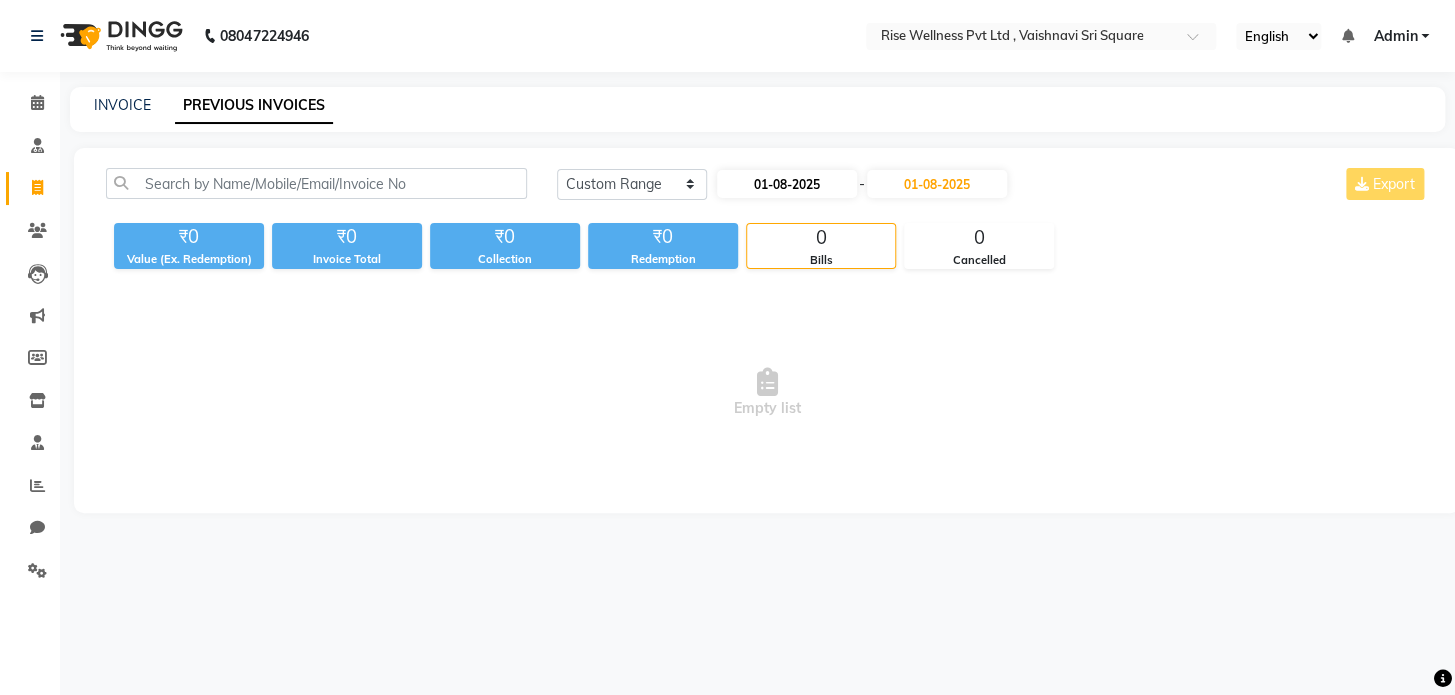 select on "8" 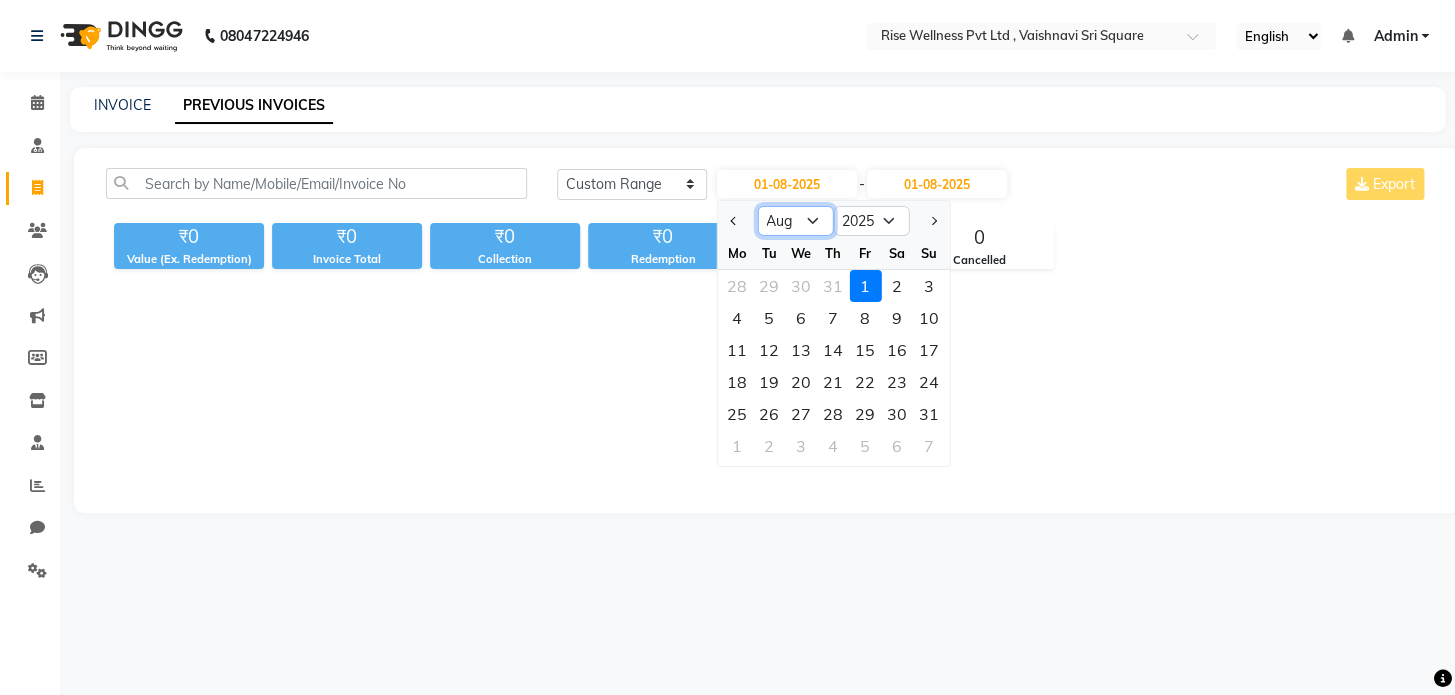 click on "Jan Feb Mar Apr May Jun Jul Aug Sep Oct Nov Dec" 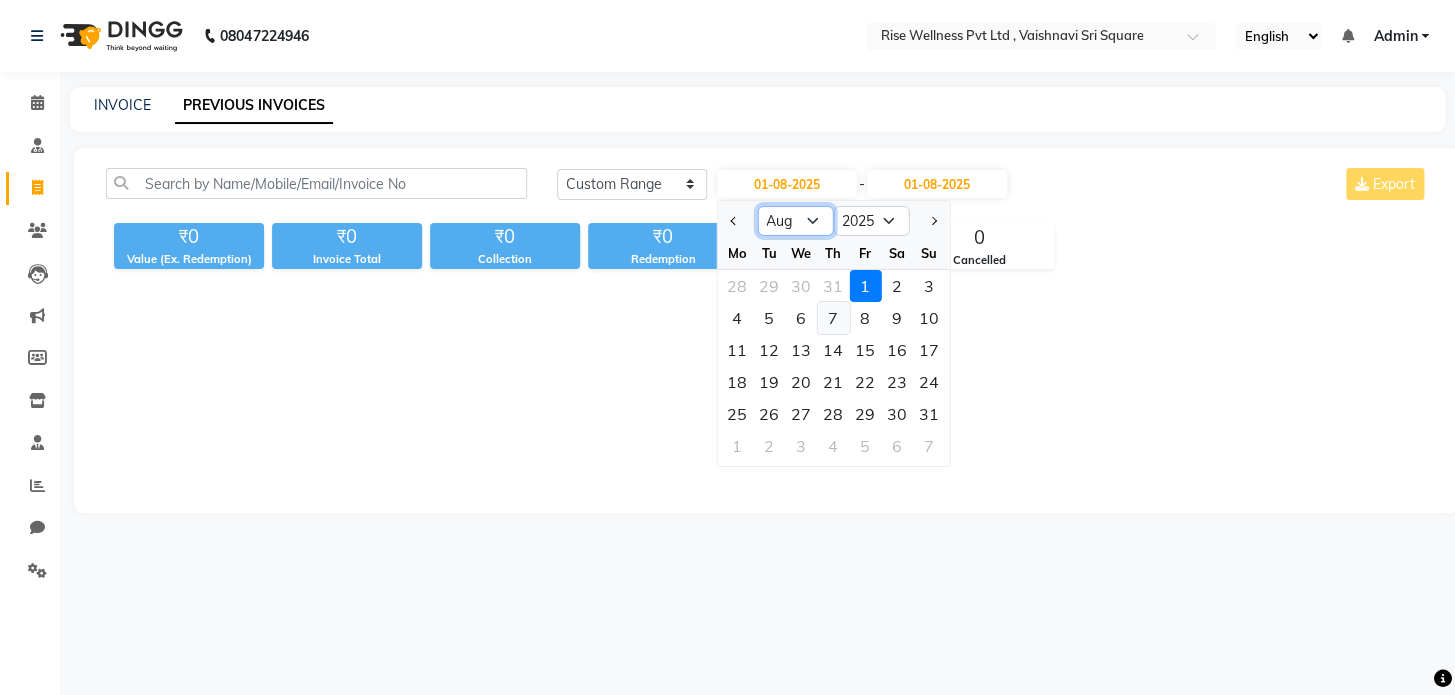 select on "7" 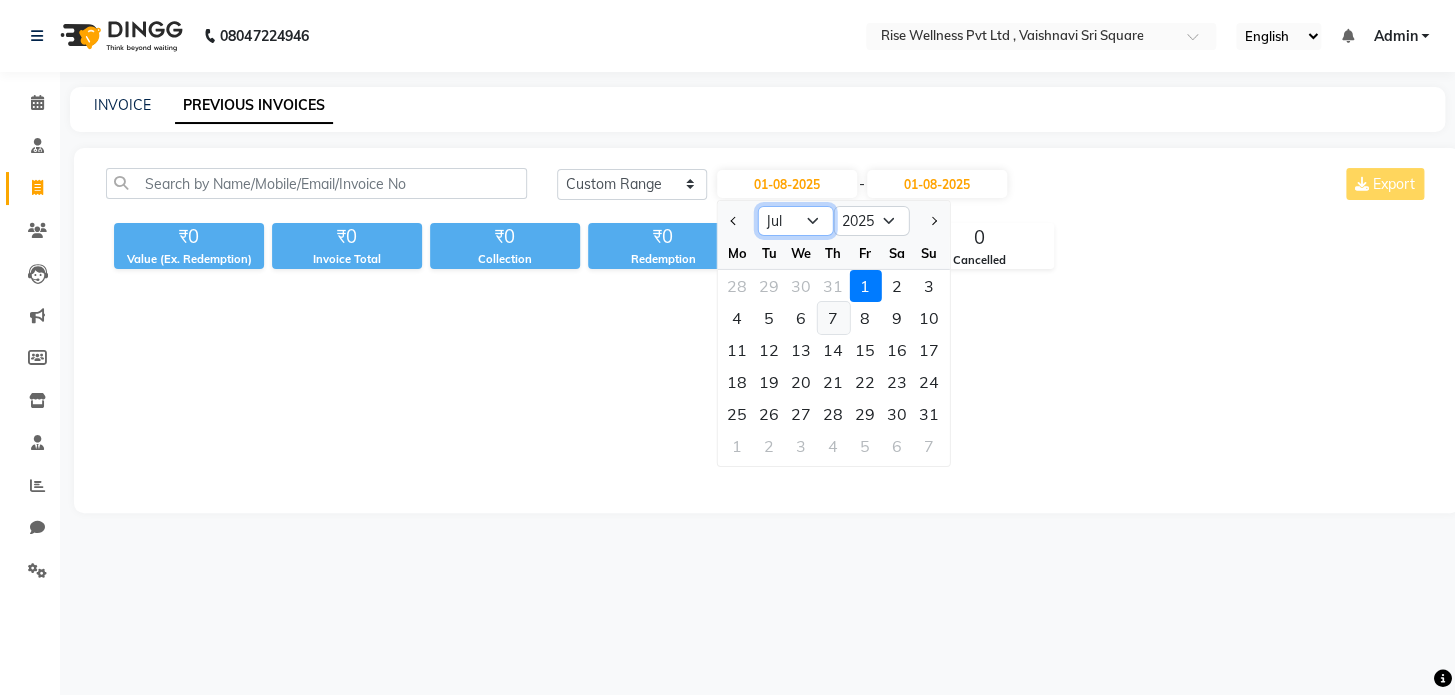 click on "Jan Feb Mar Apr May Jun Jul Aug Sep Oct Nov Dec" 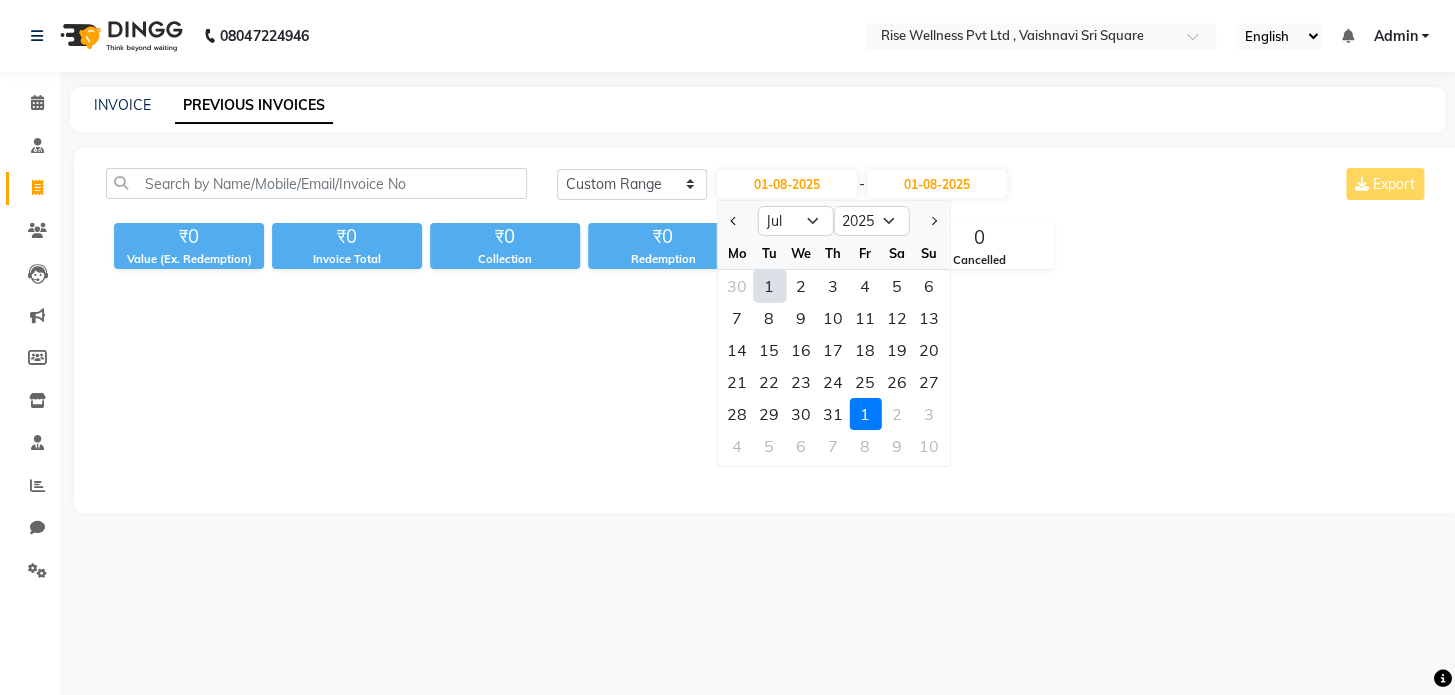 click on "1" 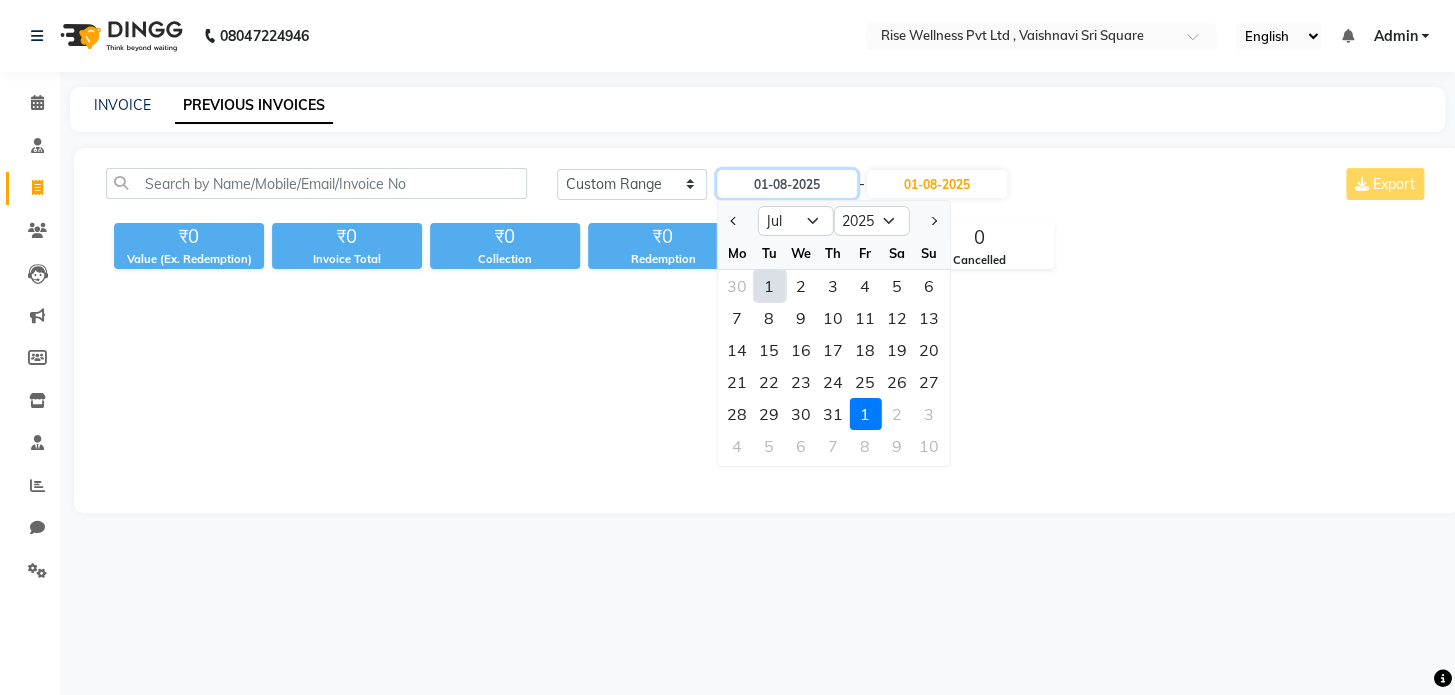 type on "01-07-2025" 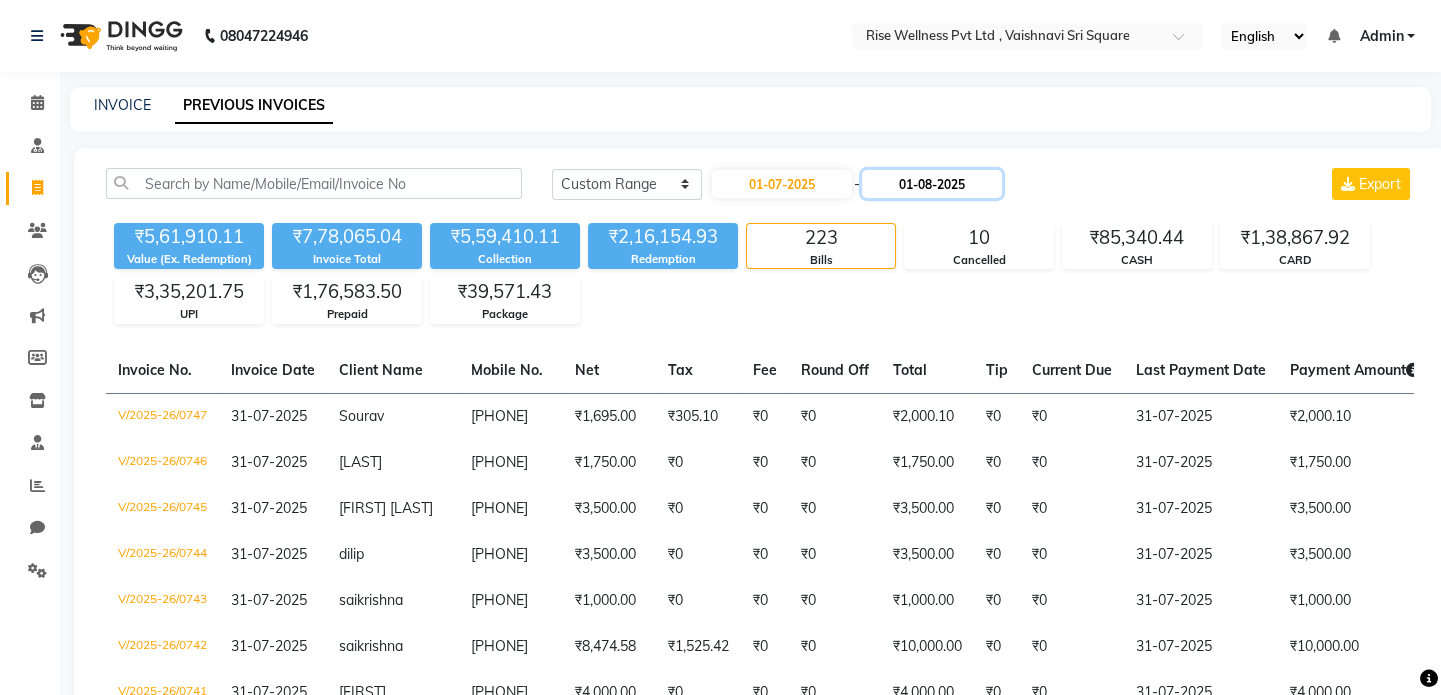 click on "01-08-2025" 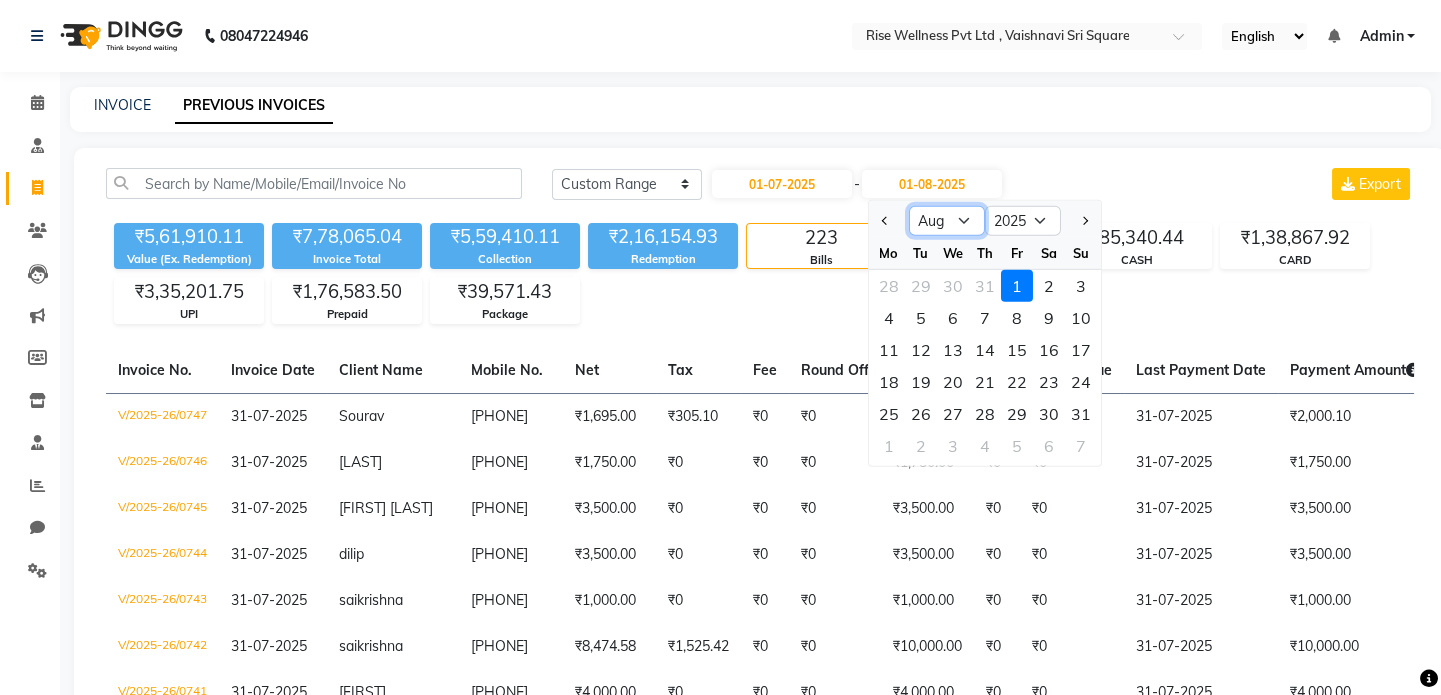 click on "Jul Aug Sep Oct Nov Dec" 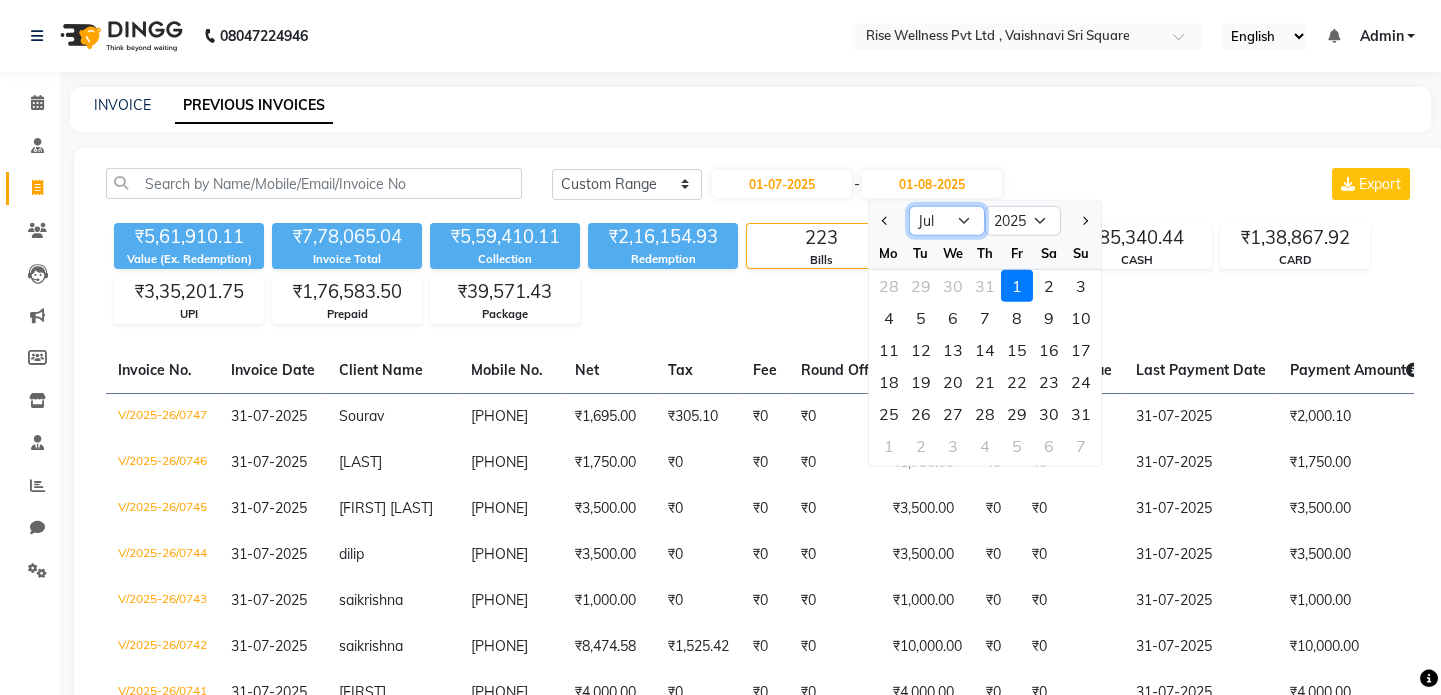 click on "Jul Aug Sep Oct Nov Dec" 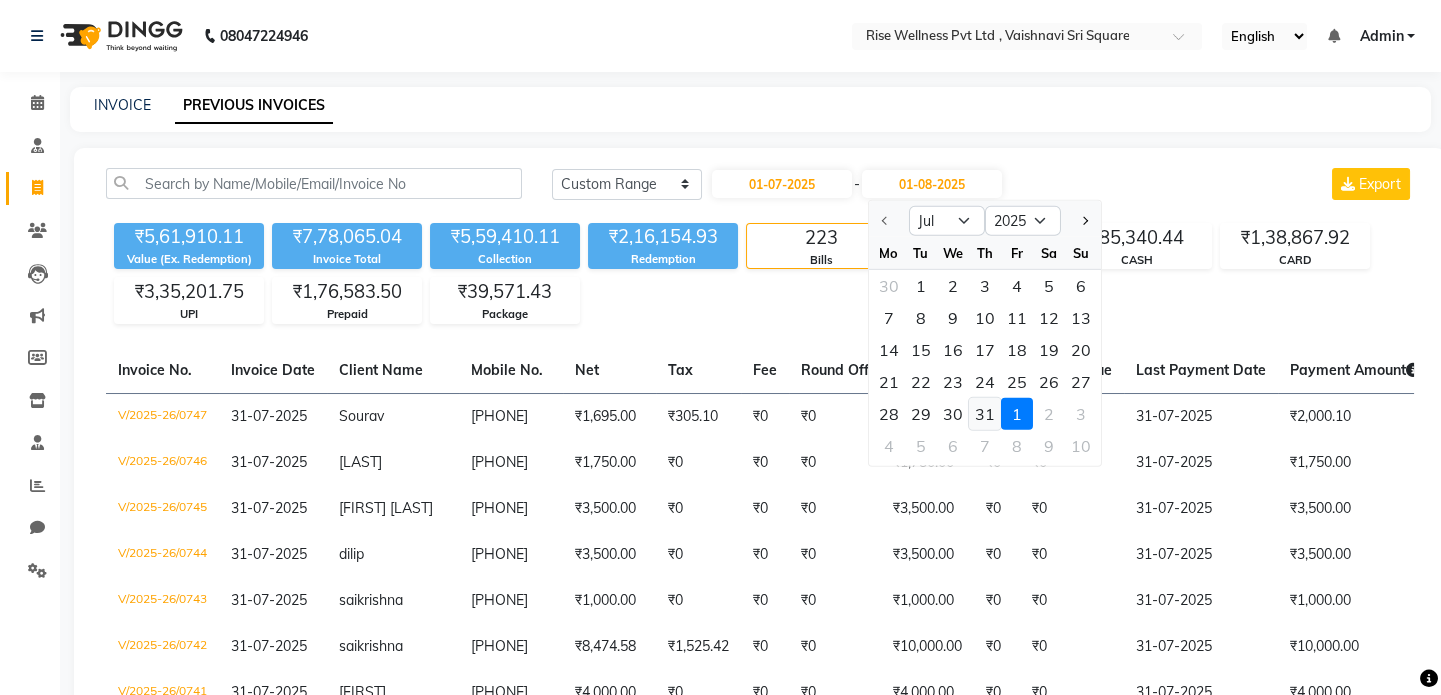 click on "31" 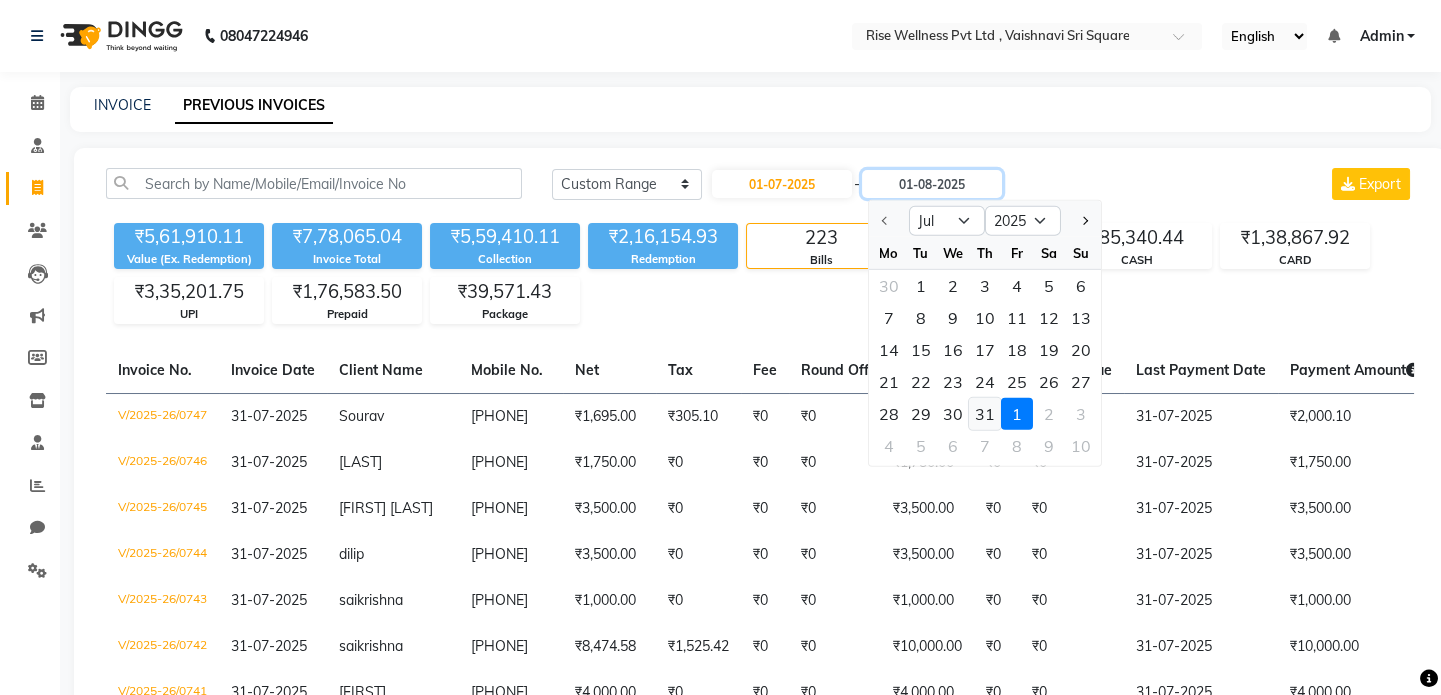 type on "31-07-2025" 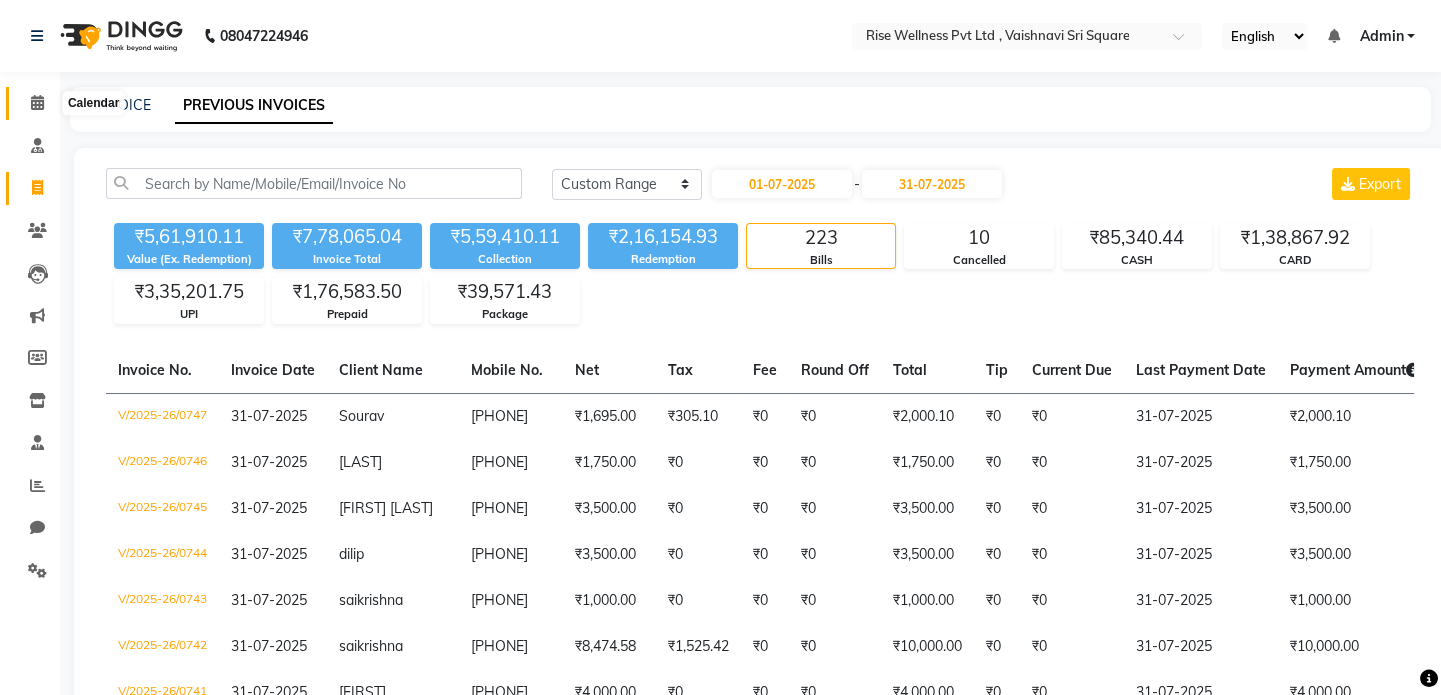 click 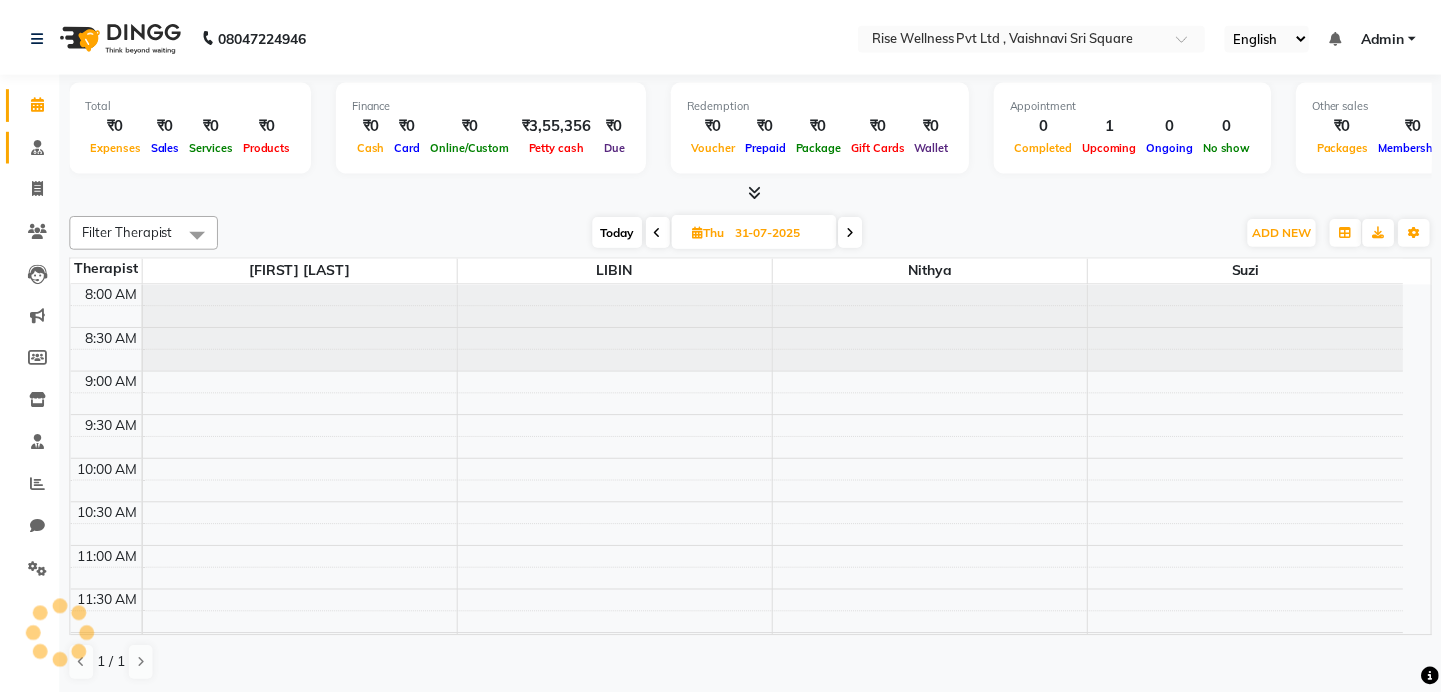 scroll, scrollTop: 0, scrollLeft: 0, axis: both 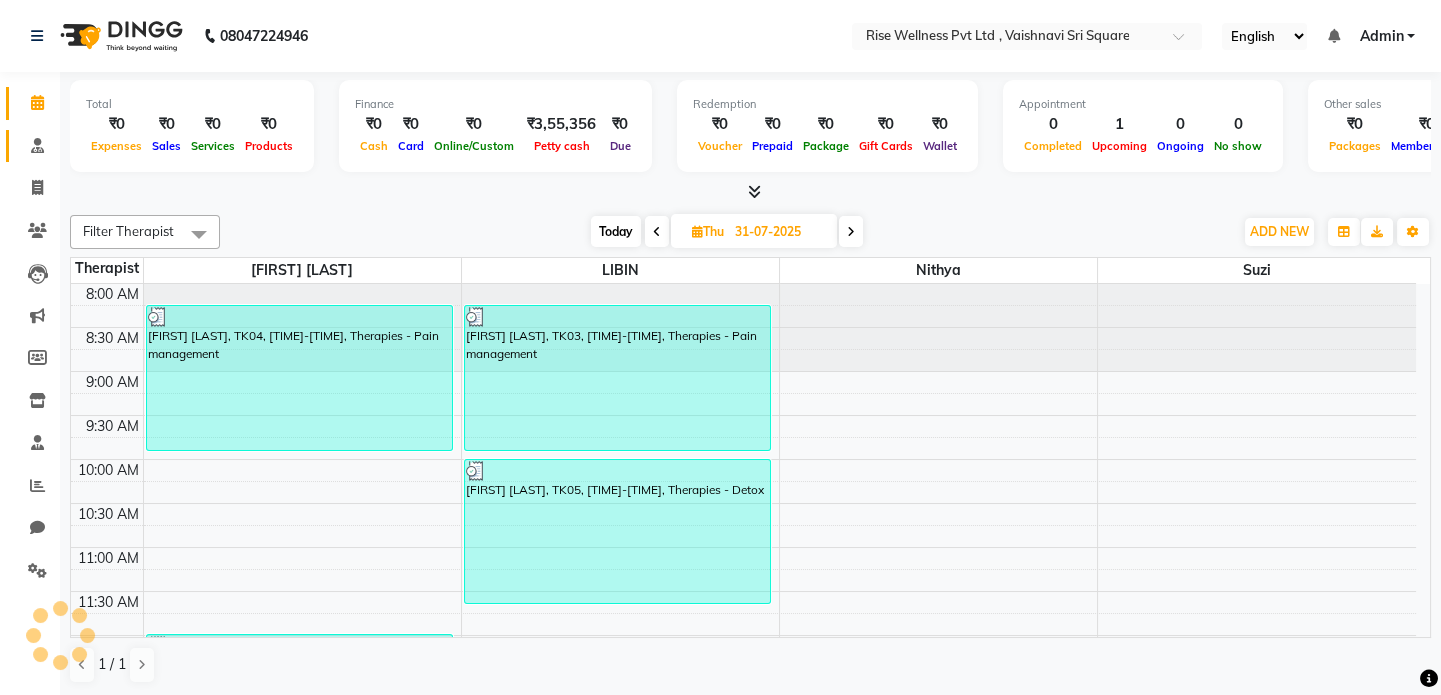 click on "Consultation" 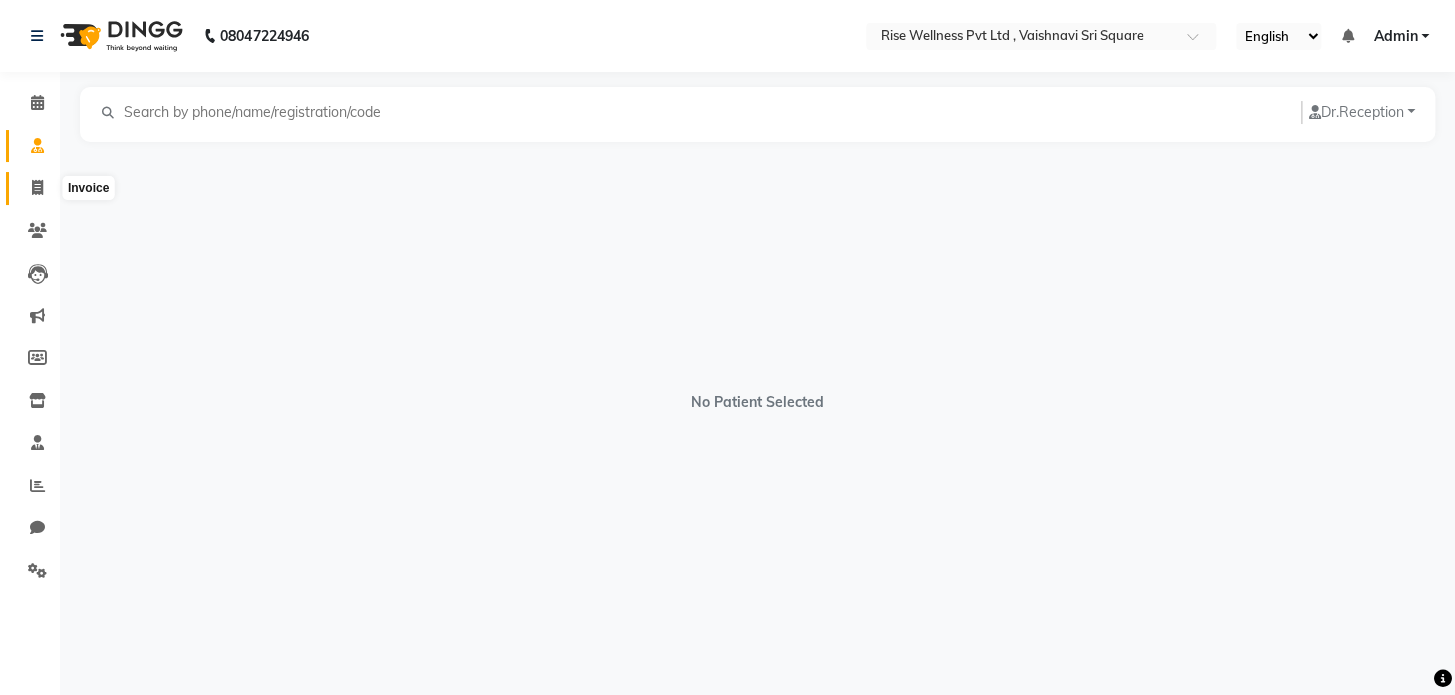 click 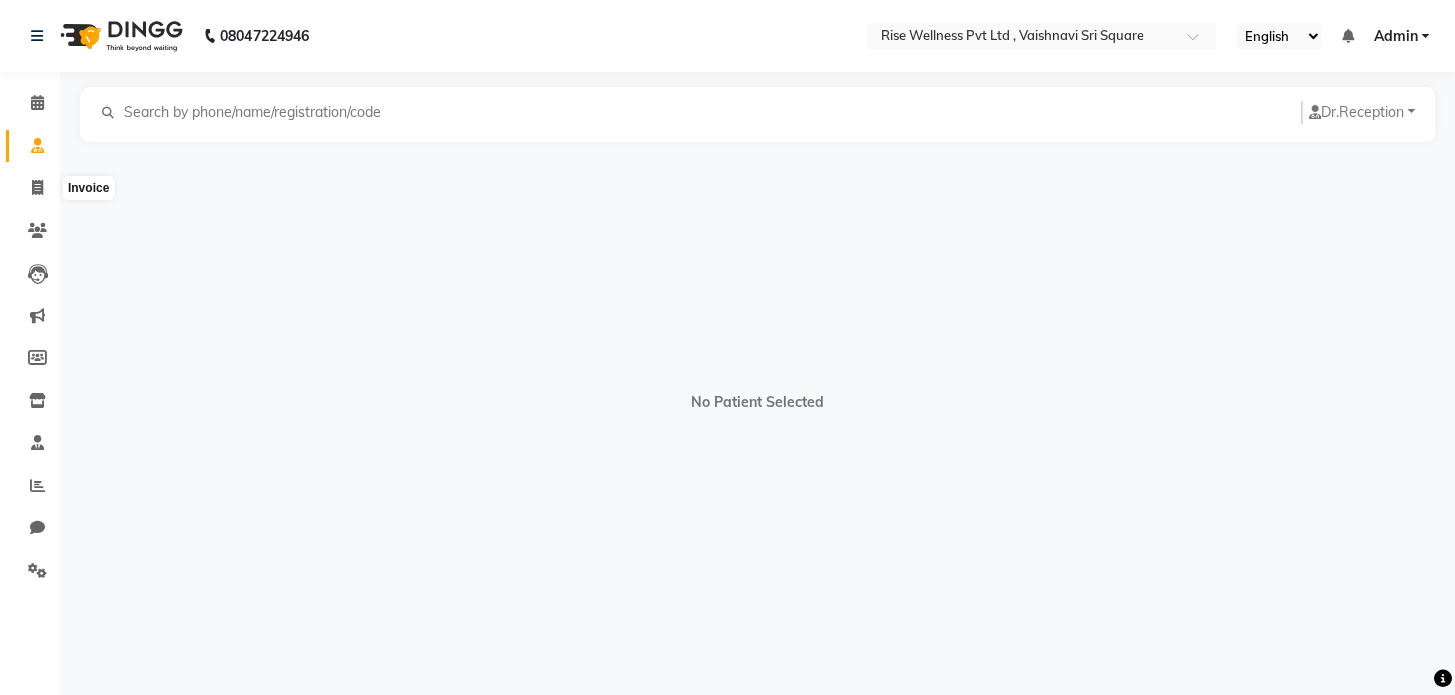 select on "7497" 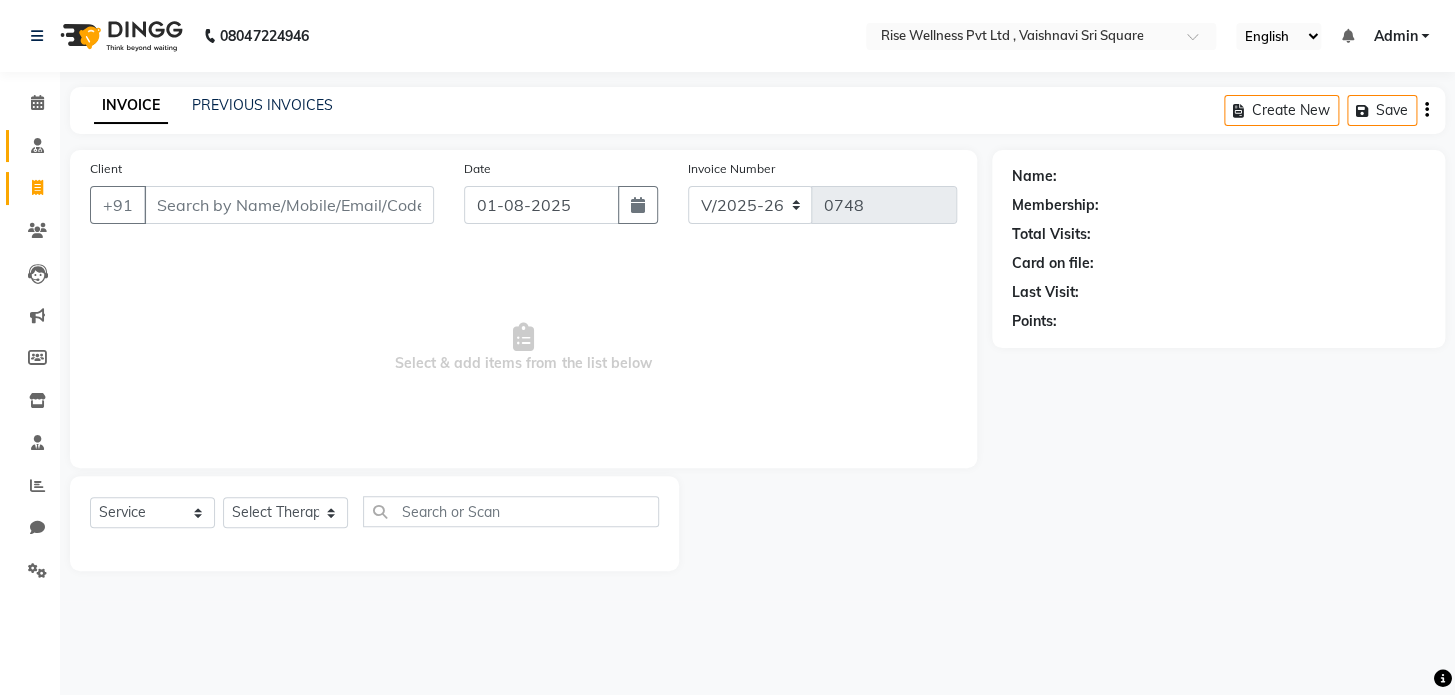 select on "V" 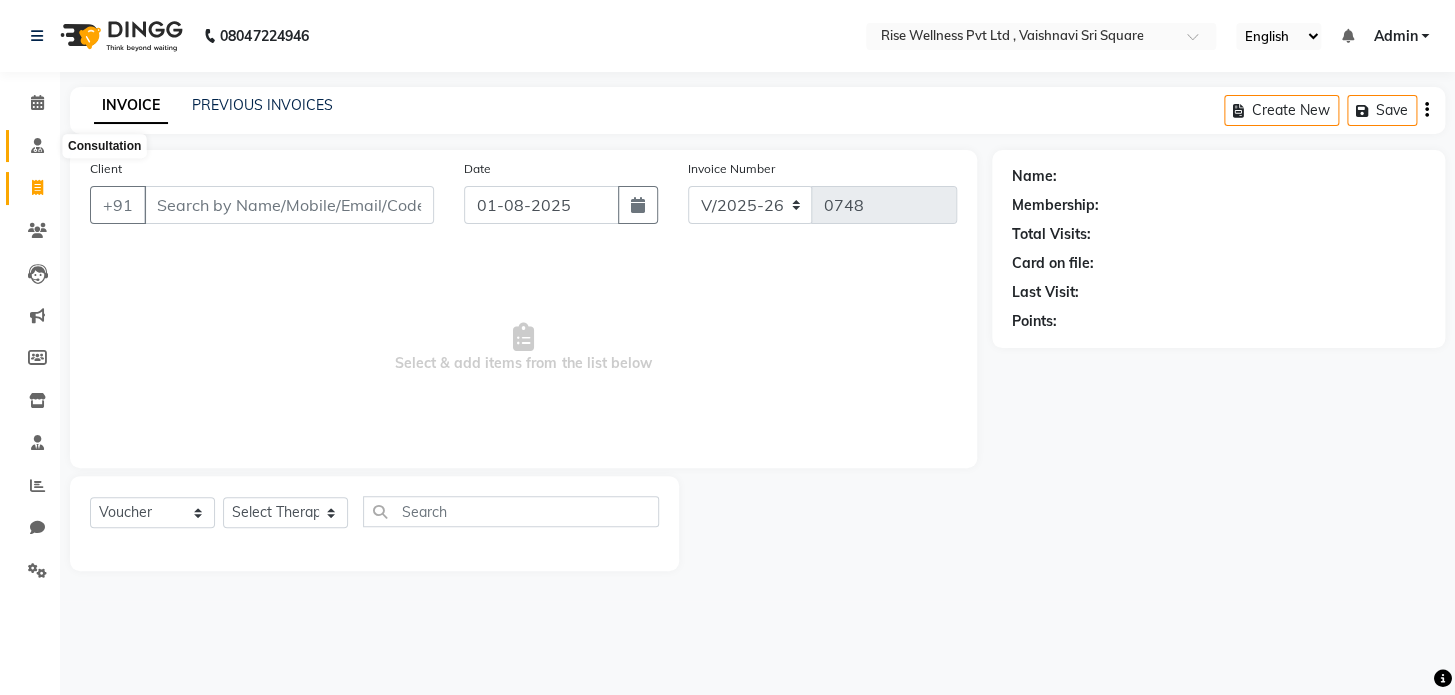 click 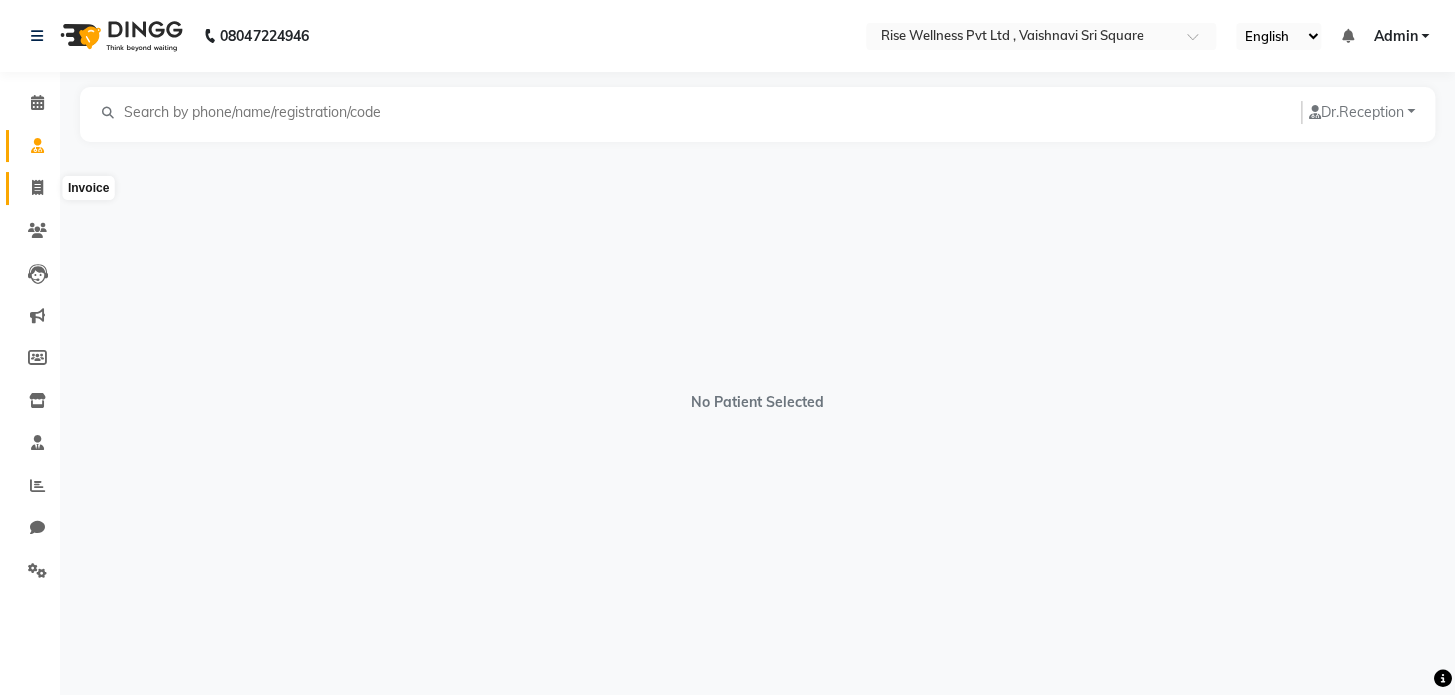 click 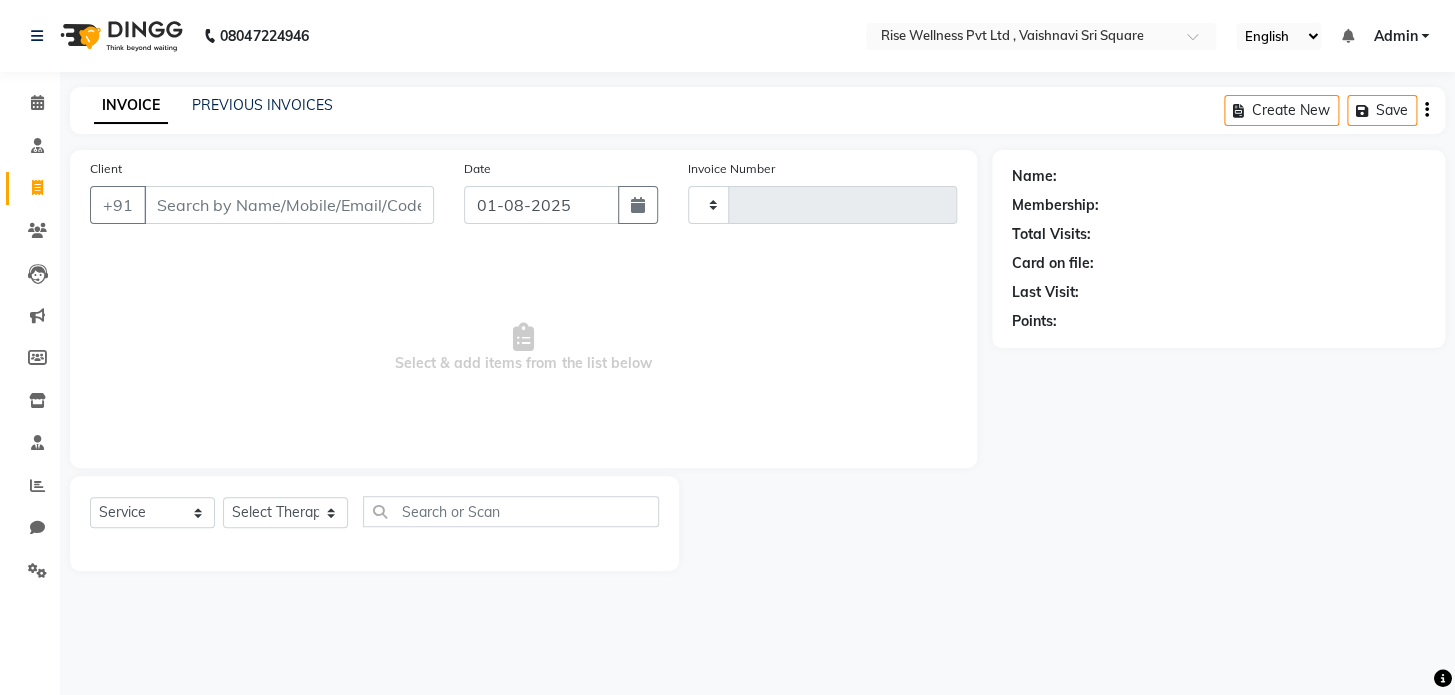 type on "0748" 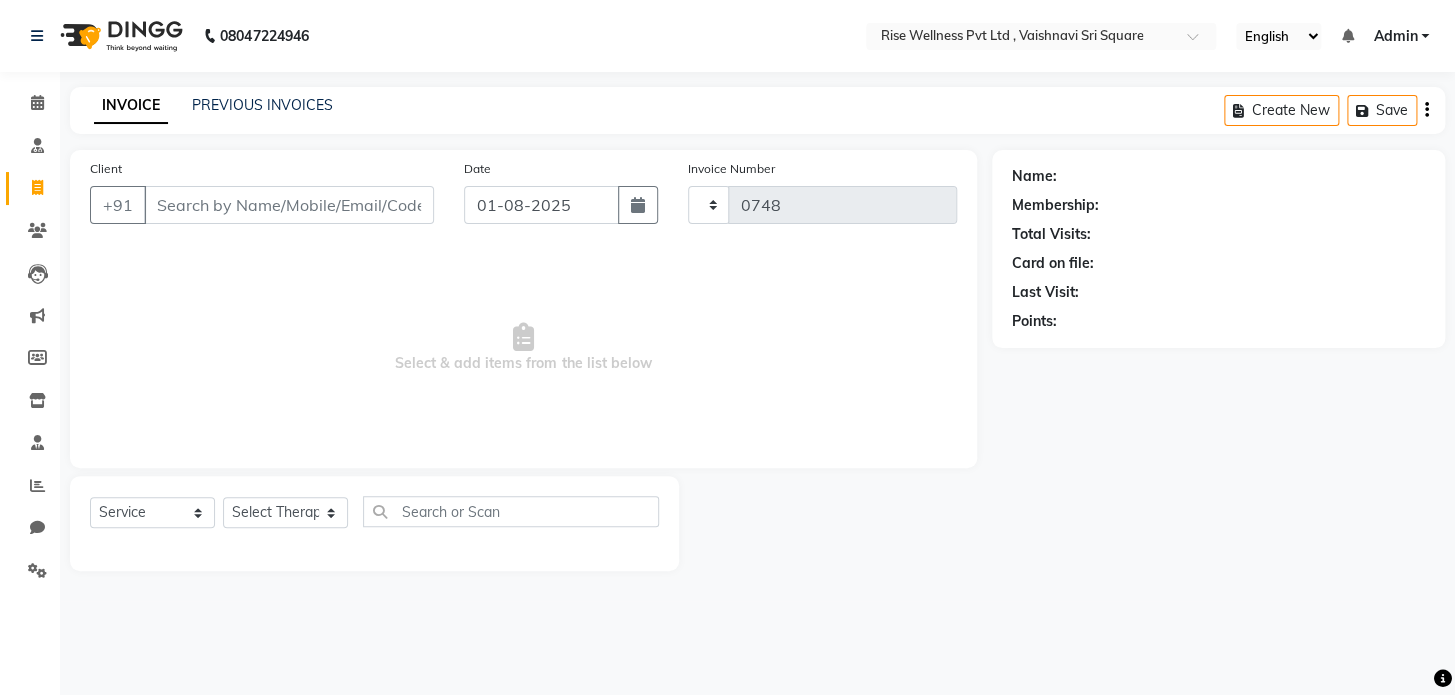 select on "7497" 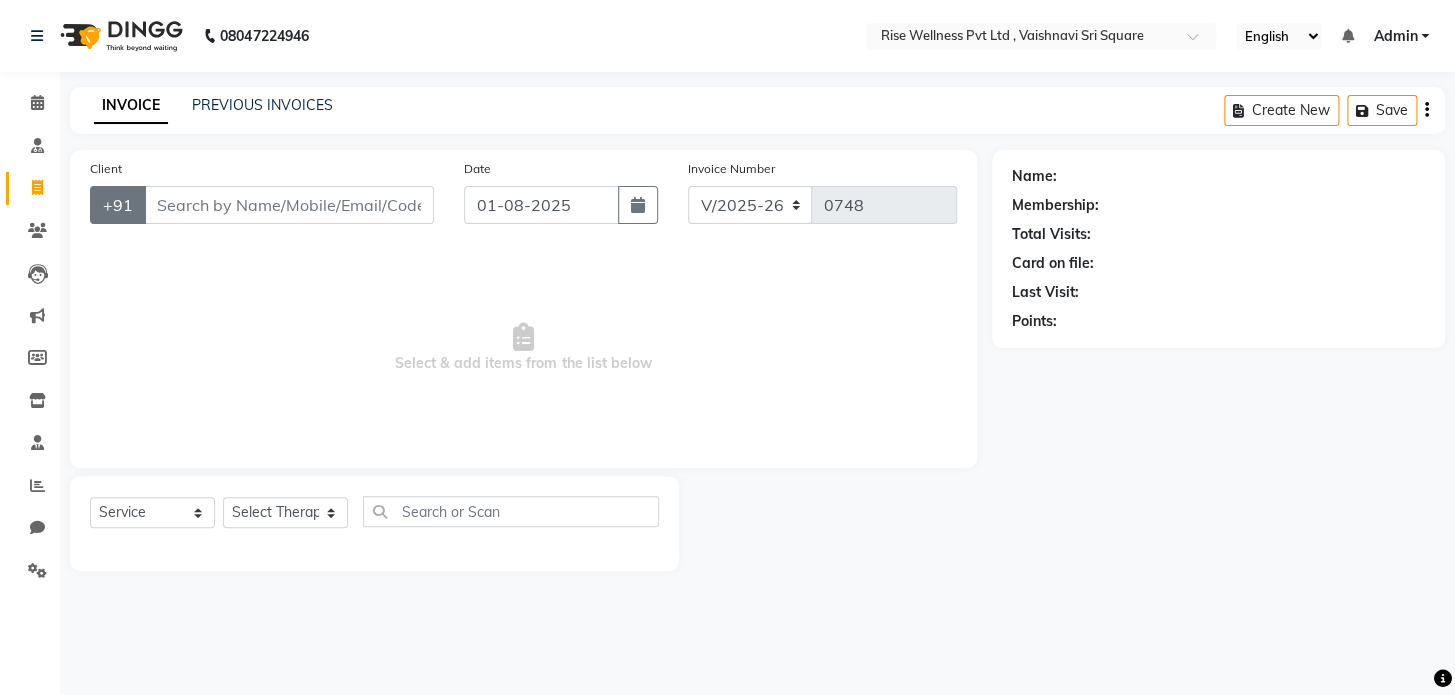 select on "V" 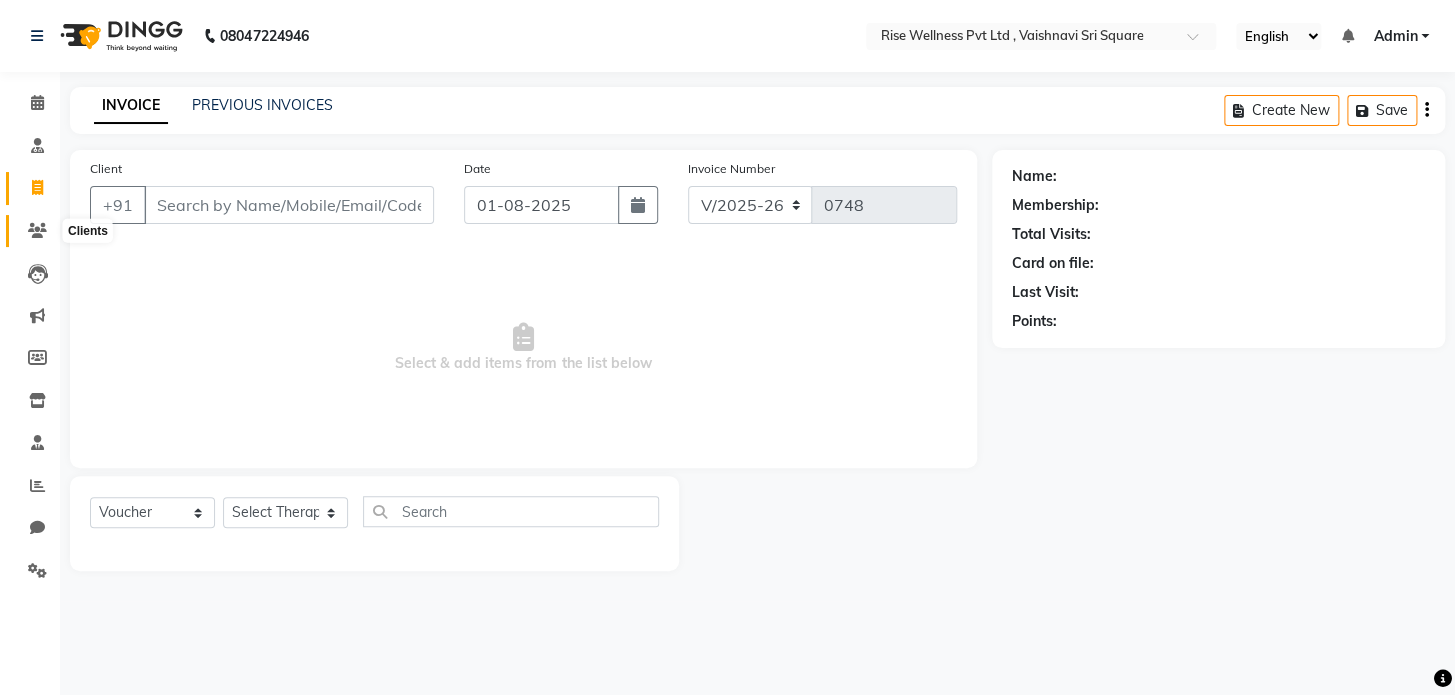click 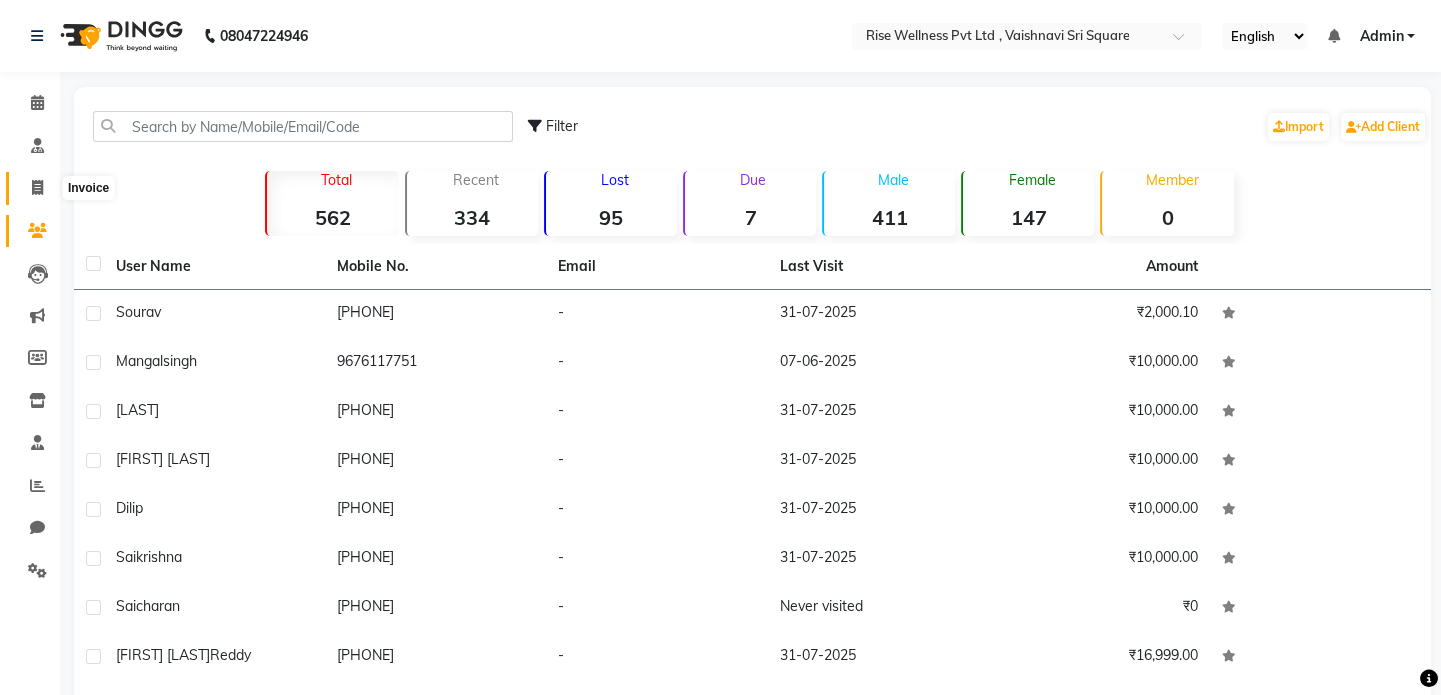 click 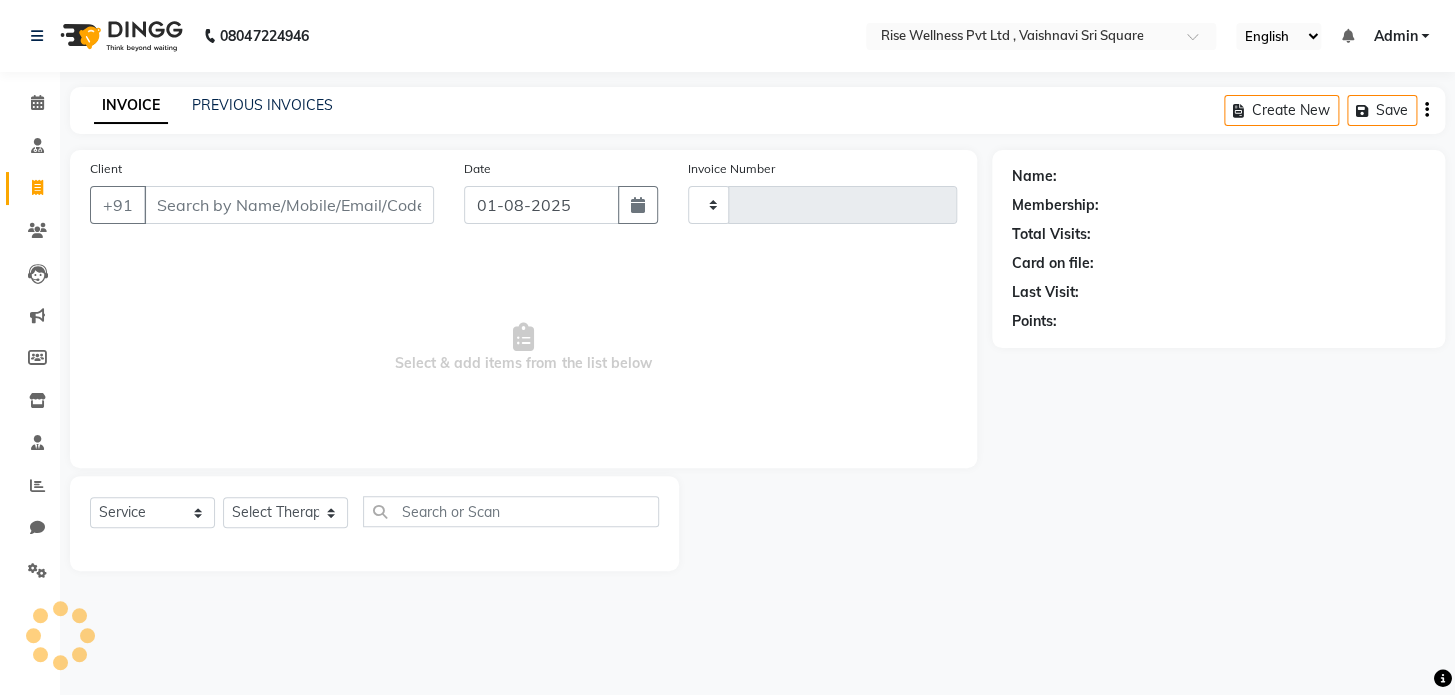 type on "0748" 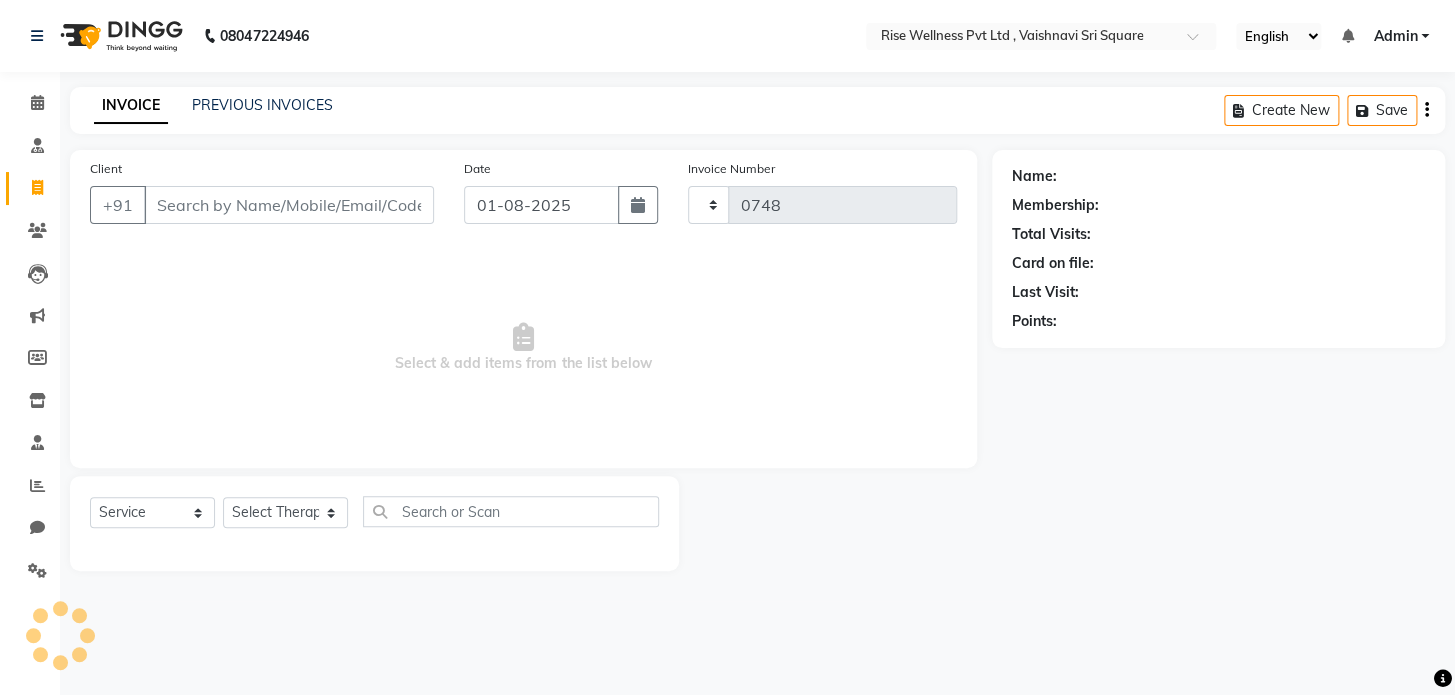 select on "7497" 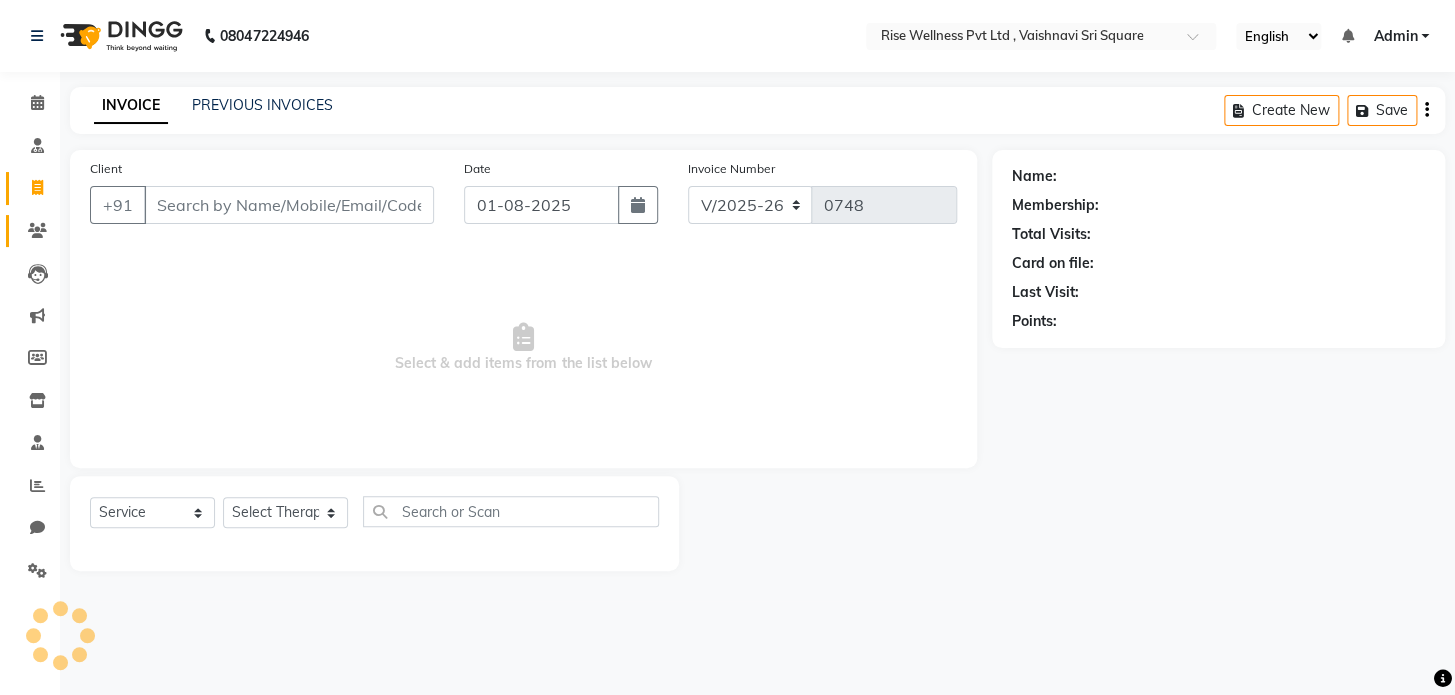 select on "V" 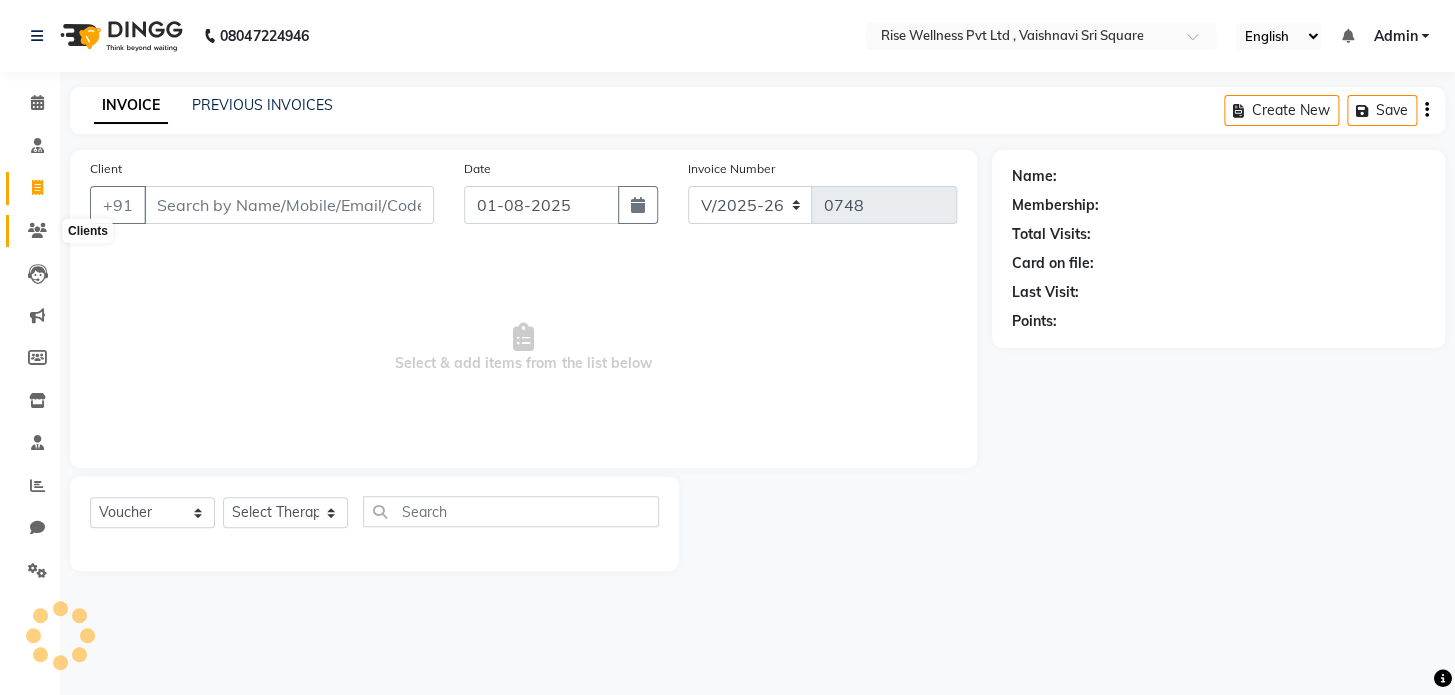 click 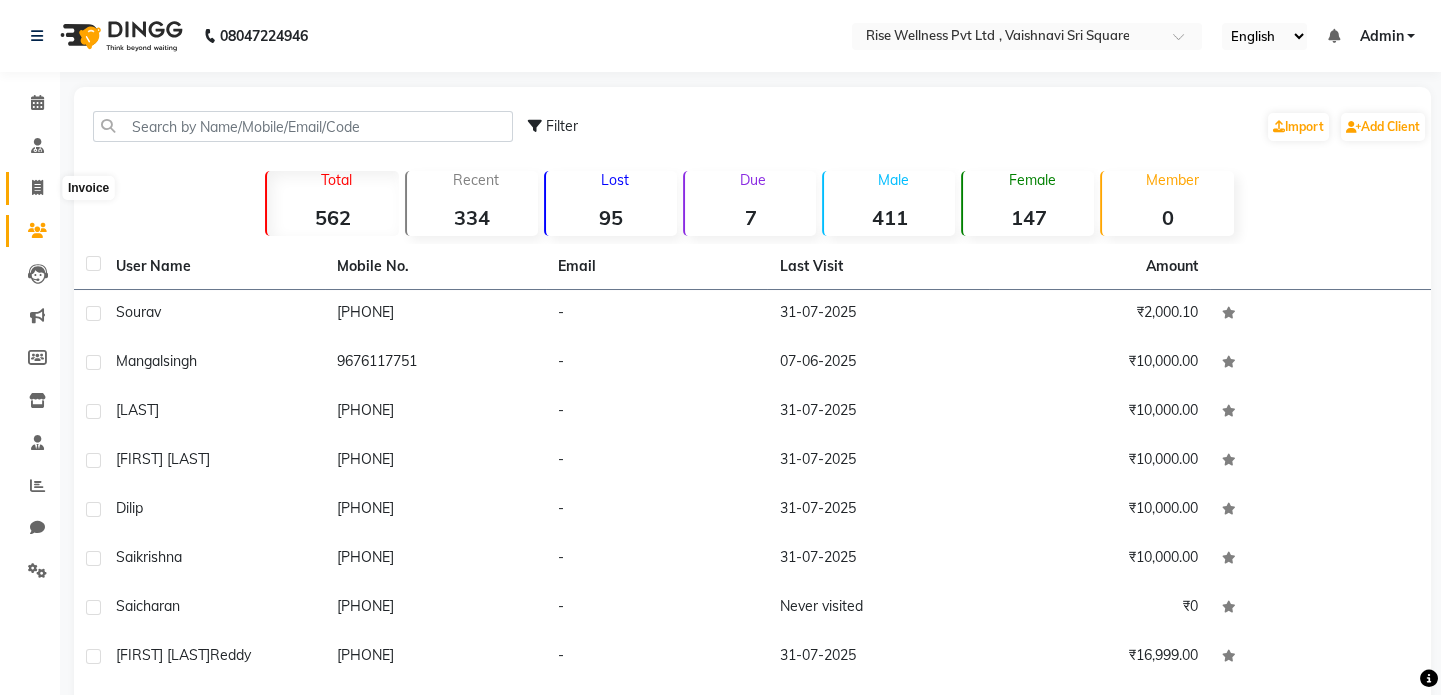 click 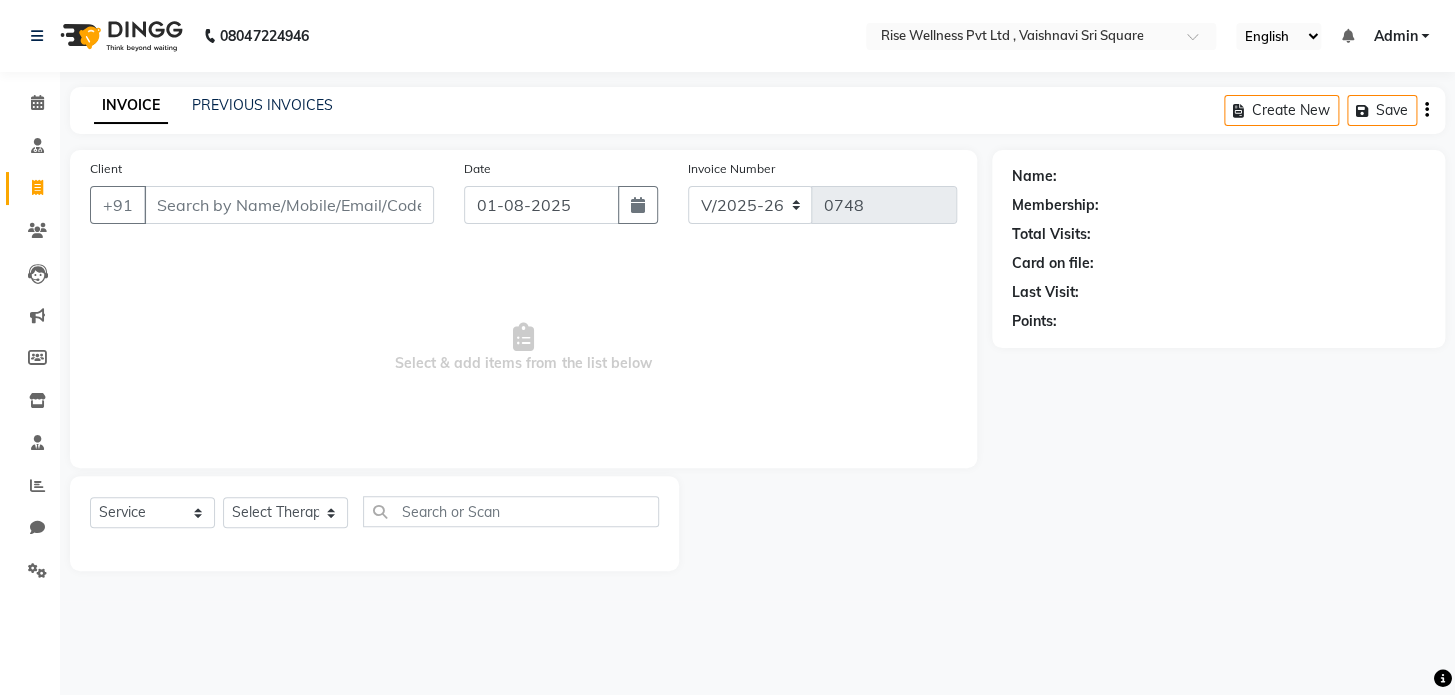 select on "V" 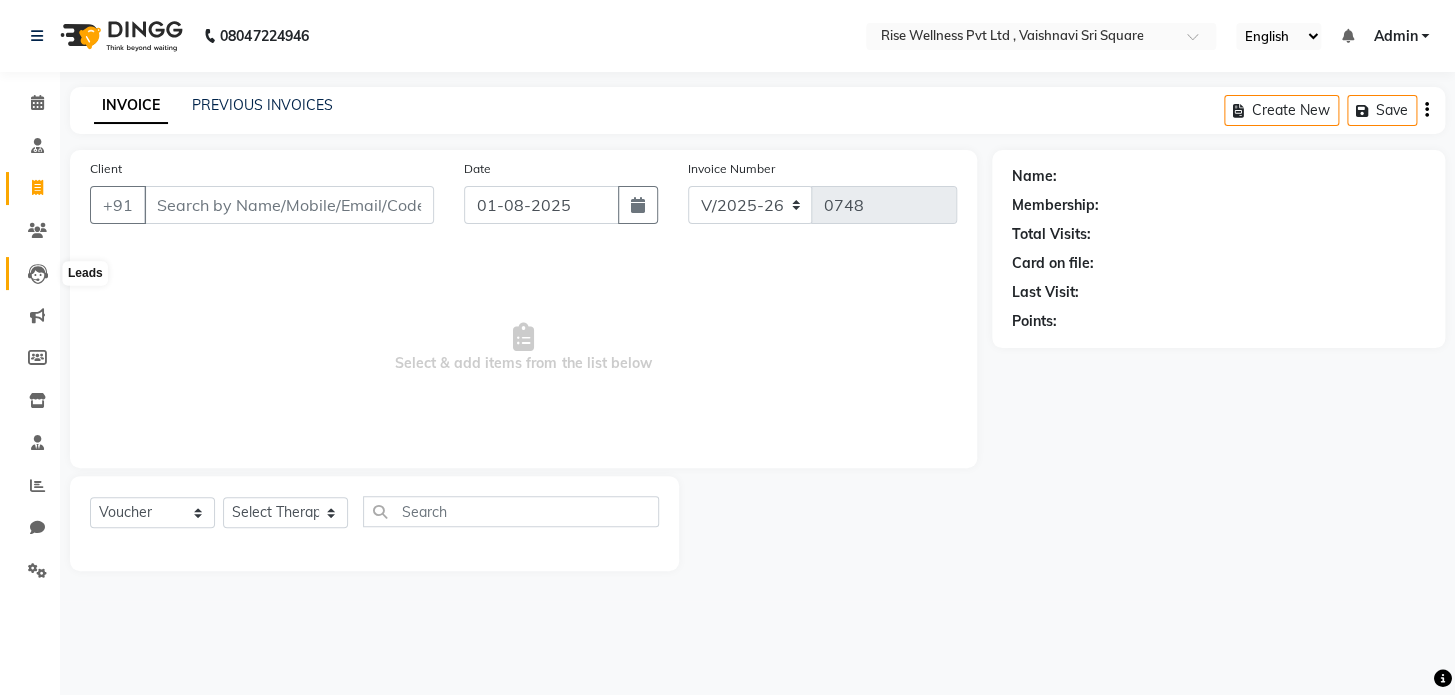 click 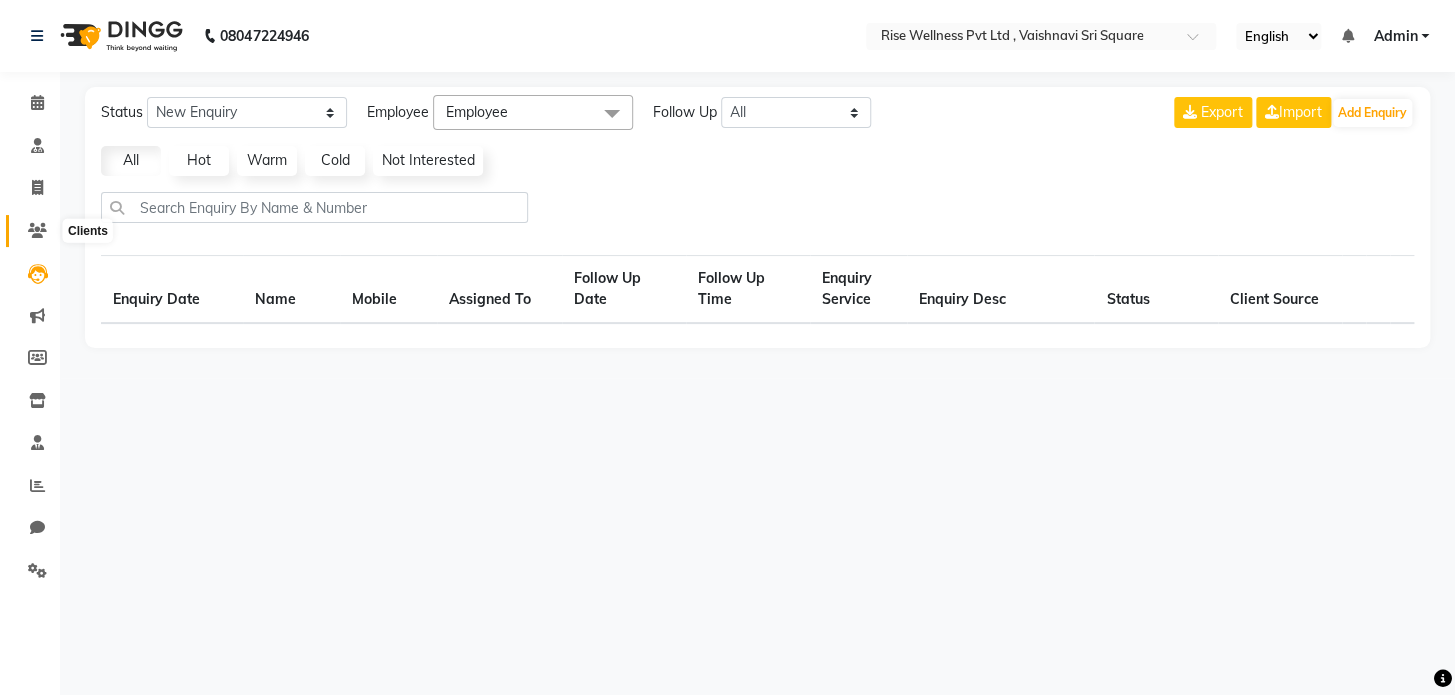 click 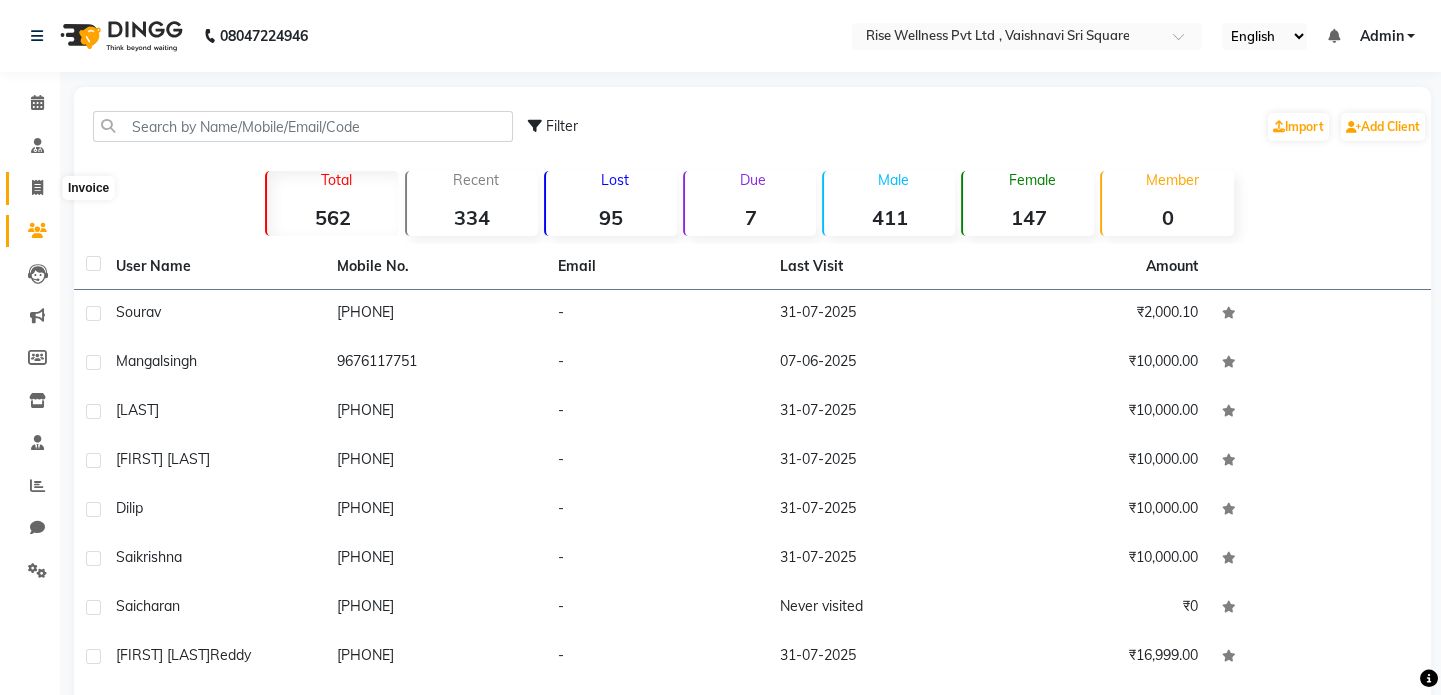 click 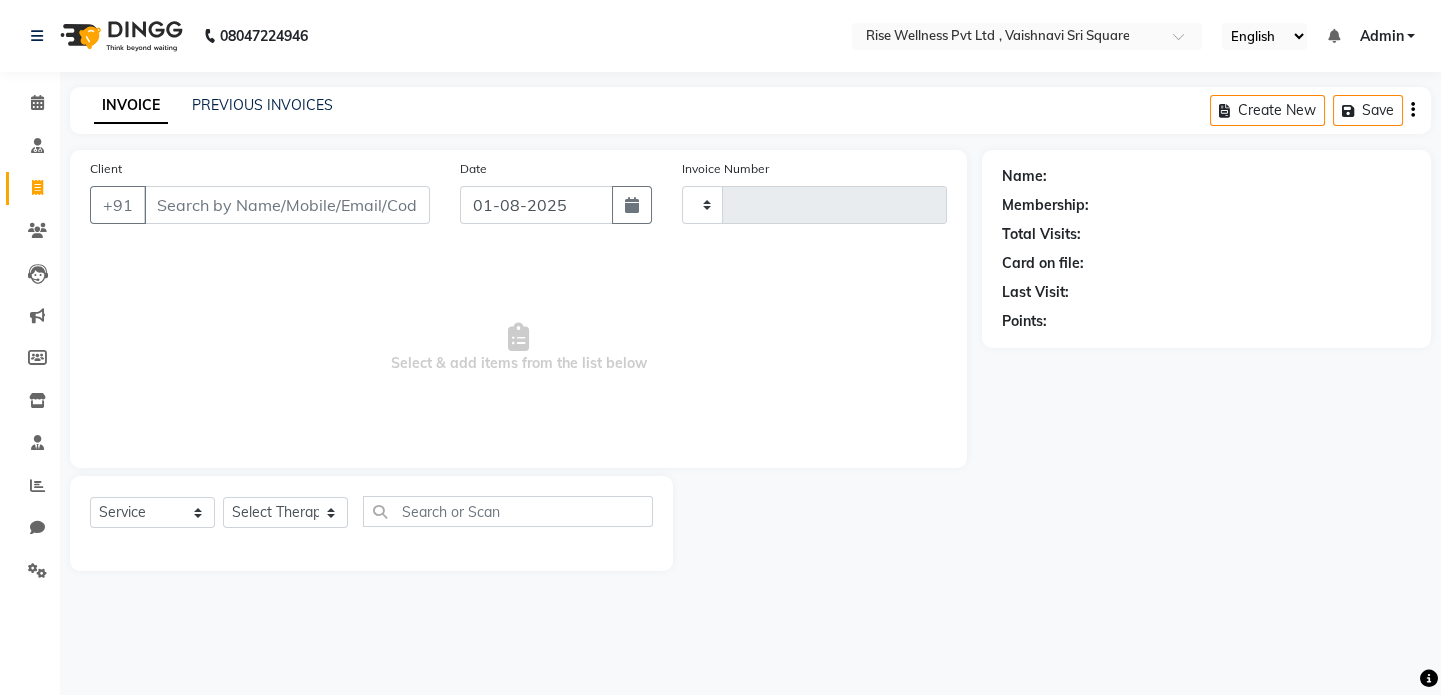 type on "0748" 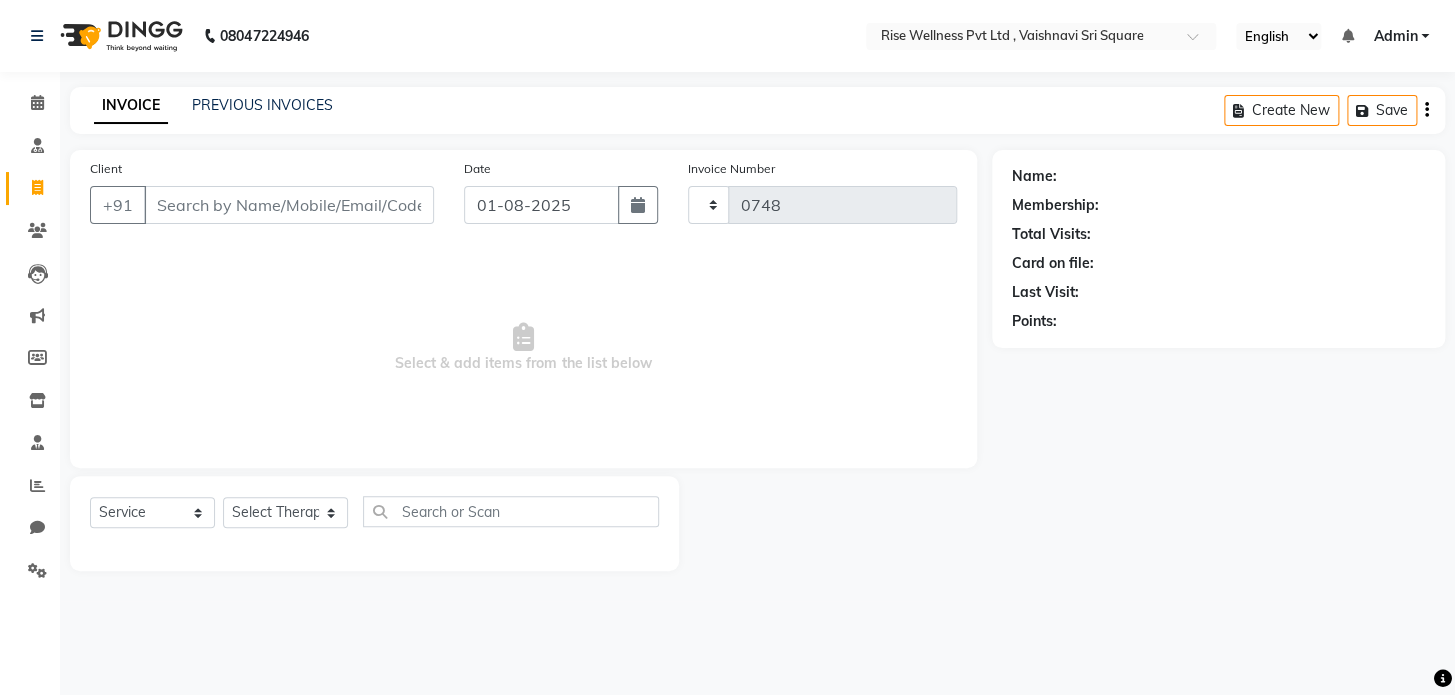 select on "7497" 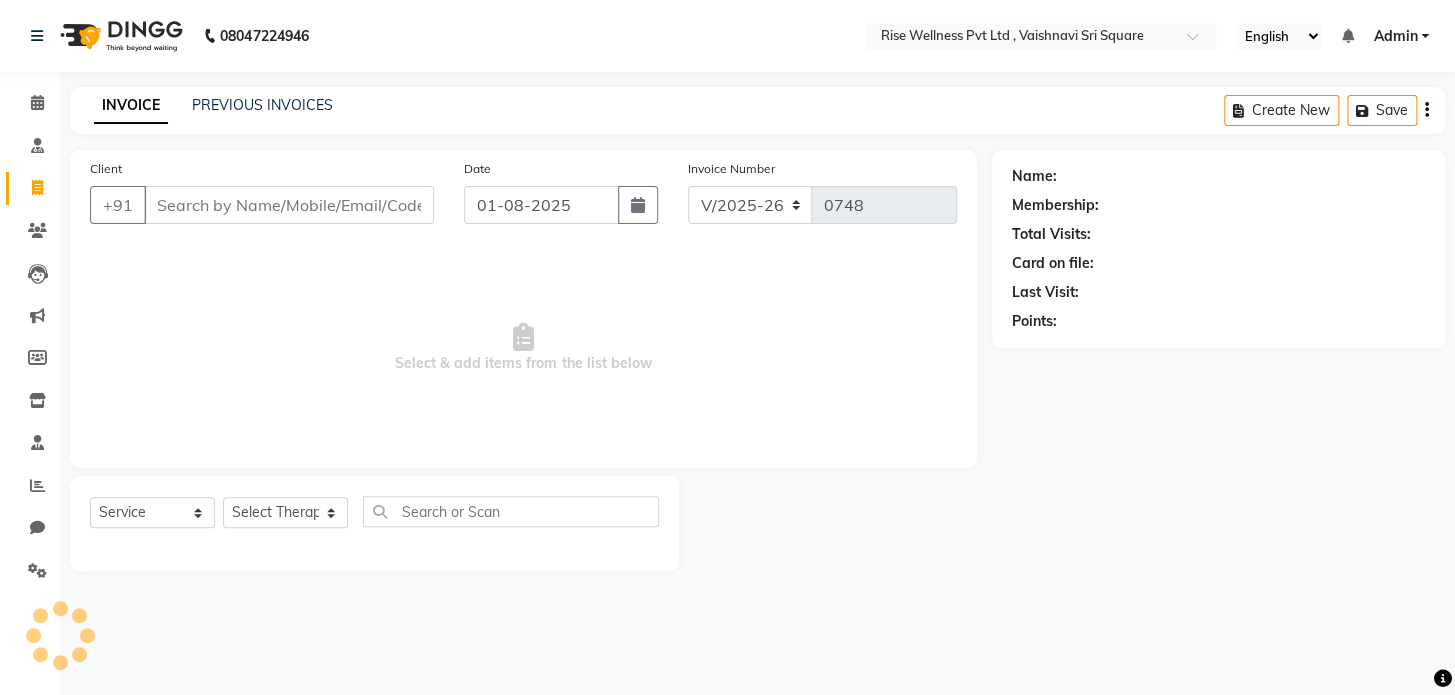 select on "V" 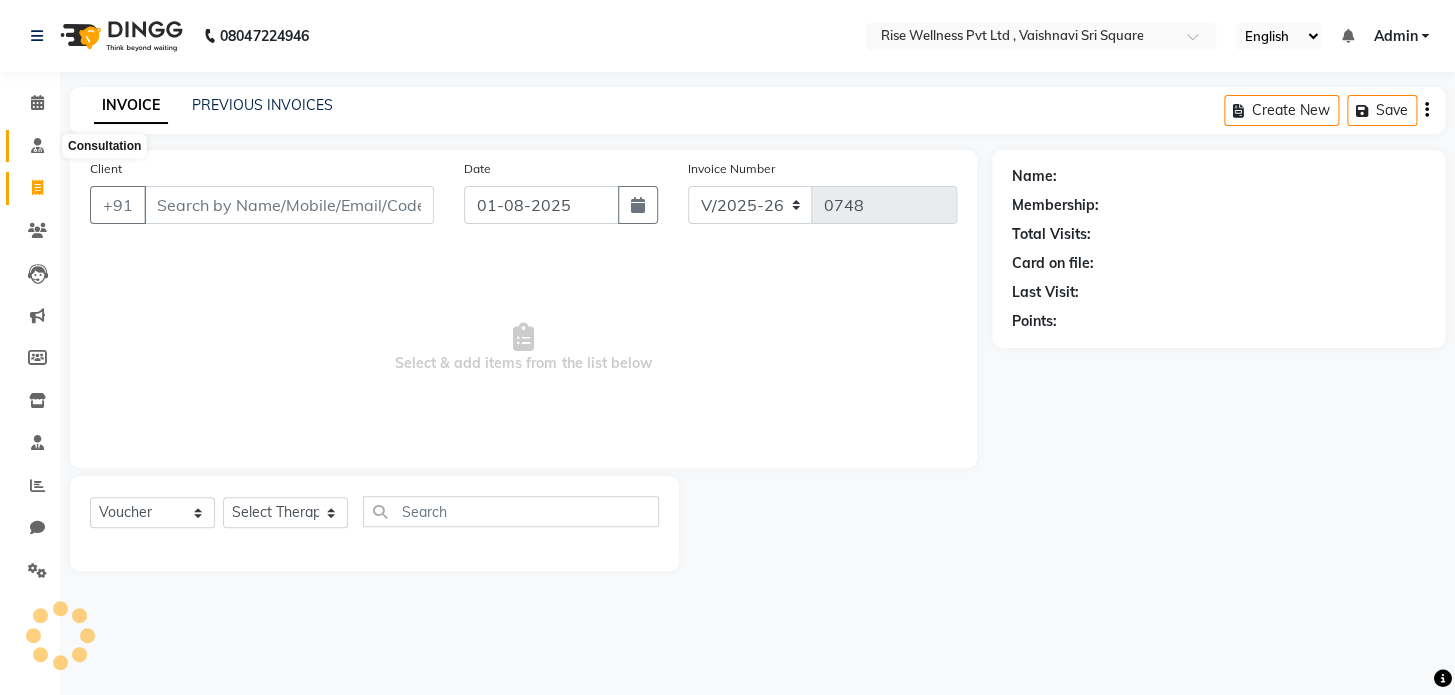 click on "Consultation" 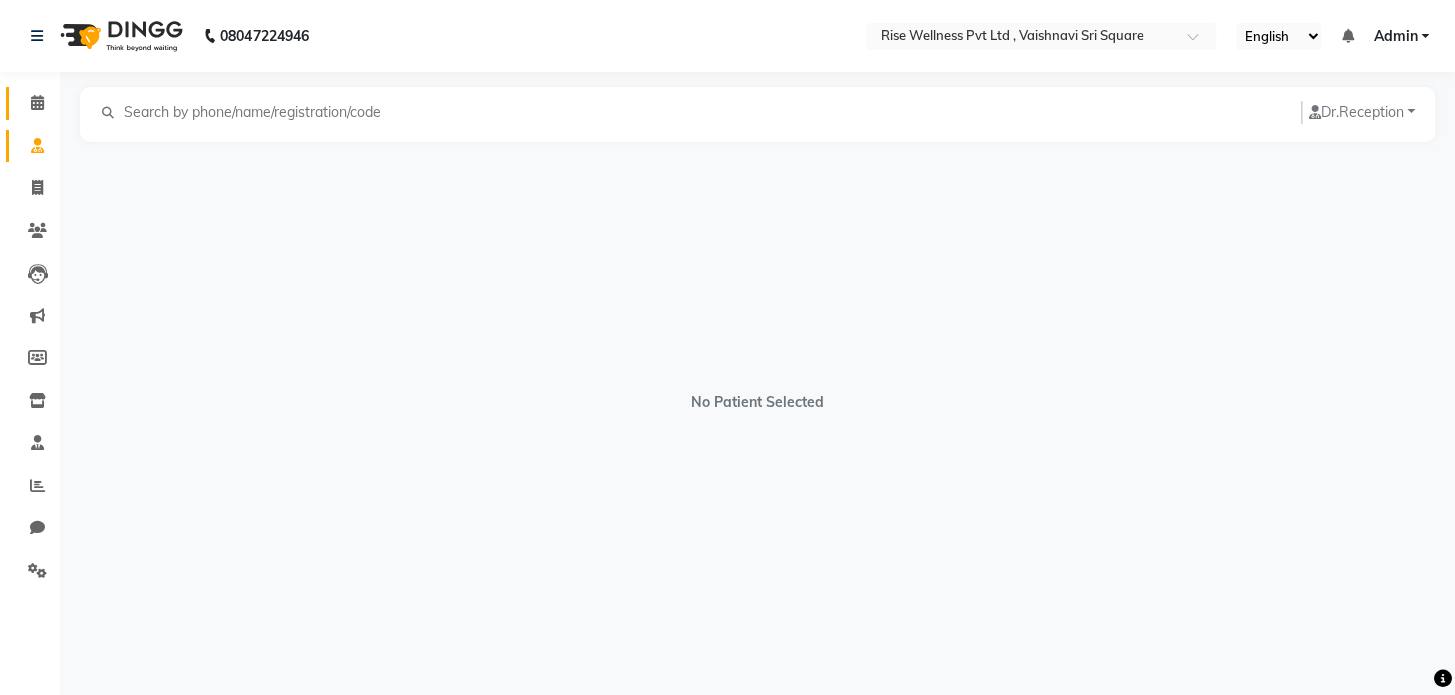 click 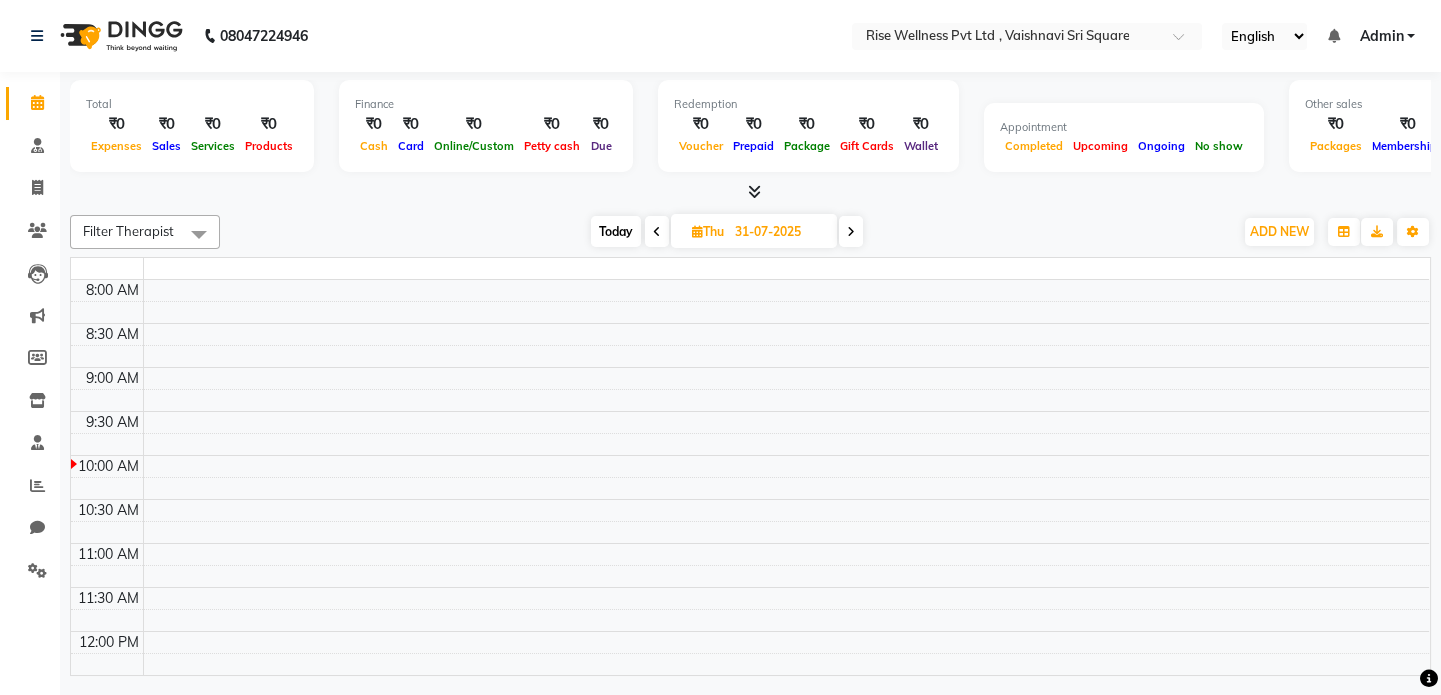 scroll, scrollTop: 0, scrollLeft: 0, axis: both 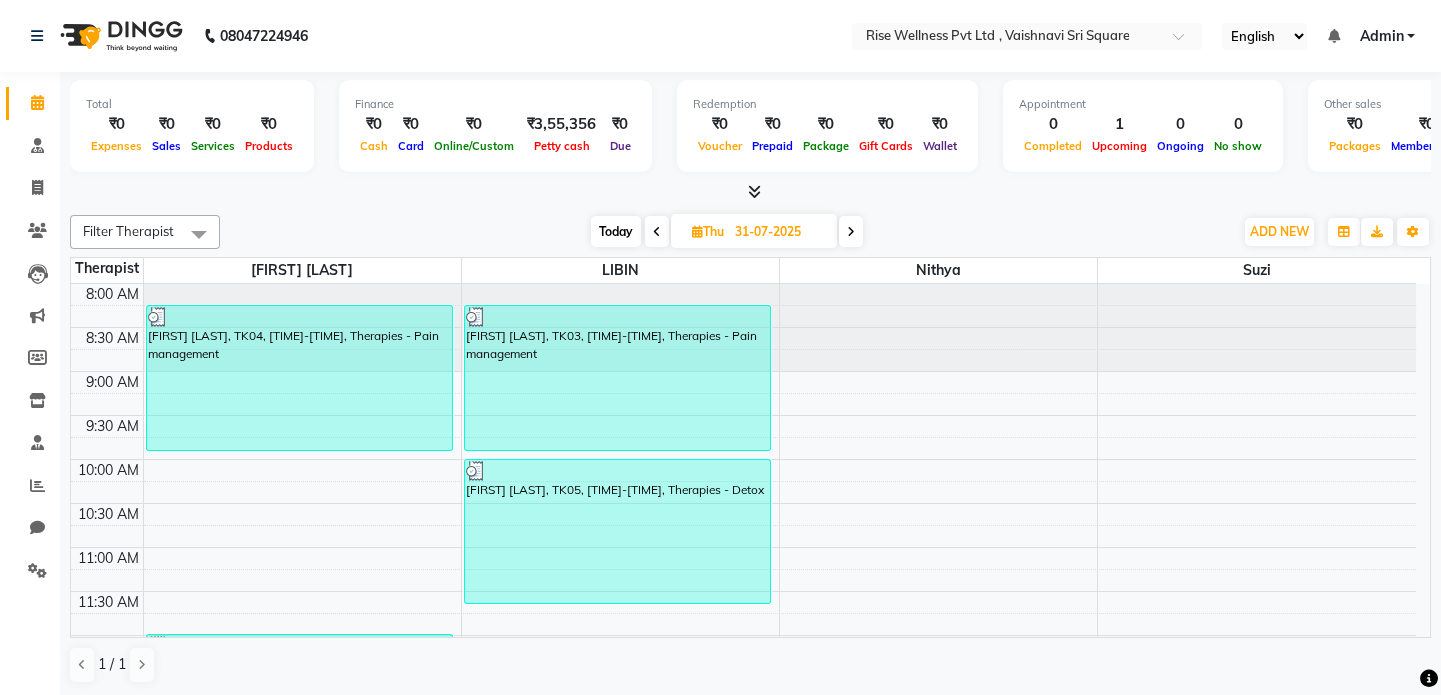click on "Today" at bounding box center (616, 231) 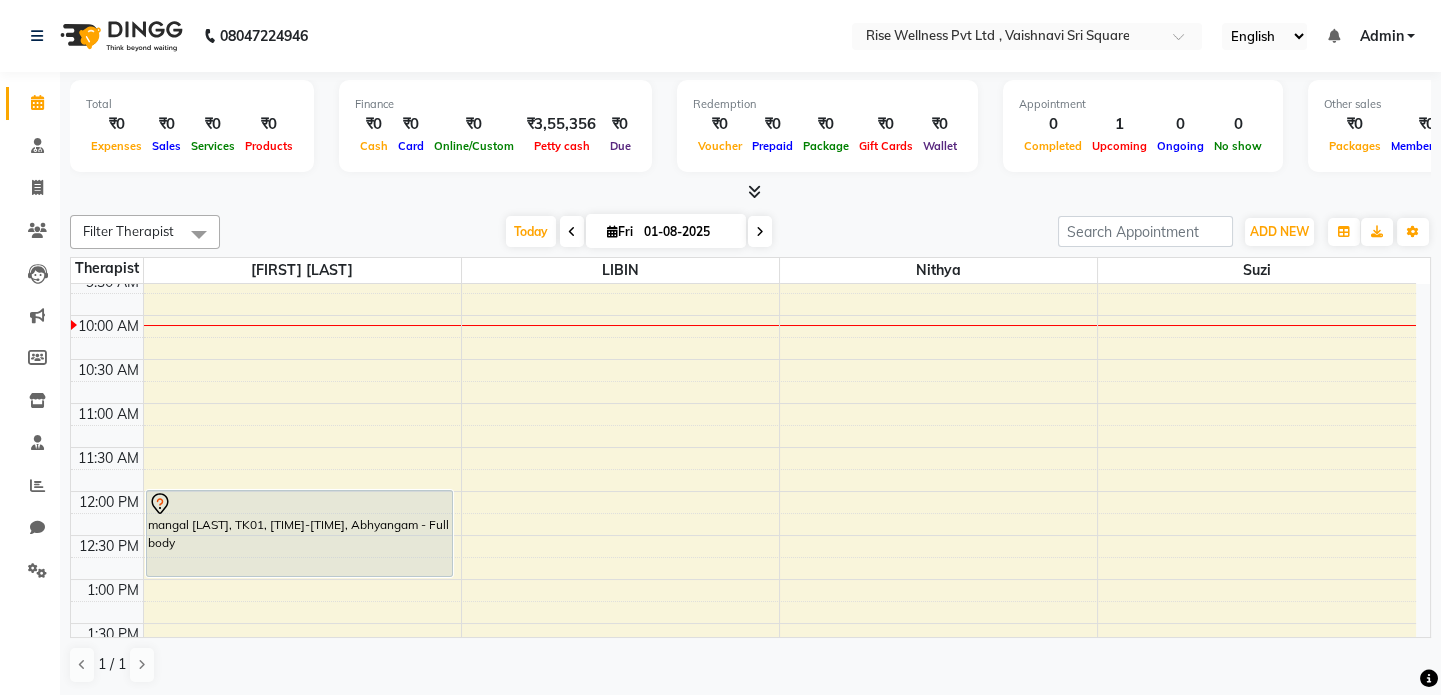 scroll, scrollTop: 176, scrollLeft: 0, axis: vertical 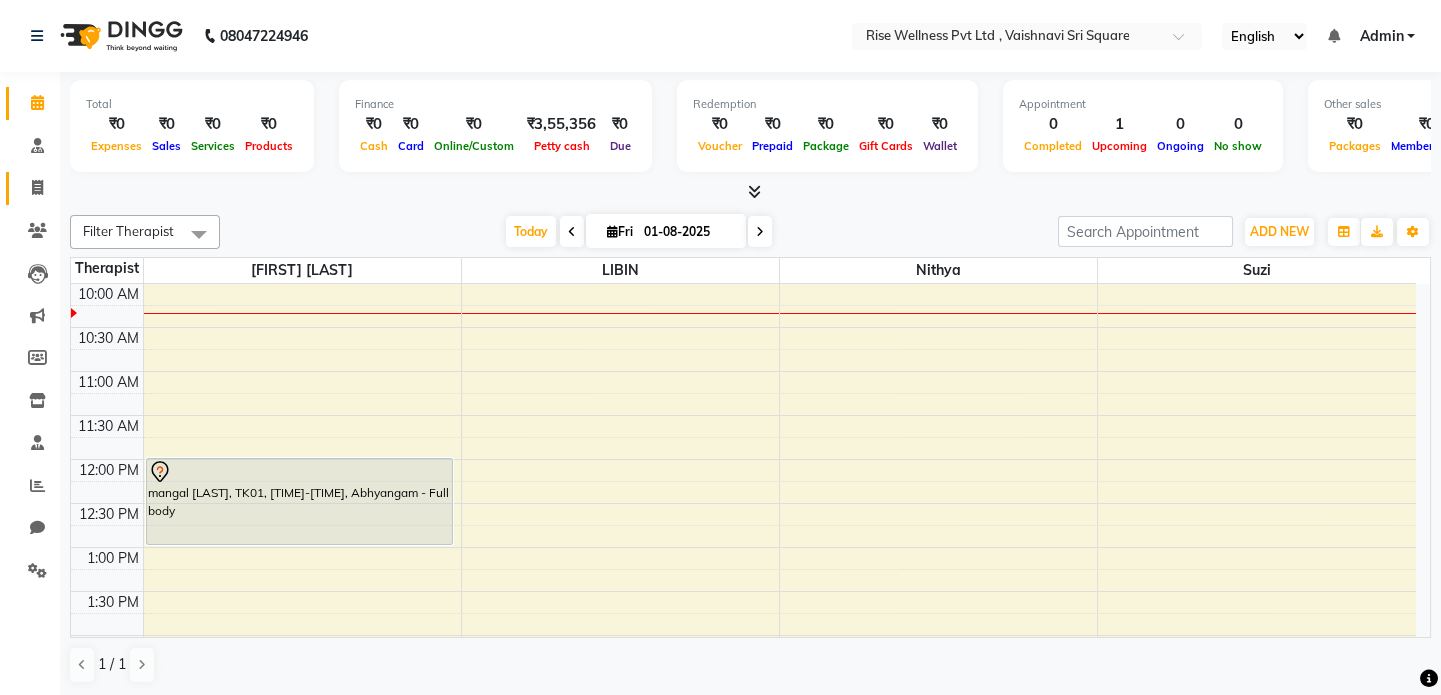 click on "Invoice" 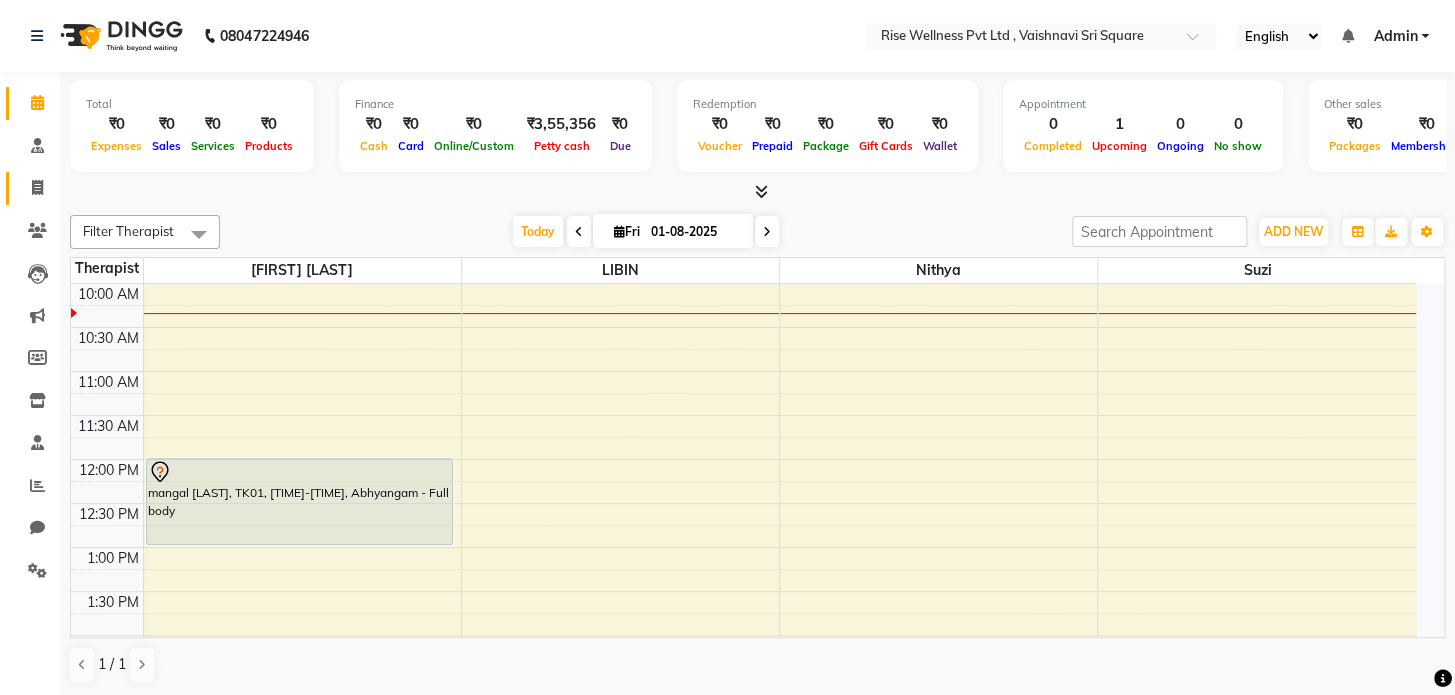 select on "7497" 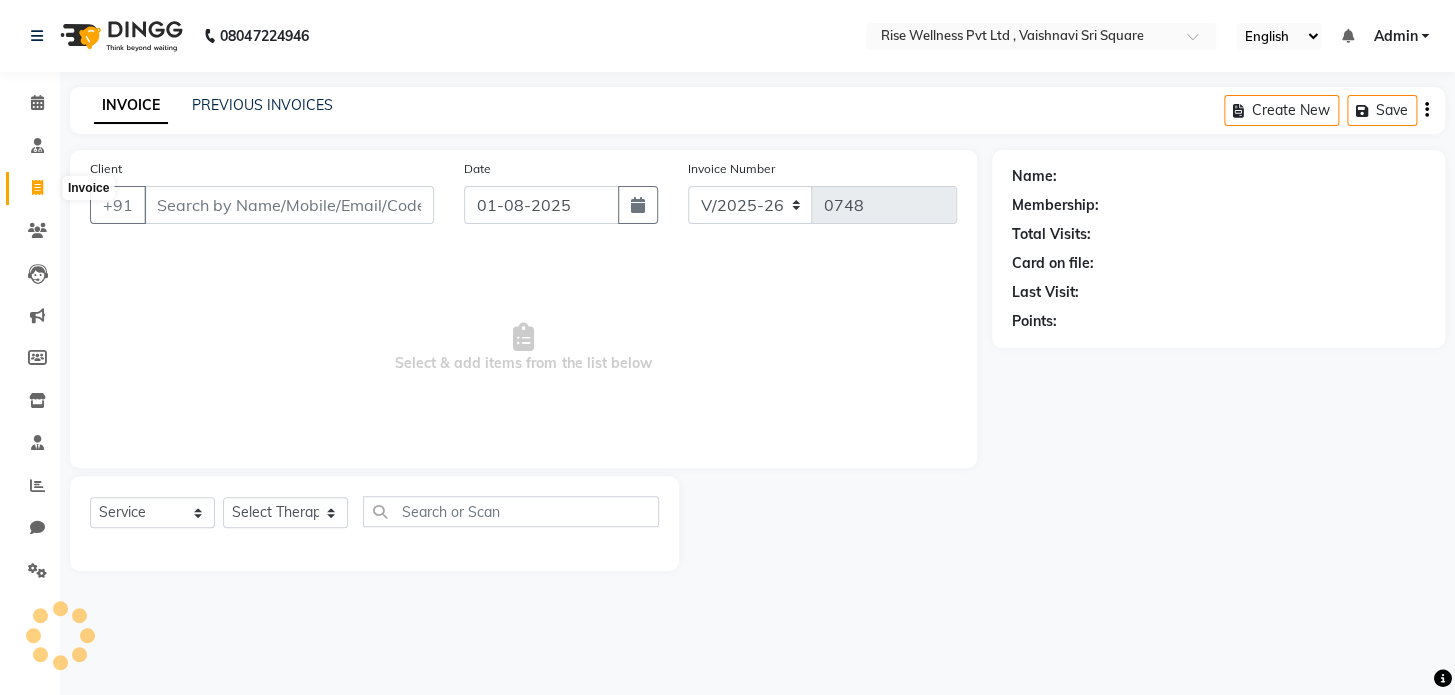 select on "V" 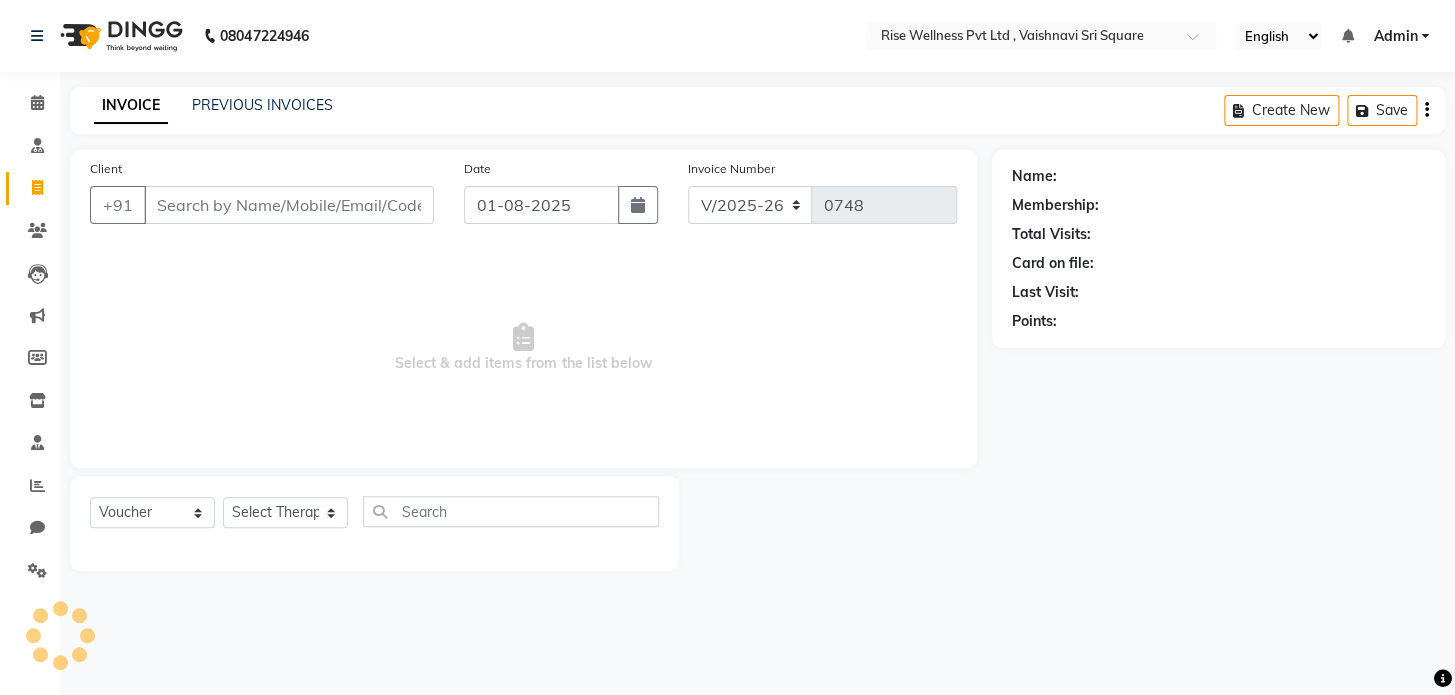 click on "Clients" 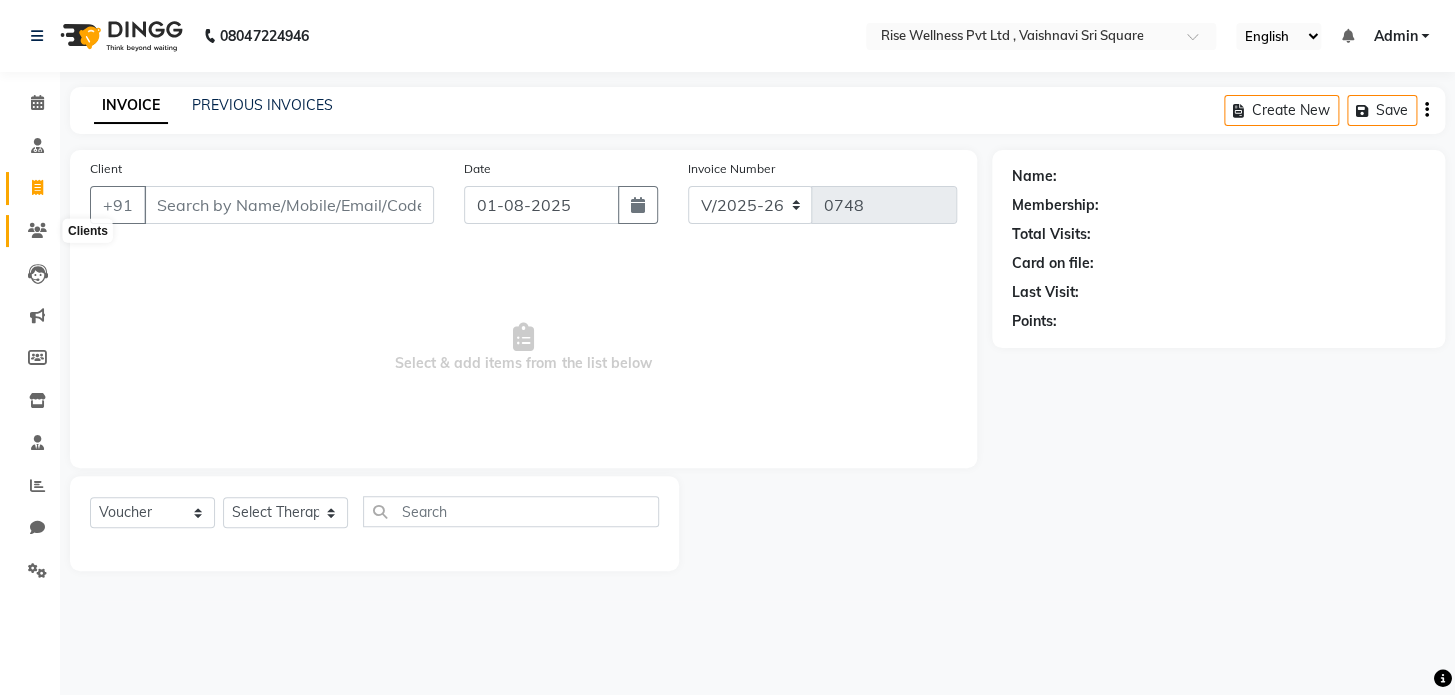 click 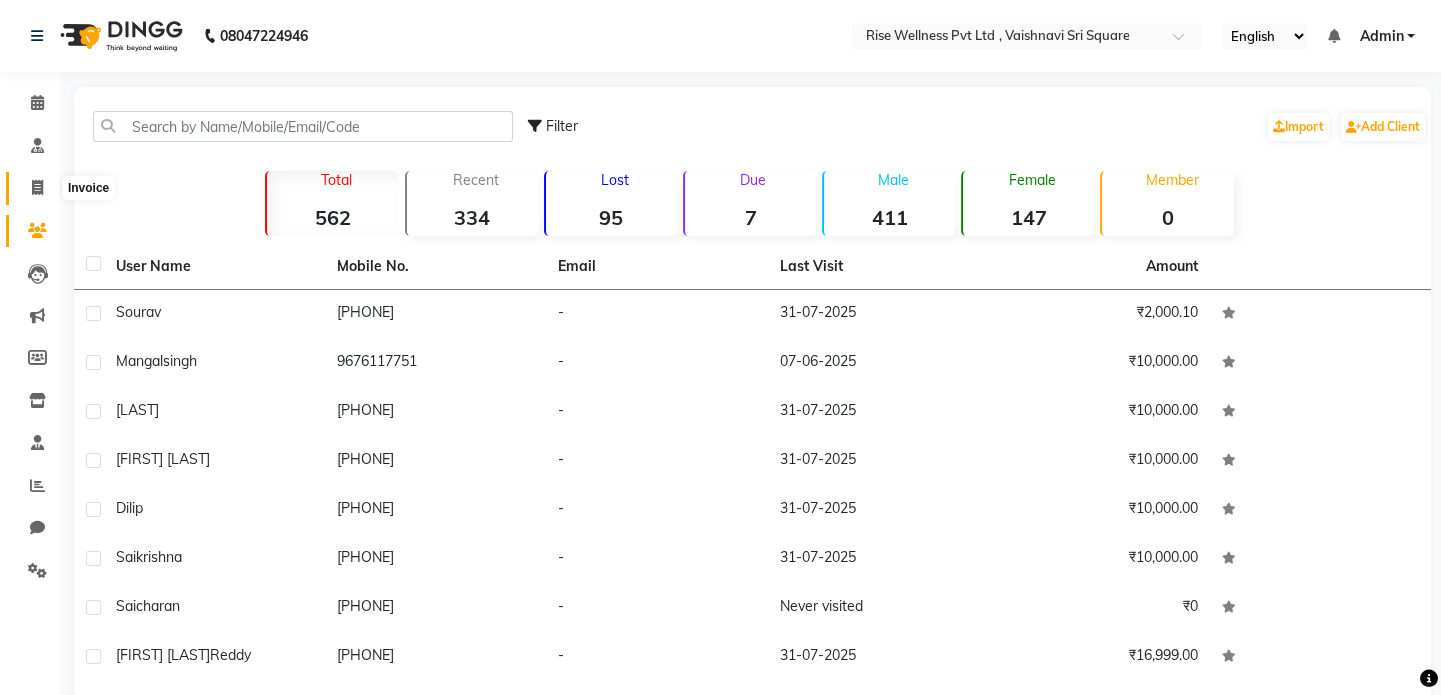 click 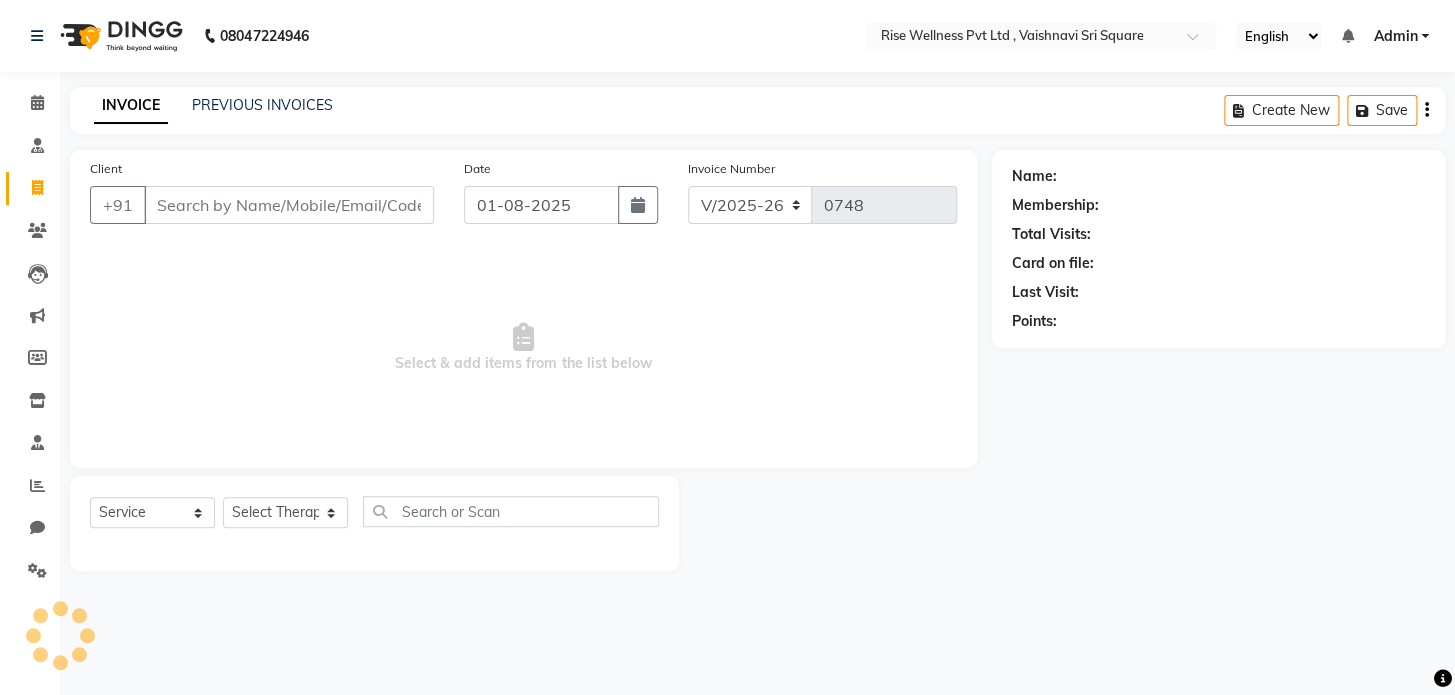 select on "V" 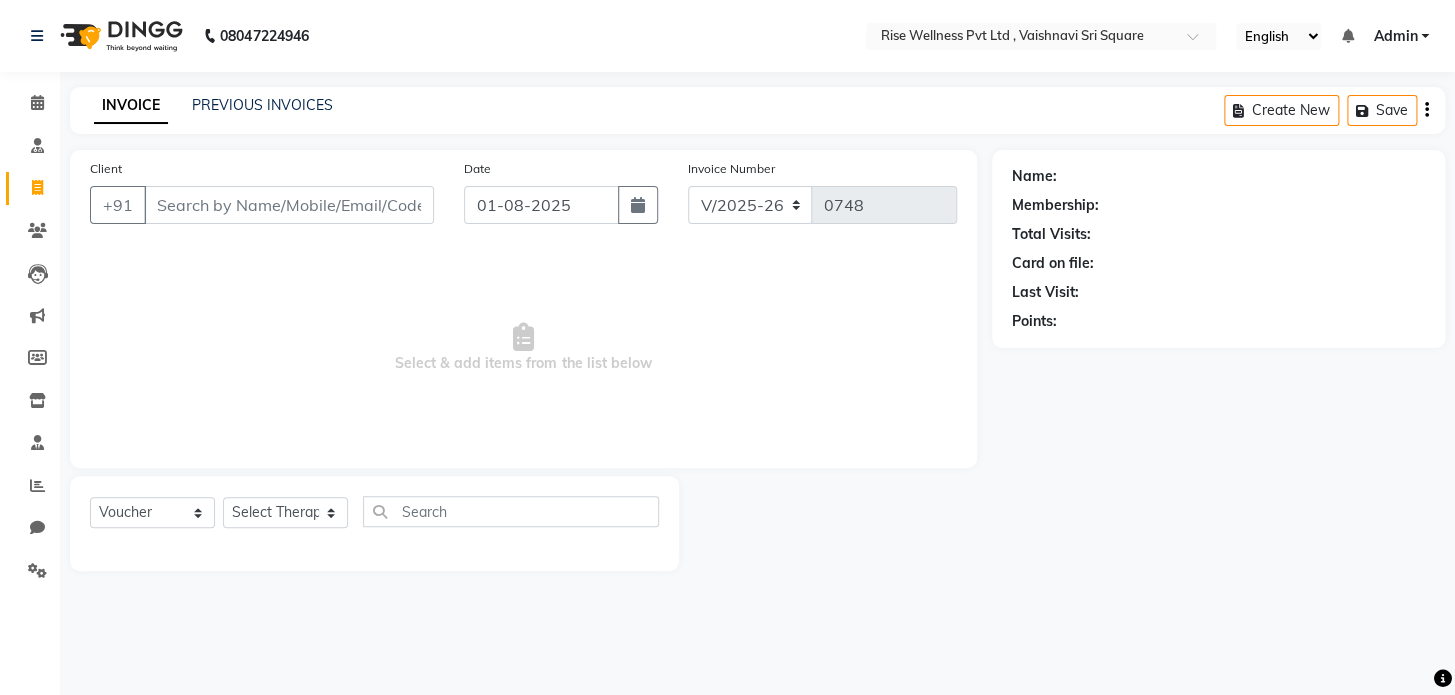 click on "INVOICE PREVIOUS INVOICES Create New   Save" 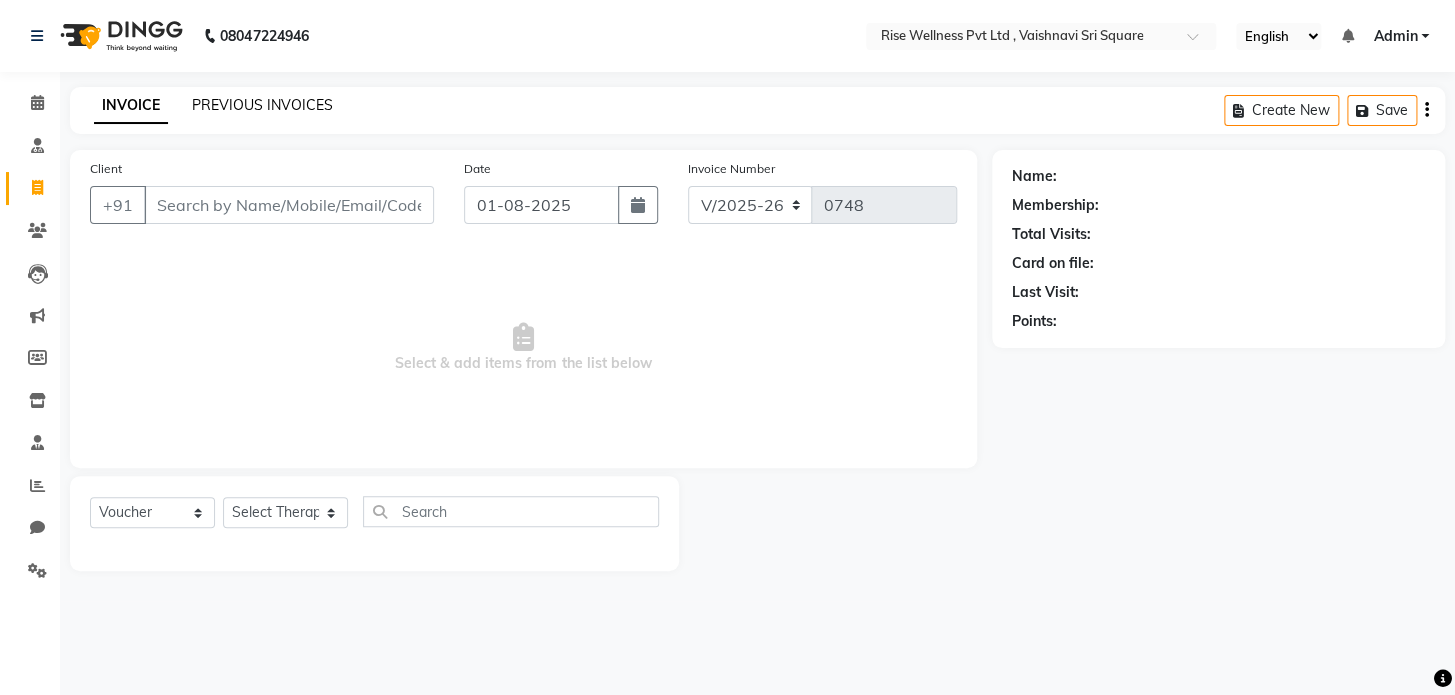 click on "PREVIOUS INVOICES" 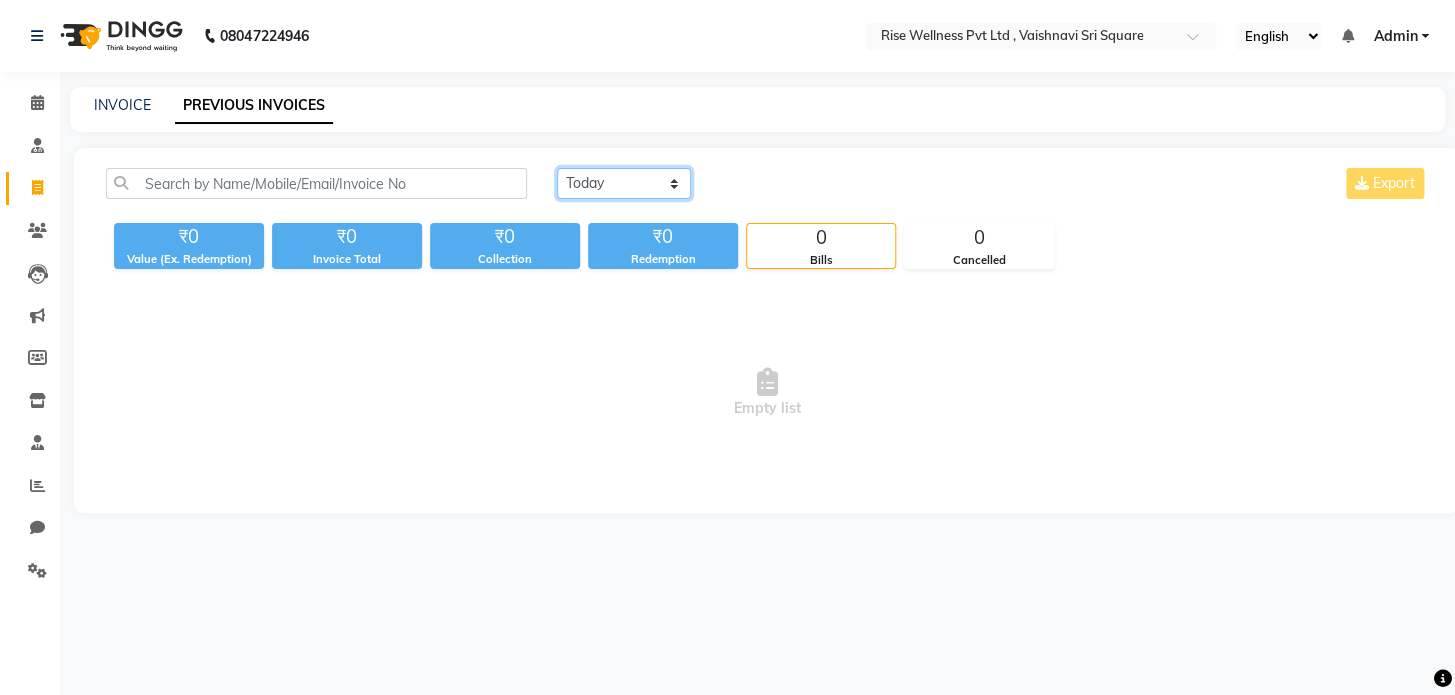 click on "Today Yesterday Custom Range" 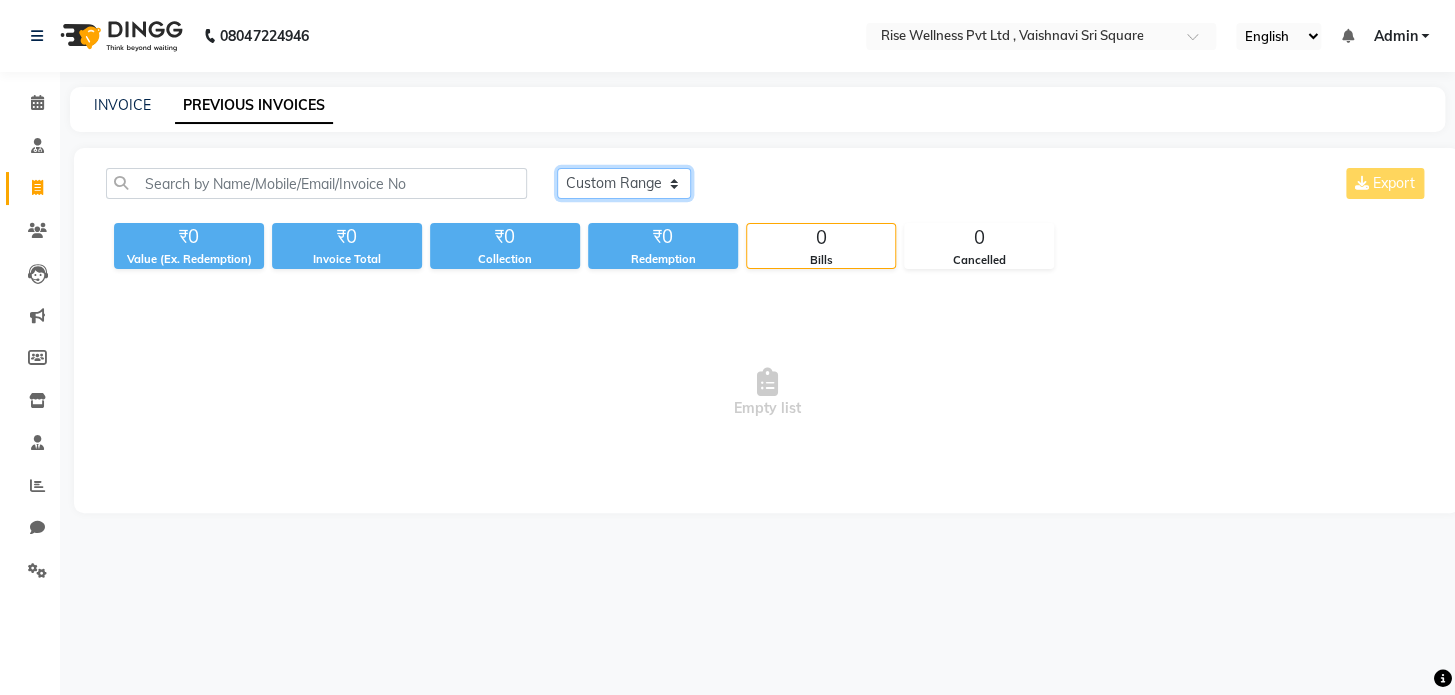 click on "Today Yesterday Custom Range" 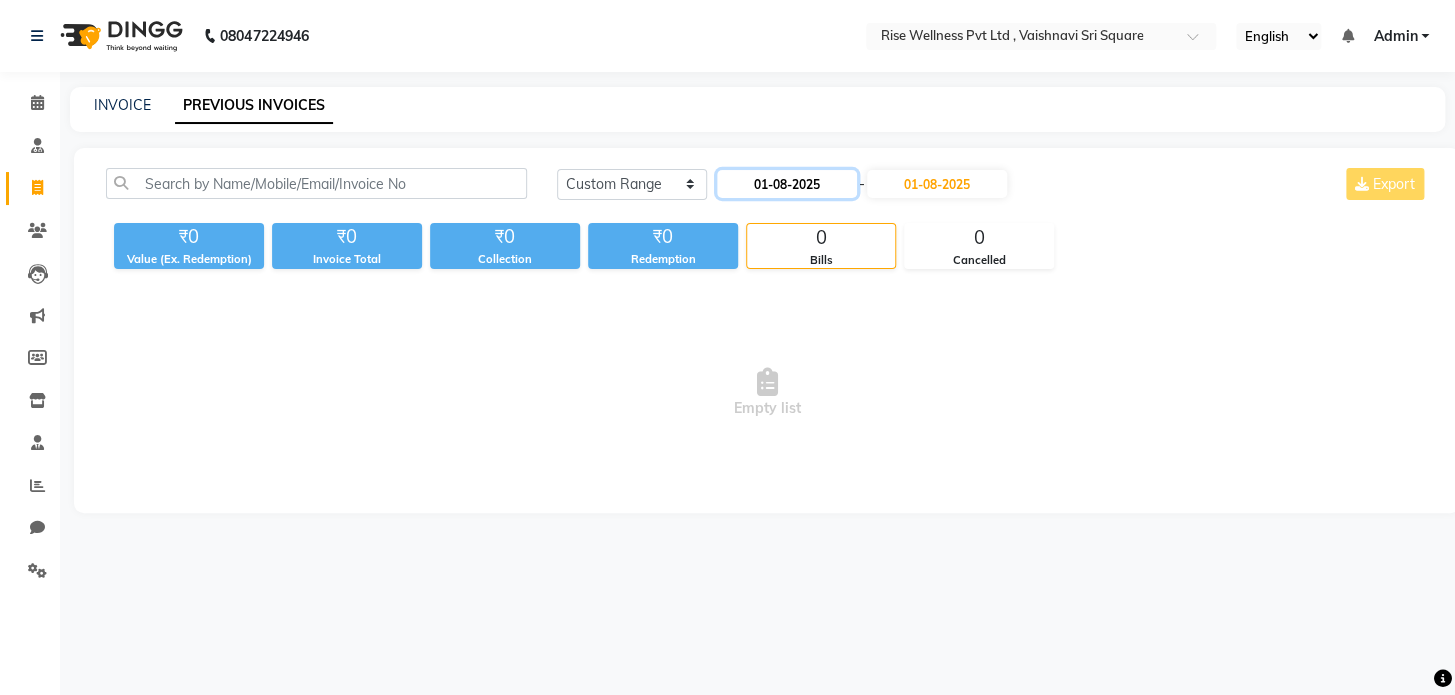 click on "01-08-2025" 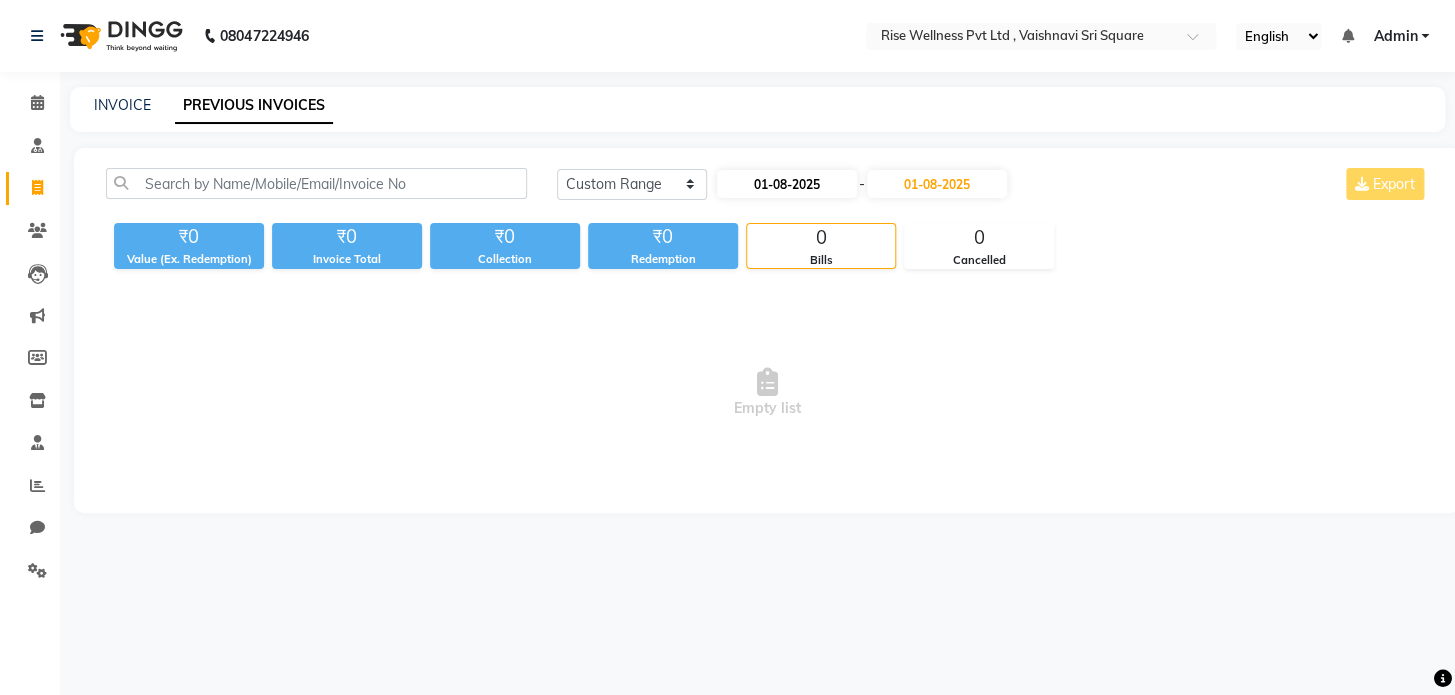 select on "8" 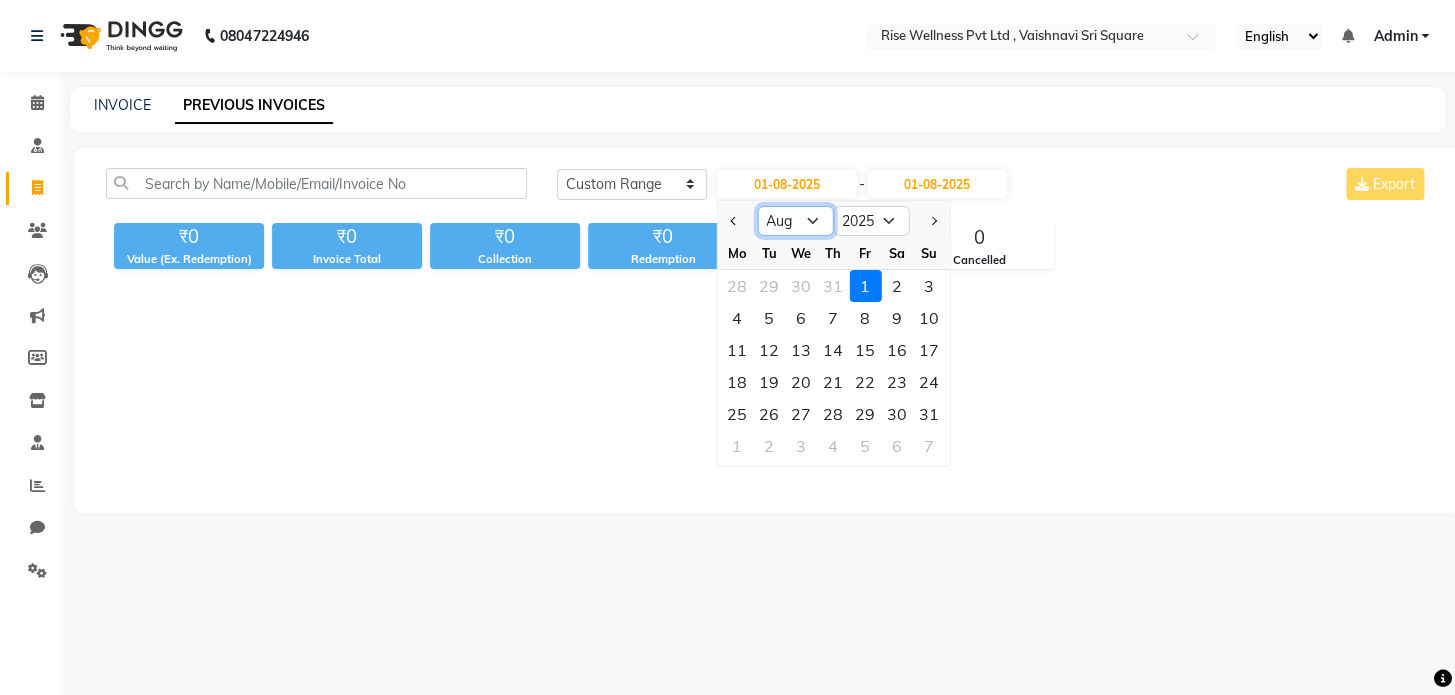 click on "Jan Feb Mar Apr May Jun Jul Aug Sep Oct Nov Dec" 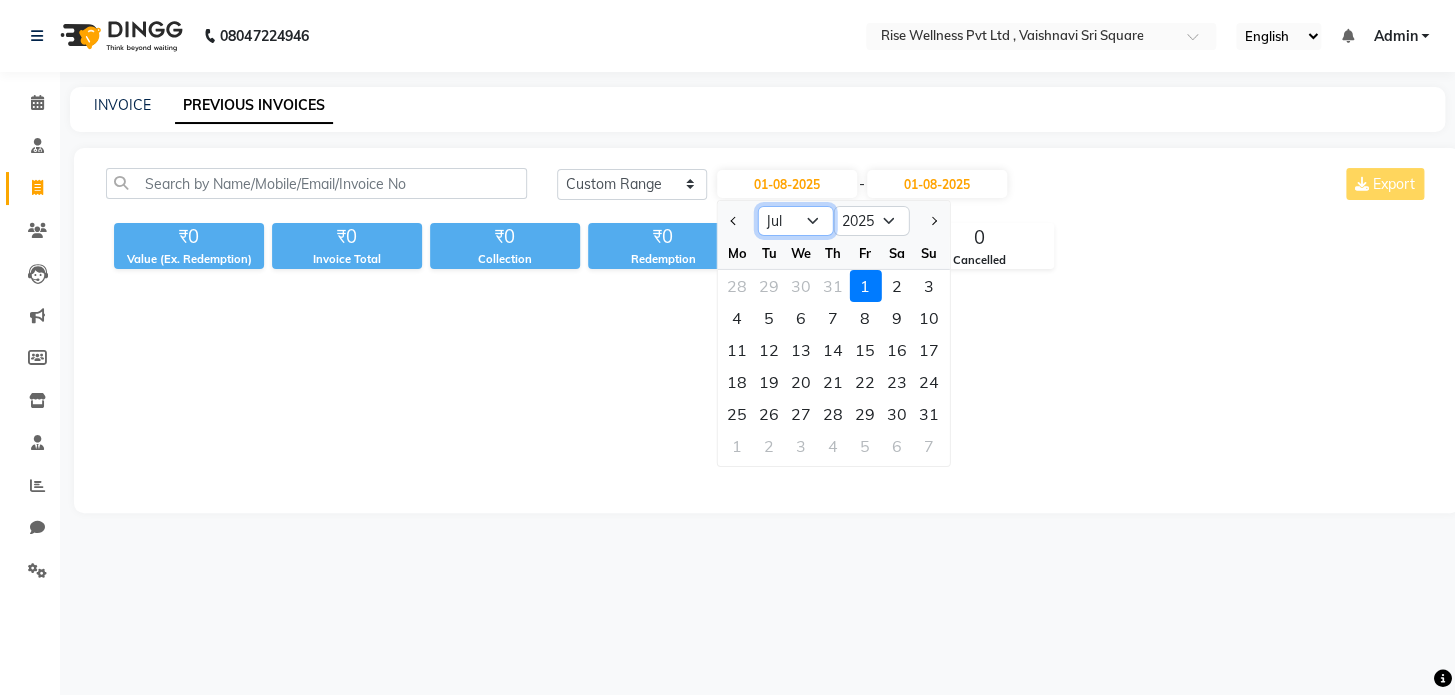 click on "Jan Feb Mar Apr May Jun Jul Aug Sep Oct Nov Dec" 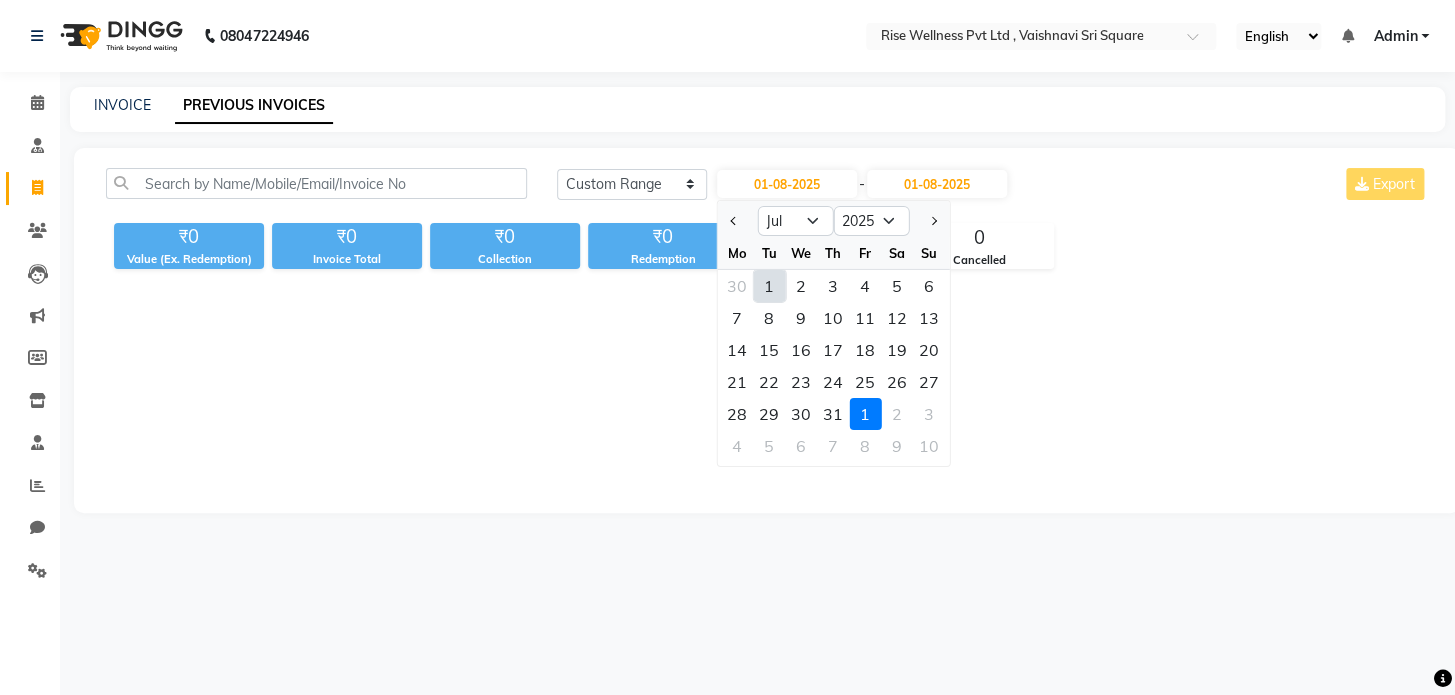 click on "1" 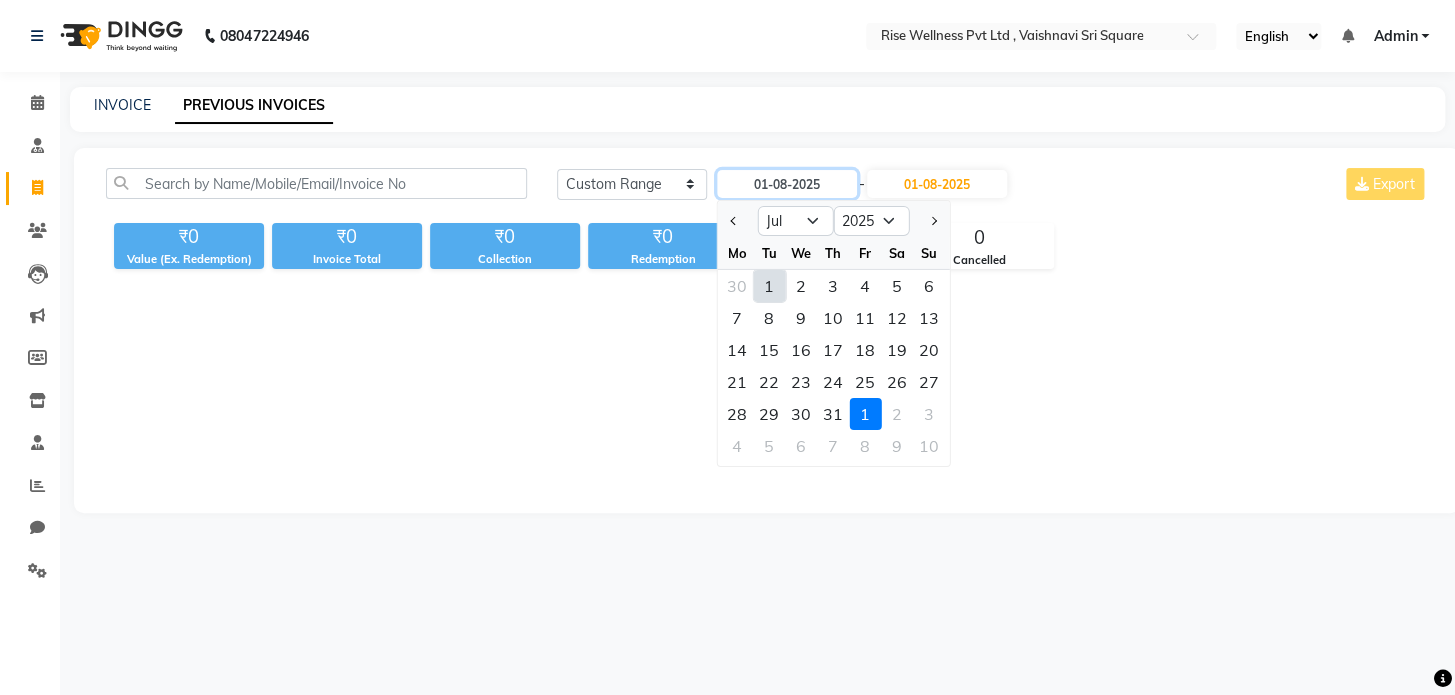 type on "01-07-2025" 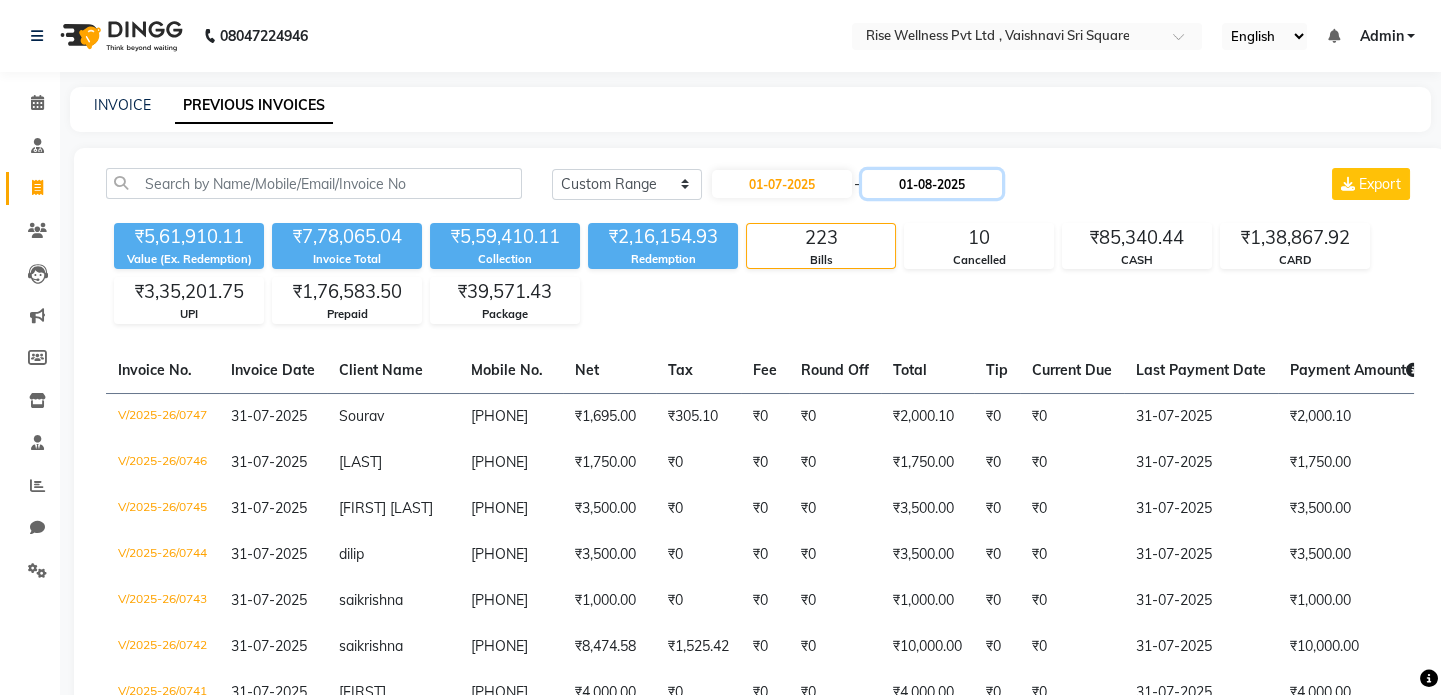 click on "01-08-2025" 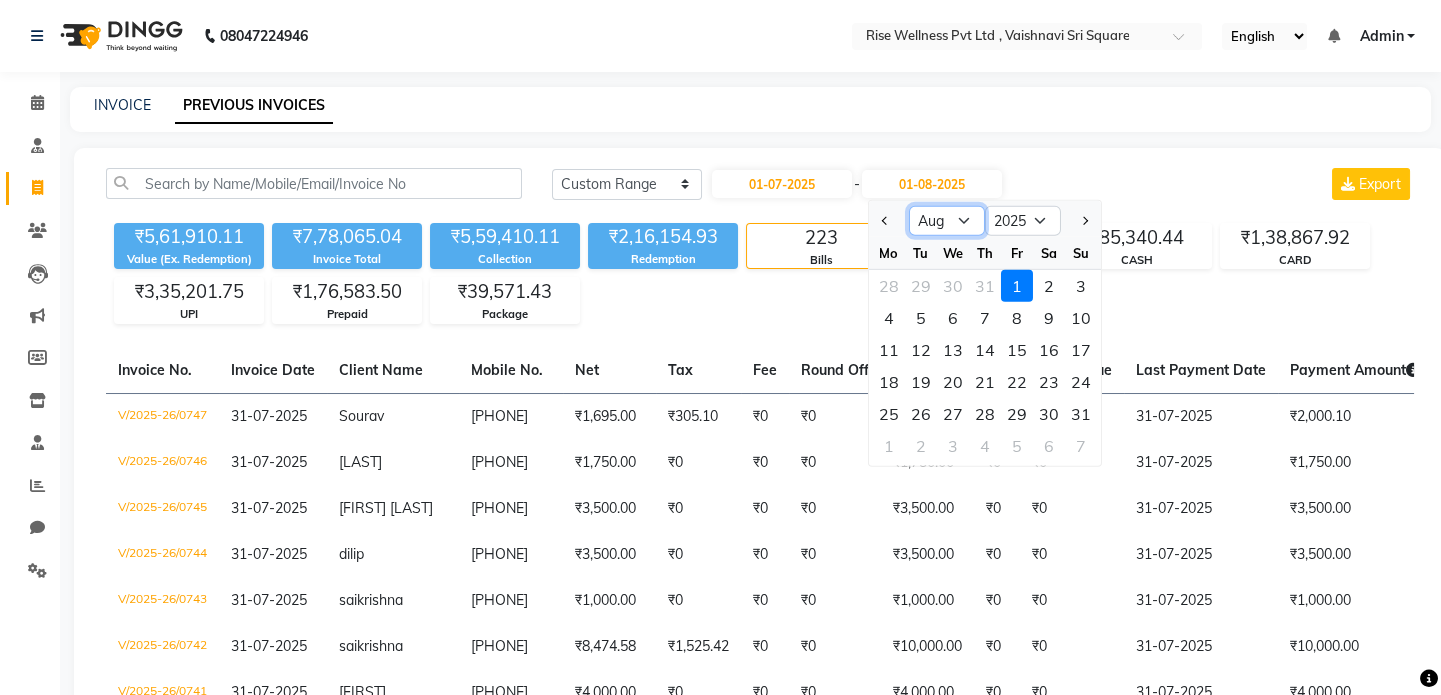 click on "Jul Aug Sep Oct Nov Dec" 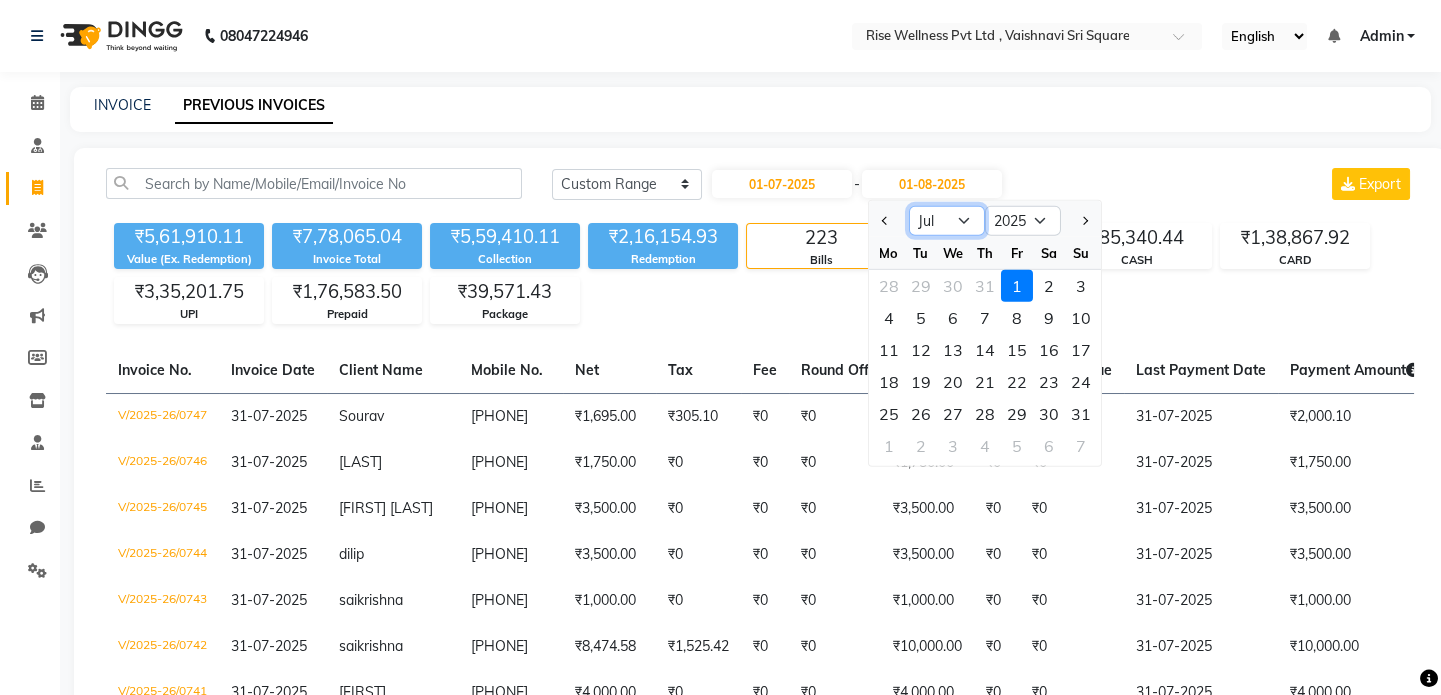 click on "Jul Aug Sep Oct Nov Dec" 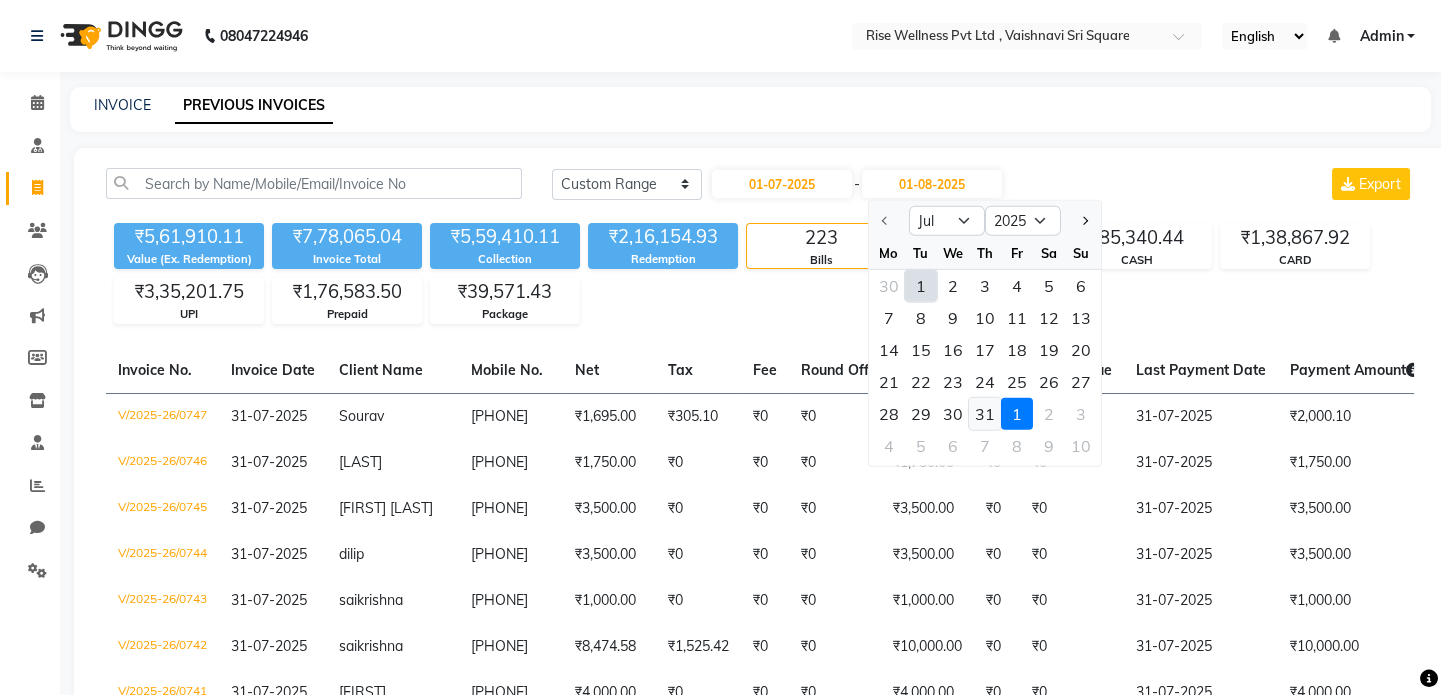 click on "31" 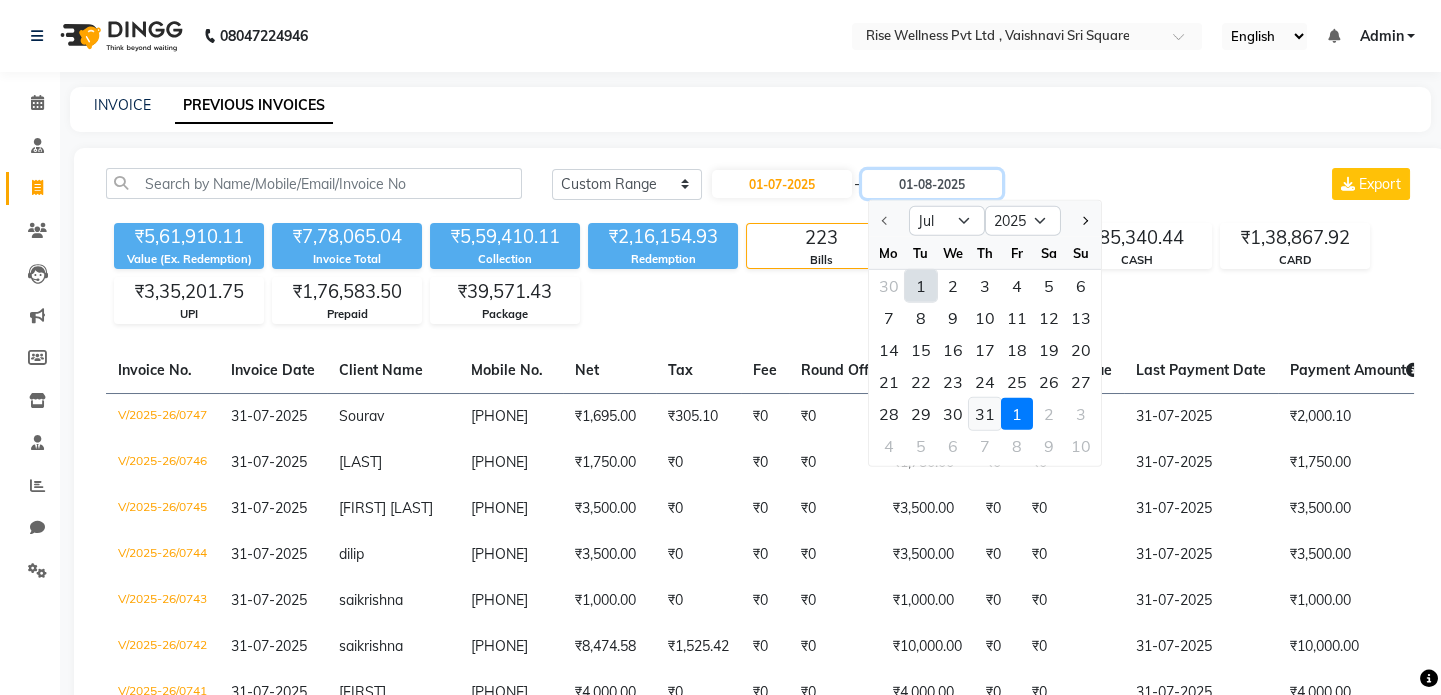 type on "31-07-2025" 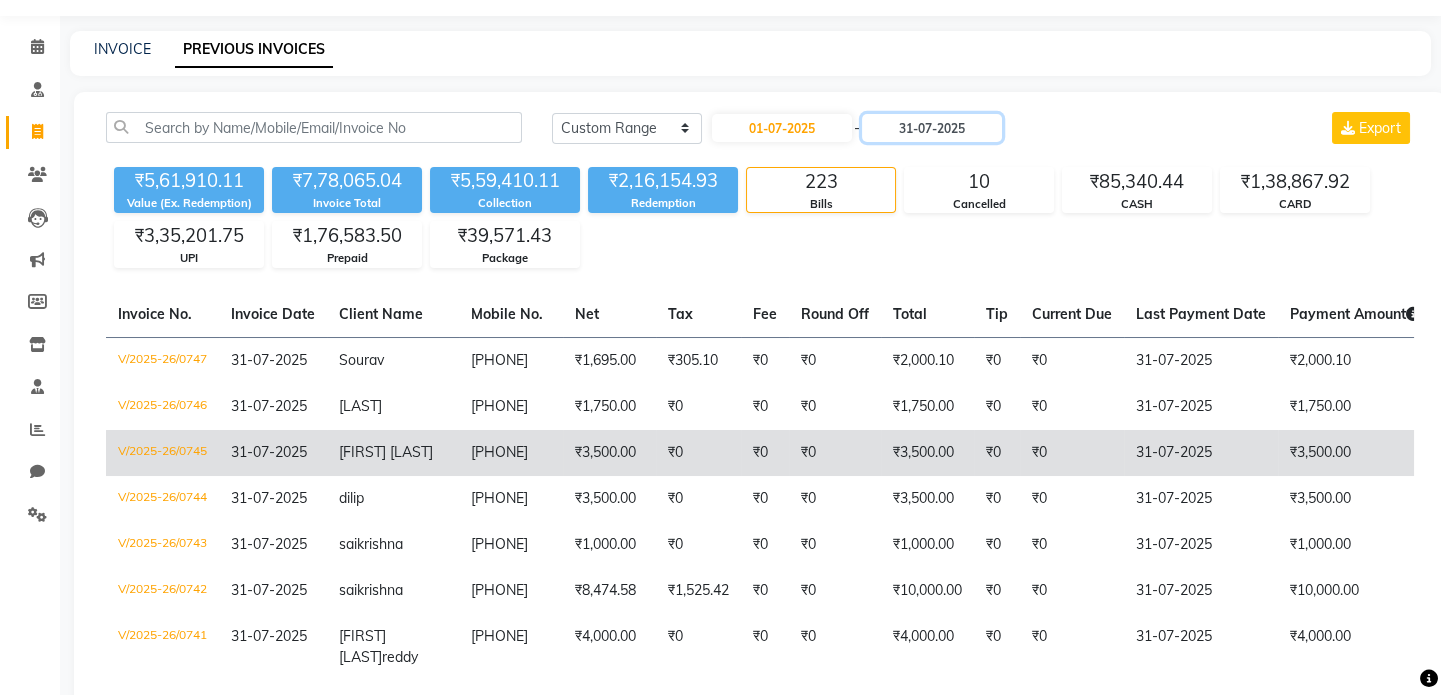 scroll, scrollTop: 0, scrollLeft: 0, axis: both 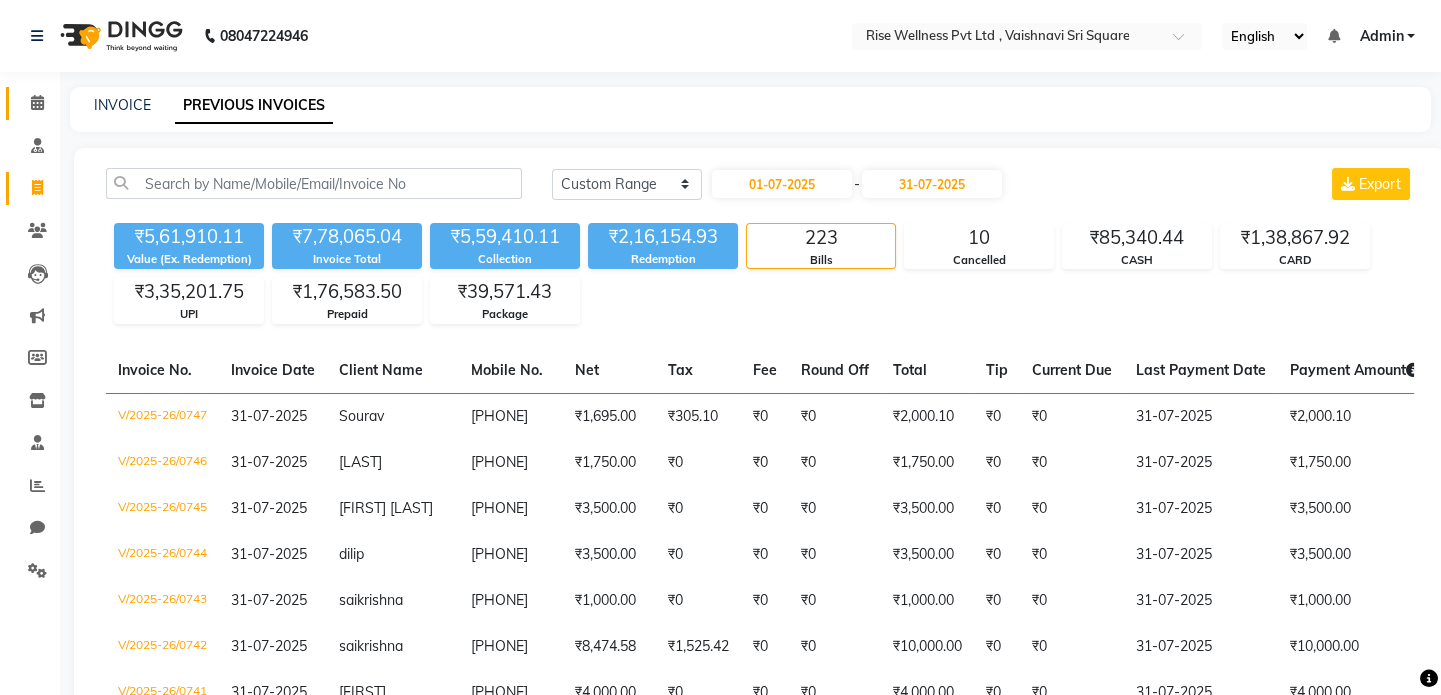 click 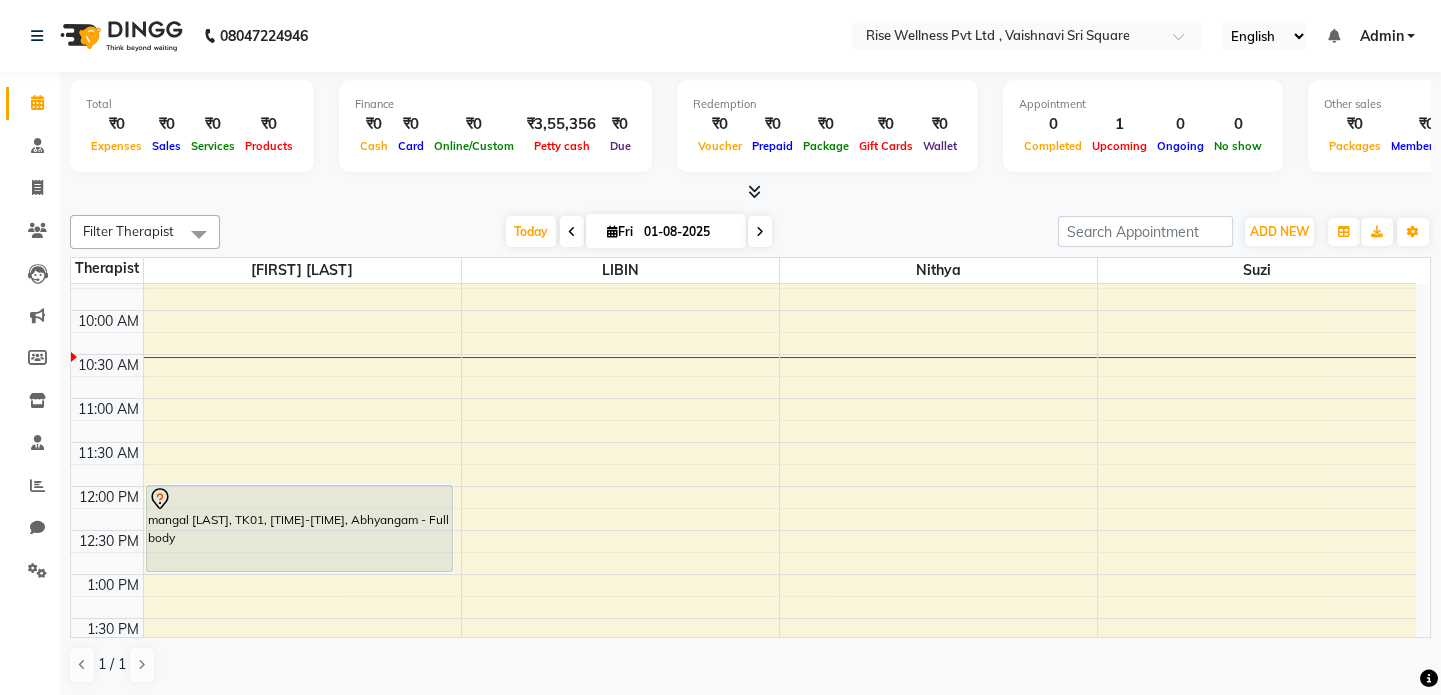 scroll, scrollTop: 0, scrollLeft: 0, axis: both 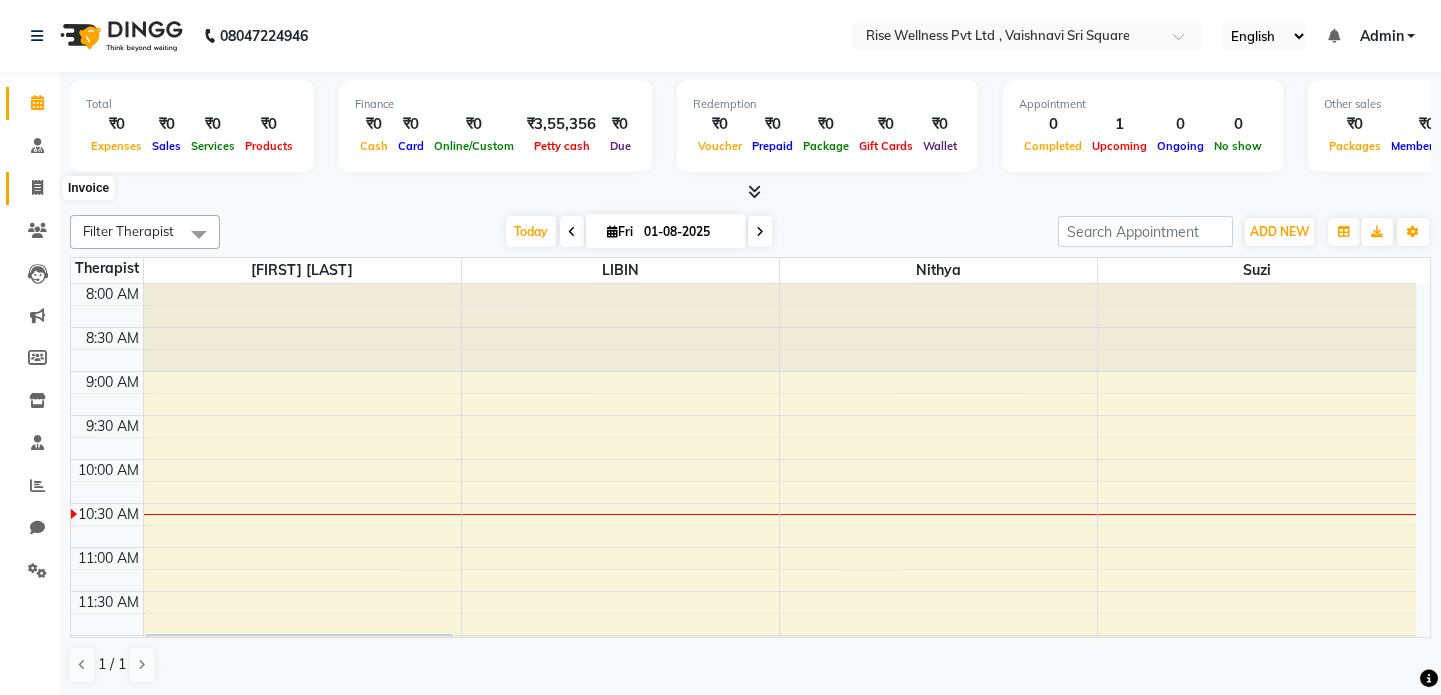 click 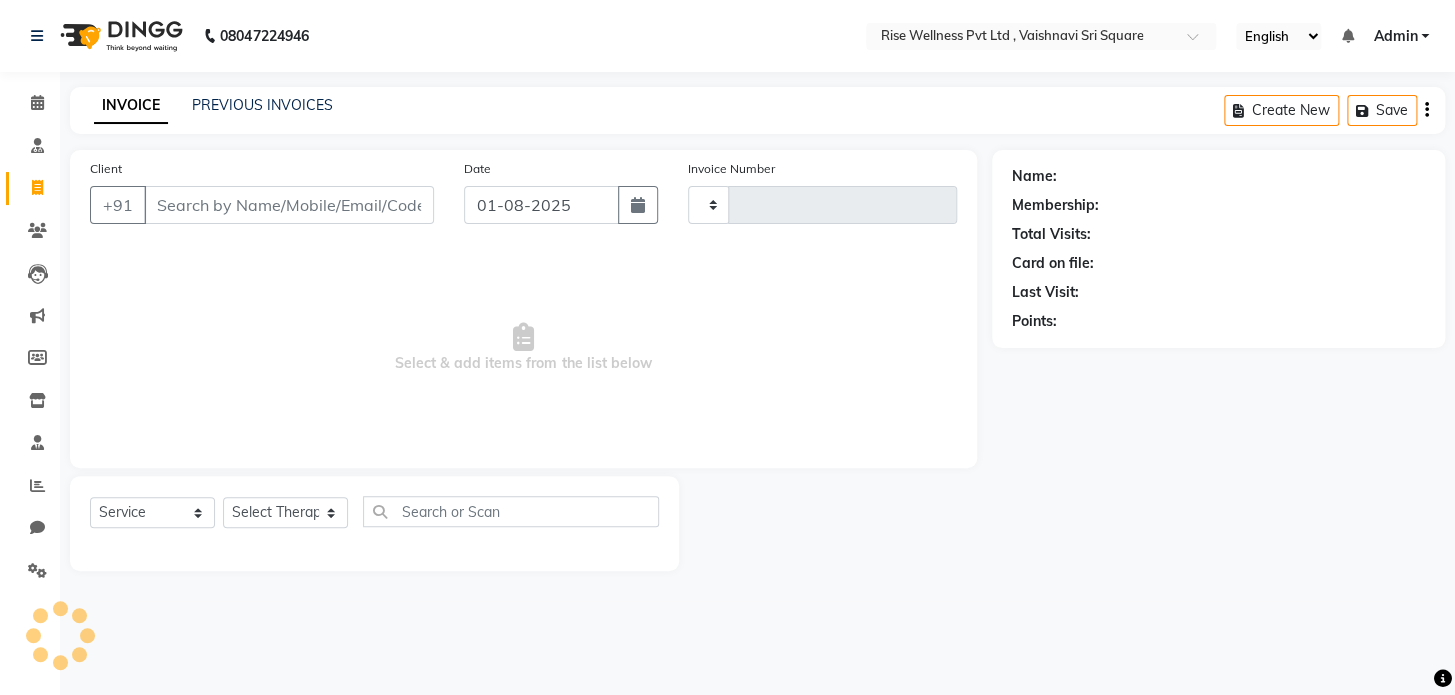 type on "0748" 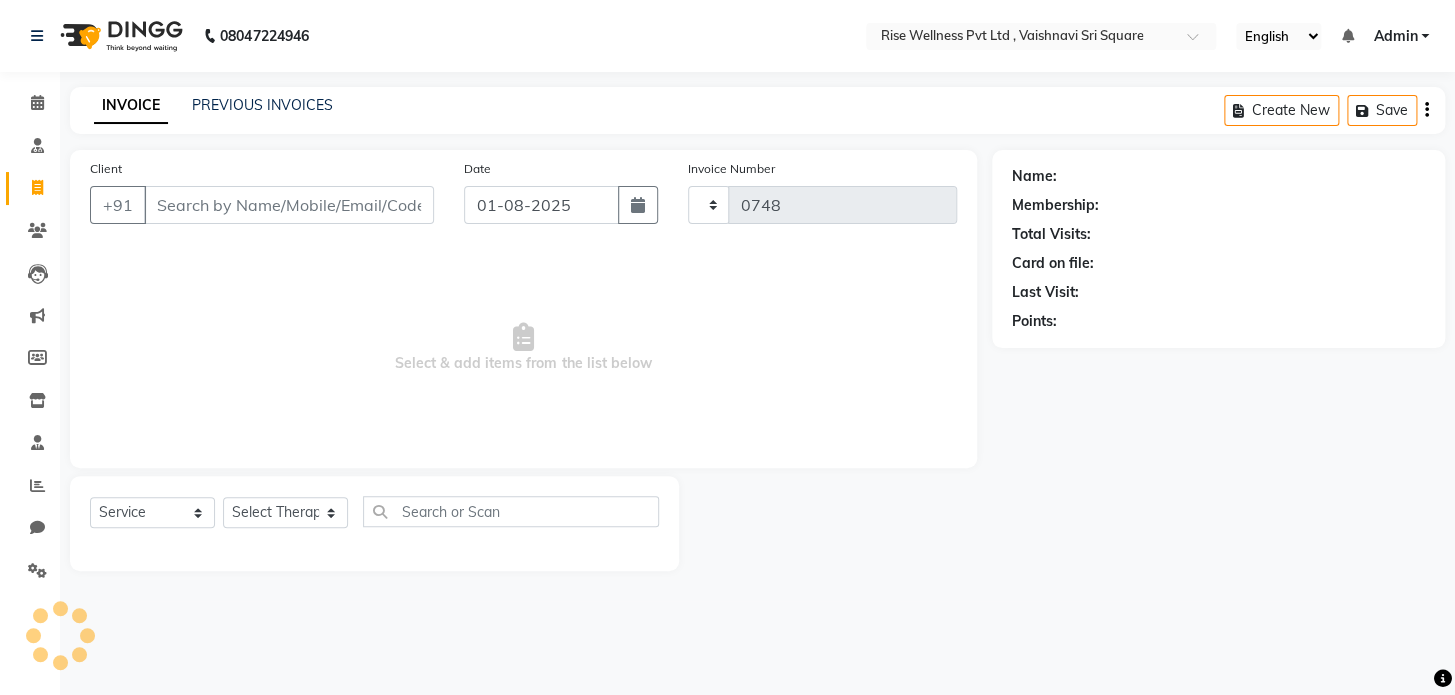 select on "7497" 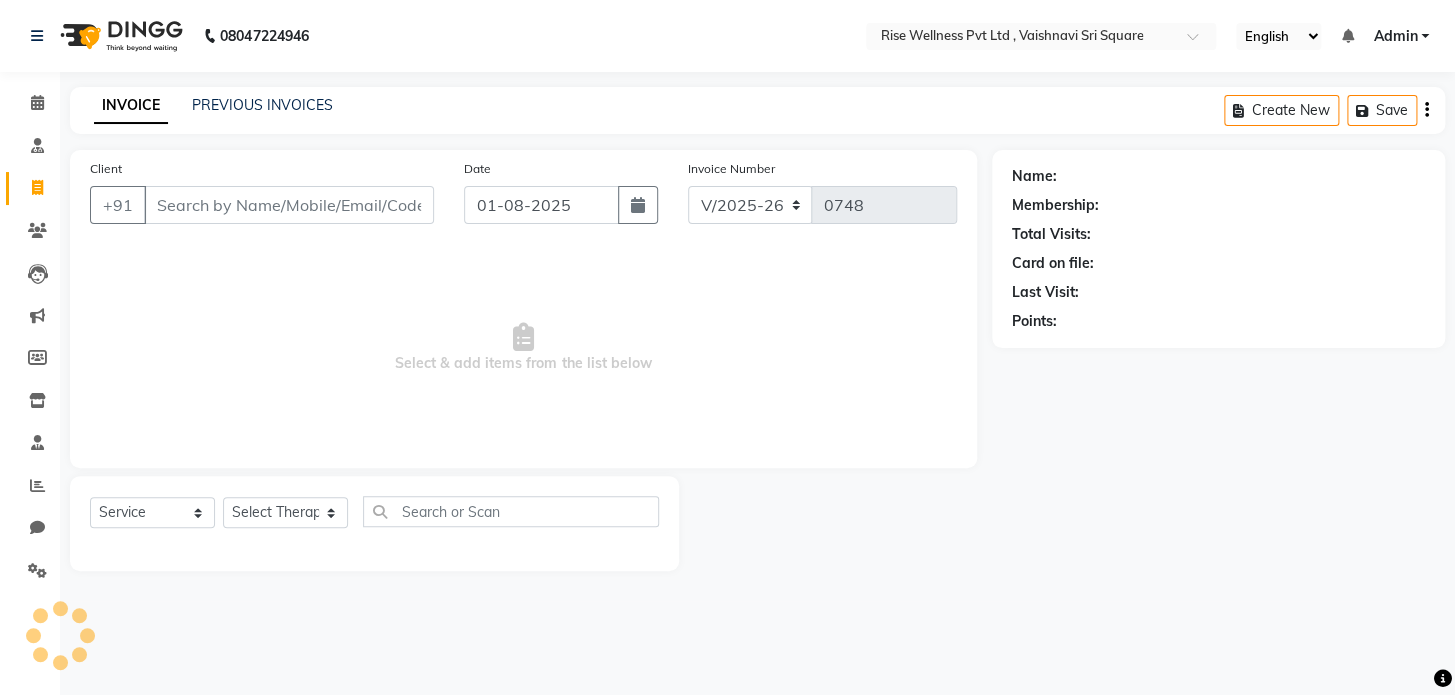 select on "V" 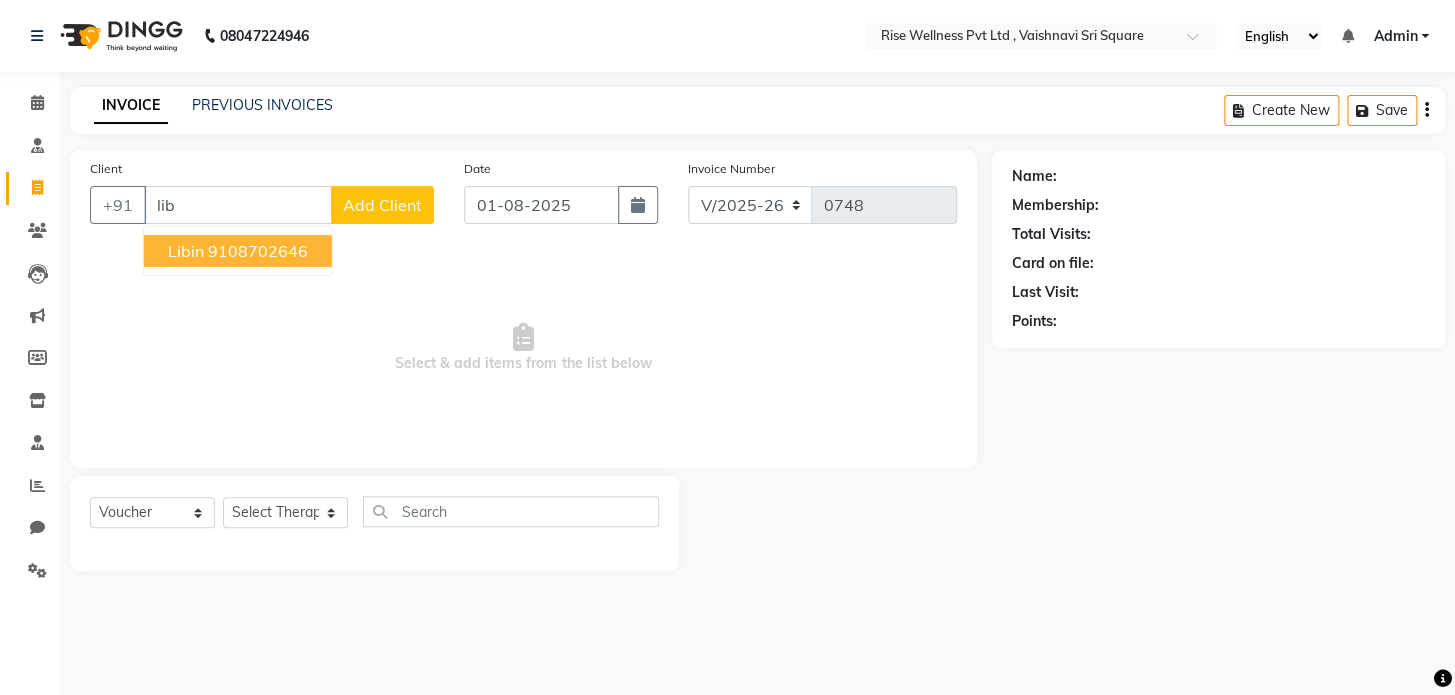 click on "9108702646" at bounding box center [258, 251] 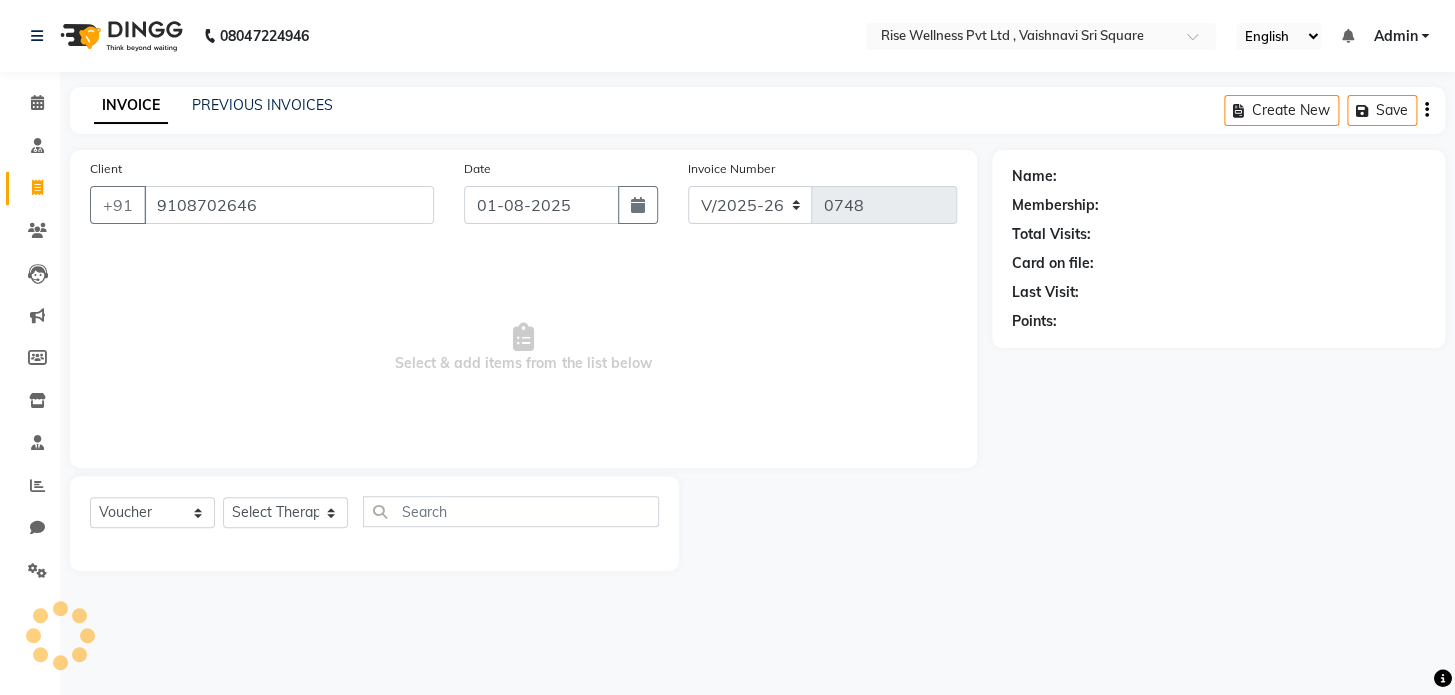 type on "9108702646" 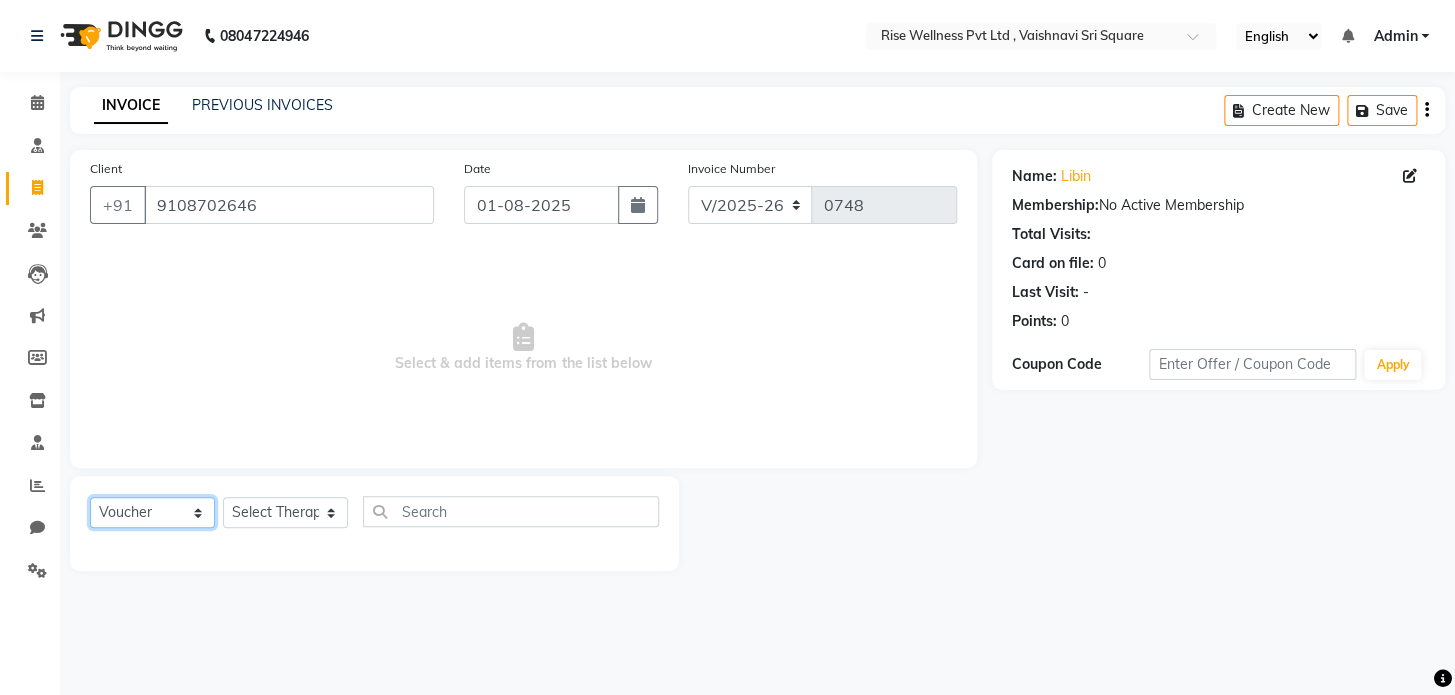 click on "Select  Service  Product  Membership  Package Voucher Prepaid Gift Card" 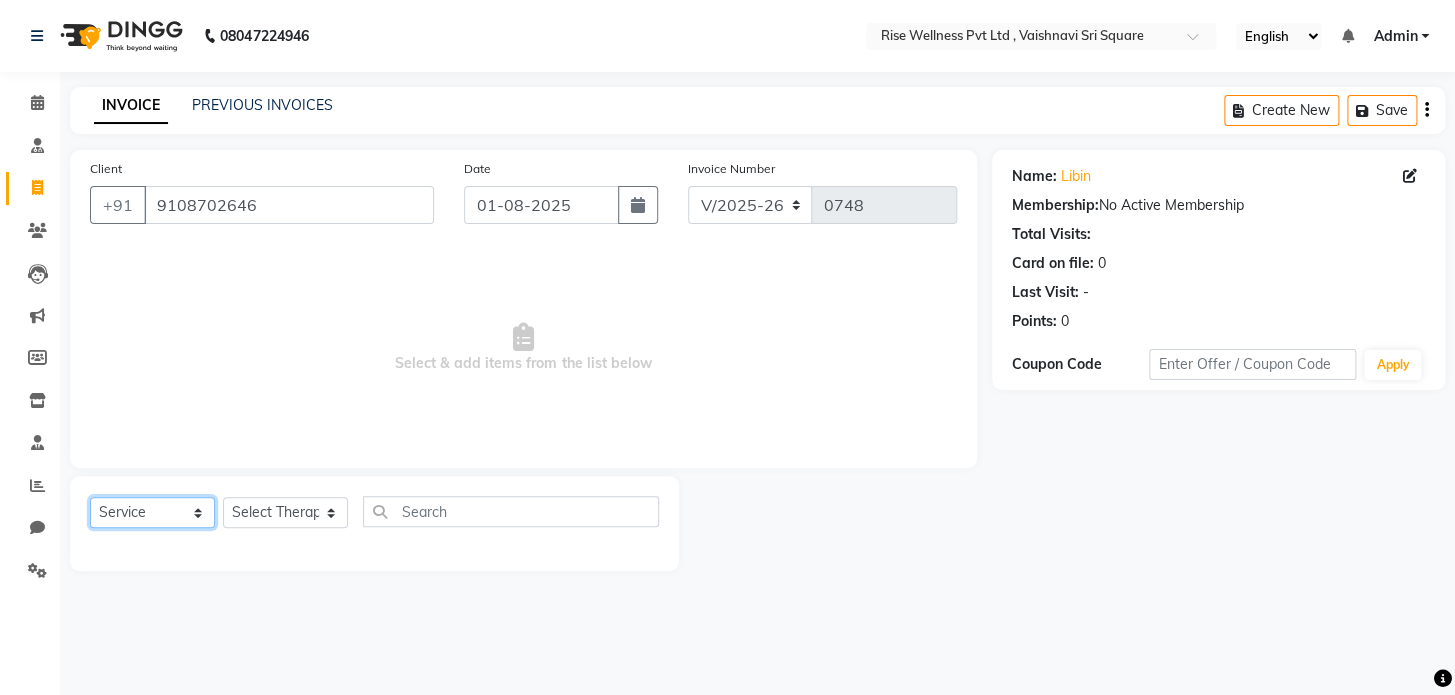 click on "Select  Service  Product  Membership  Package Voucher Prepaid Gift Card" 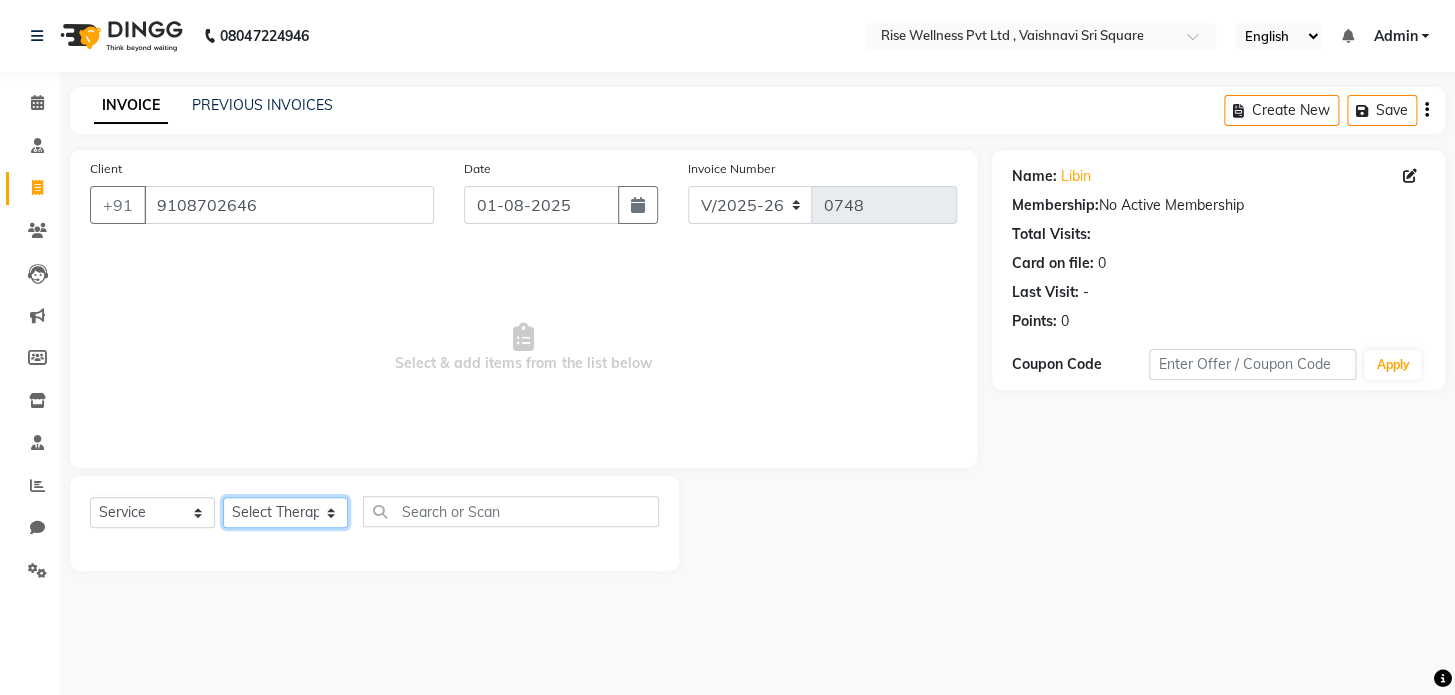 click on "Select Therapist LIBIN nithya Reception sujith suzi" 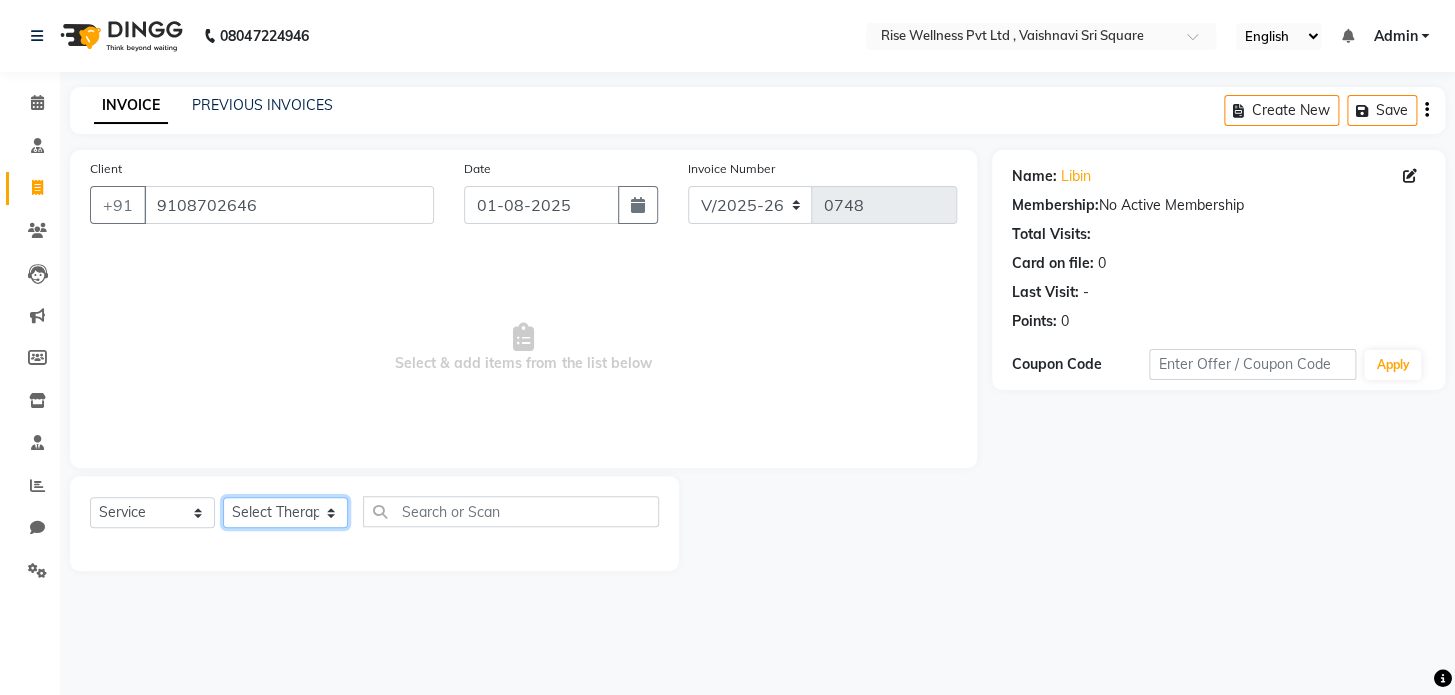 select on "69785" 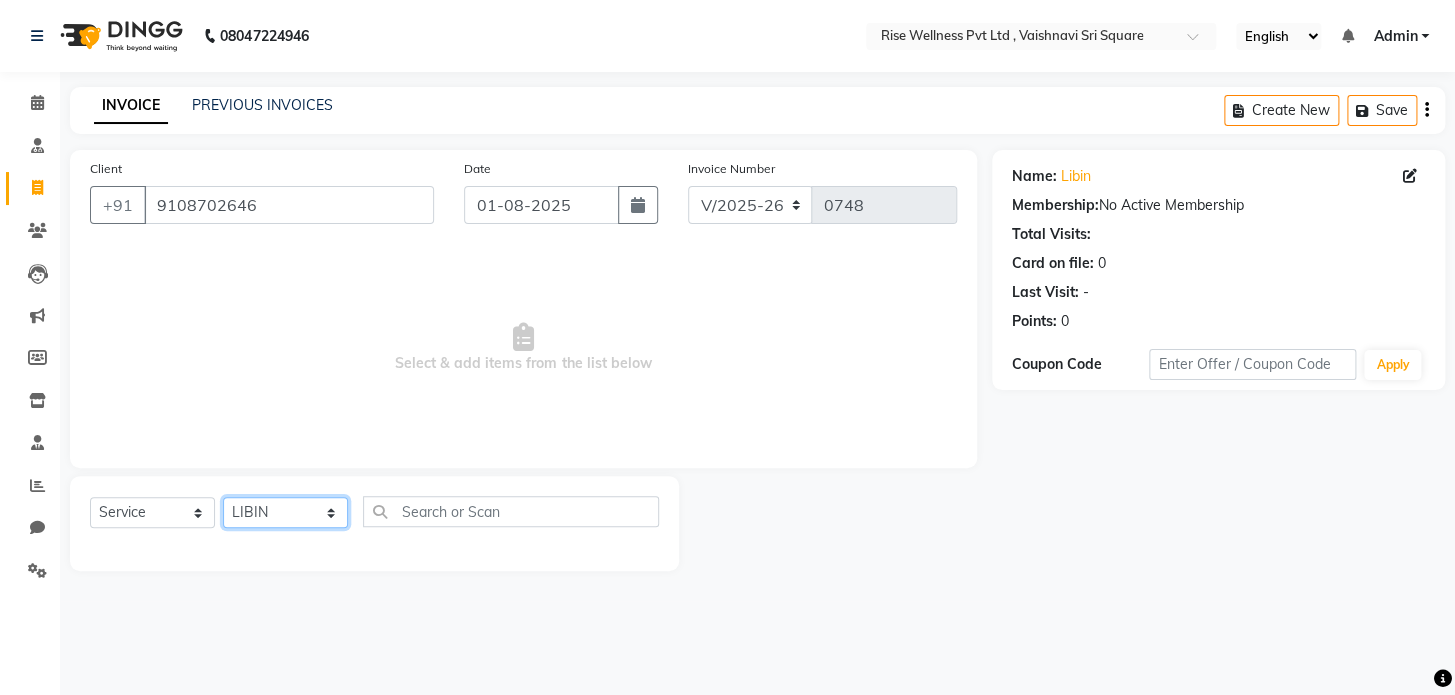 click on "Select Therapist LIBIN nithya Reception sujith suzi" 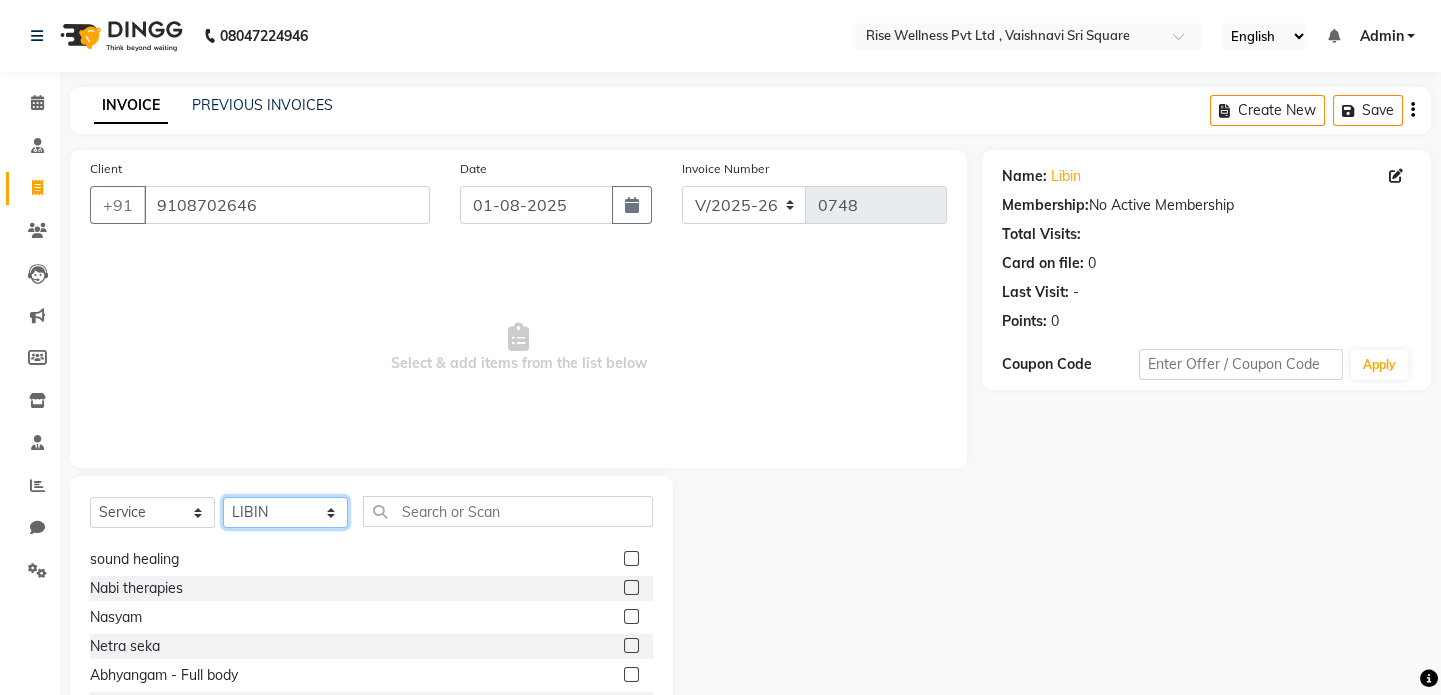 scroll, scrollTop: 272, scrollLeft: 0, axis: vertical 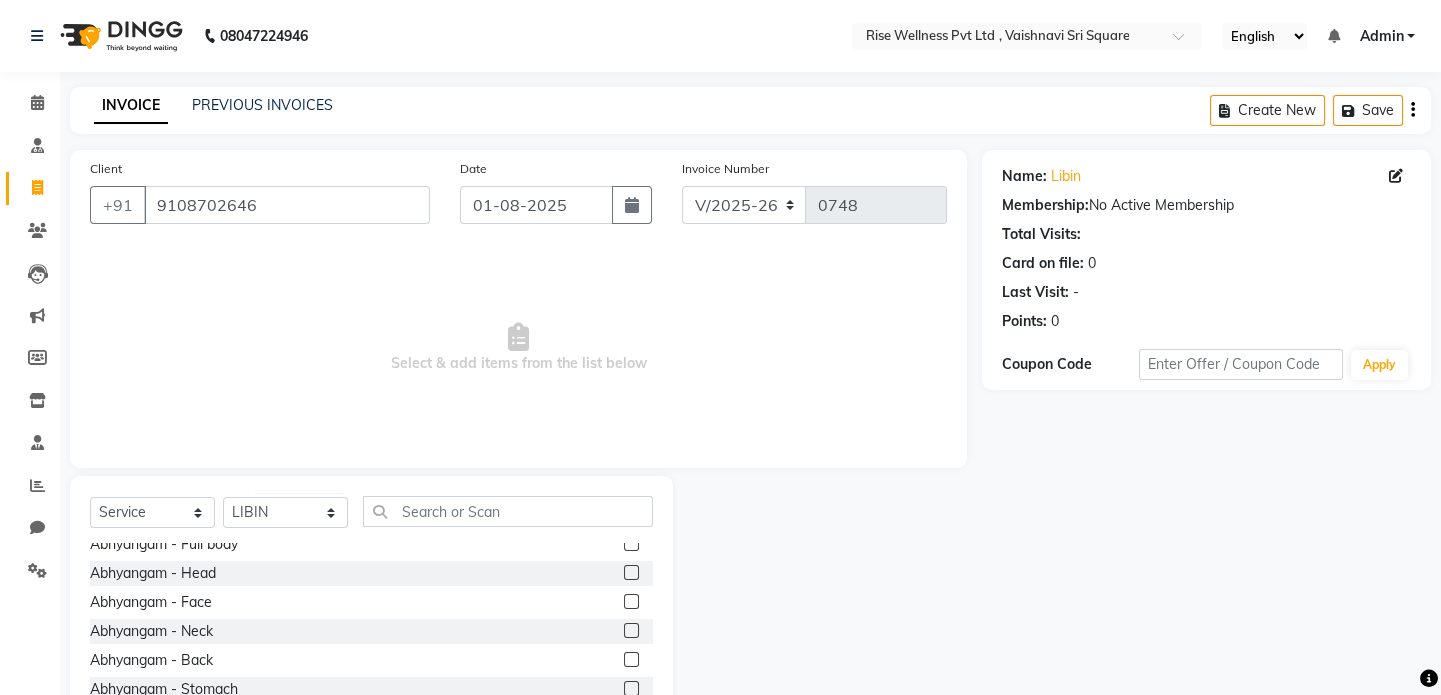 click 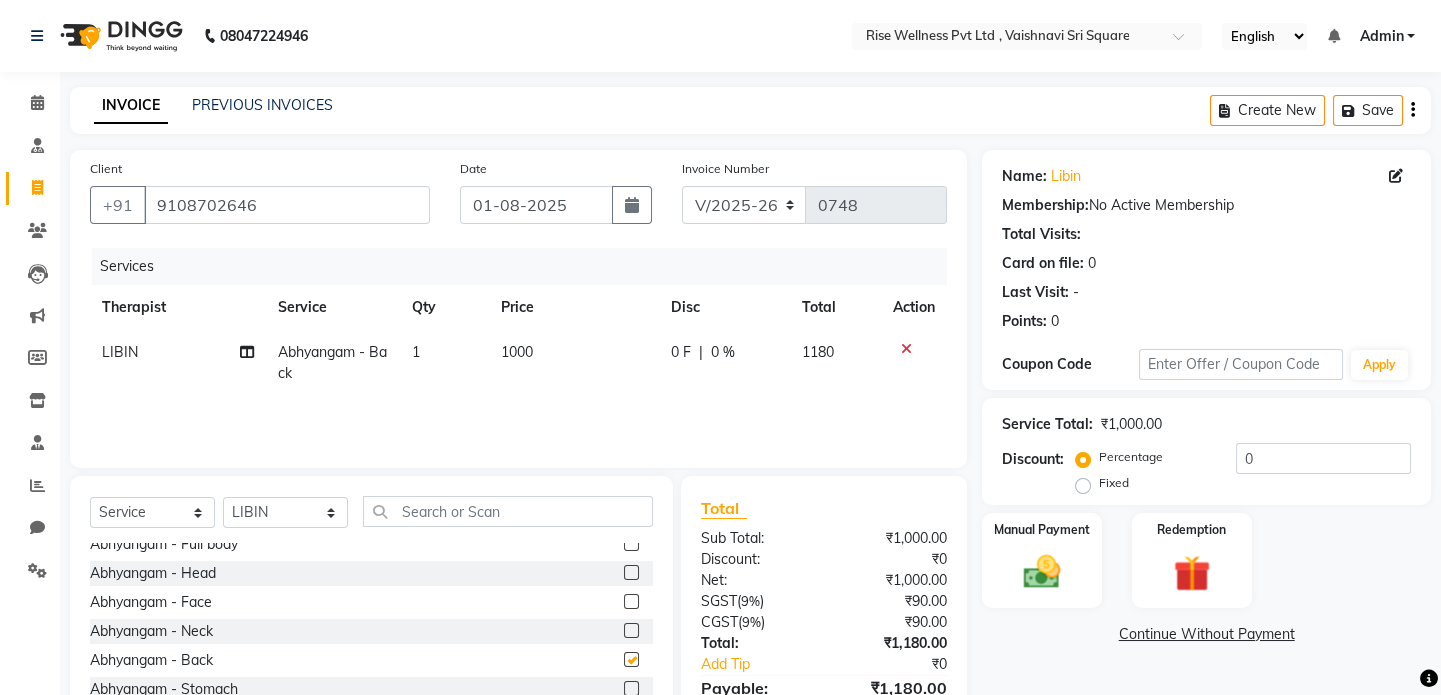 checkbox on "false" 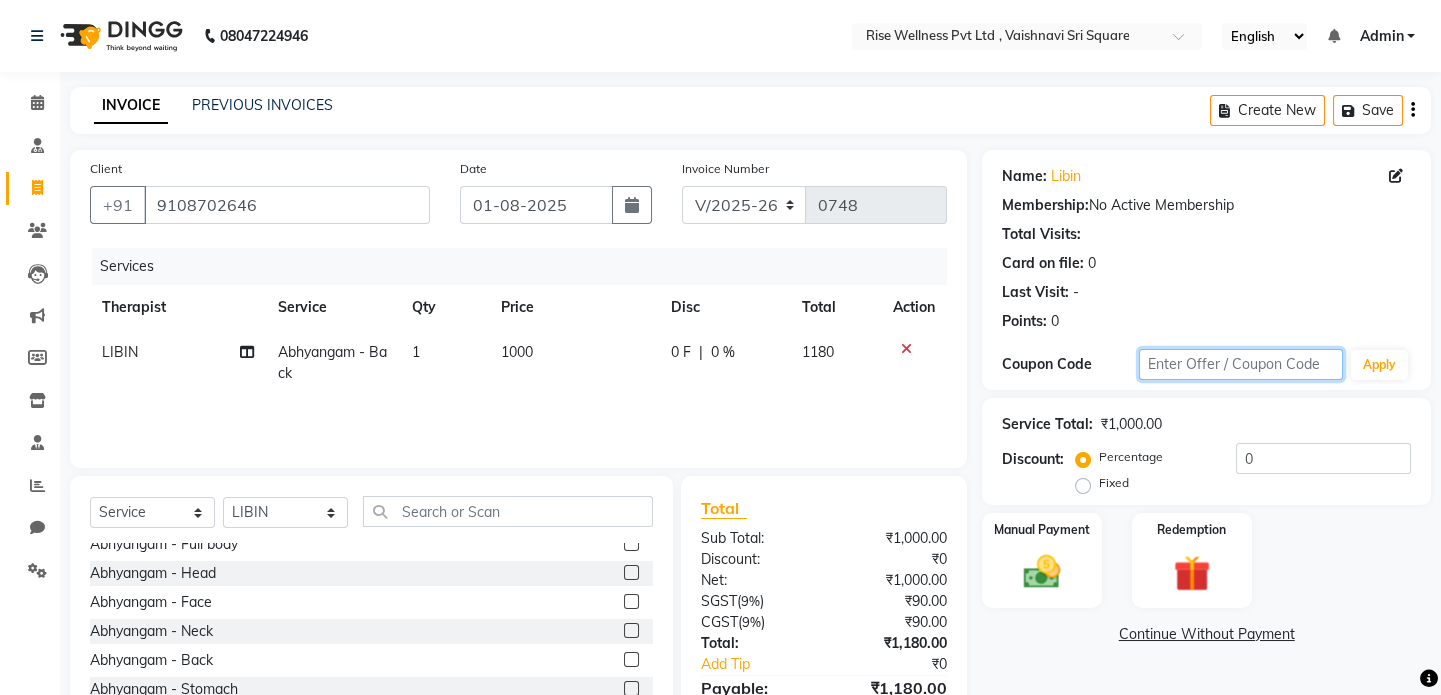 click 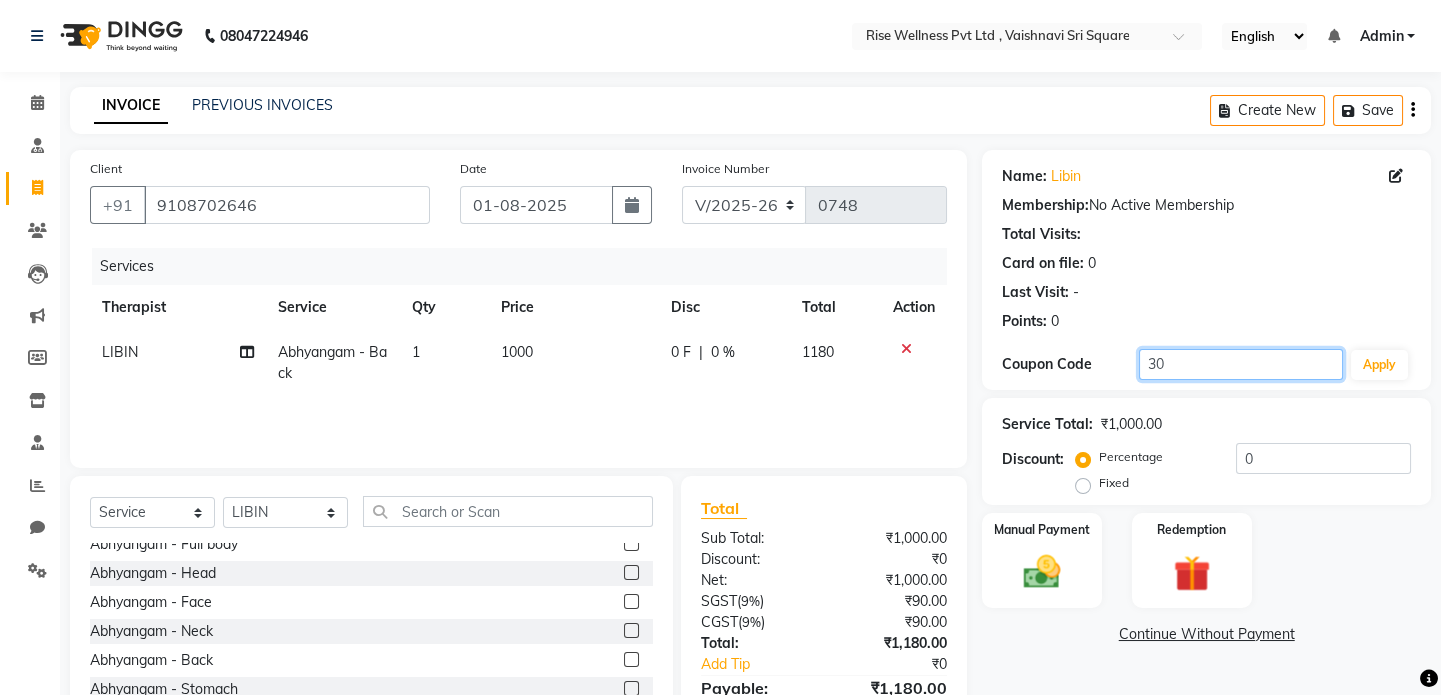 type on "3" 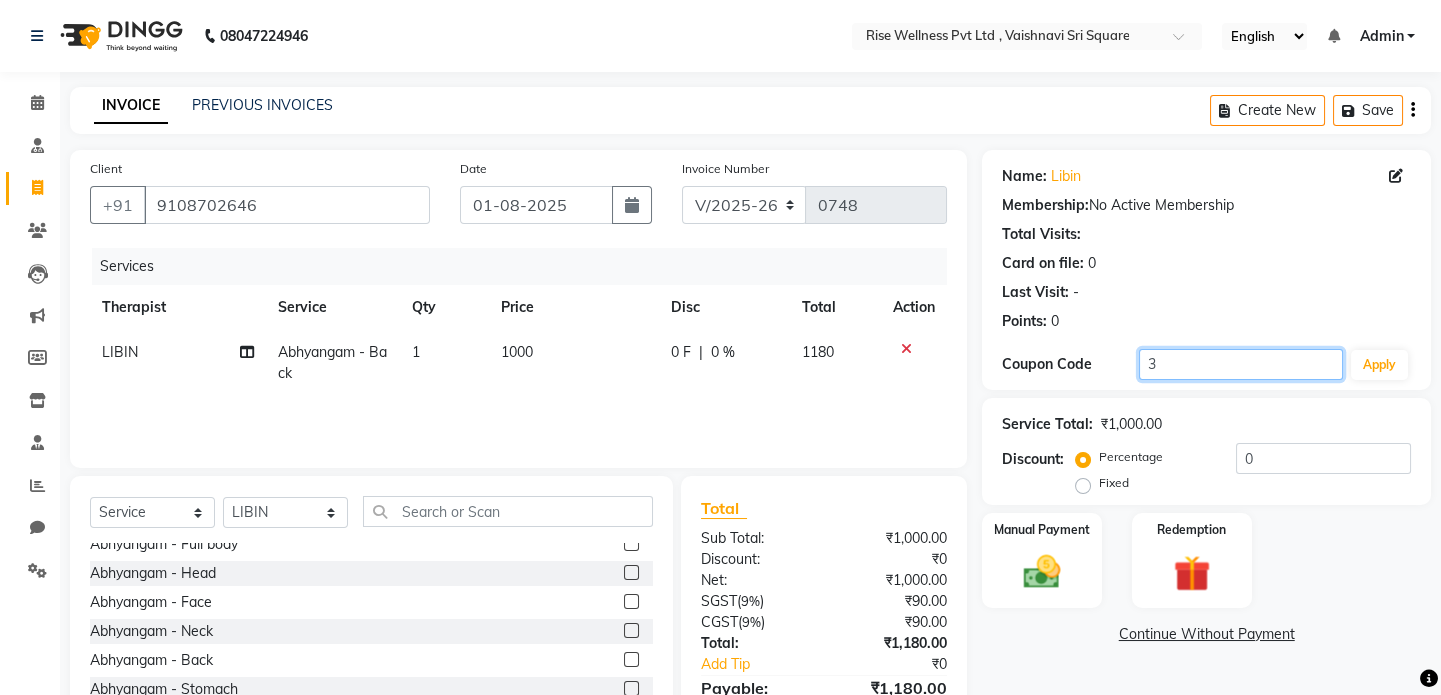 type 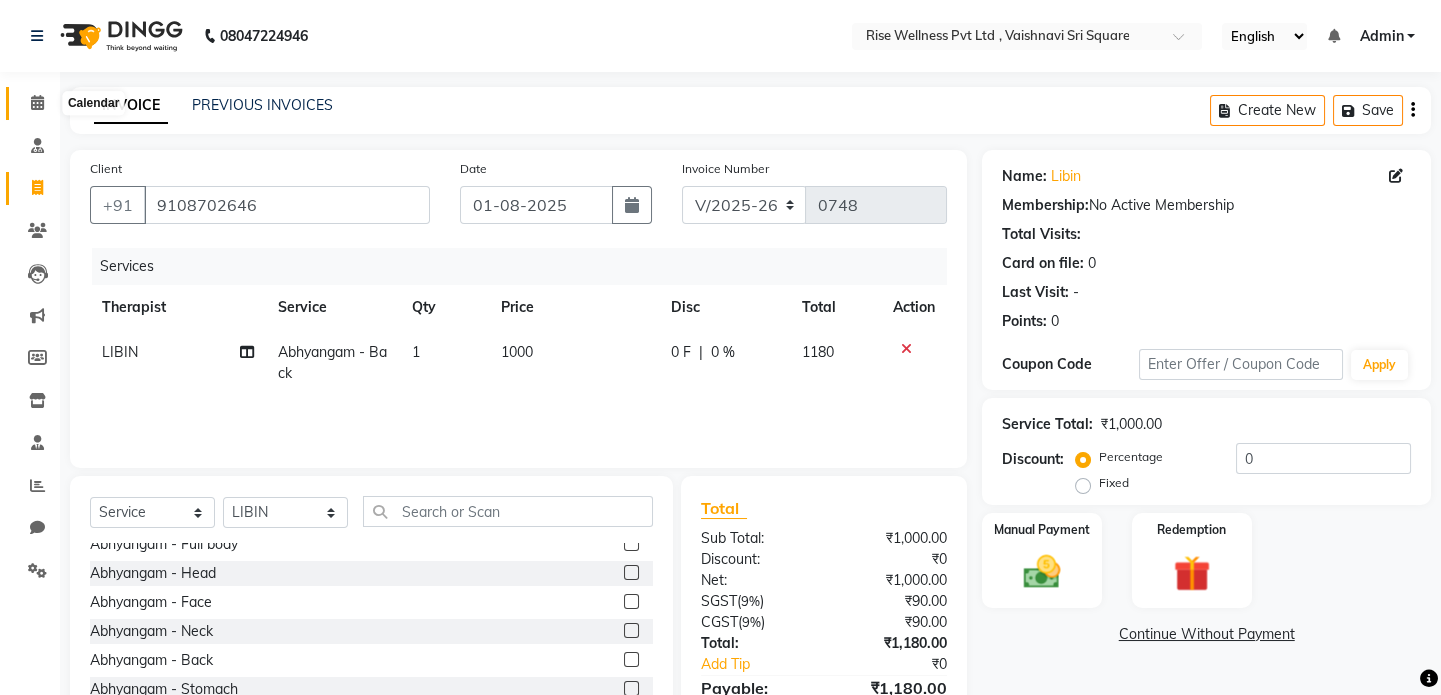 click 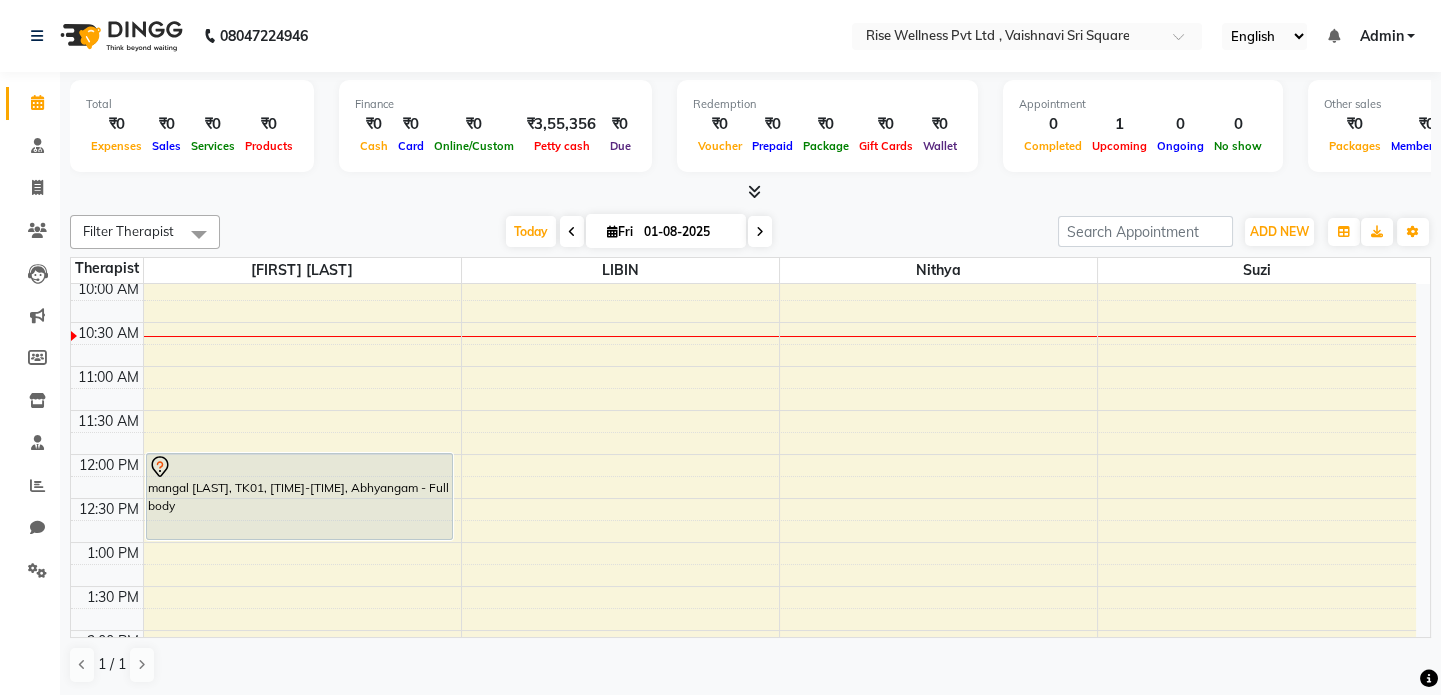 scroll, scrollTop: 272, scrollLeft: 0, axis: vertical 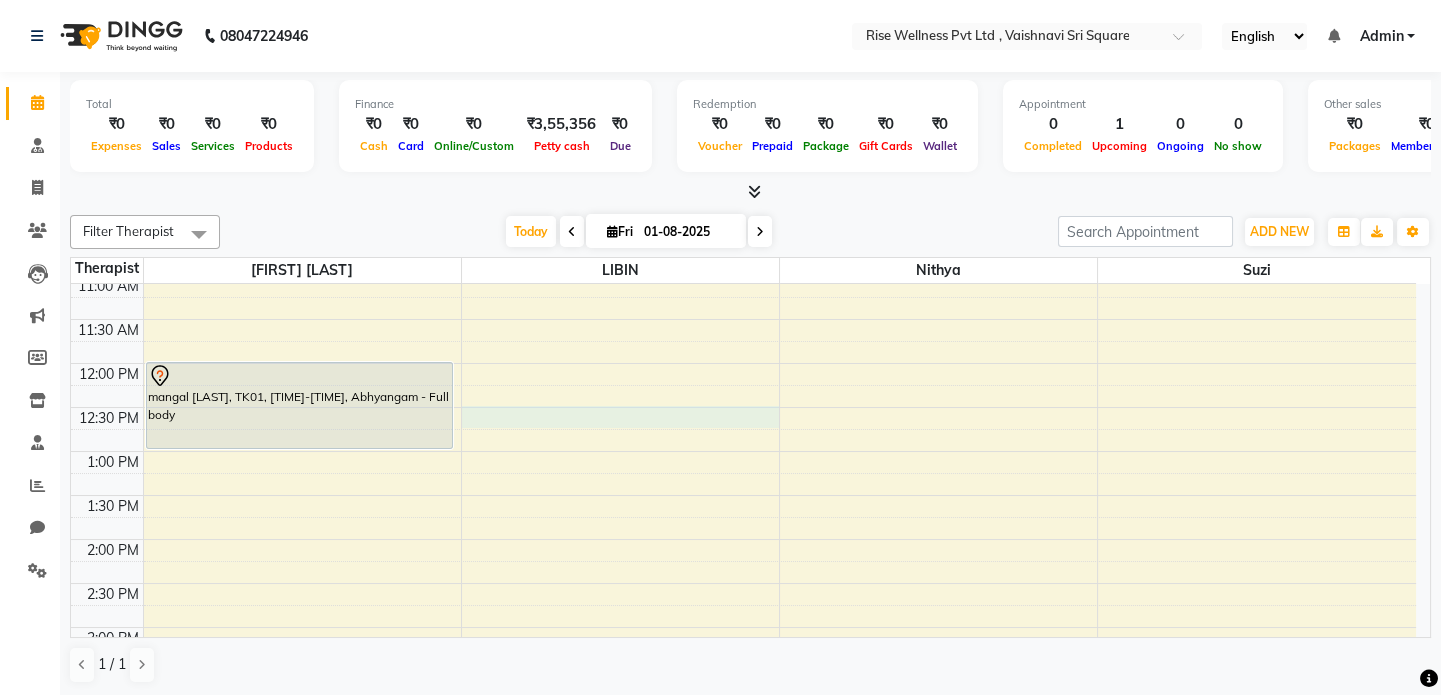 click on "mangal [LAST], TK01, [TIME]-[TIME], Abhyangam - Full body" at bounding box center (743, 583) 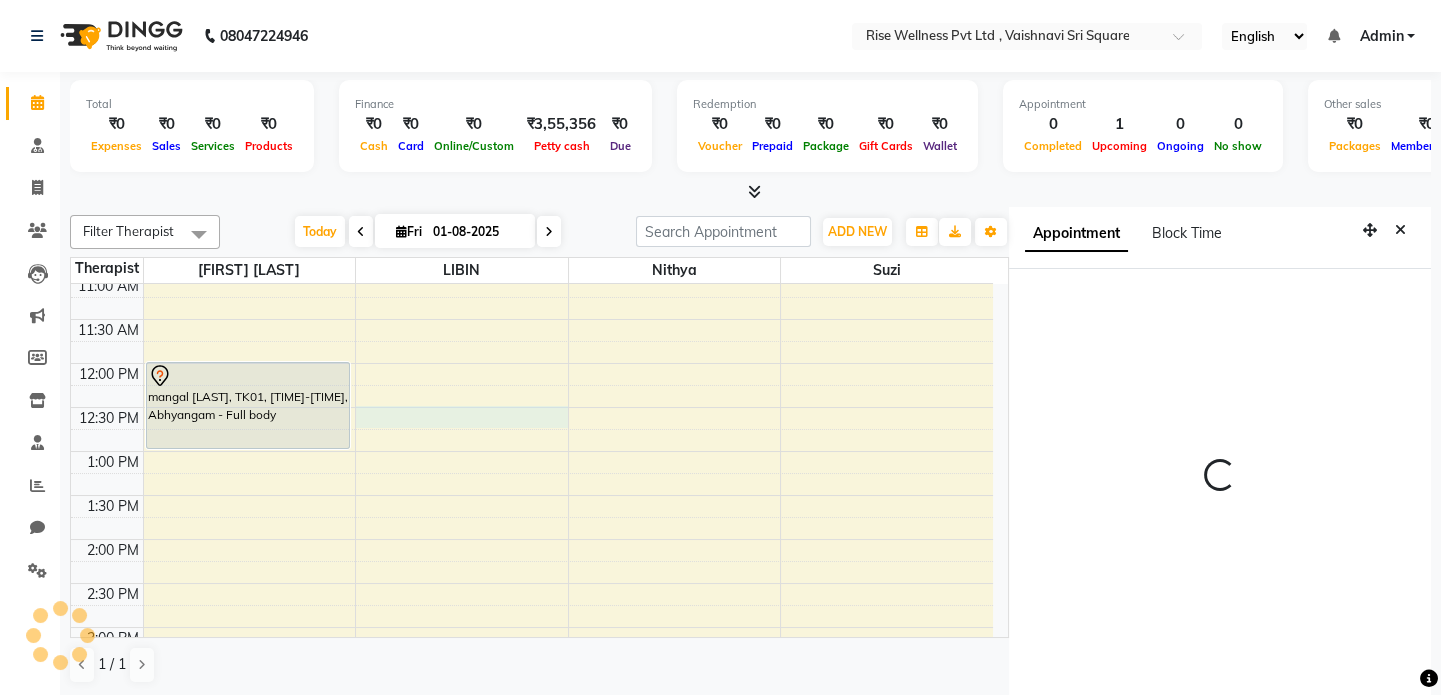 scroll, scrollTop: 8, scrollLeft: 0, axis: vertical 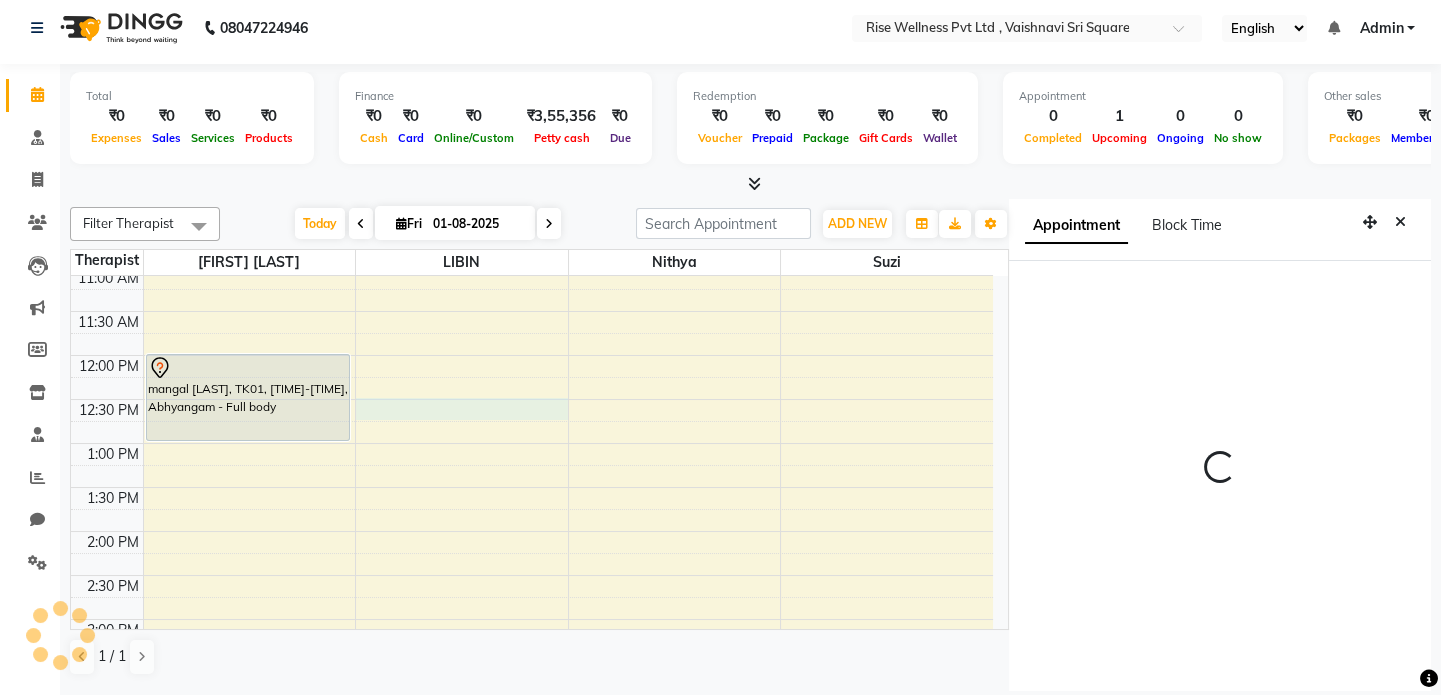 select on "750" 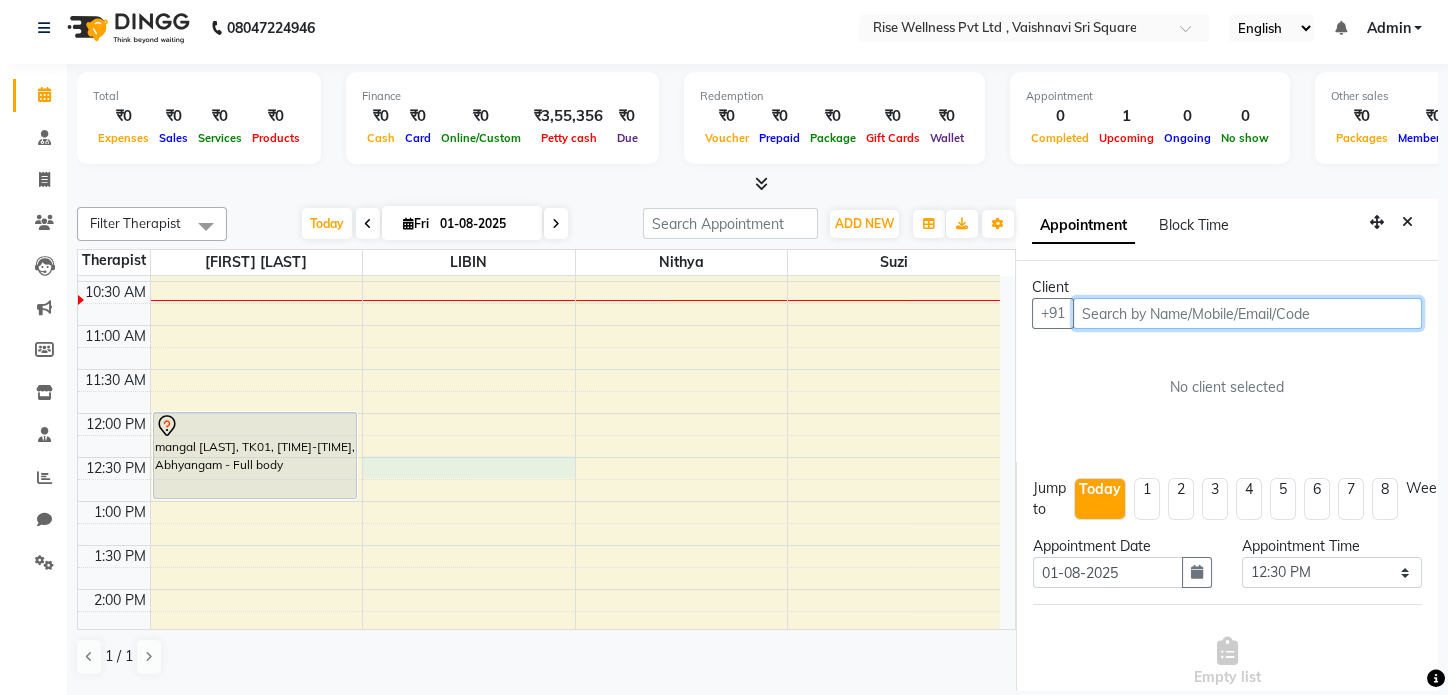 scroll, scrollTop: 181, scrollLeft: 0, axis: vertical 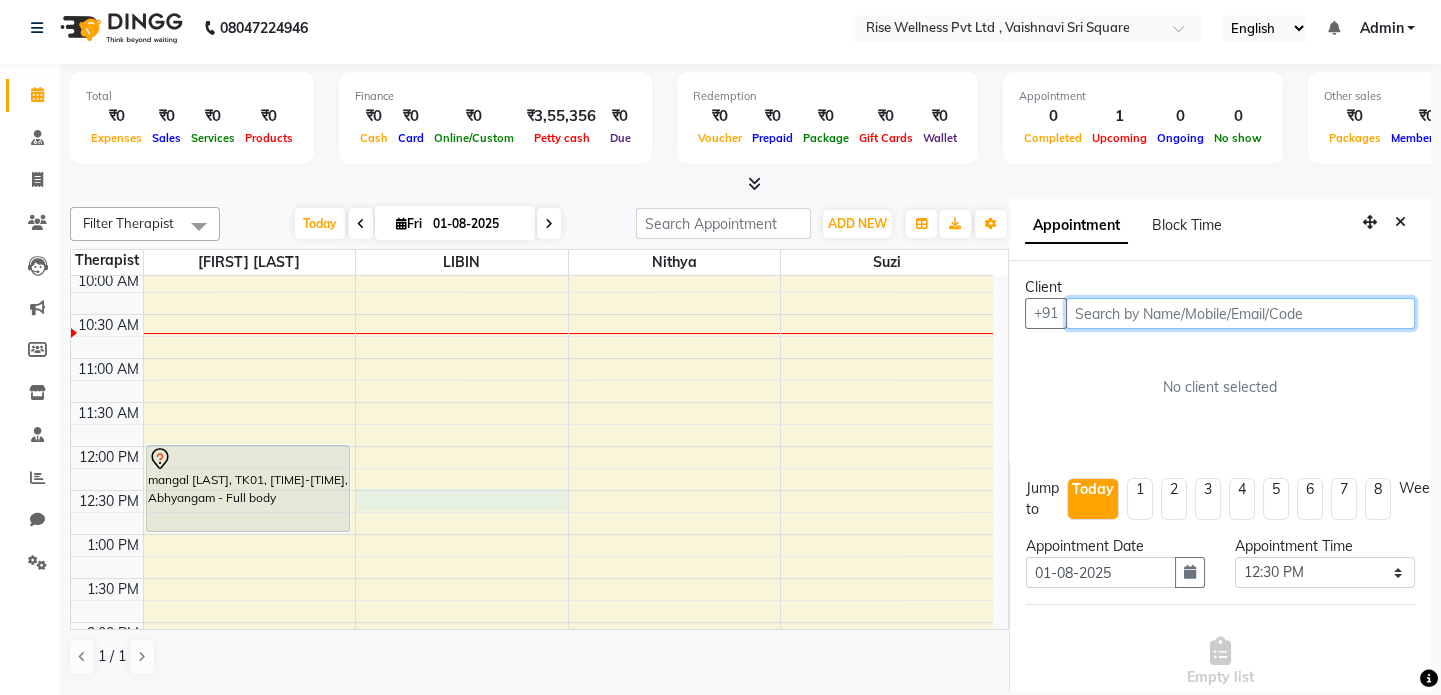 click on "mangal [LAST], TK01, [TIME]-[TIME], Abhyangam - Full body" at bounding box center [532, 666] 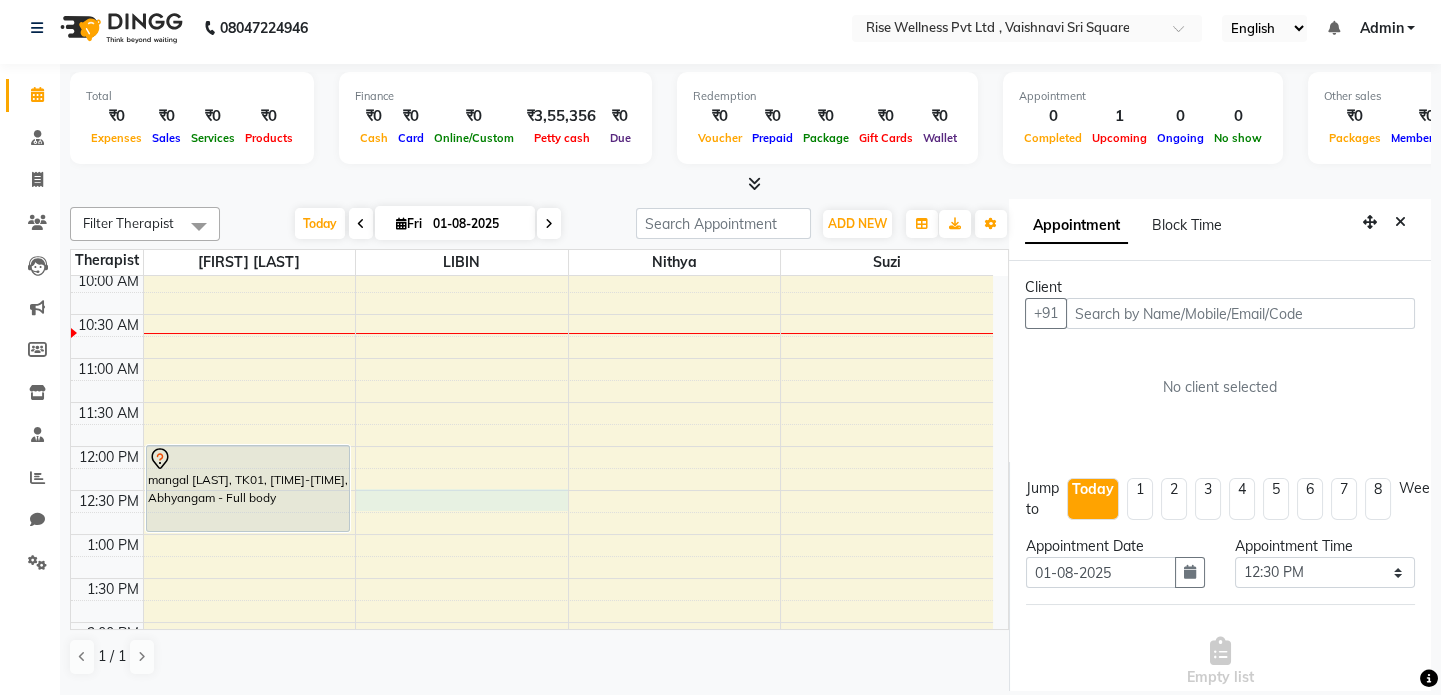 select on "735" 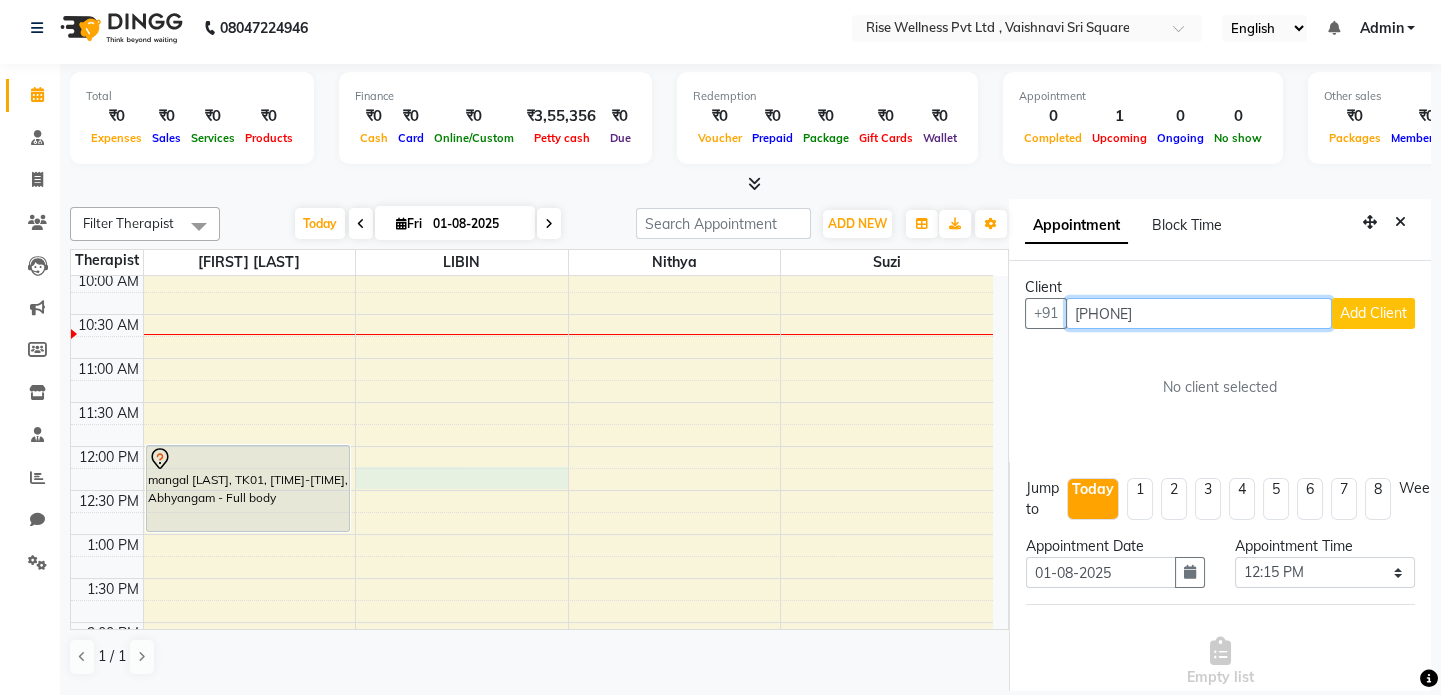 type on "[PHONE]" 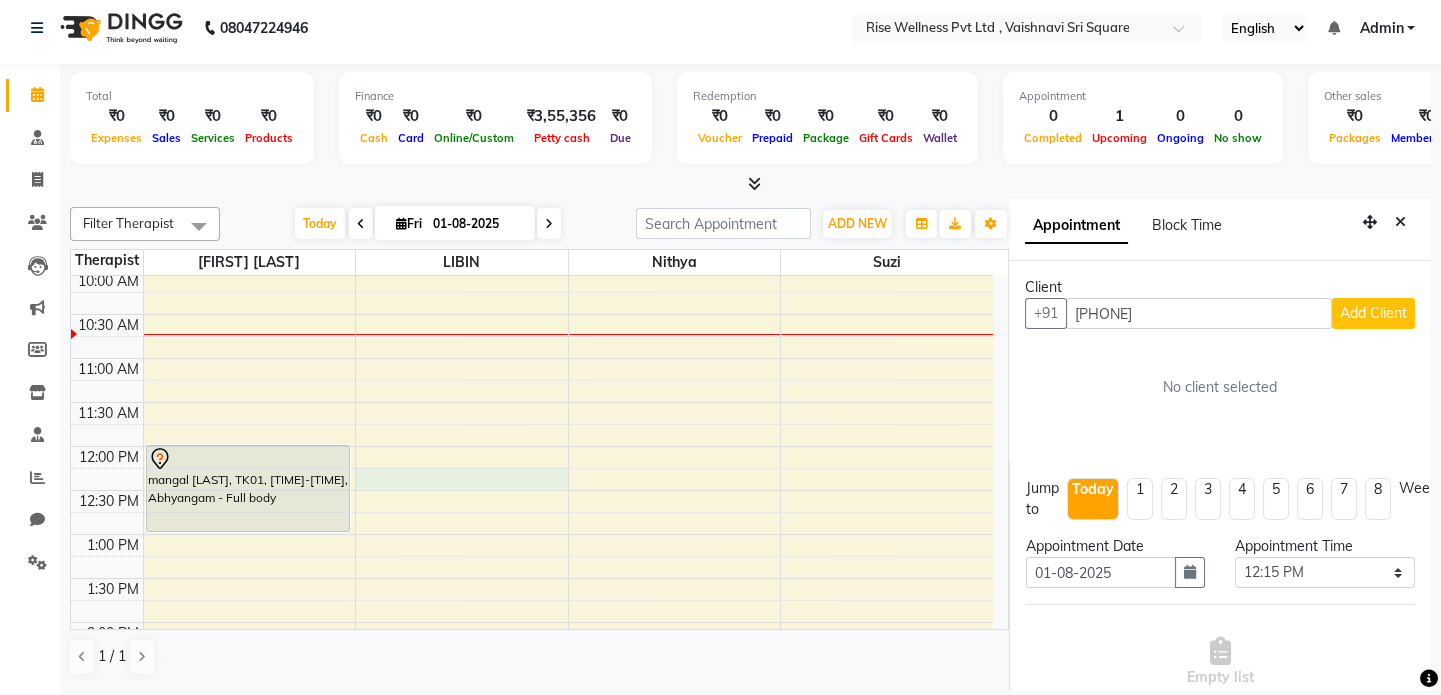 click on "Add Client" at bounding box center [1373, 313] 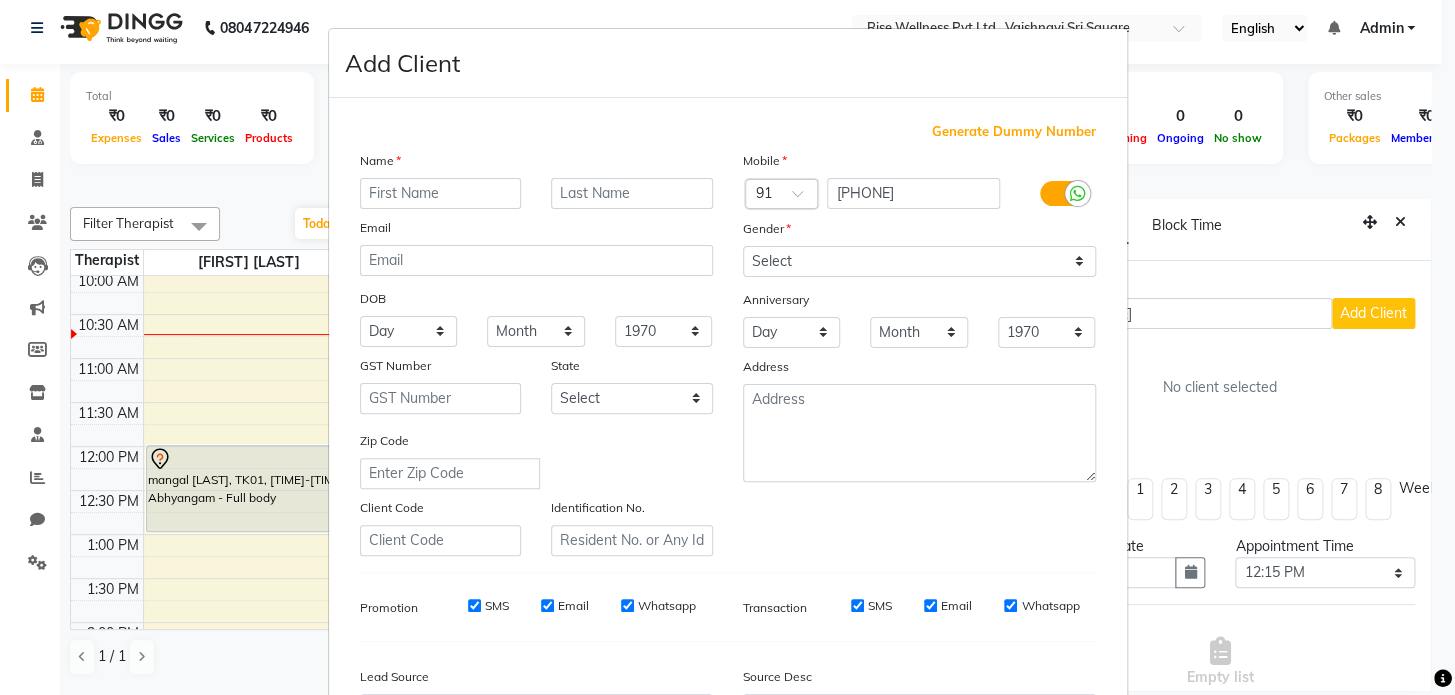 type on "a" 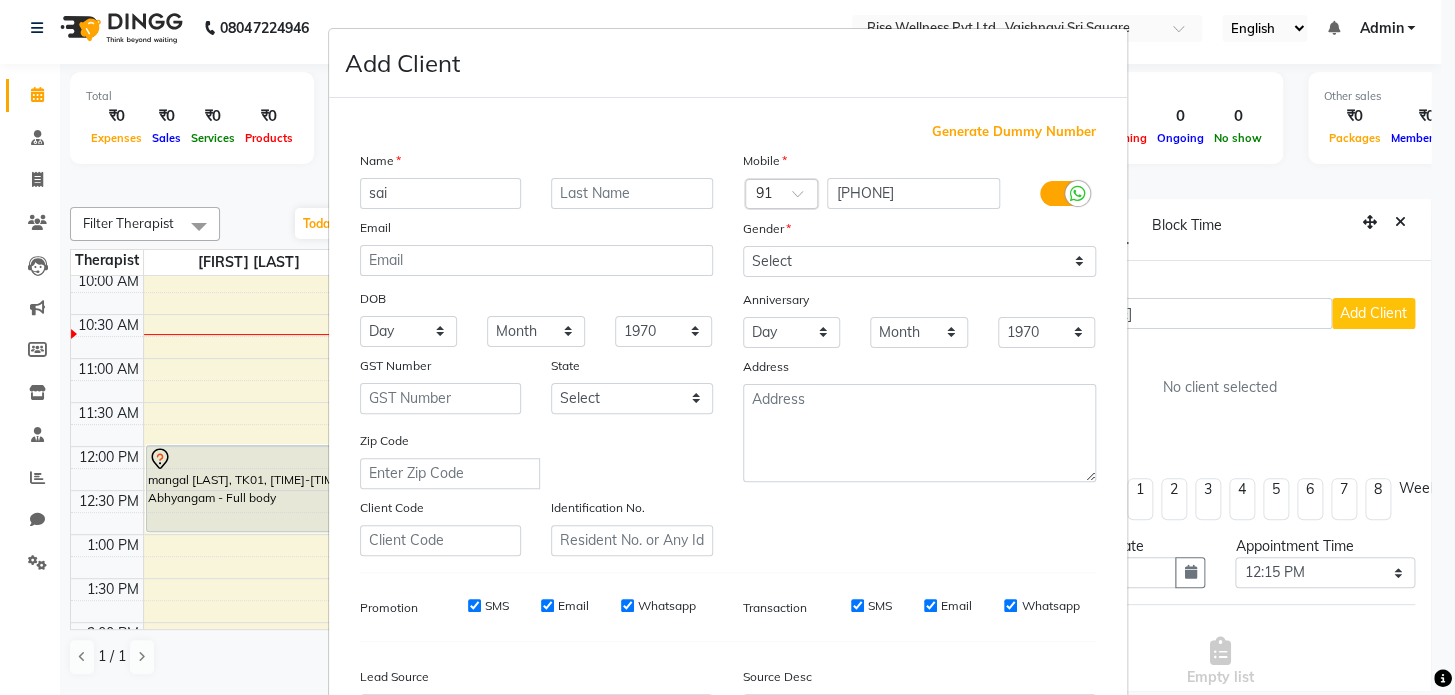 type on "sai" 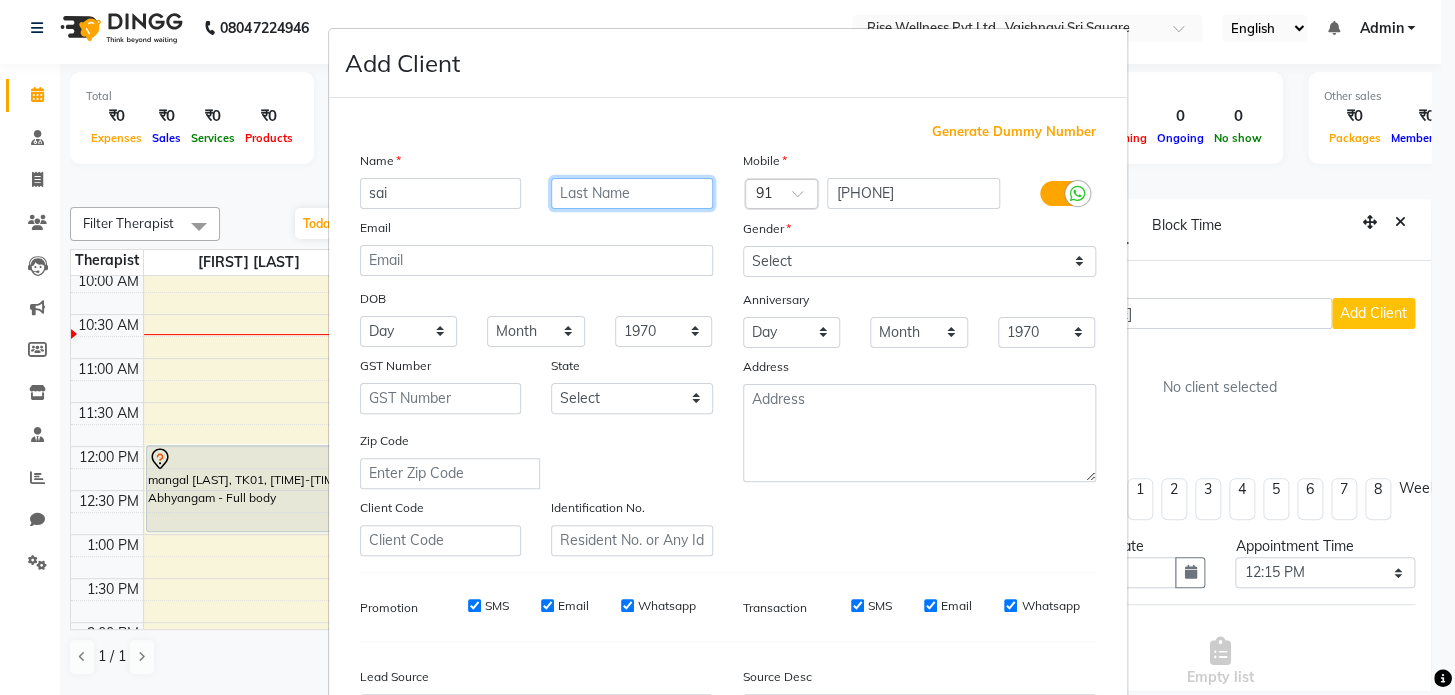 click at bounding box center (632, 193) 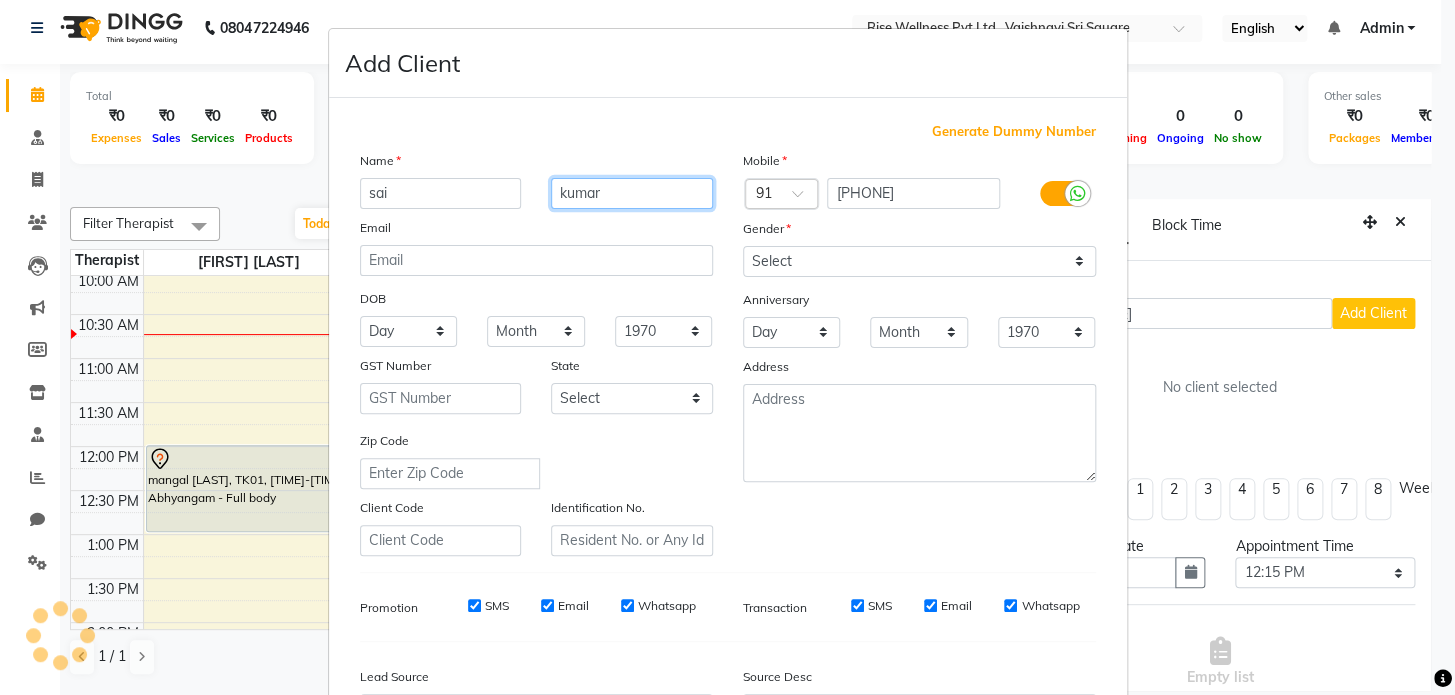 type on "kumar" 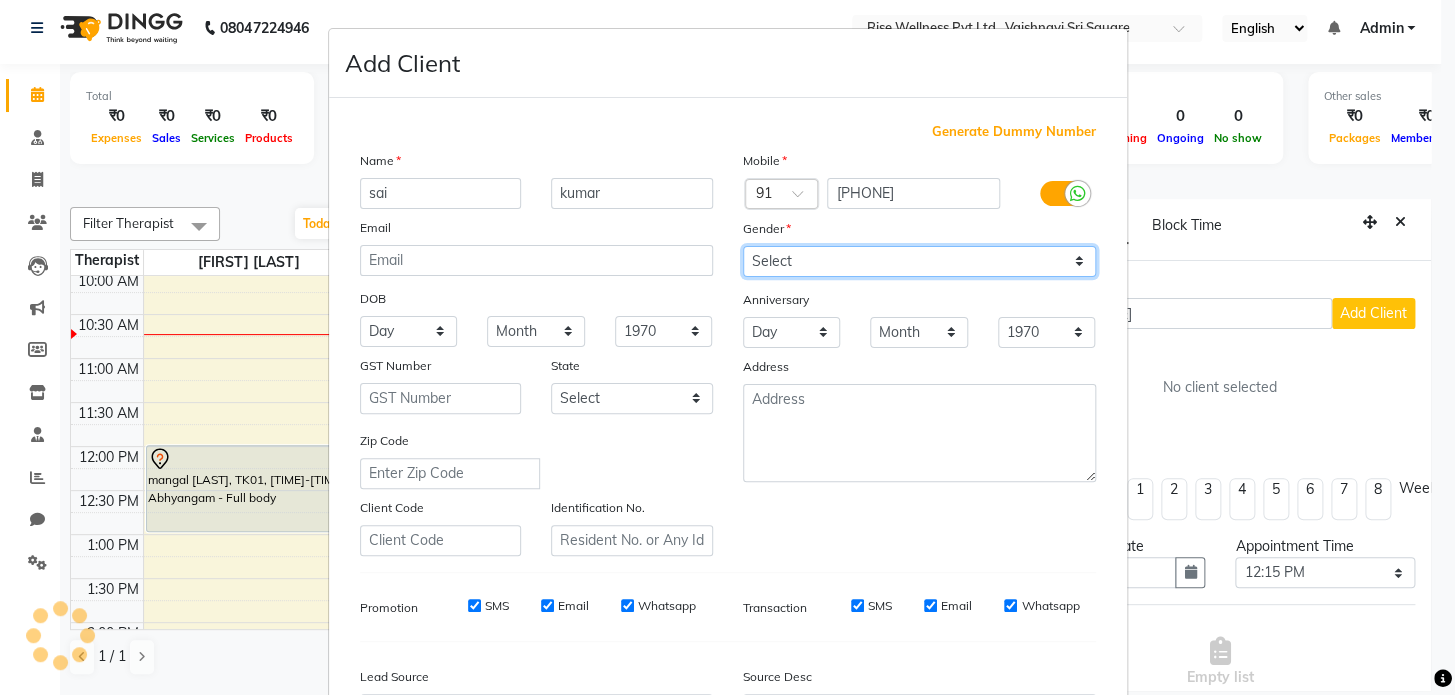 click on "Select Male Female Other Prefer Not To Say" at bounding box center (919, 261) 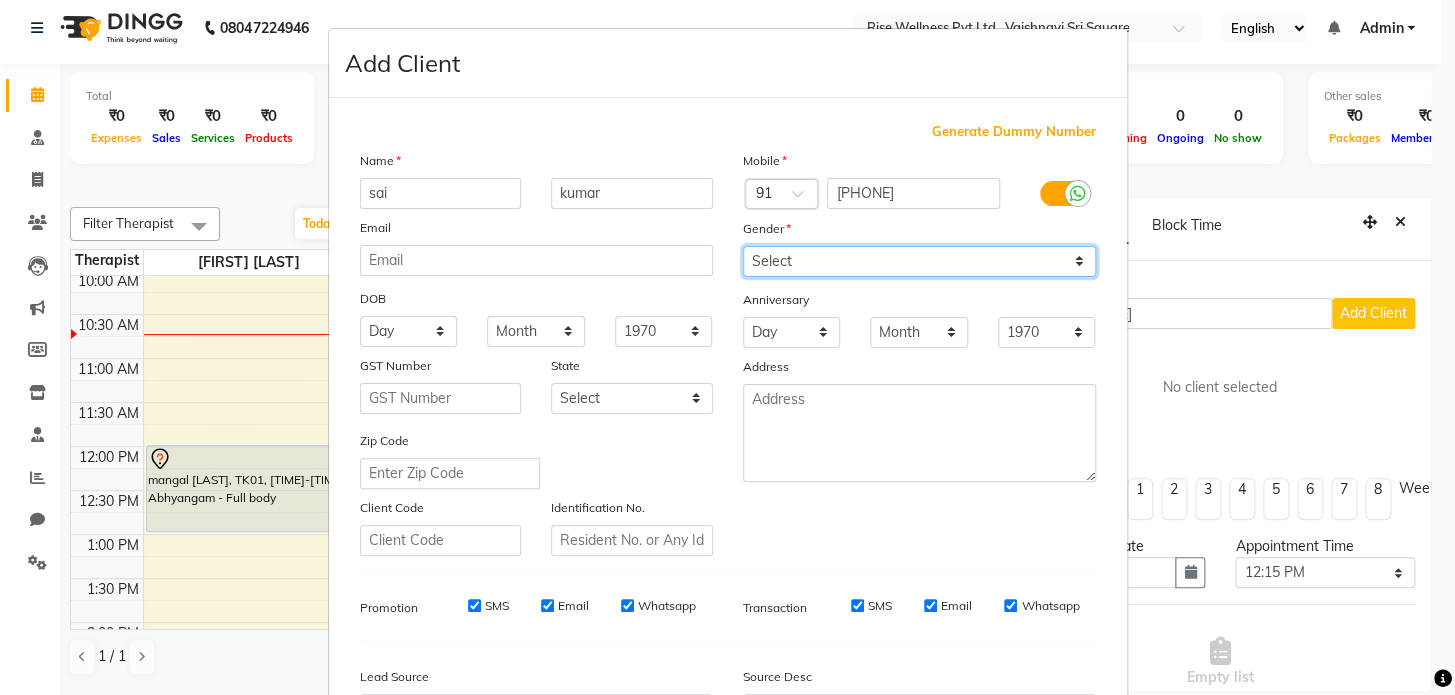select on "male" 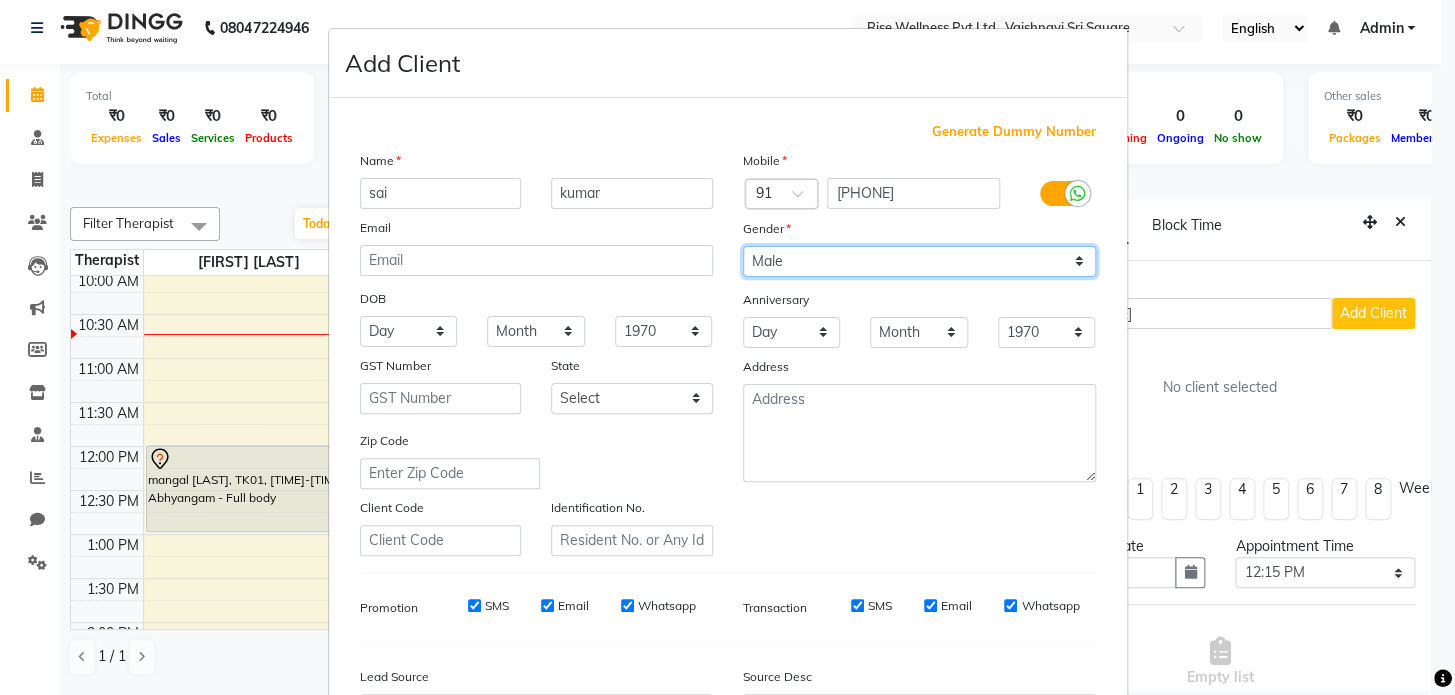 click on "Select Male Female Other Prefer Not To Say" at bounding box center (919, 261) 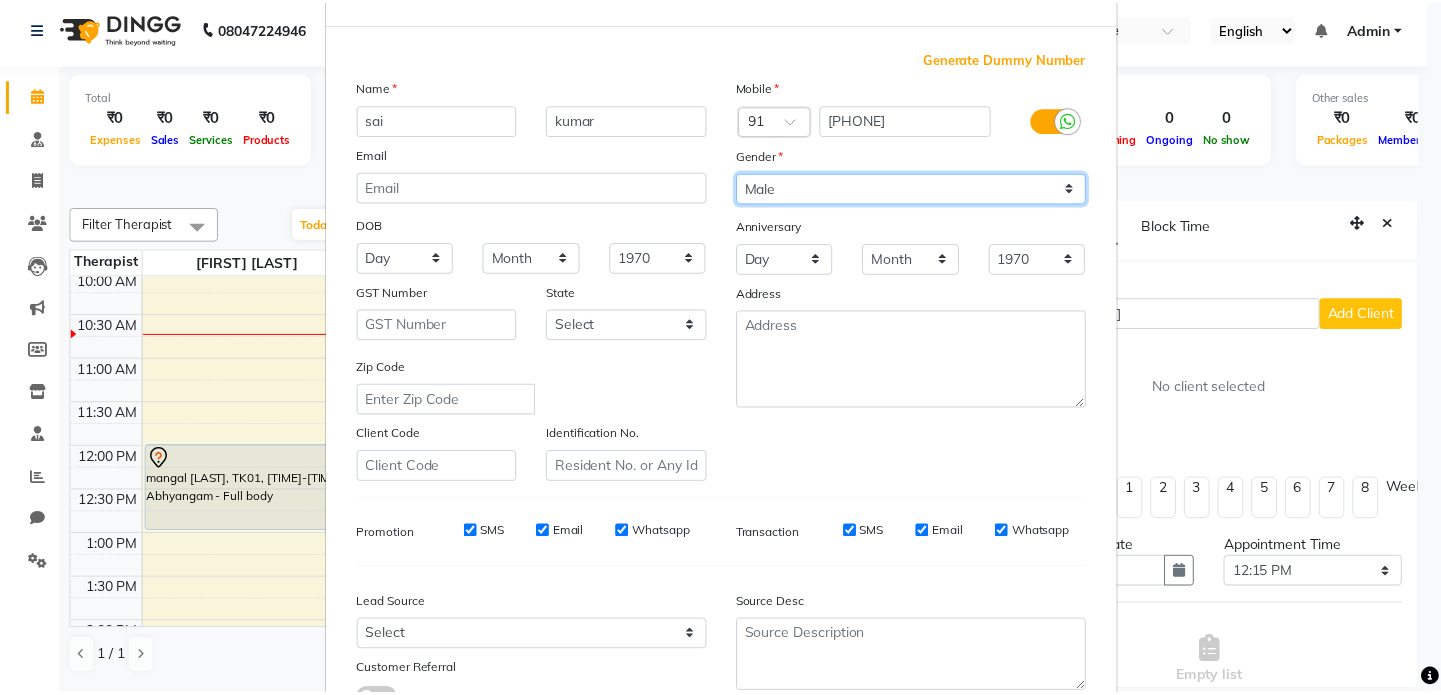 scroll, scrollTop: 233, scrollLeft: 0, axis: vertical 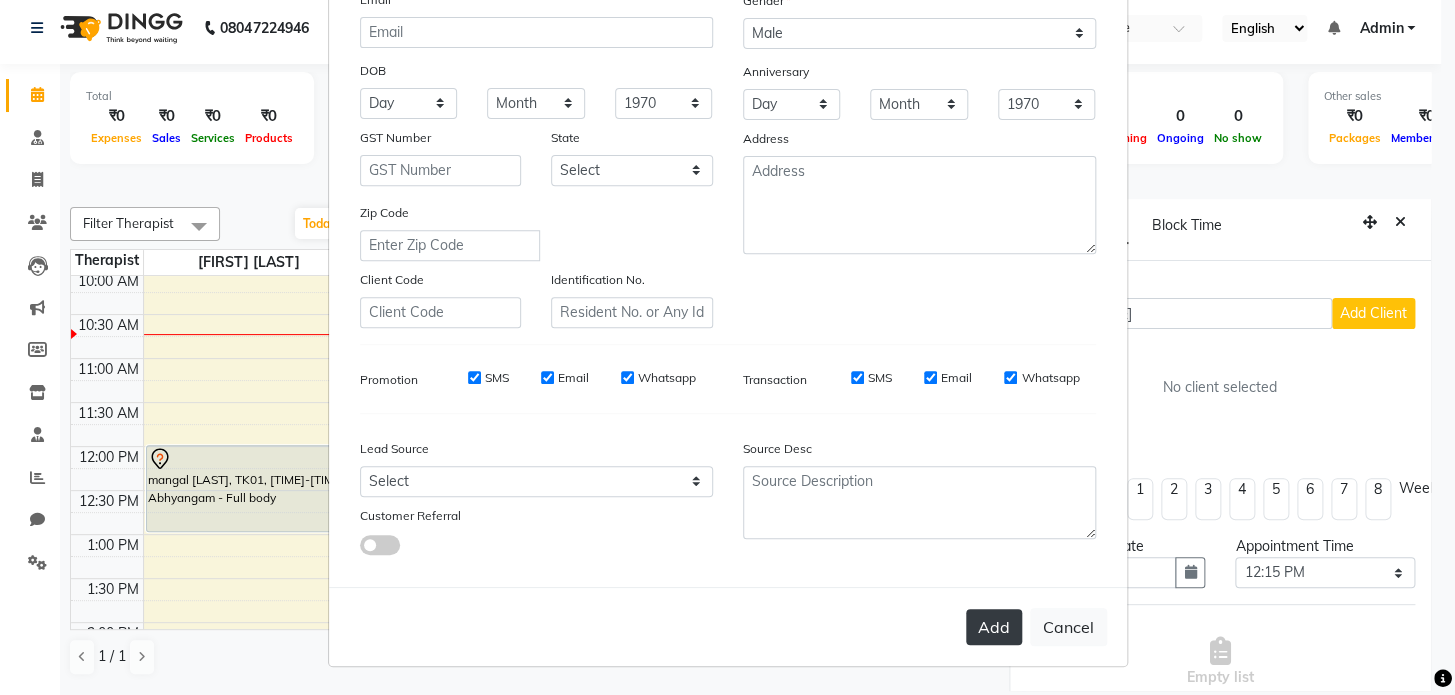 click on "Add" at bounding box center [994, 627] 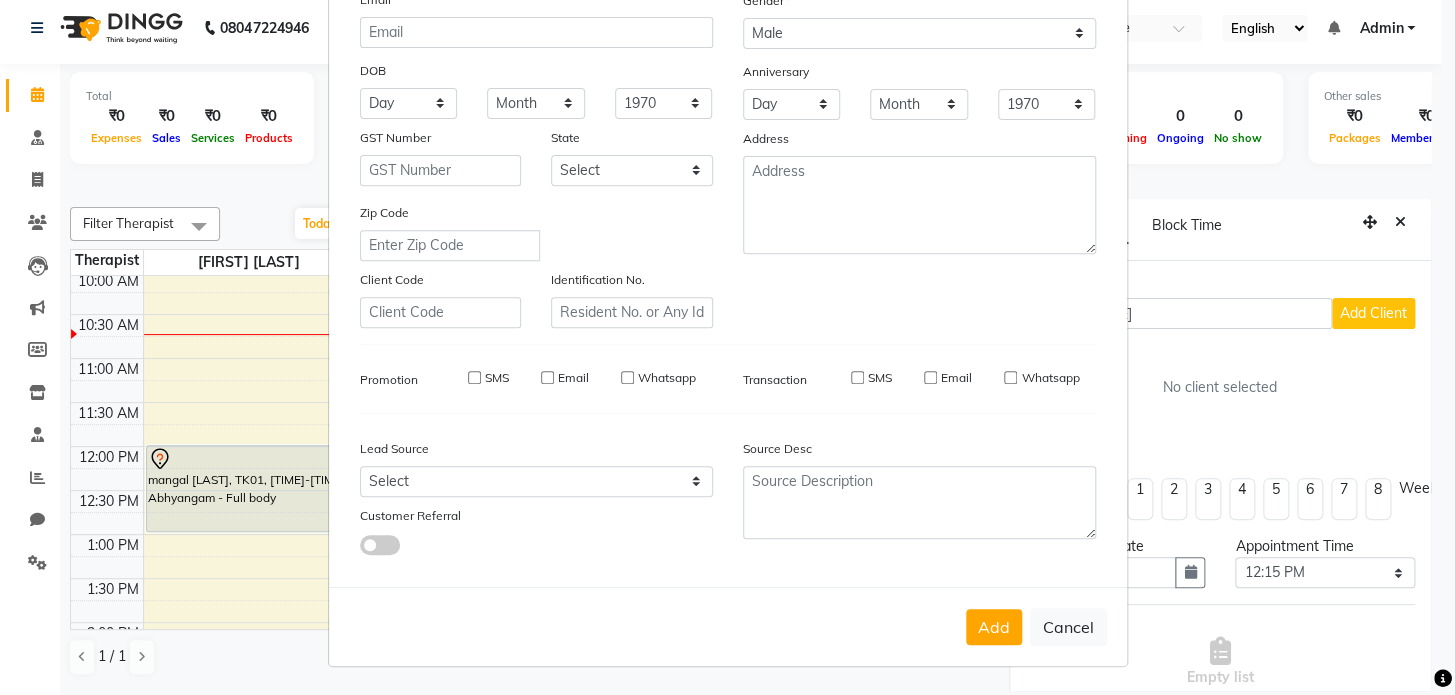type 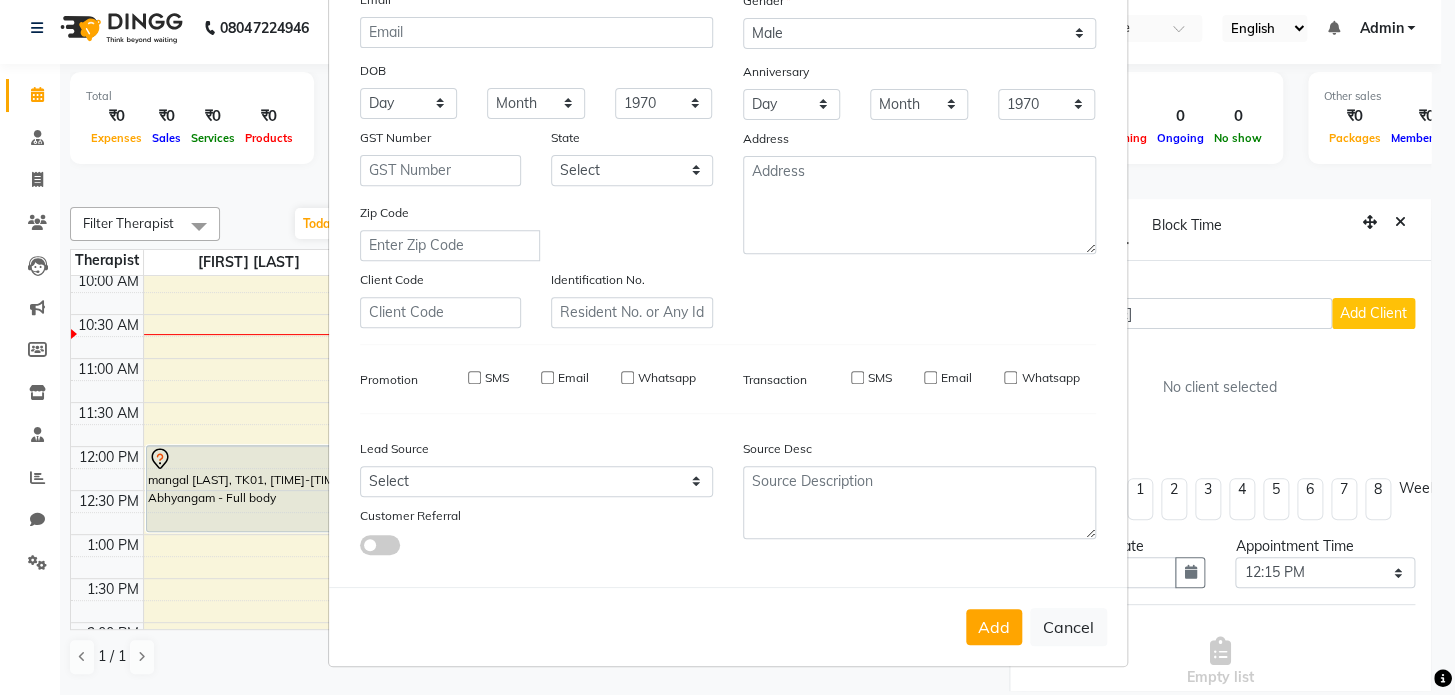 type 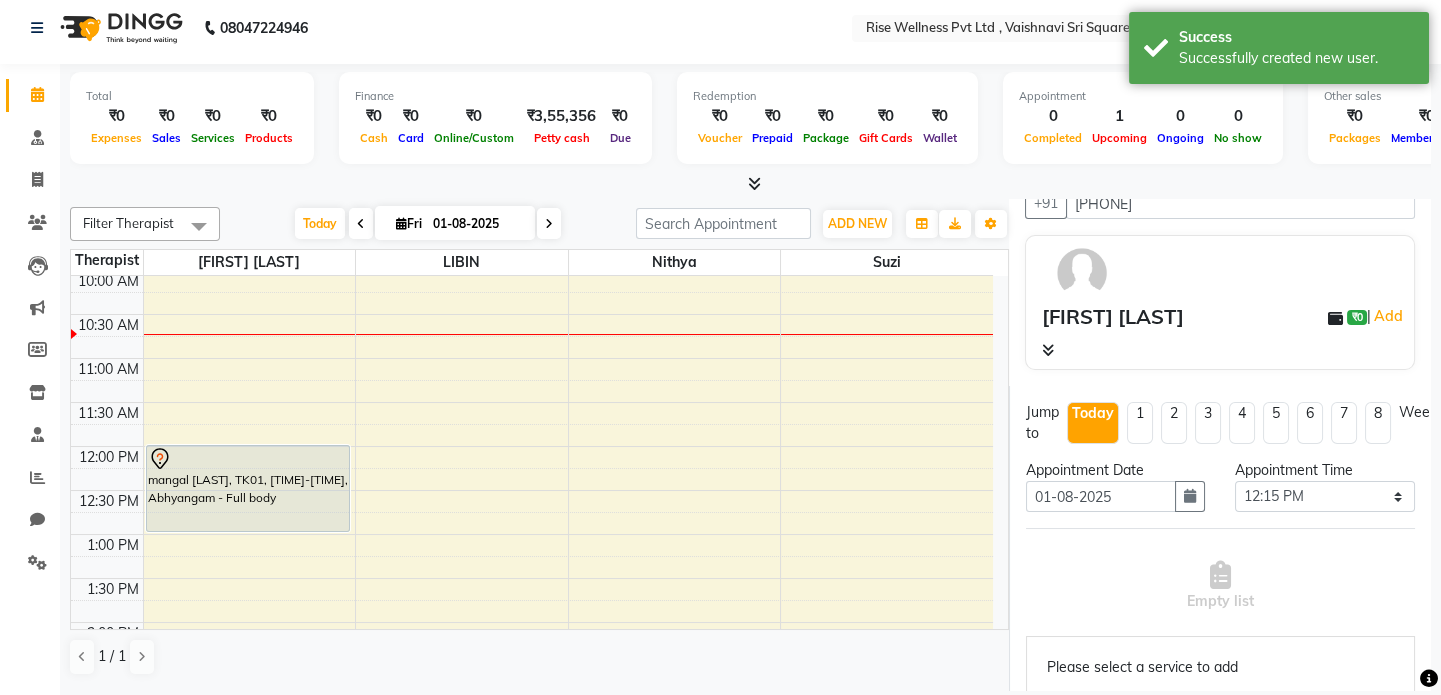 scroll, scrollTop: 272, scrollLeft: 0, axis: vertical 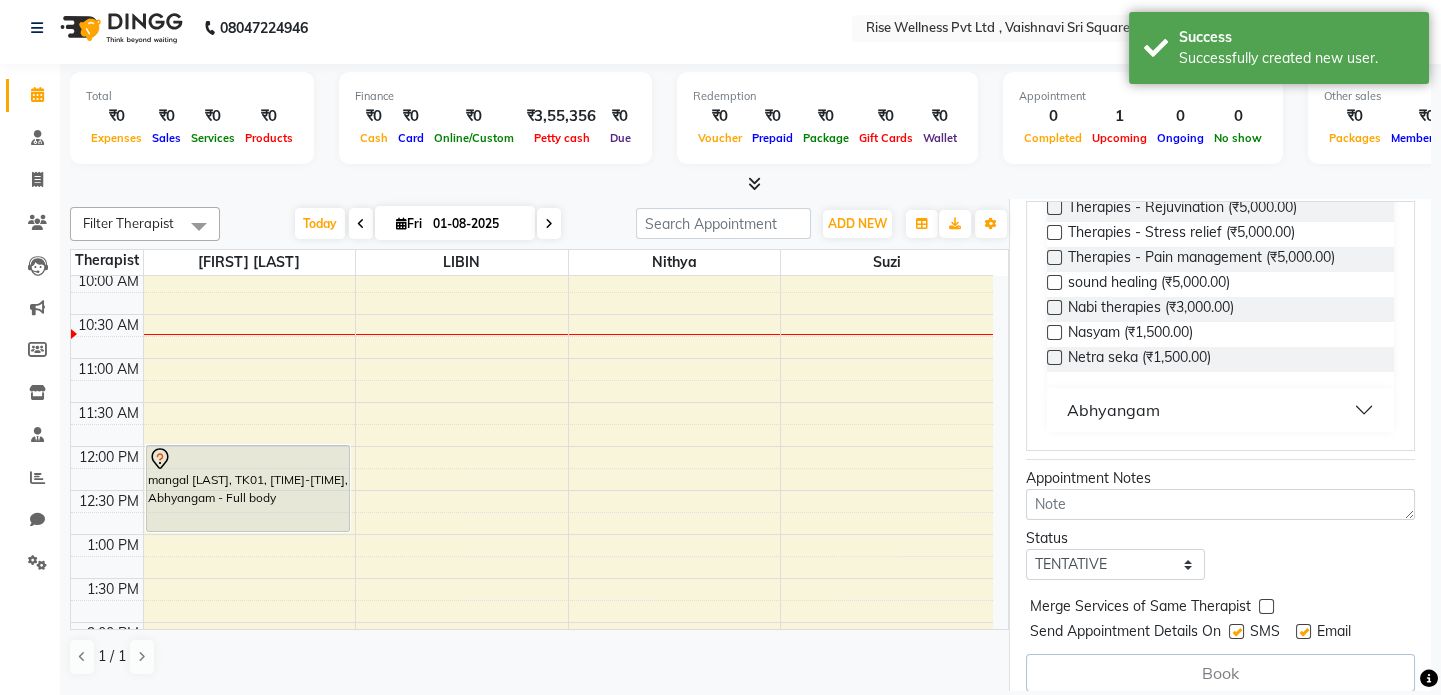 click on "Abhyangam" at bounding box center [1113, 410] 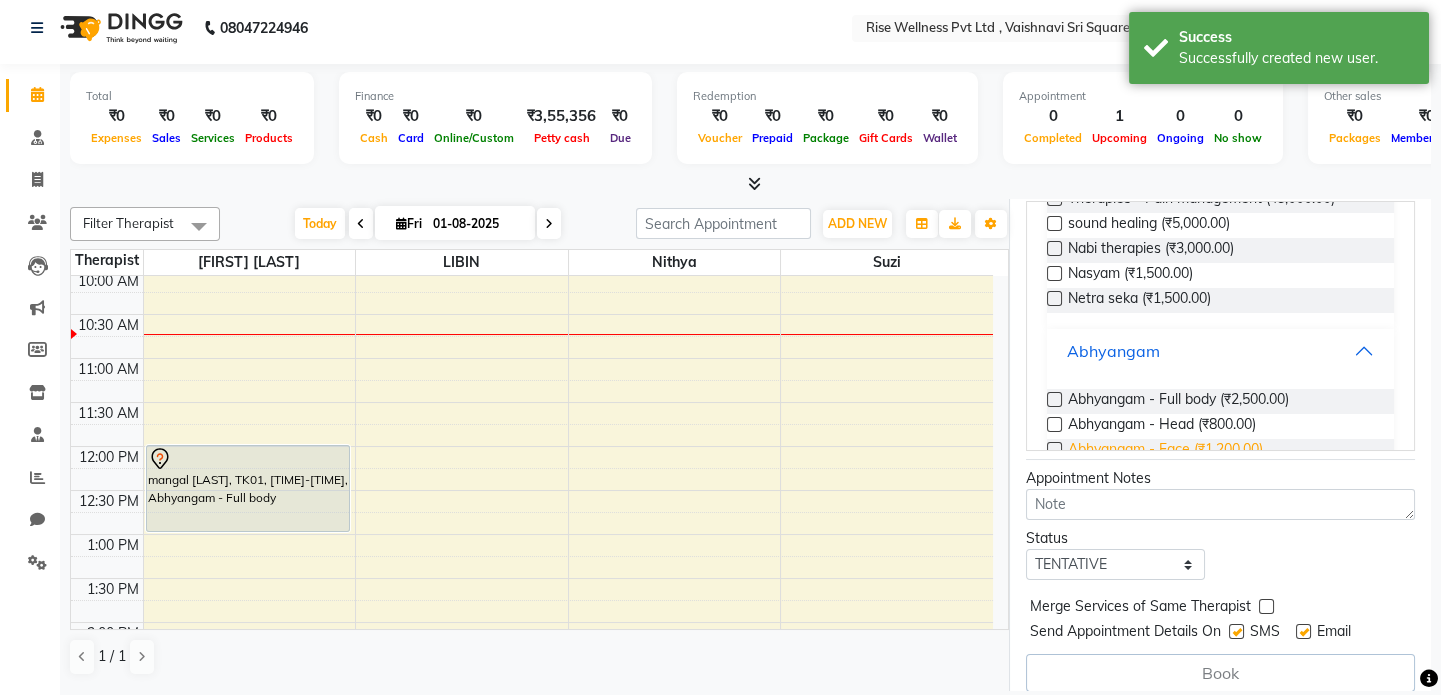 scroll, scrollTop: 381, scrollLeft: 0, axis: vertical 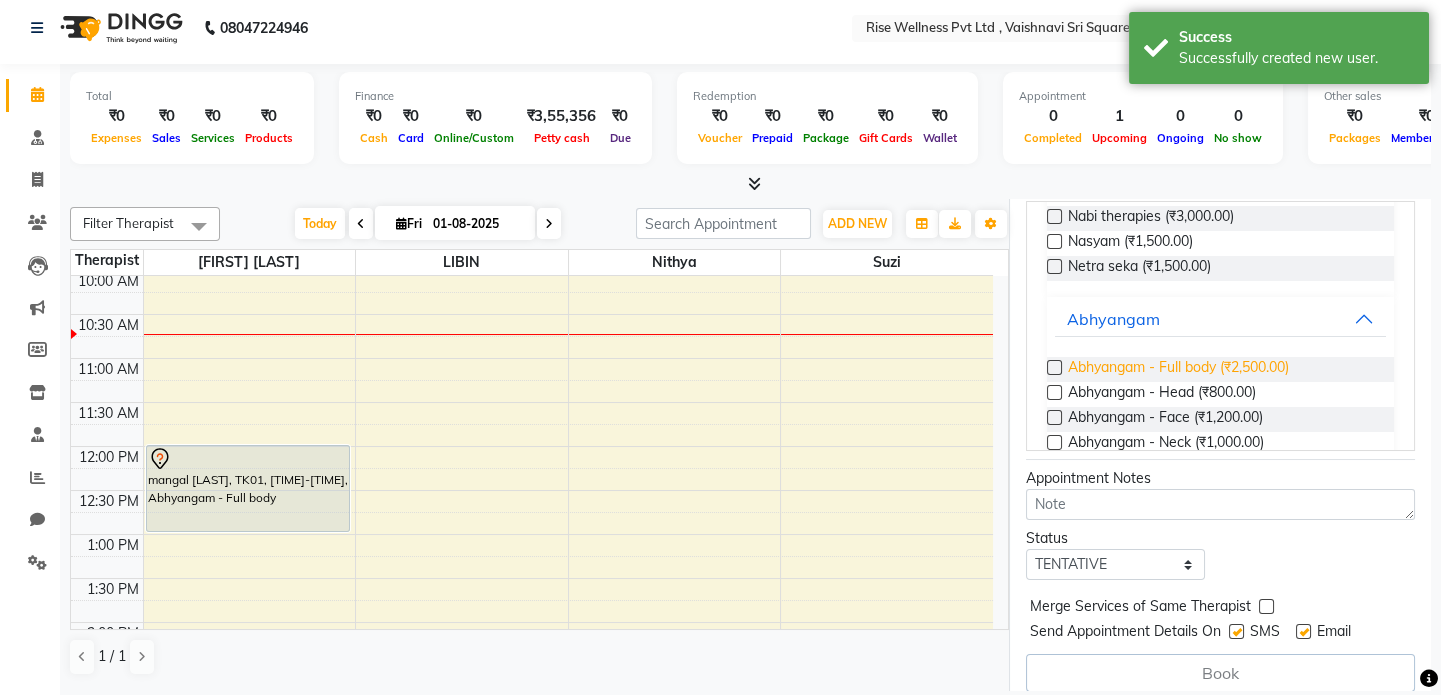 click on "Abhyangam - Full body (₹2,500.00)" at bounding box center [1178, 369] 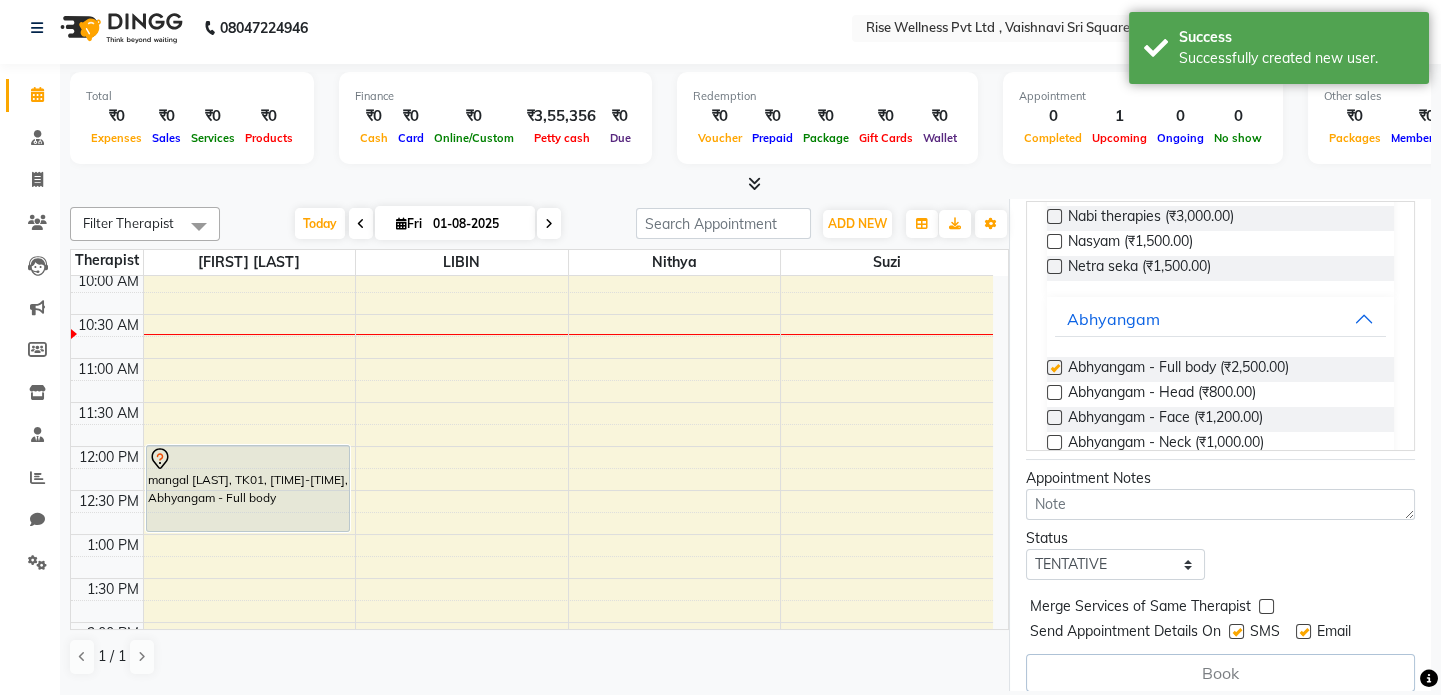 scroll, scrollTop: 375, scrollLeft: 0, axis: vertical 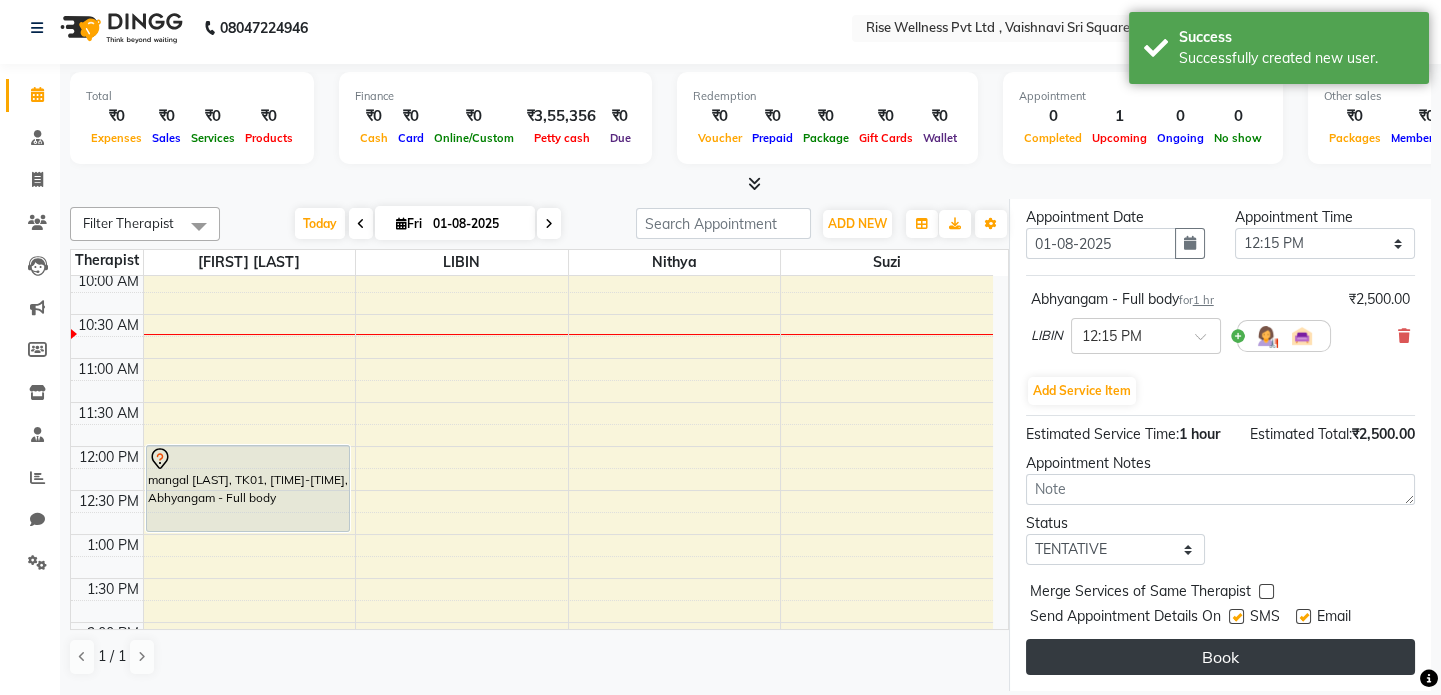 click on "Book" at bounding box center [1220, 657] 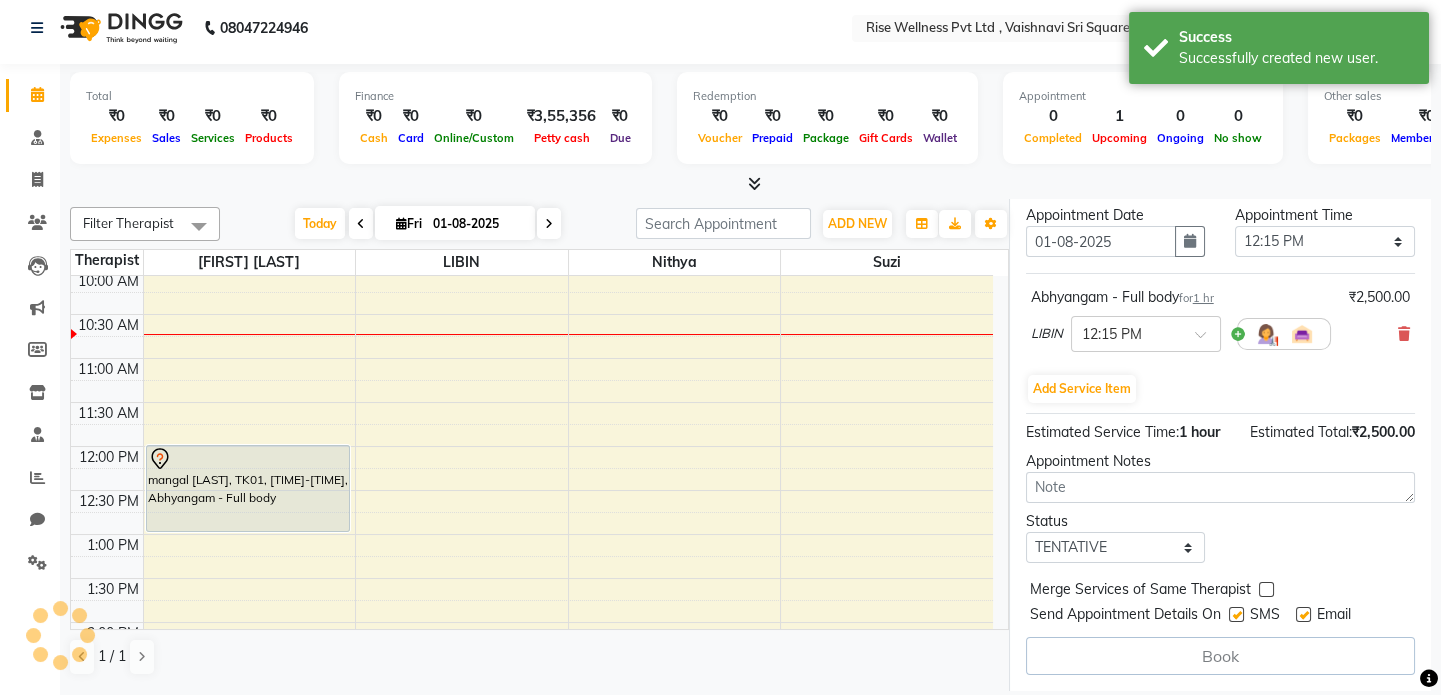 select on "69785" 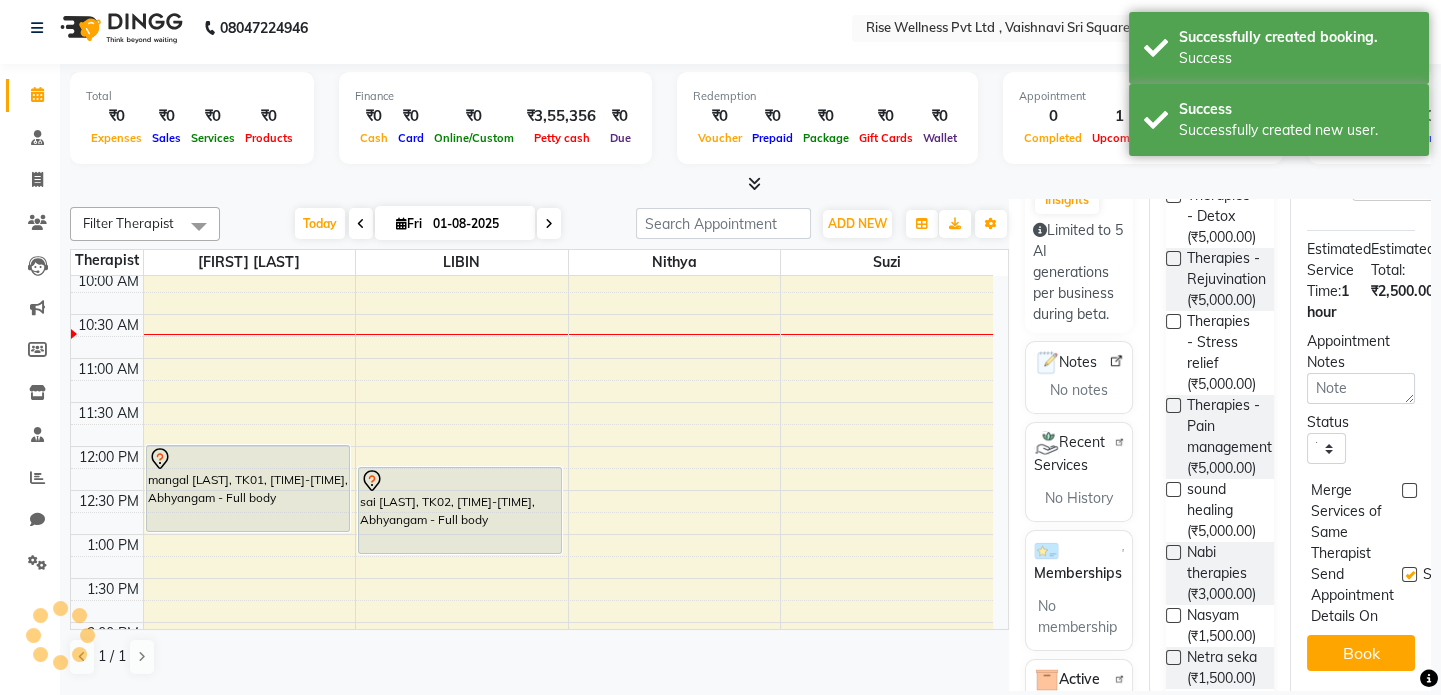scroll, scrollTop: 0, scrollLeft: 0, axis: both 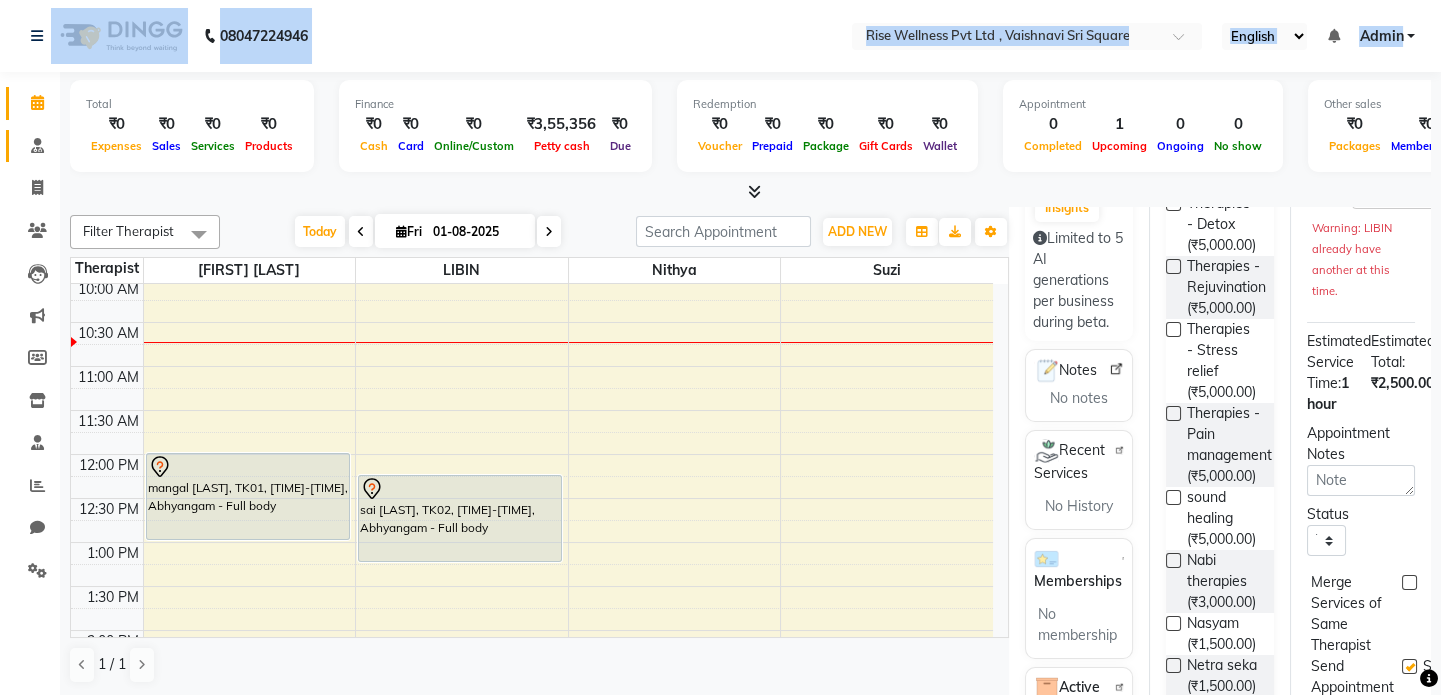 drag, startPoint x: 0, startPoint y: 57, endPoint x: 18, endPoint y: 150, distance: 94.72592 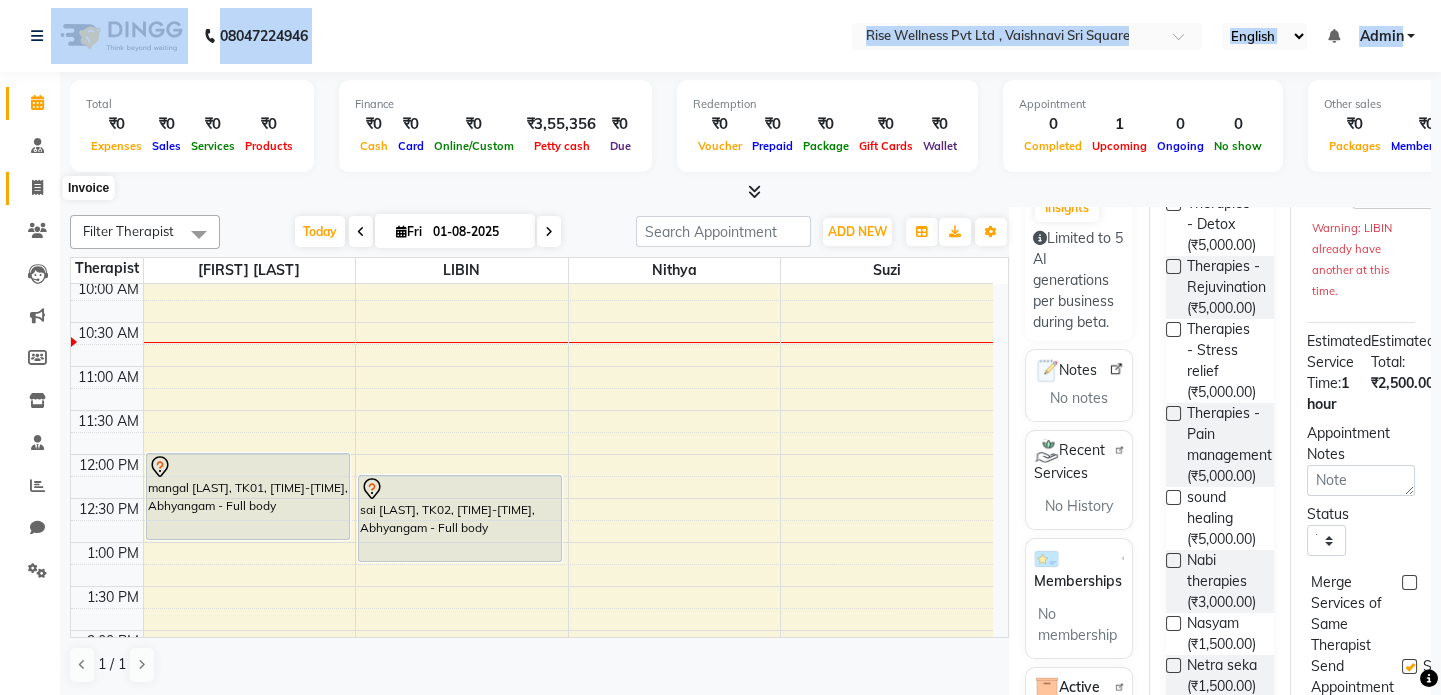 click 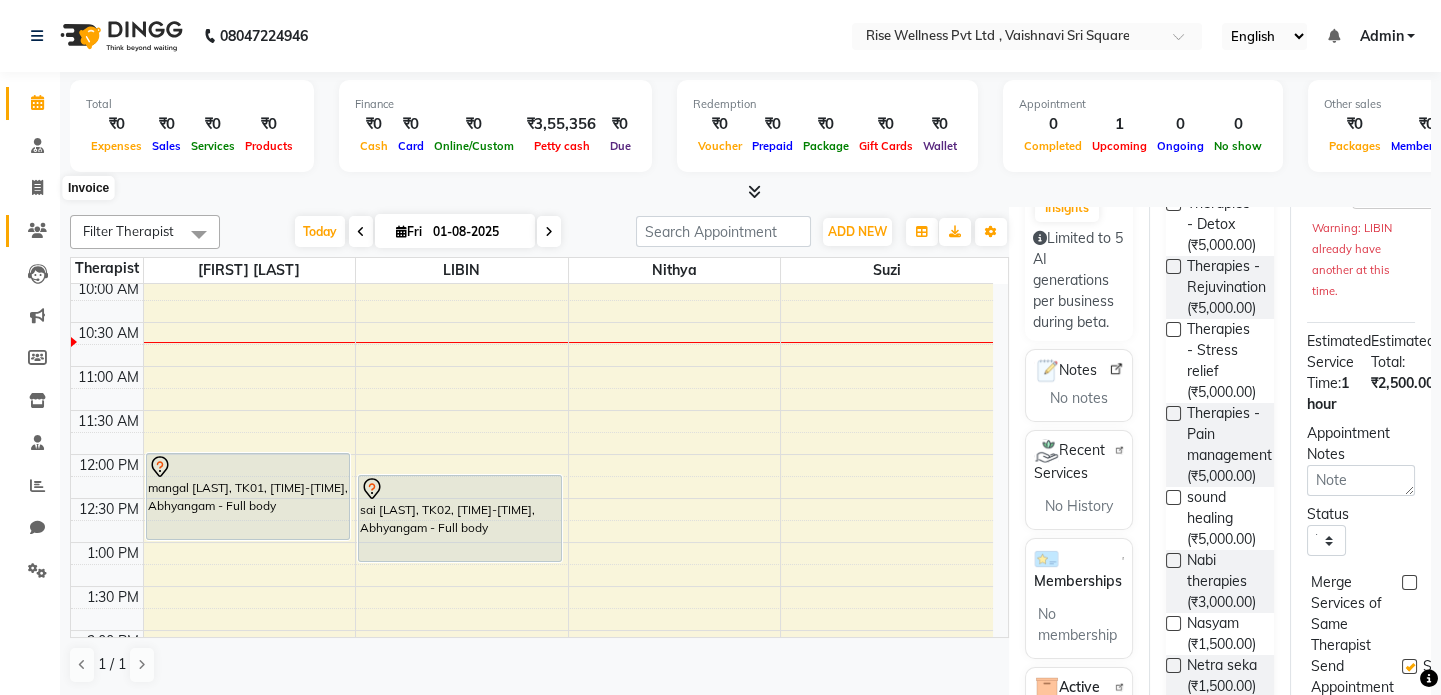 select on "7497" 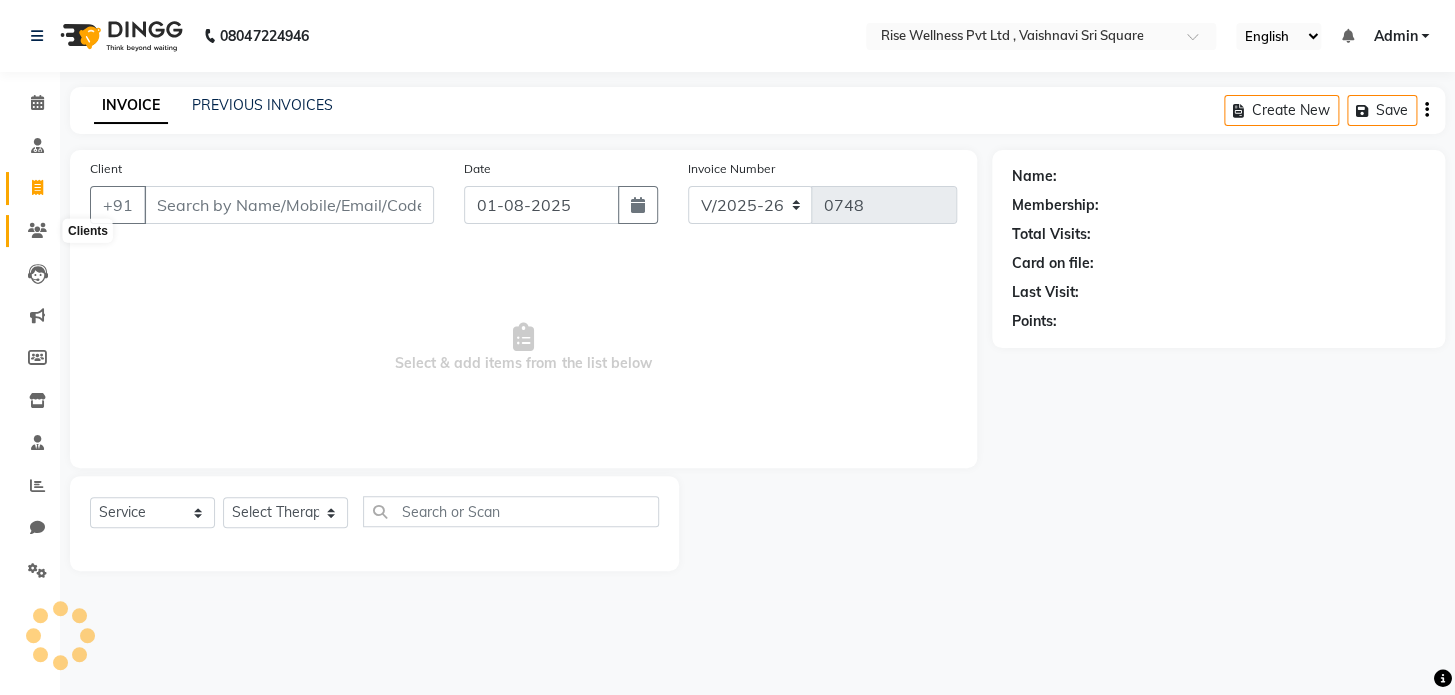 click 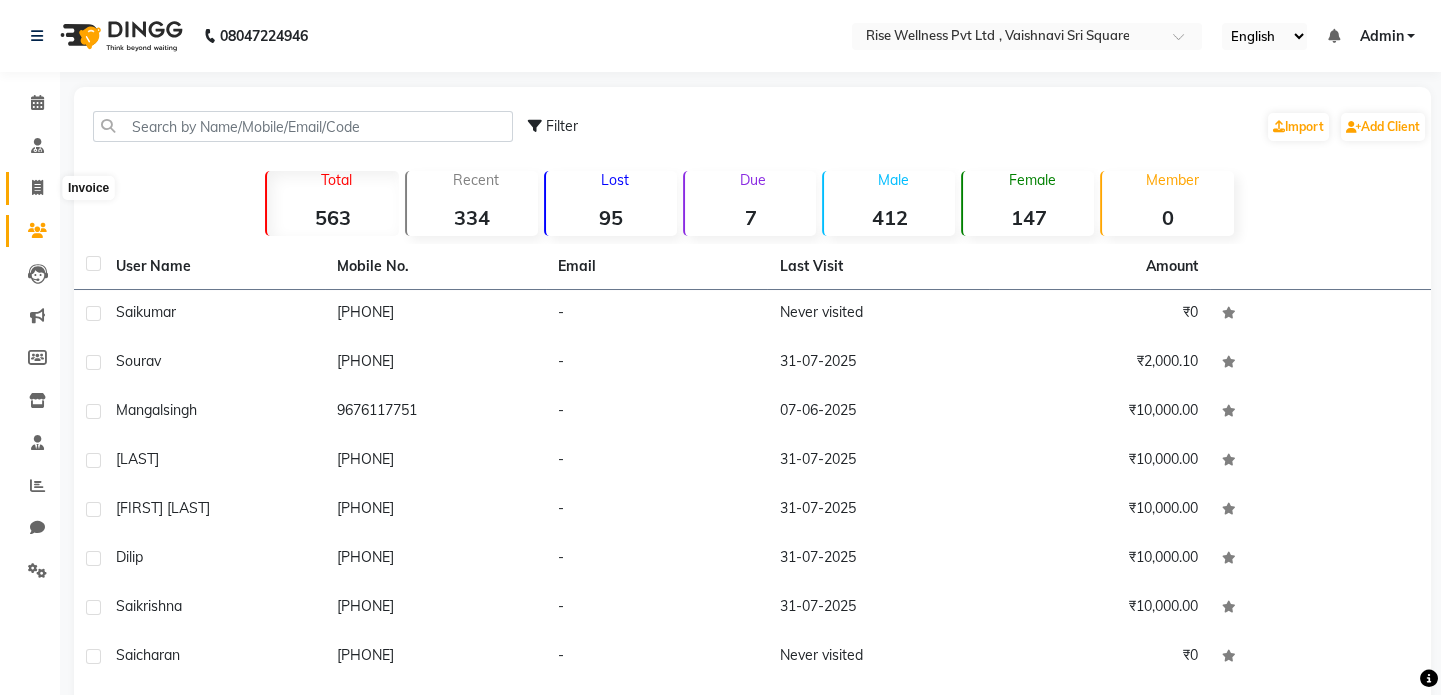 click 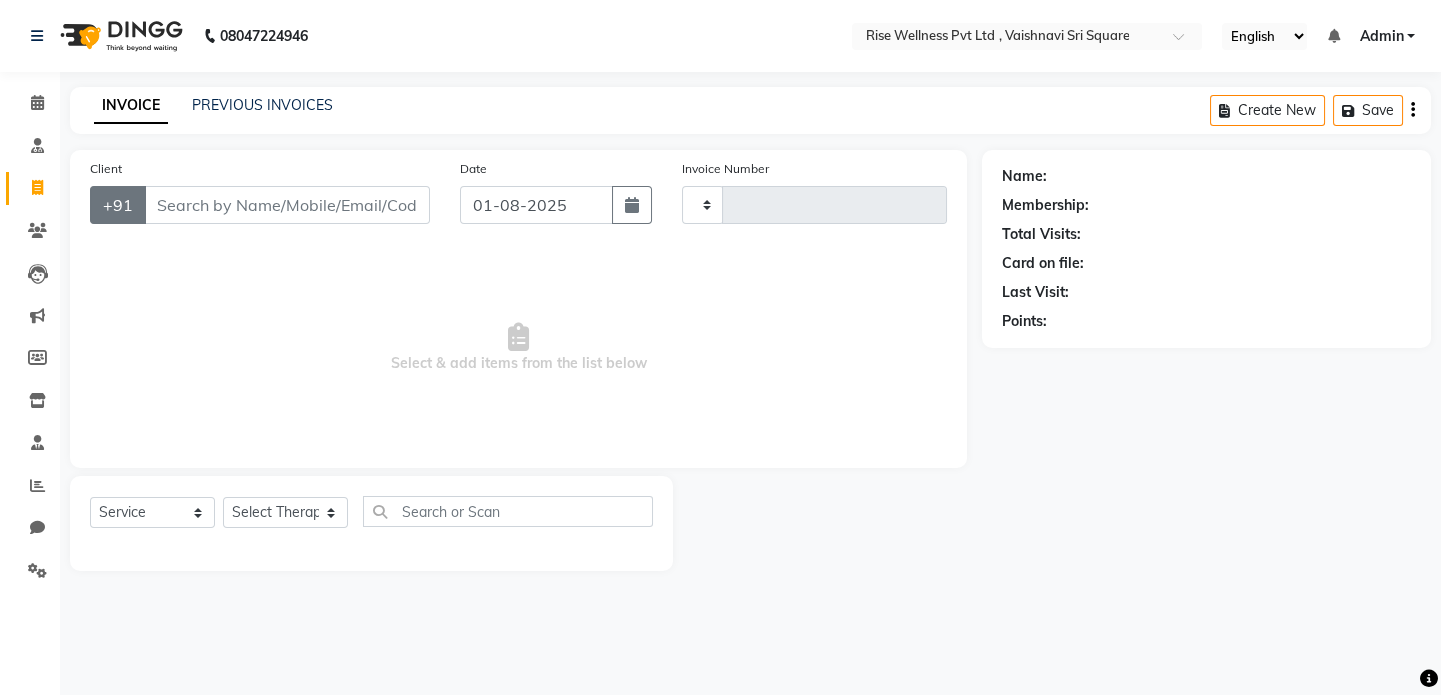 type on "0748" 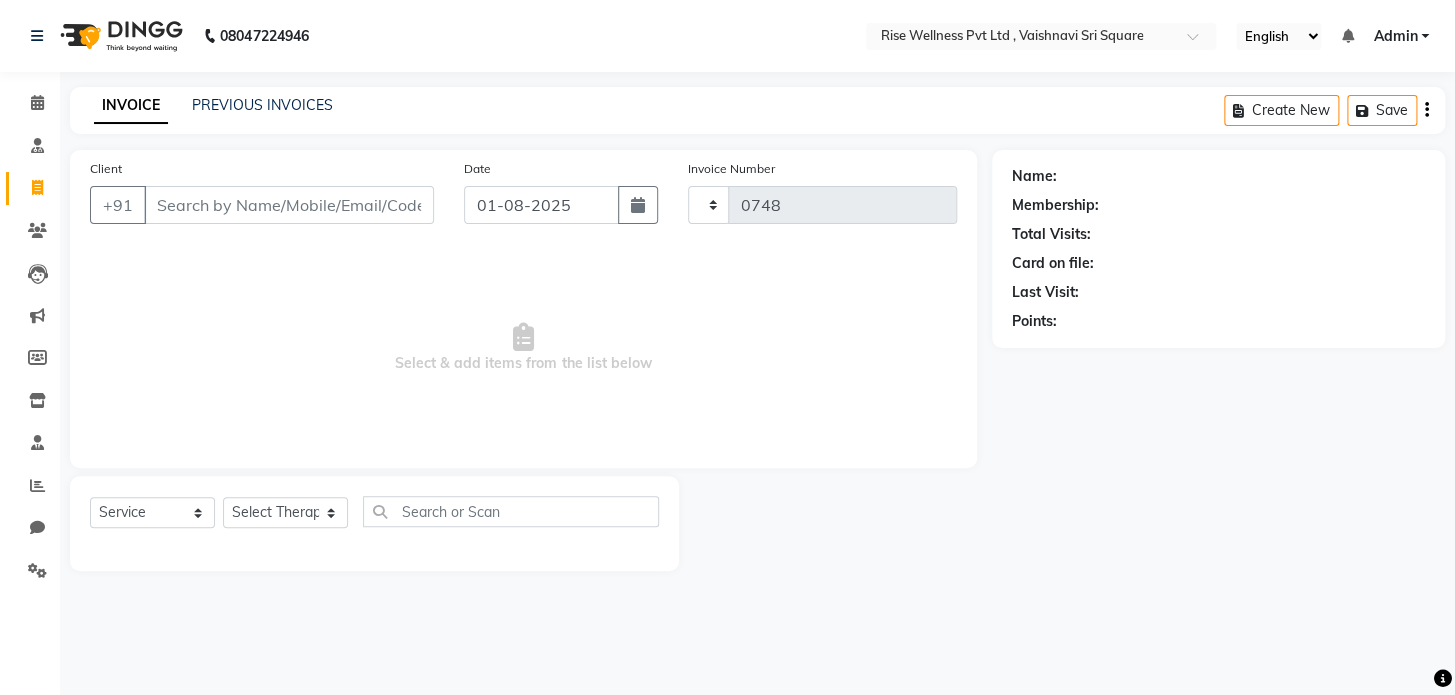 select on "7497" 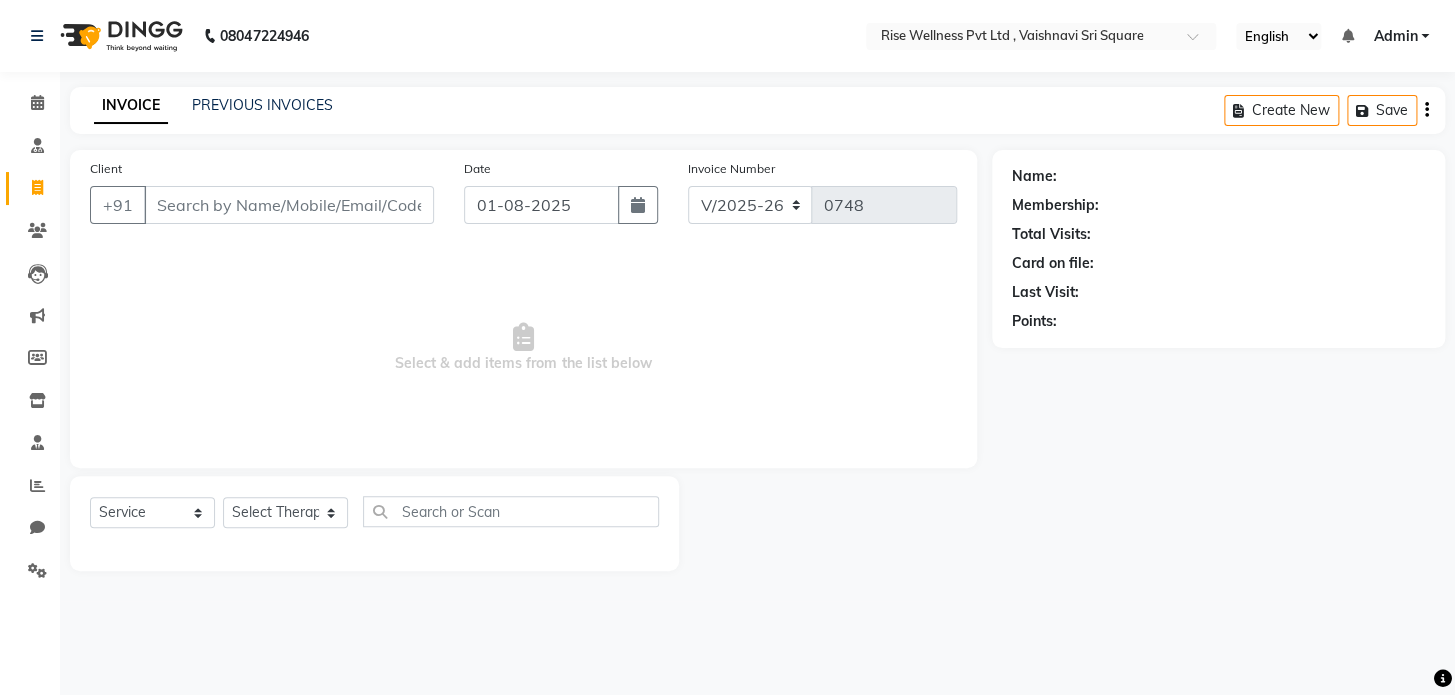 select on "V" 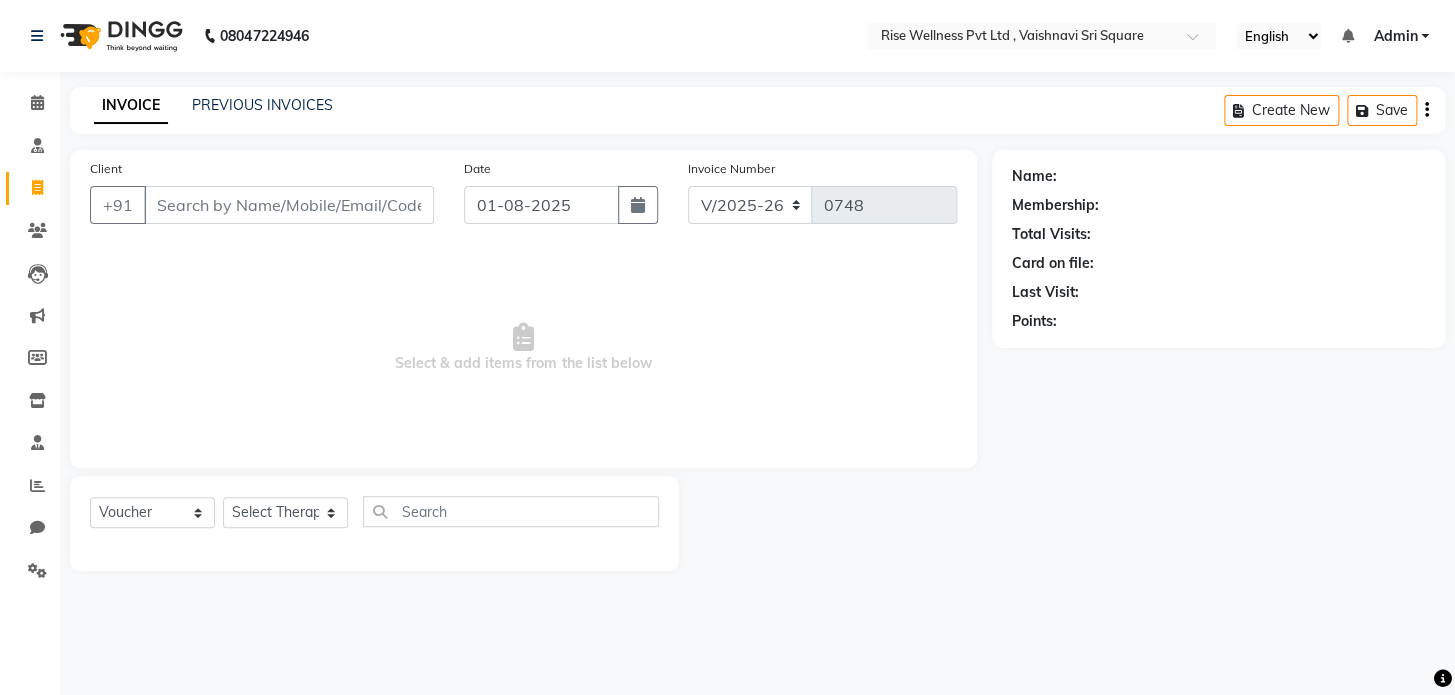 click on "Client" at bounding box center (289, 205) 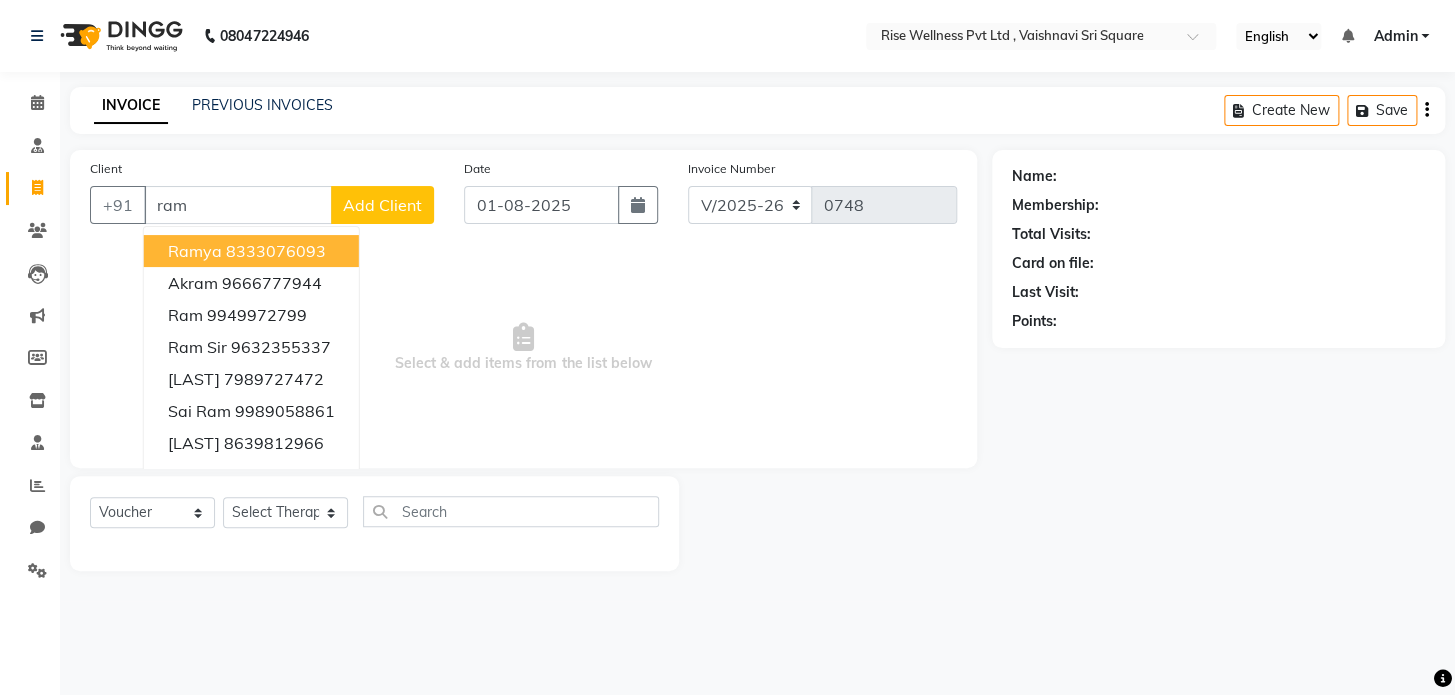 click on "8333076093" at bounding box center (276, 251) 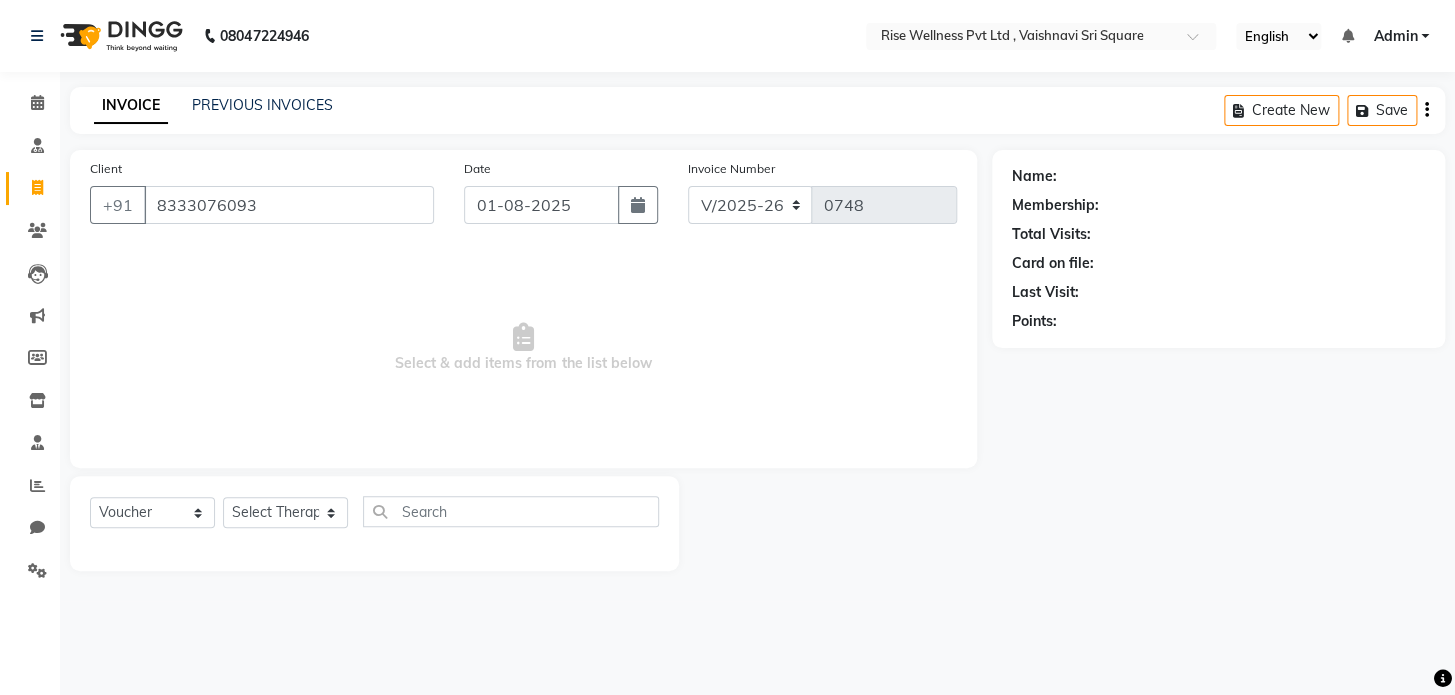 type on "8333076093" 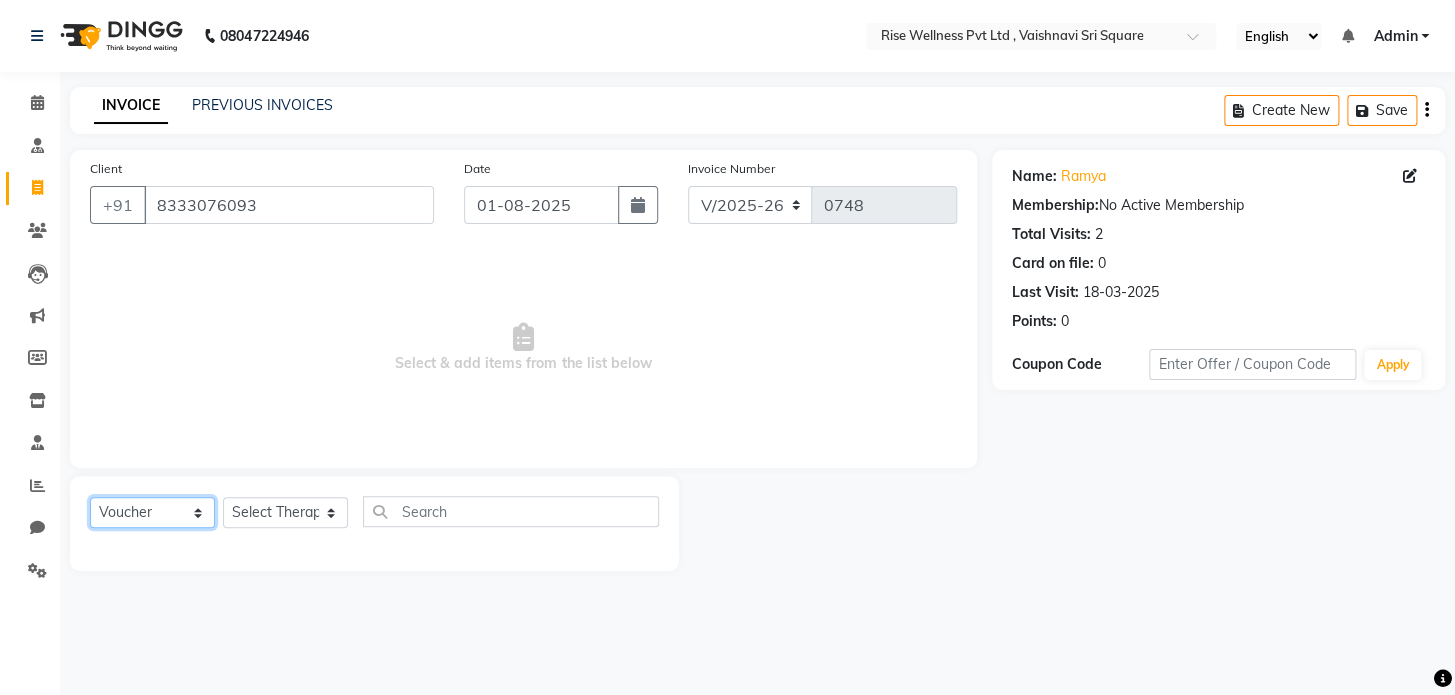 click on "Select  Service  Product  Membership  Package Voucher Prepaid Gift Card" 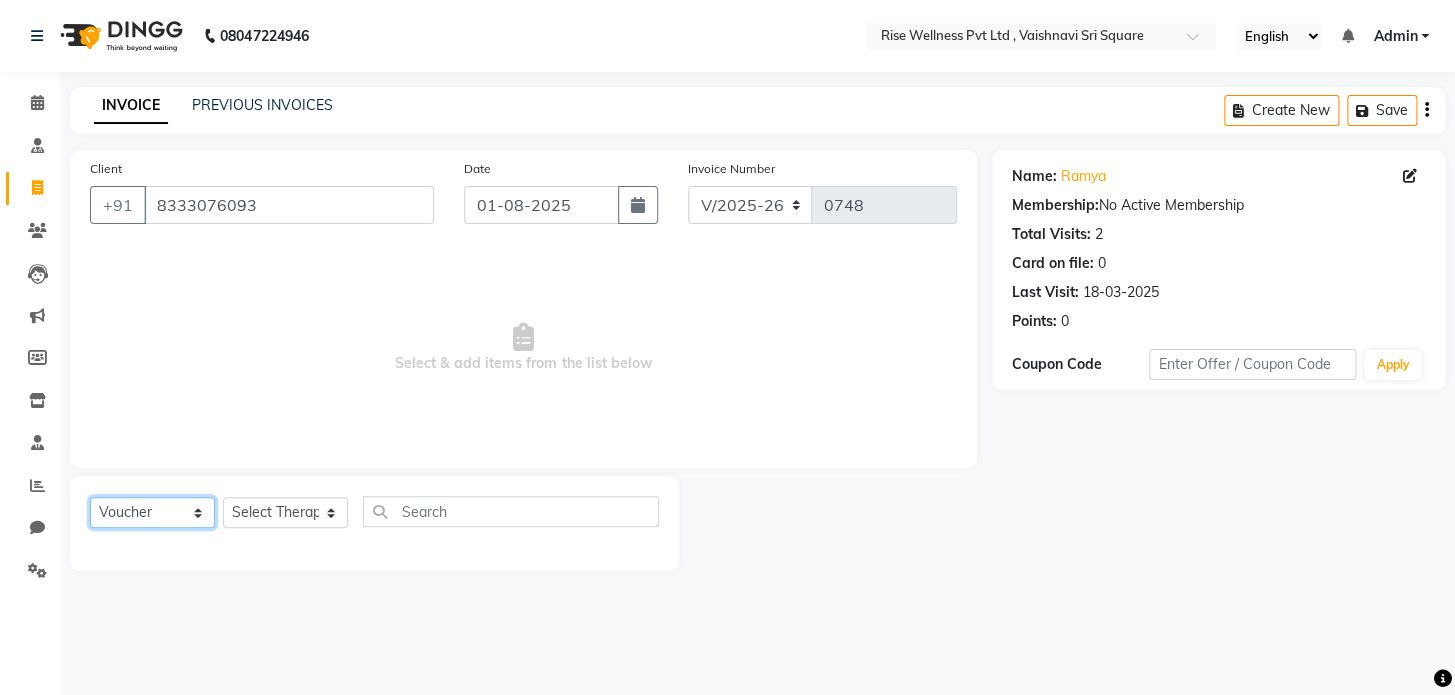 select on "service" 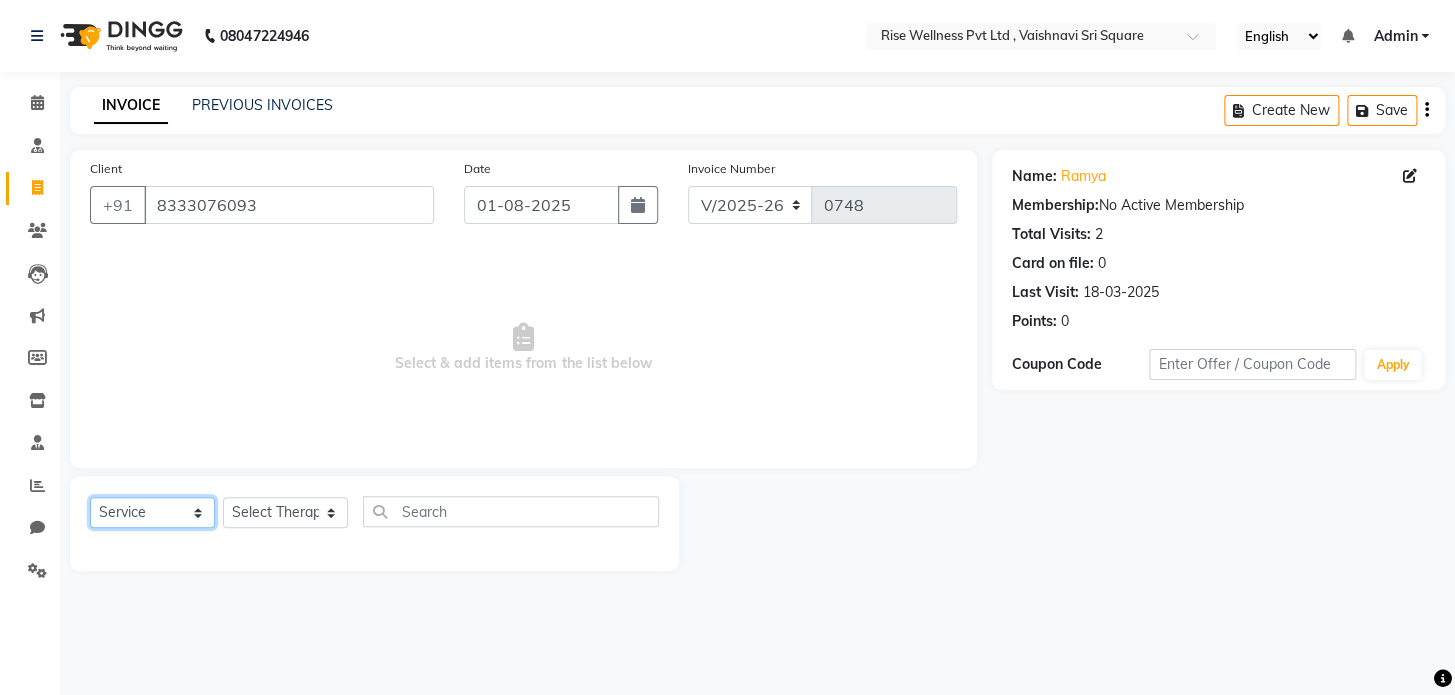 click on "Select  Service  Product  Membership  Package Voucher Prepaid Gift Card" 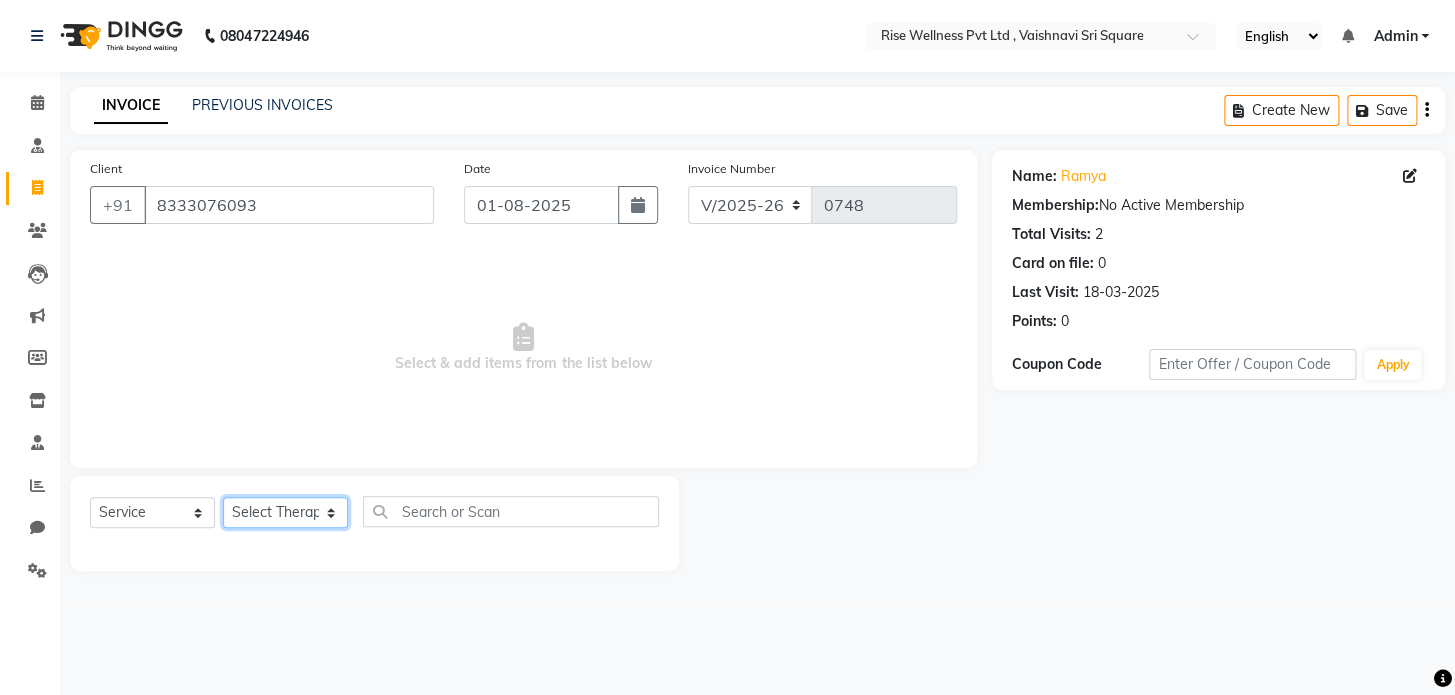 click on "Select Therapist LIBIN nithya Reception sujith suzi" 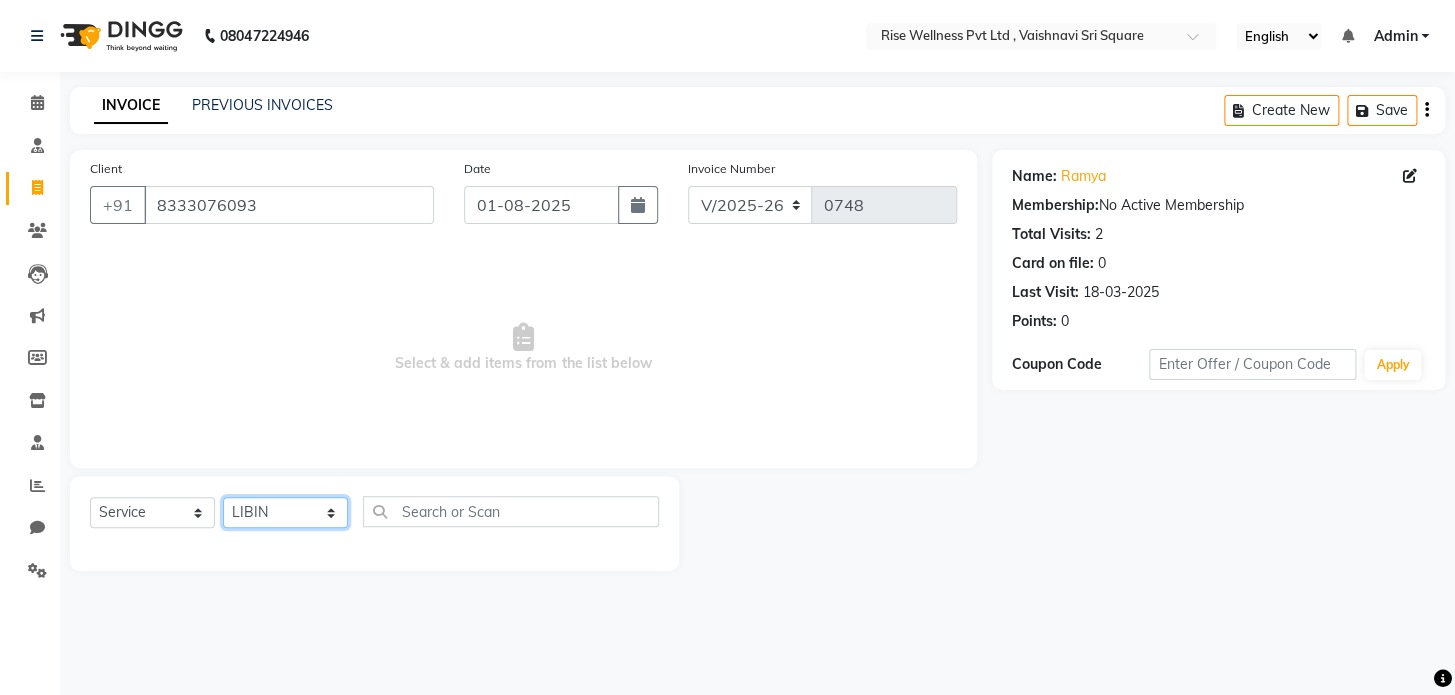 click on "Select Therapist LIBIN nithya Reception sujith suzi" 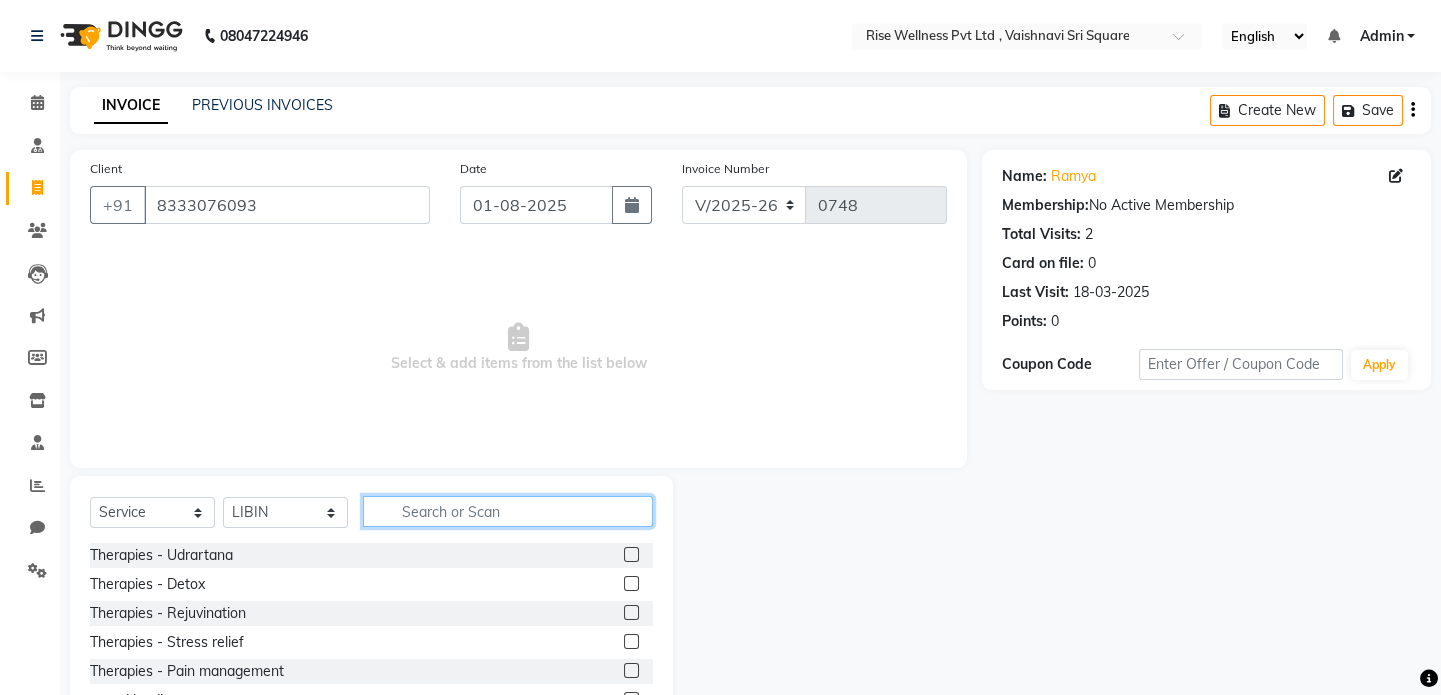 click 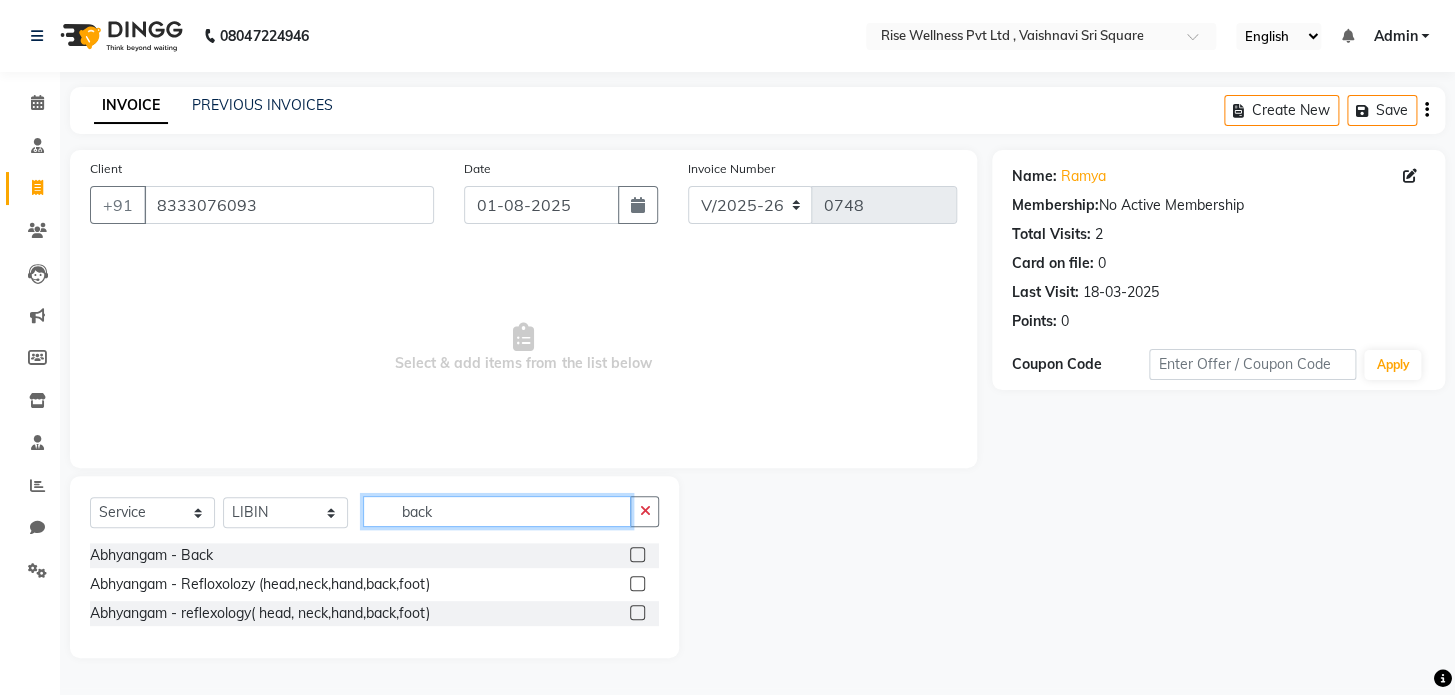 type on "back" 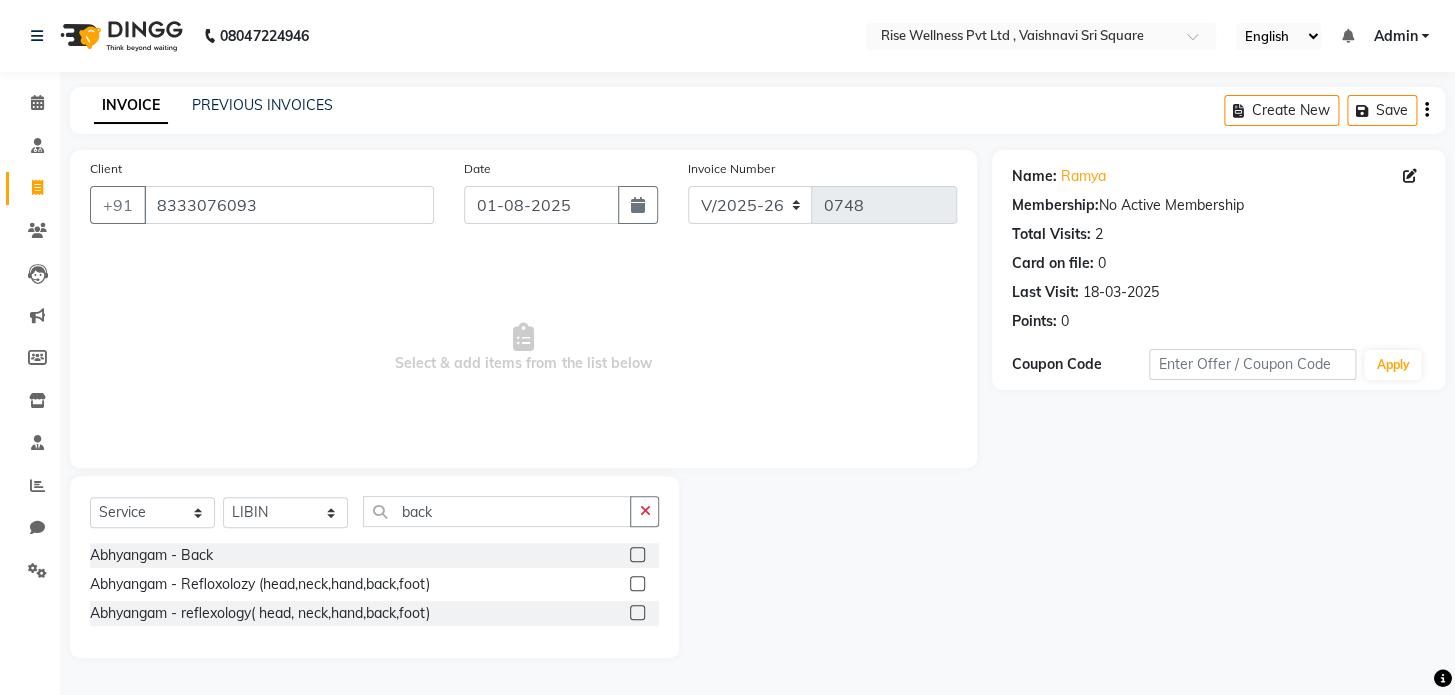 click 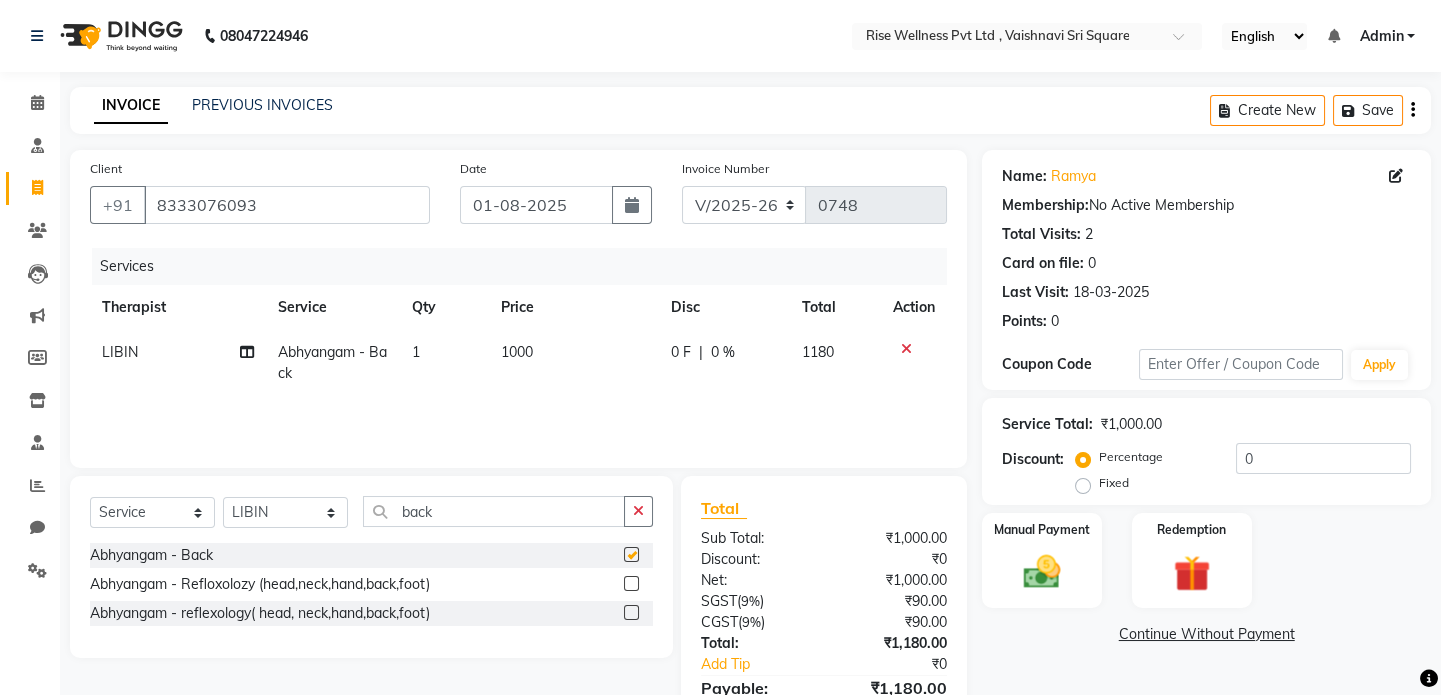checkbox on "false" 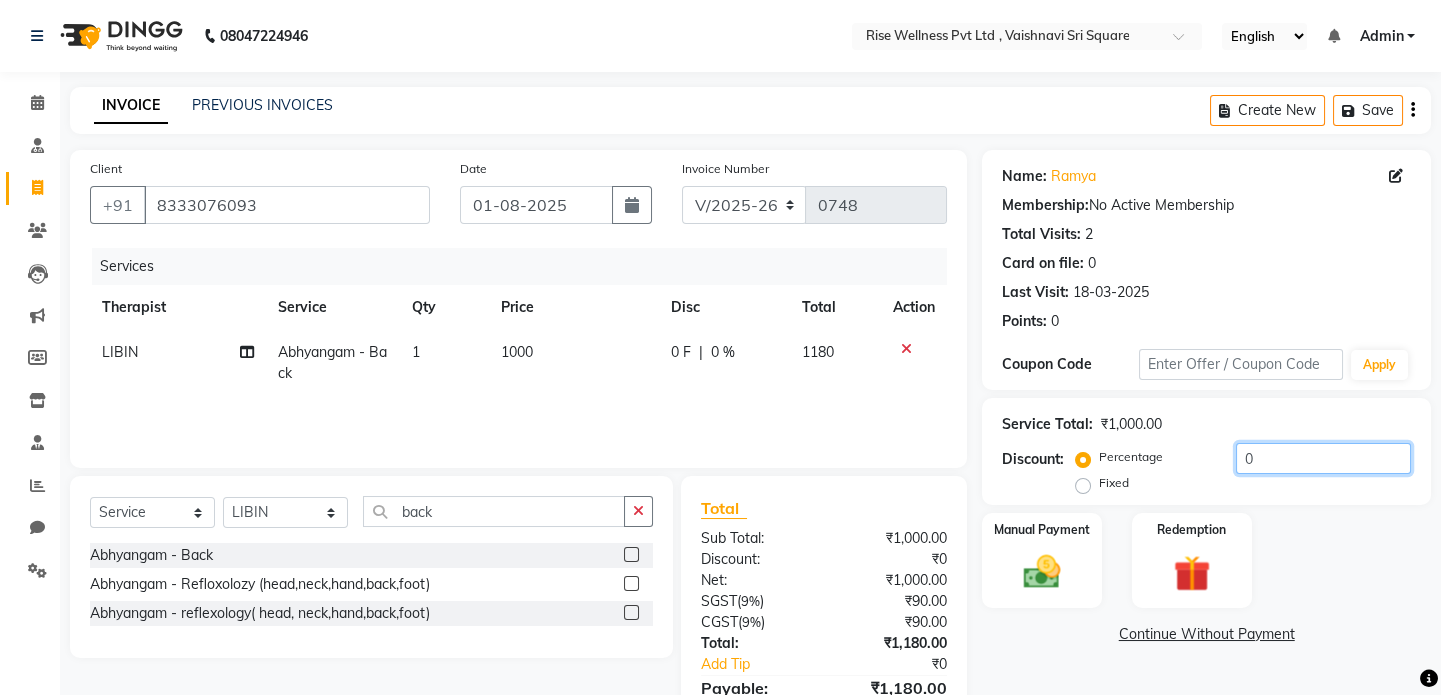click on "0" 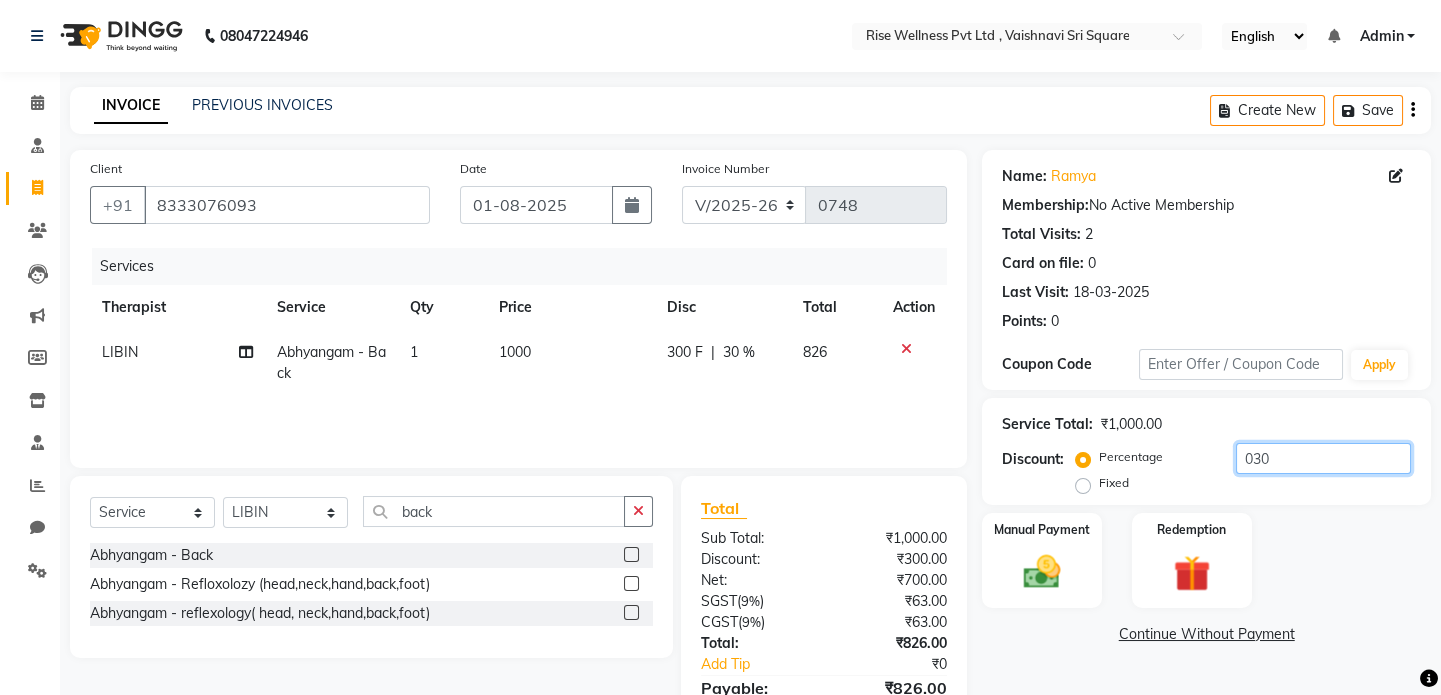 scroll, scrollTop: 105, scrollLeft: 0, axis: vertical 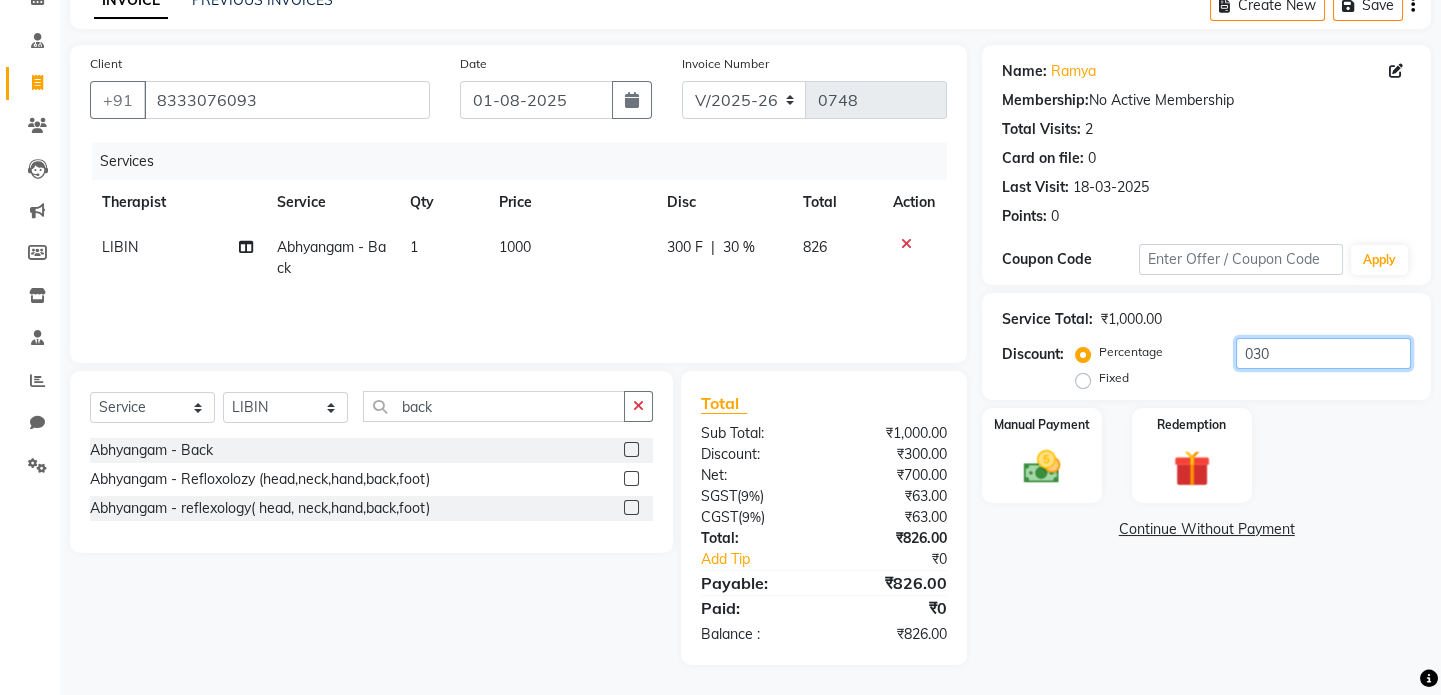 type on "030" 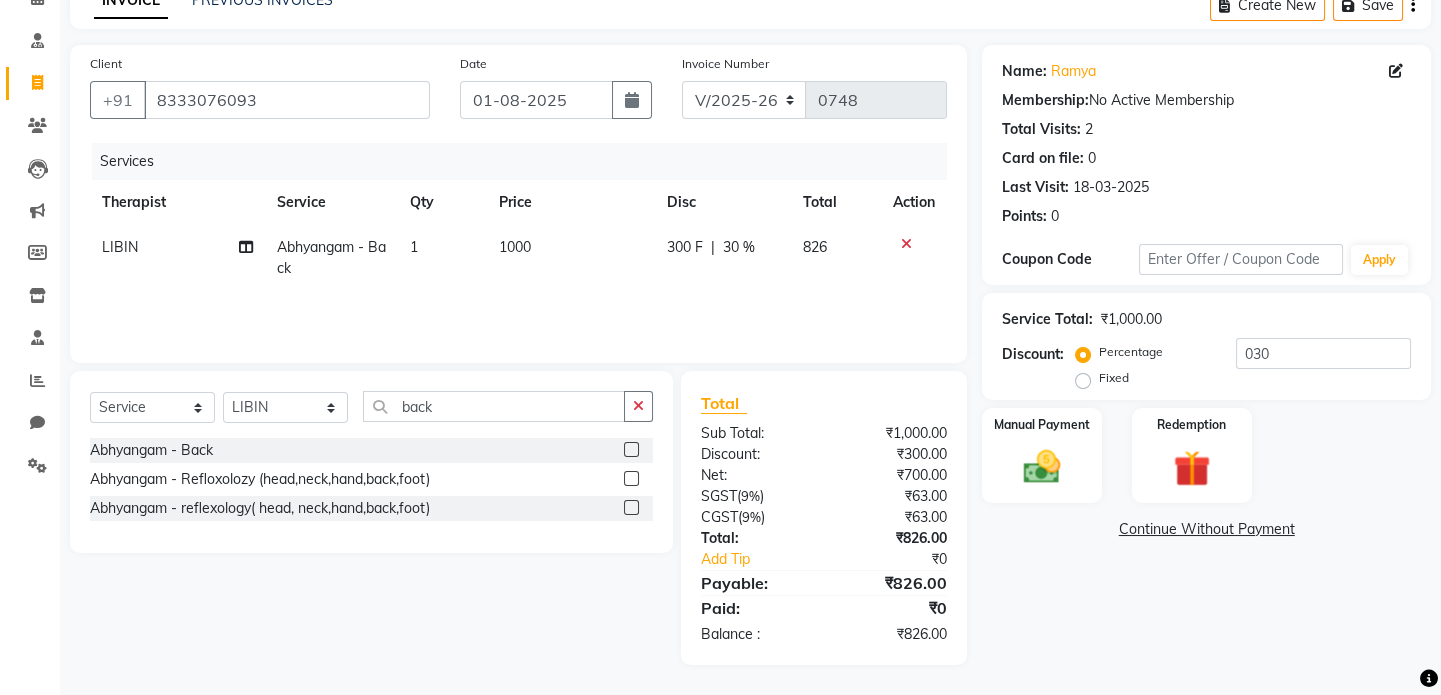 click on "Leads" 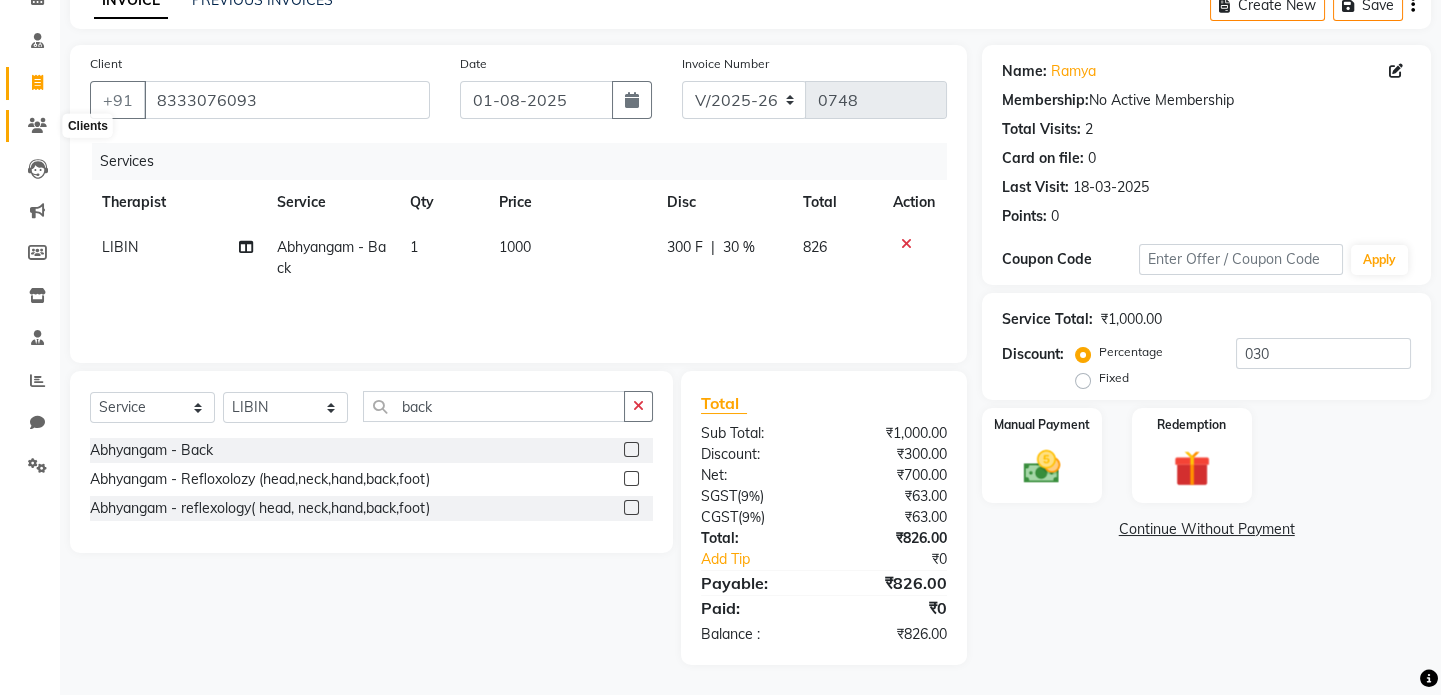 click 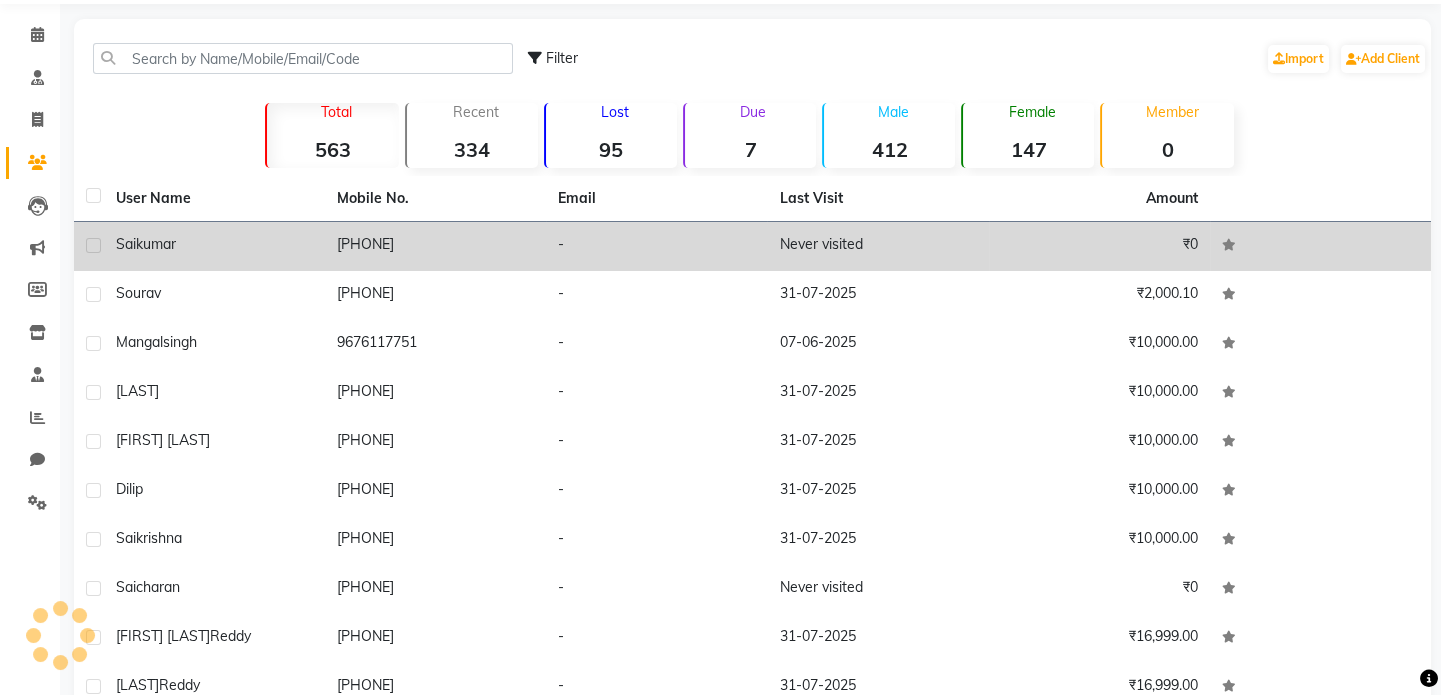 scroll, scrollTop: 105, scrollLeft: 0, axis: vertical 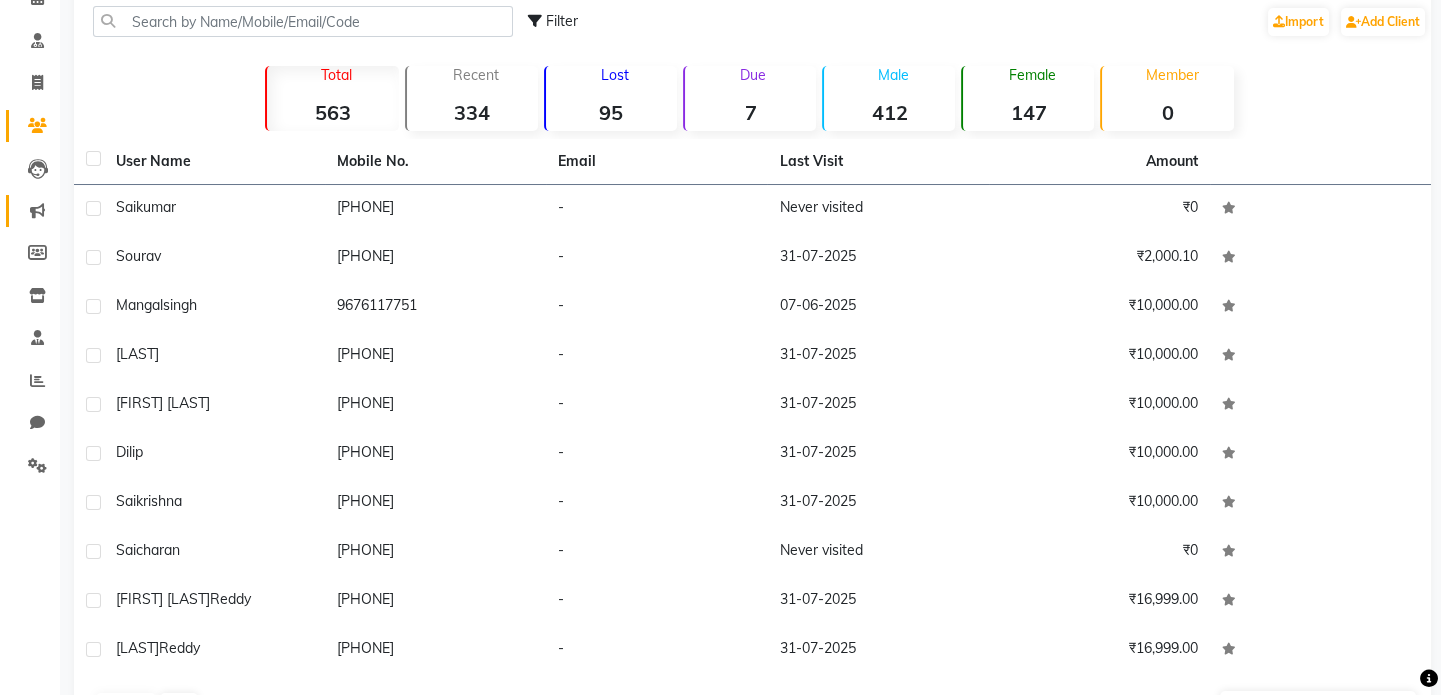 click on "Marketing" 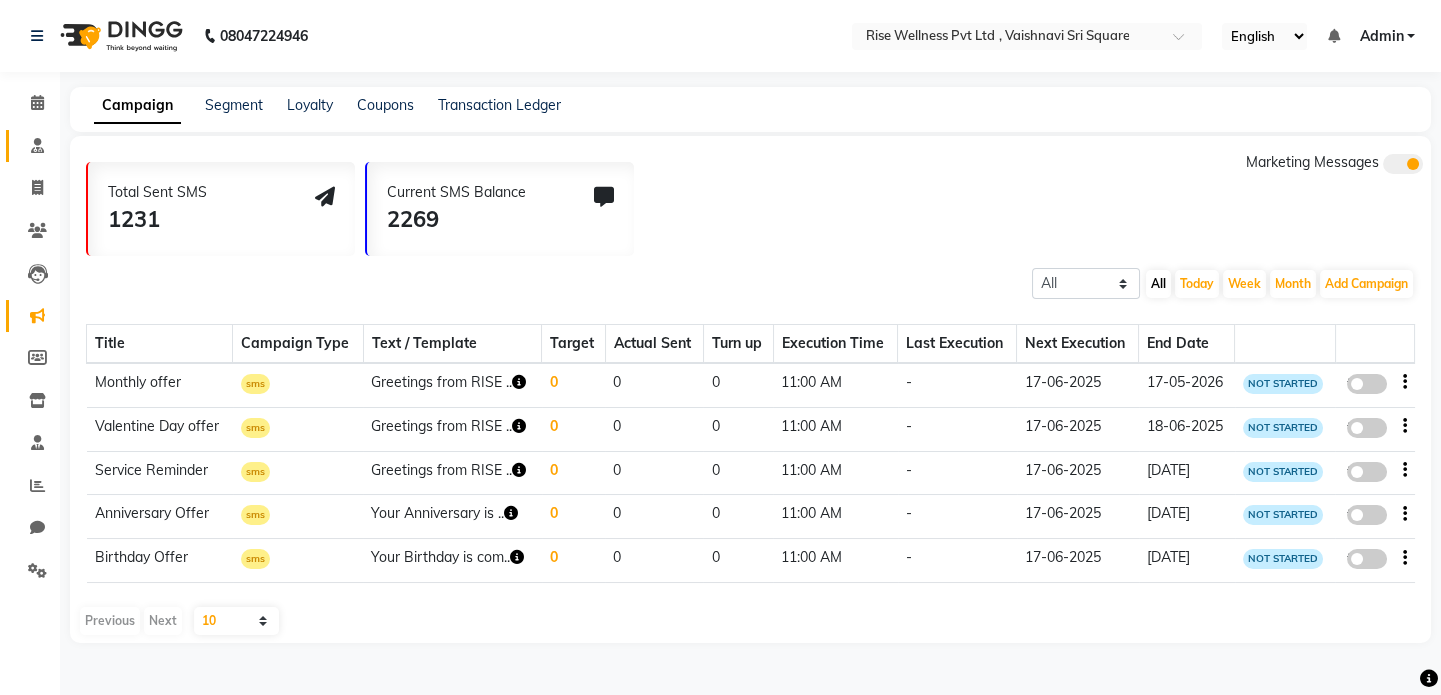 scroll, scrollTop: 0, scrollLeft: 0, axis: both 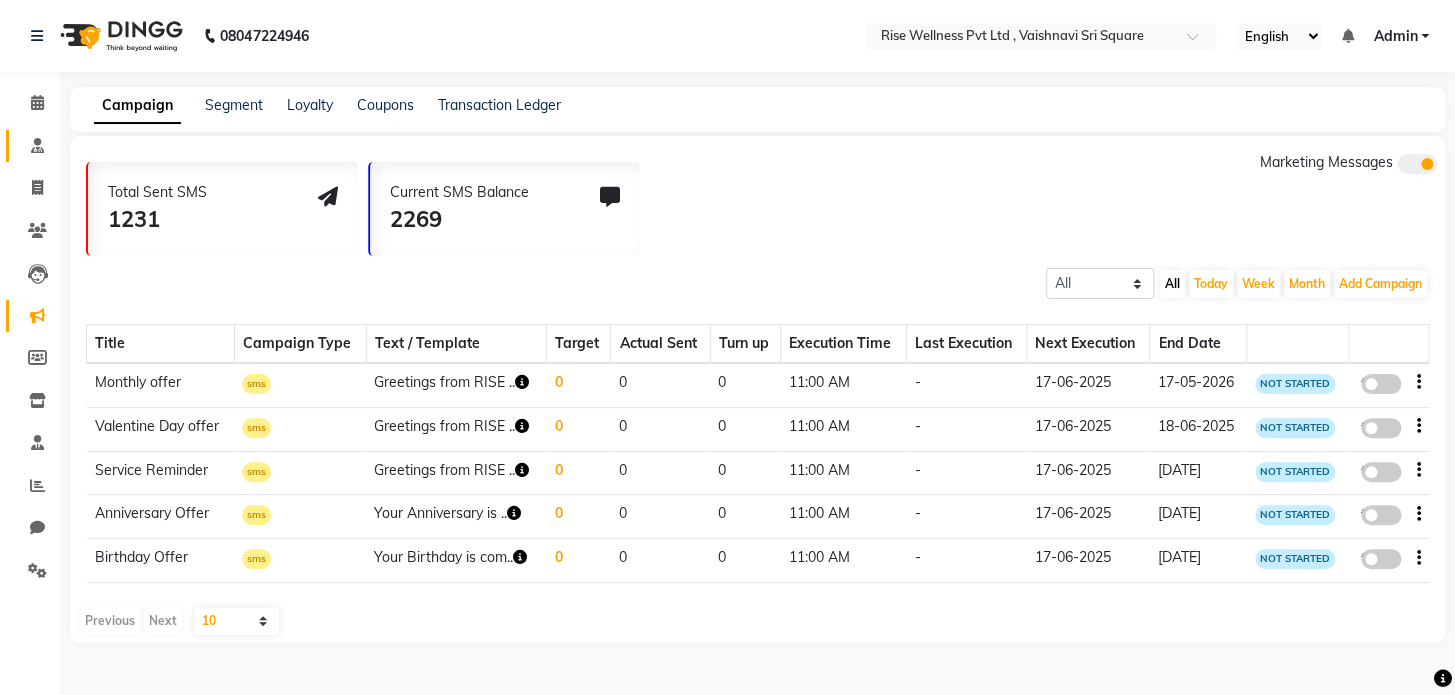 click on "Consultation" 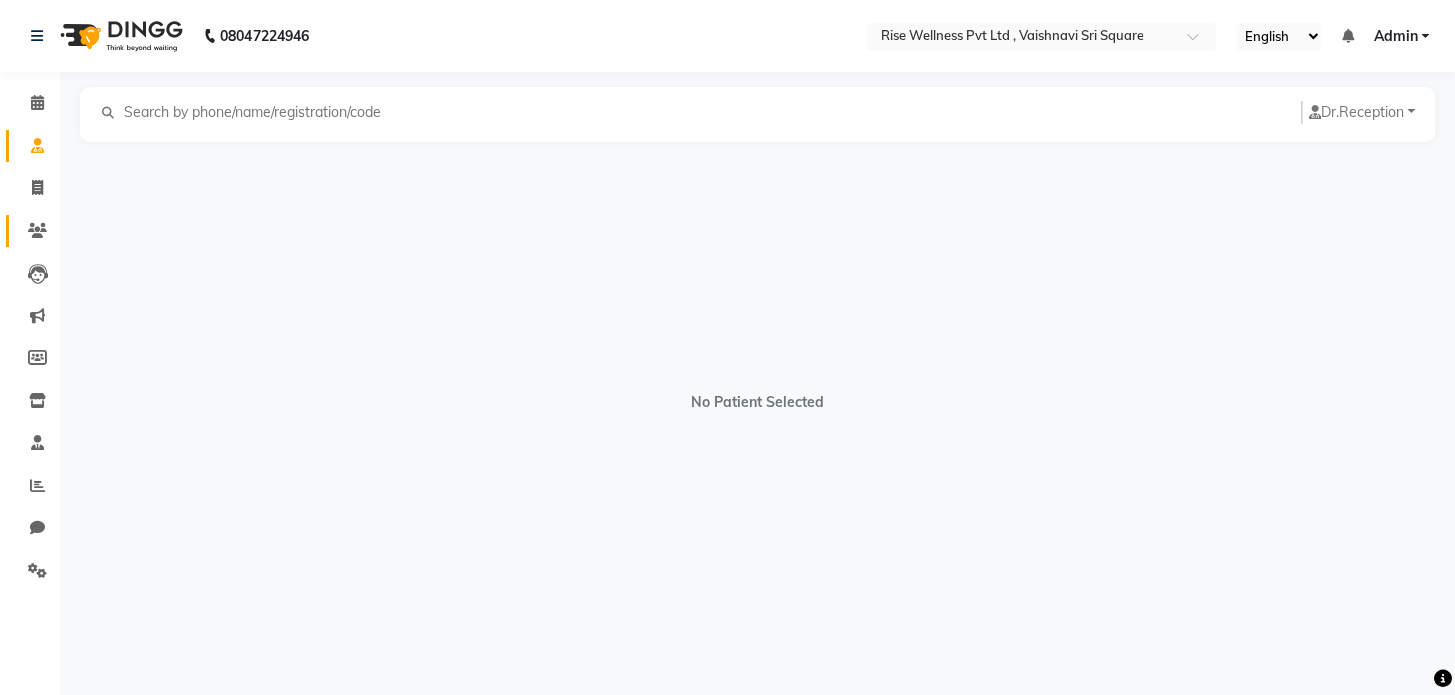 click on "Clients" 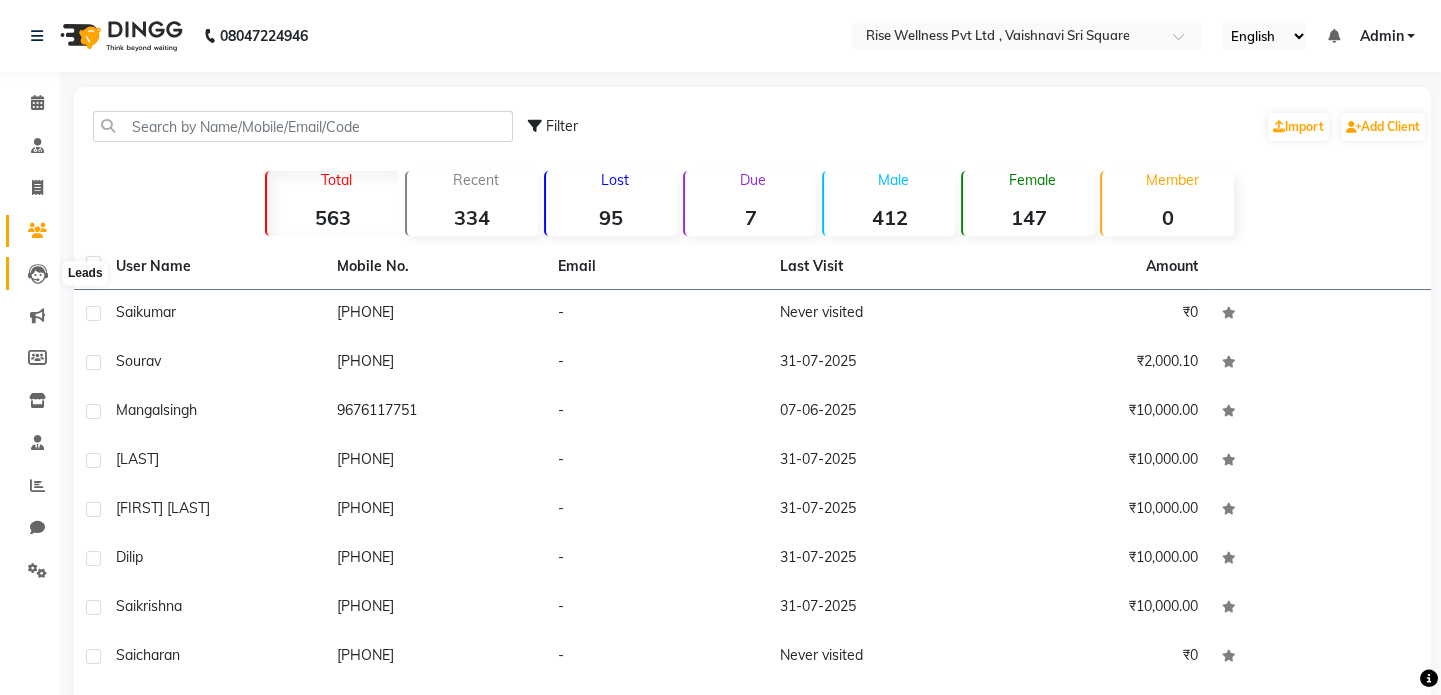 click 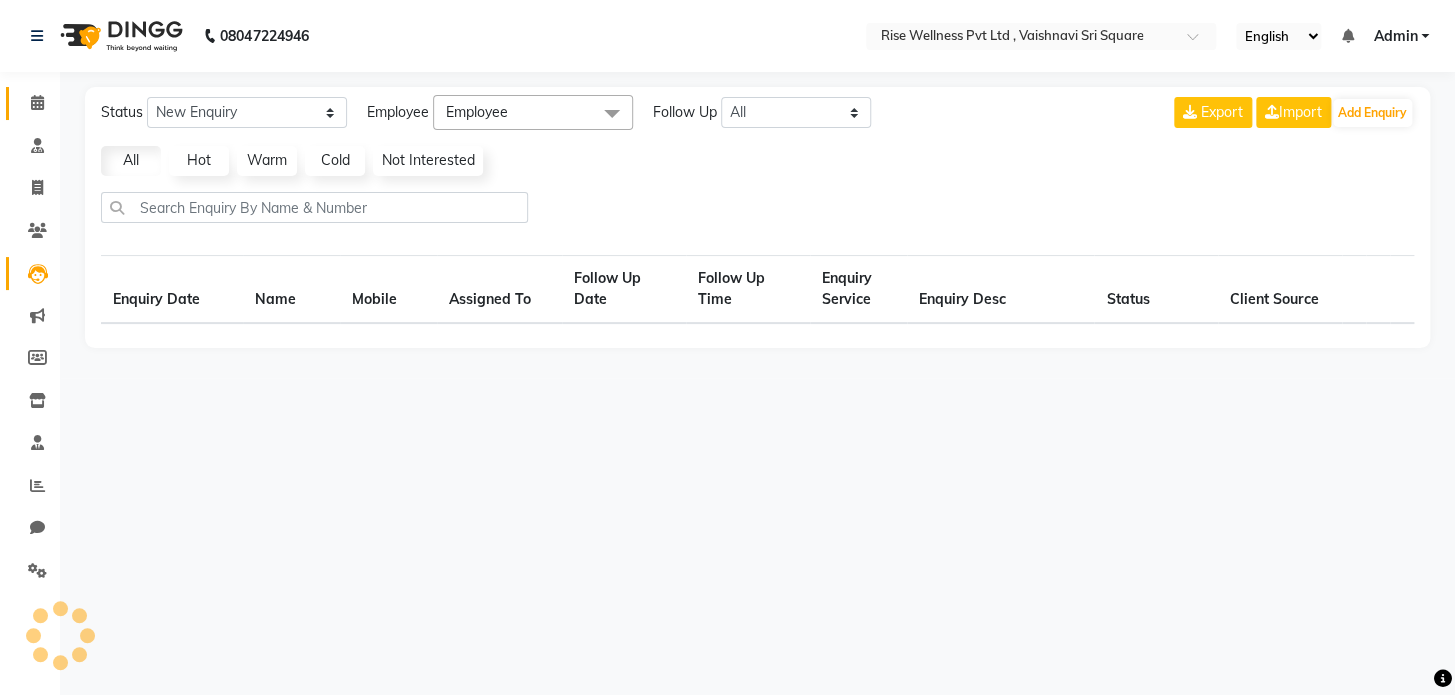 select on "10" 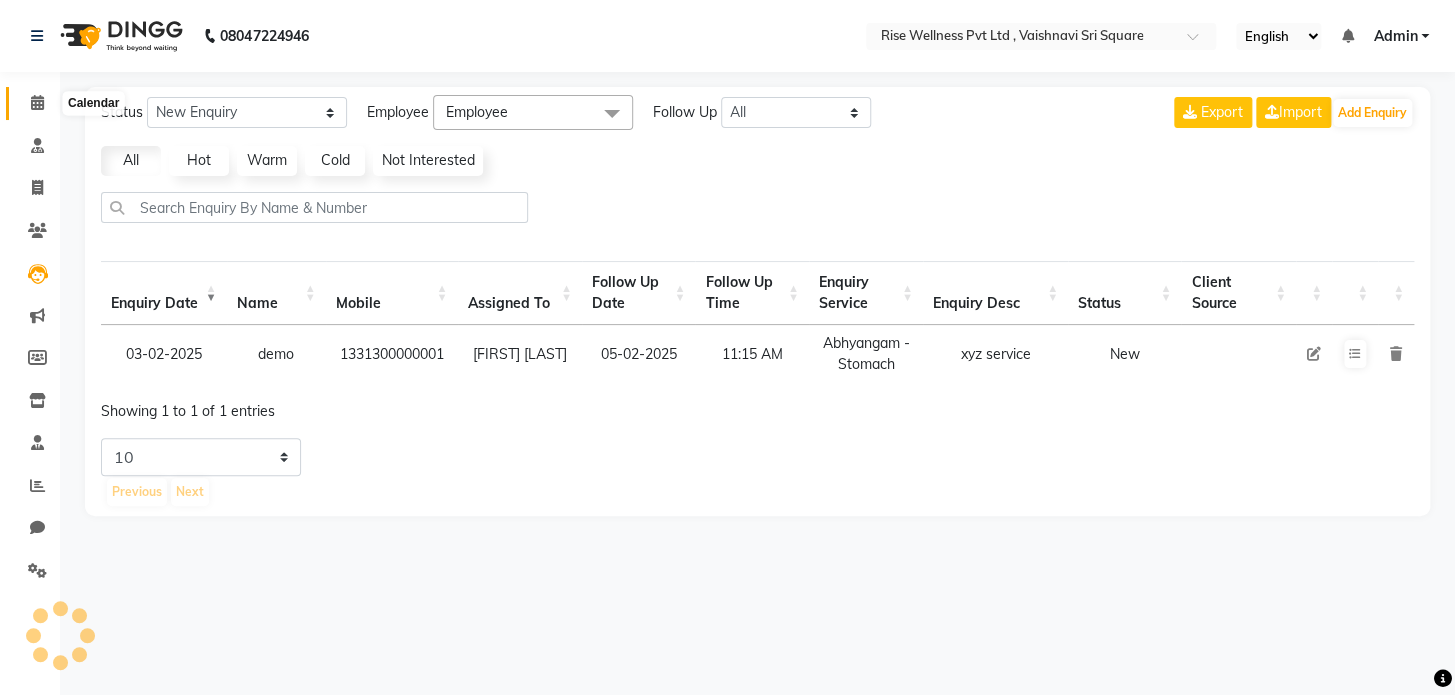 click 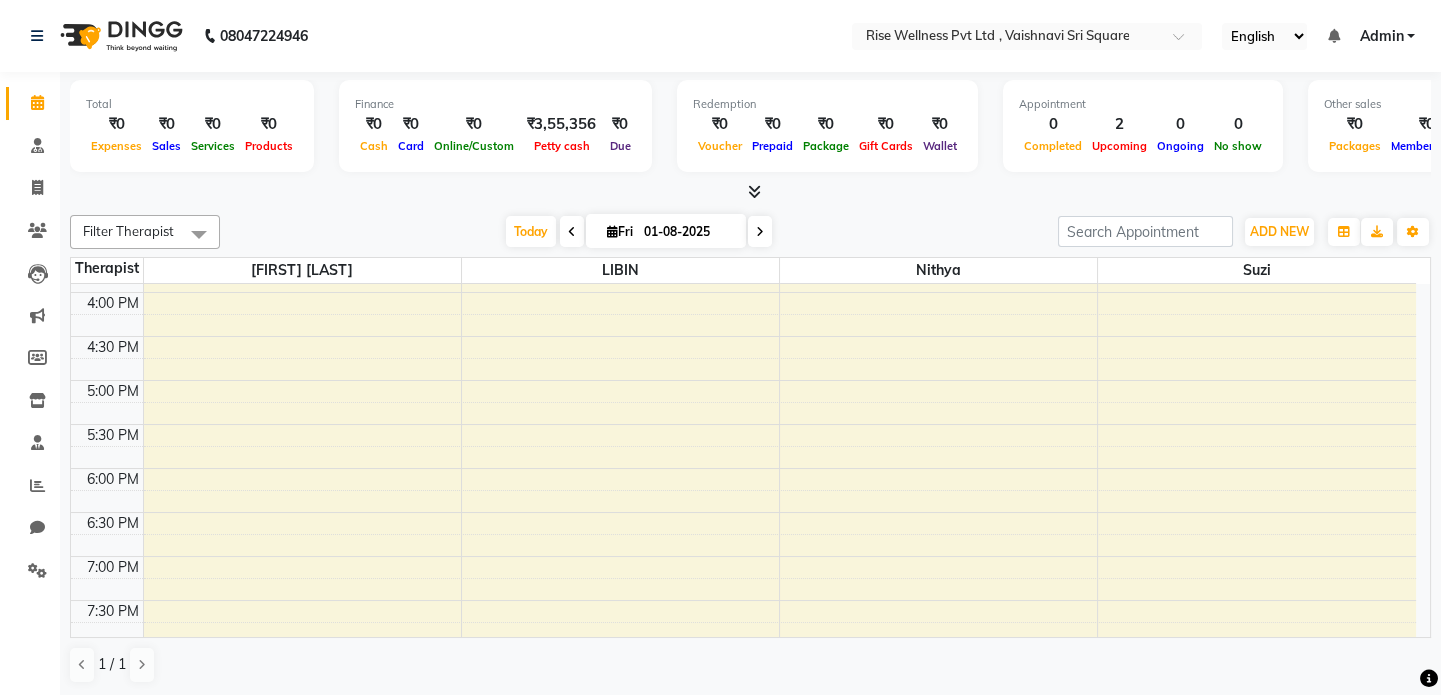 scroll, scrollTop: 727, scrollLeft: 0, axis: vertical 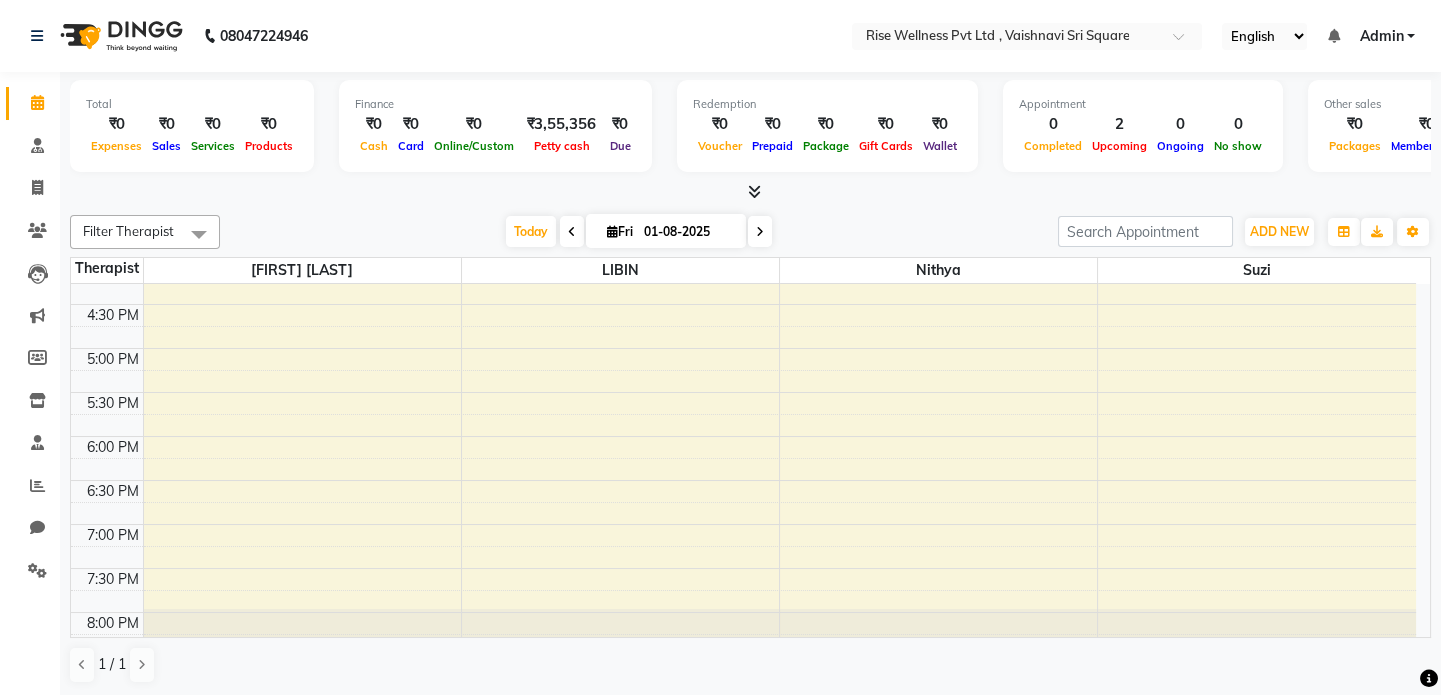 click on "mangal [LAST], TK01, [TIME]-[TIME], Abhyangam - Full body             sai [LAST], TK02, [TIME]-[TIME], Abhyangam - Full body" at bounding box center (743, 128) 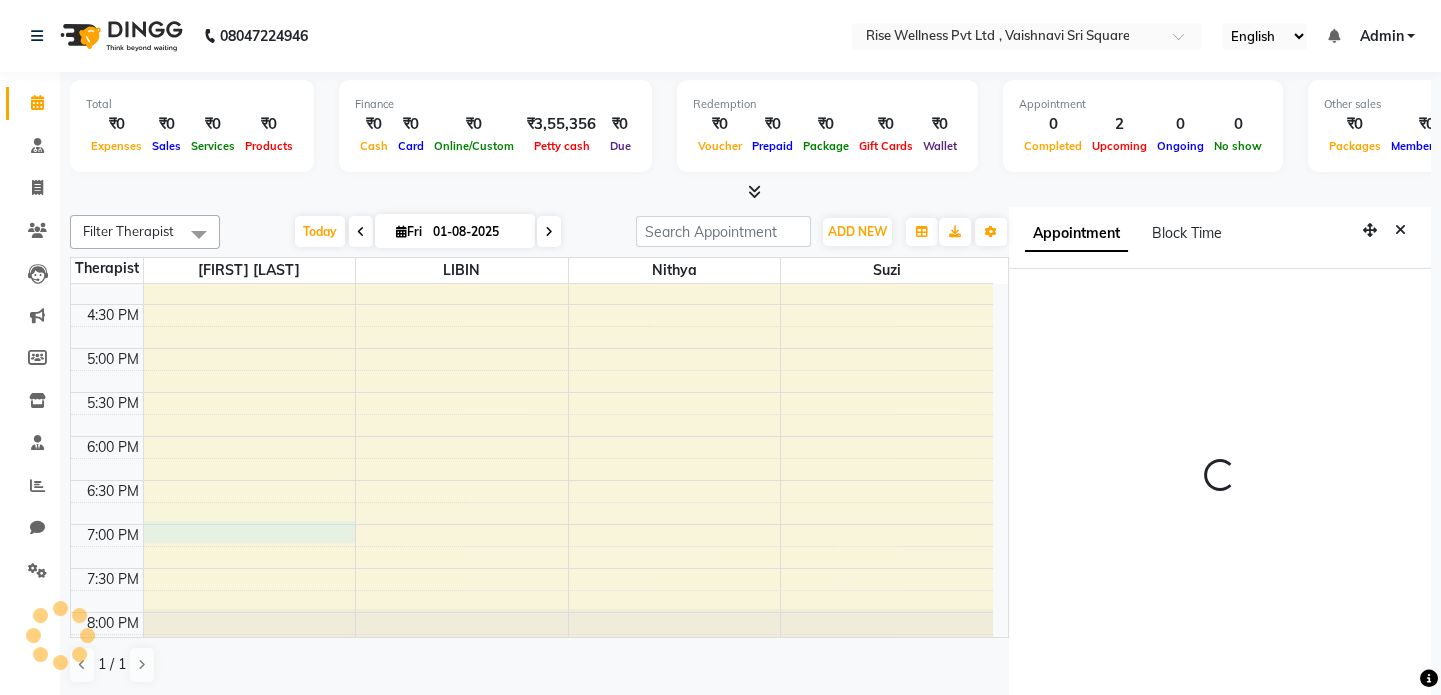 scroll, scrollTop: 8, scrollLeft: 0, axis: vertical 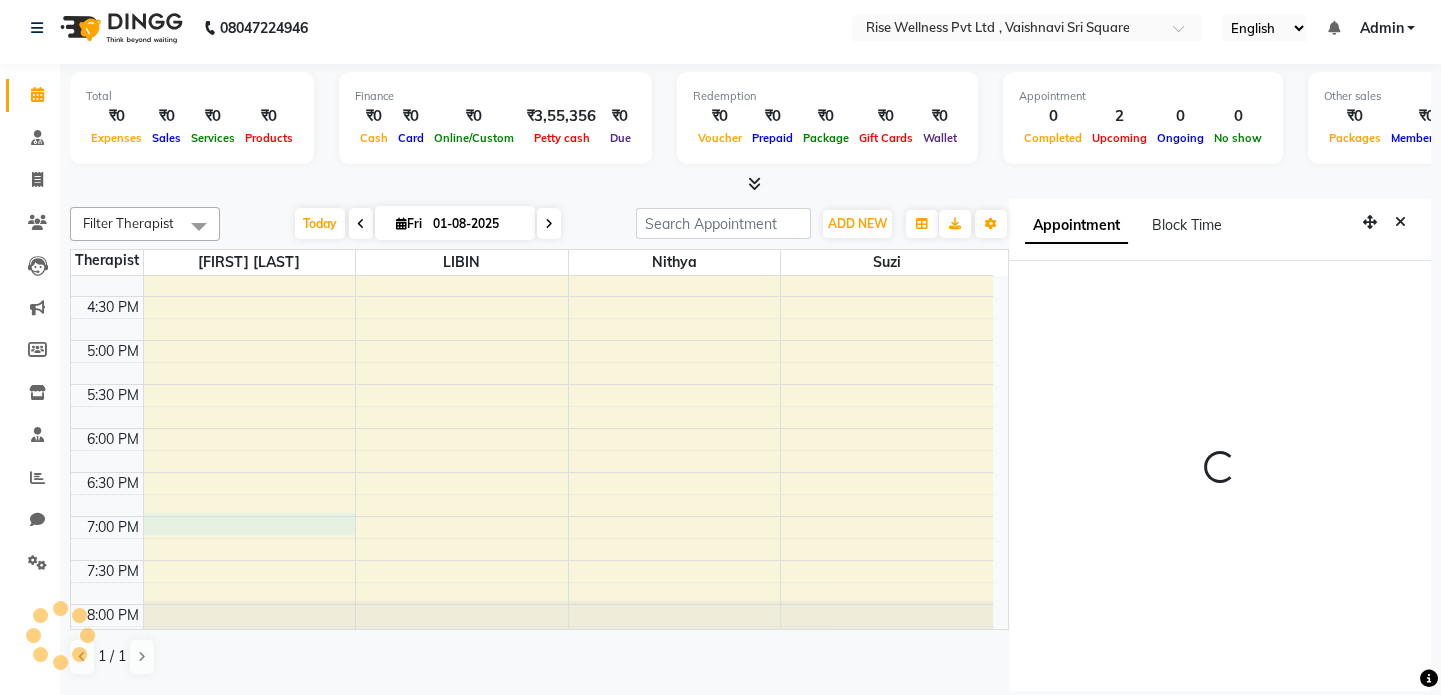 select on "1140" 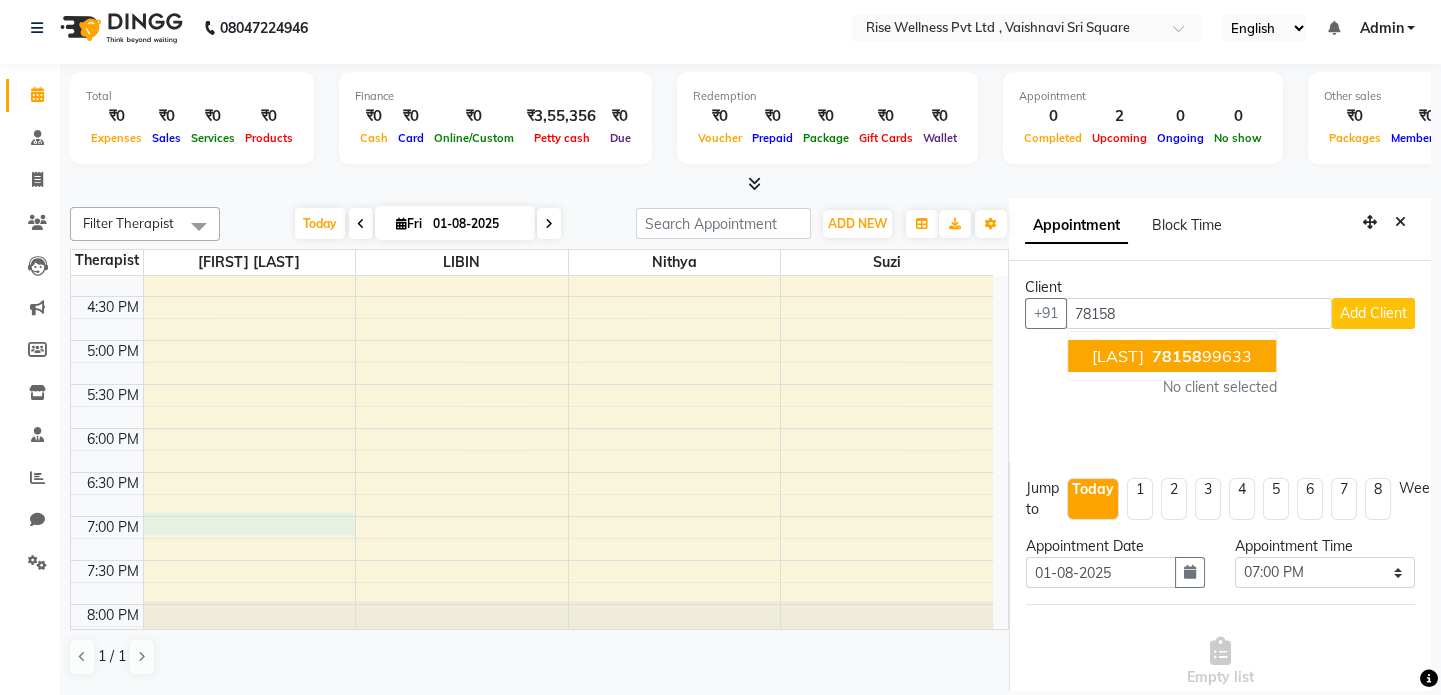 click on "[PHONE]" at bounding box center (1200, 356) 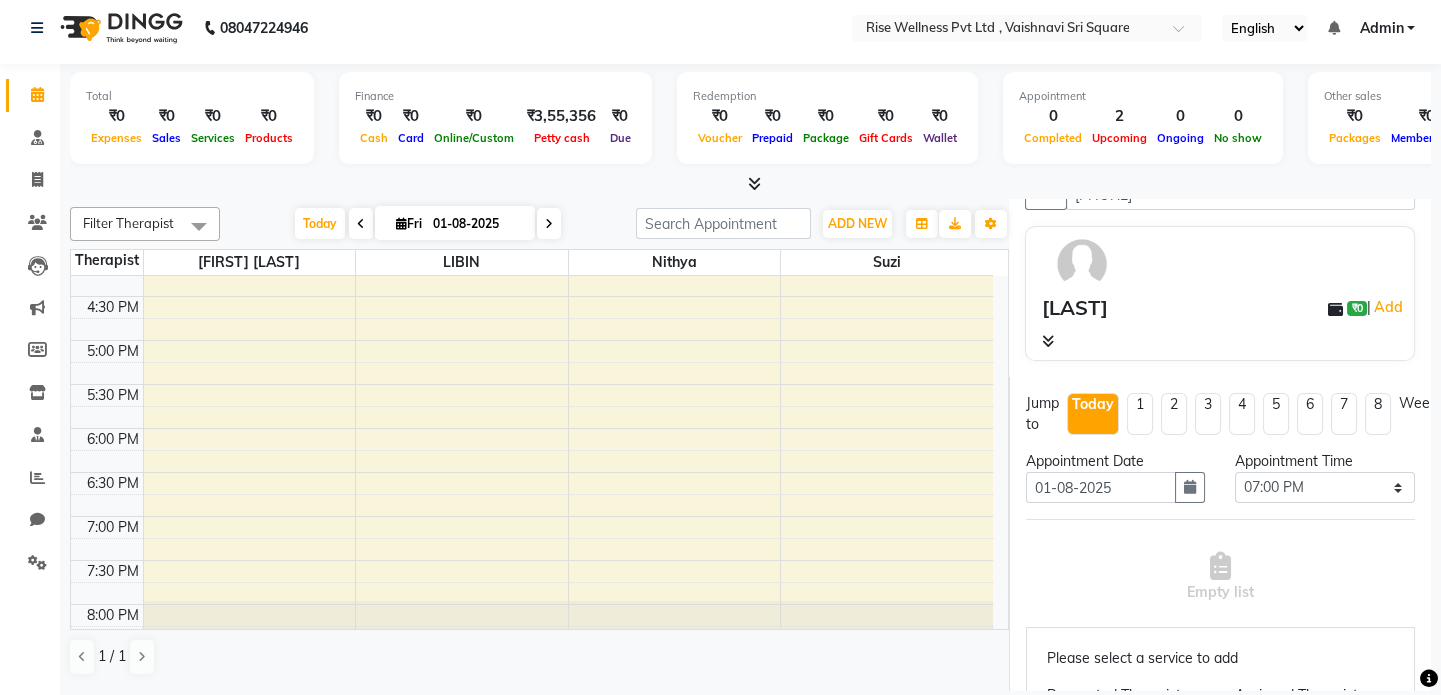 scroll, scrollTop: 272, scrollLeft: 0, axis: vertical 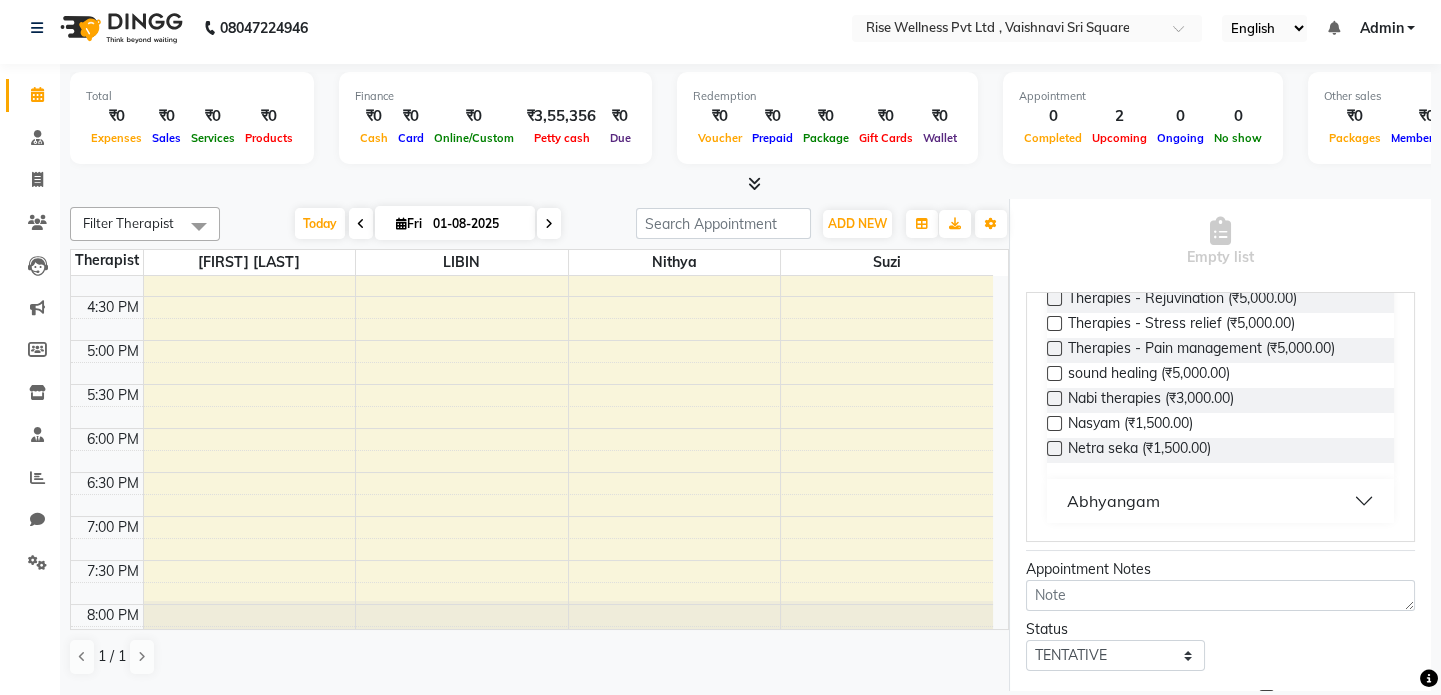 type on "[PHONE]" 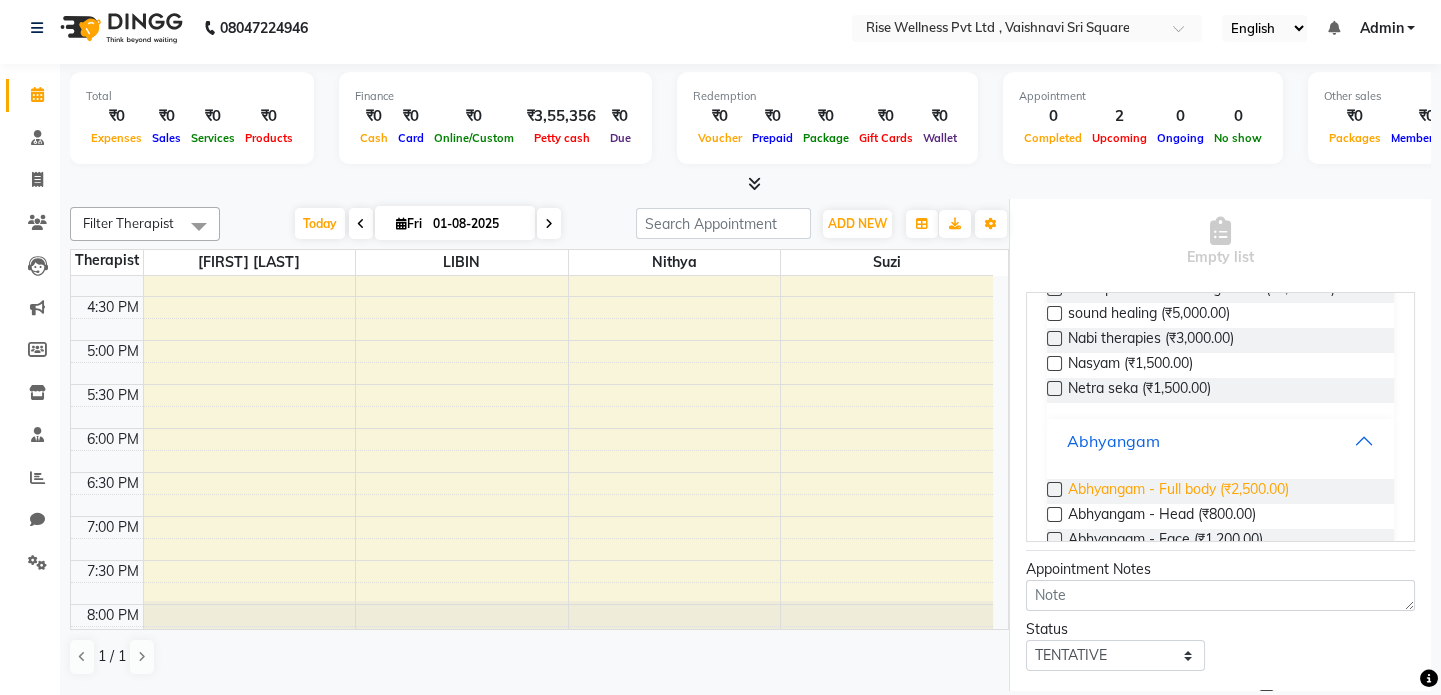 scroll, scrollTop: 381, scrollLeft: 0, axis: vertical 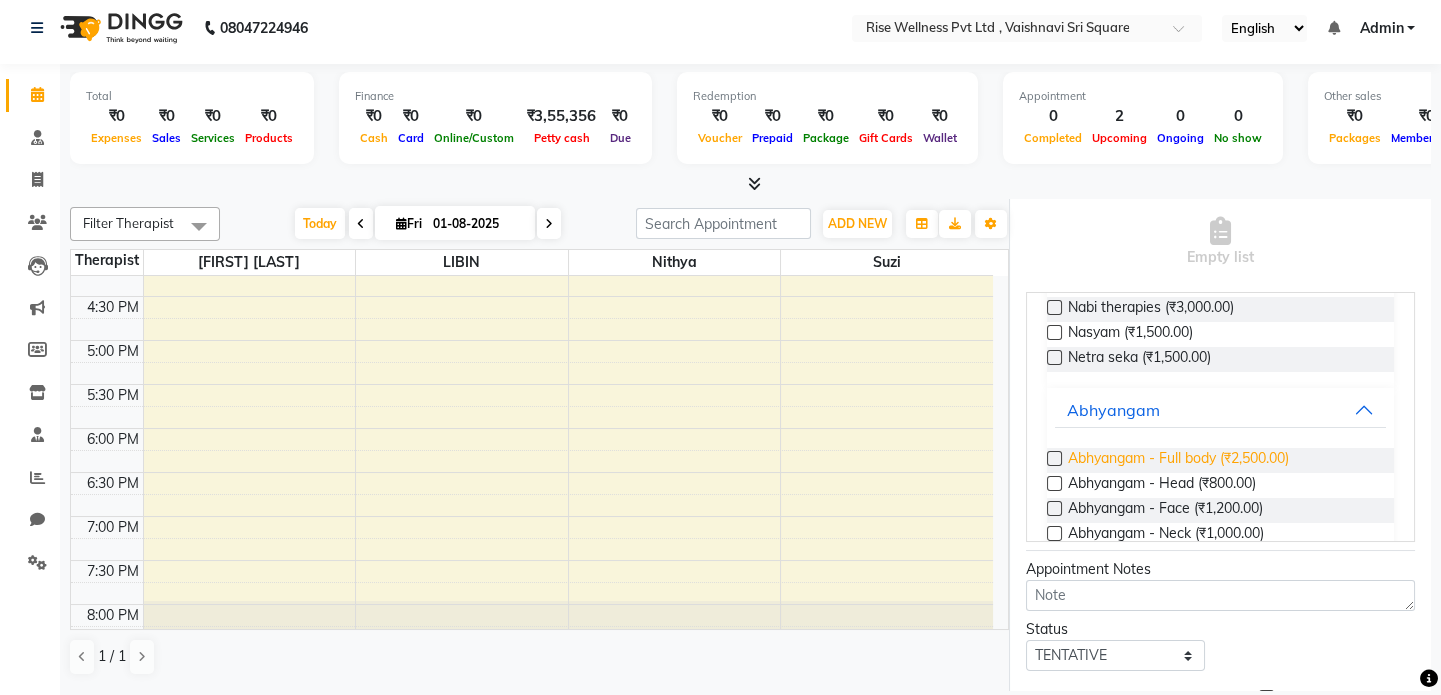 click on "Abhyangam - Full body (₹2,500.00)" at bounding box center (1178, 460) 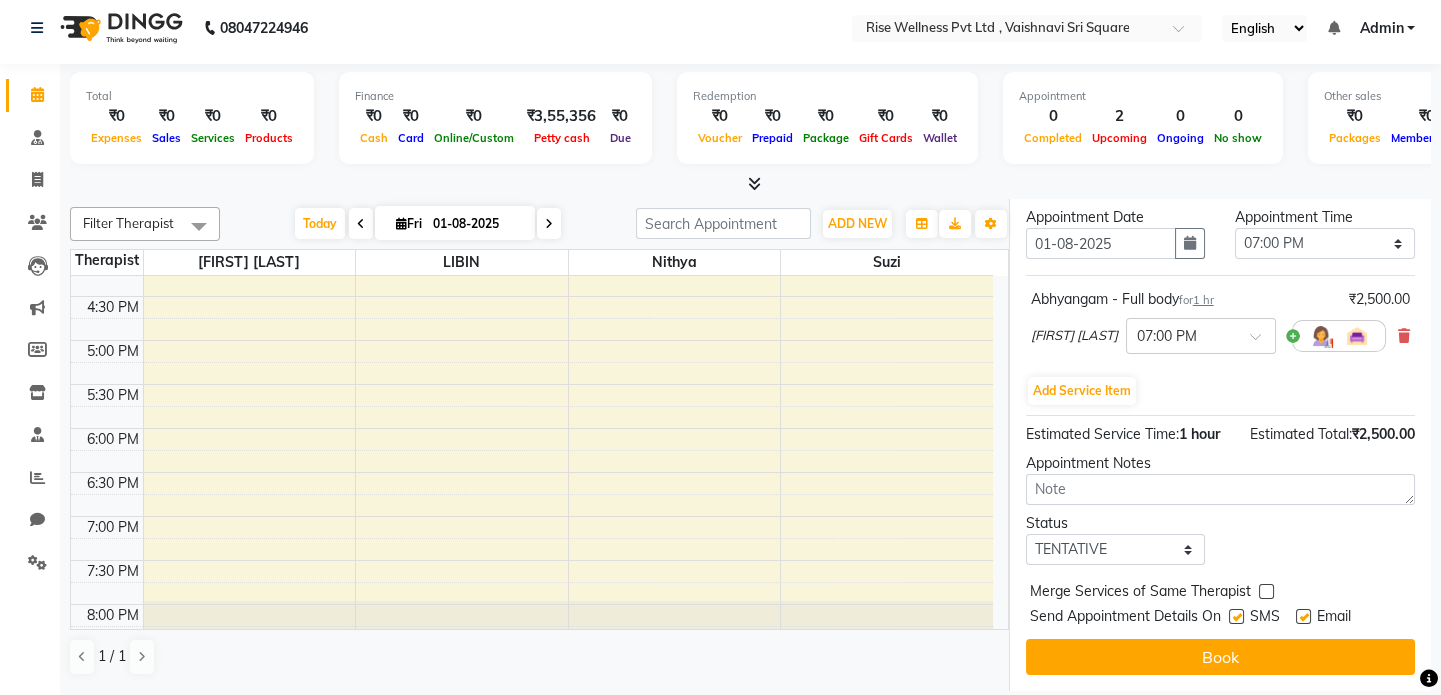 scroll, scrollTop: 375, scrollLeft: 0, axis: vertical 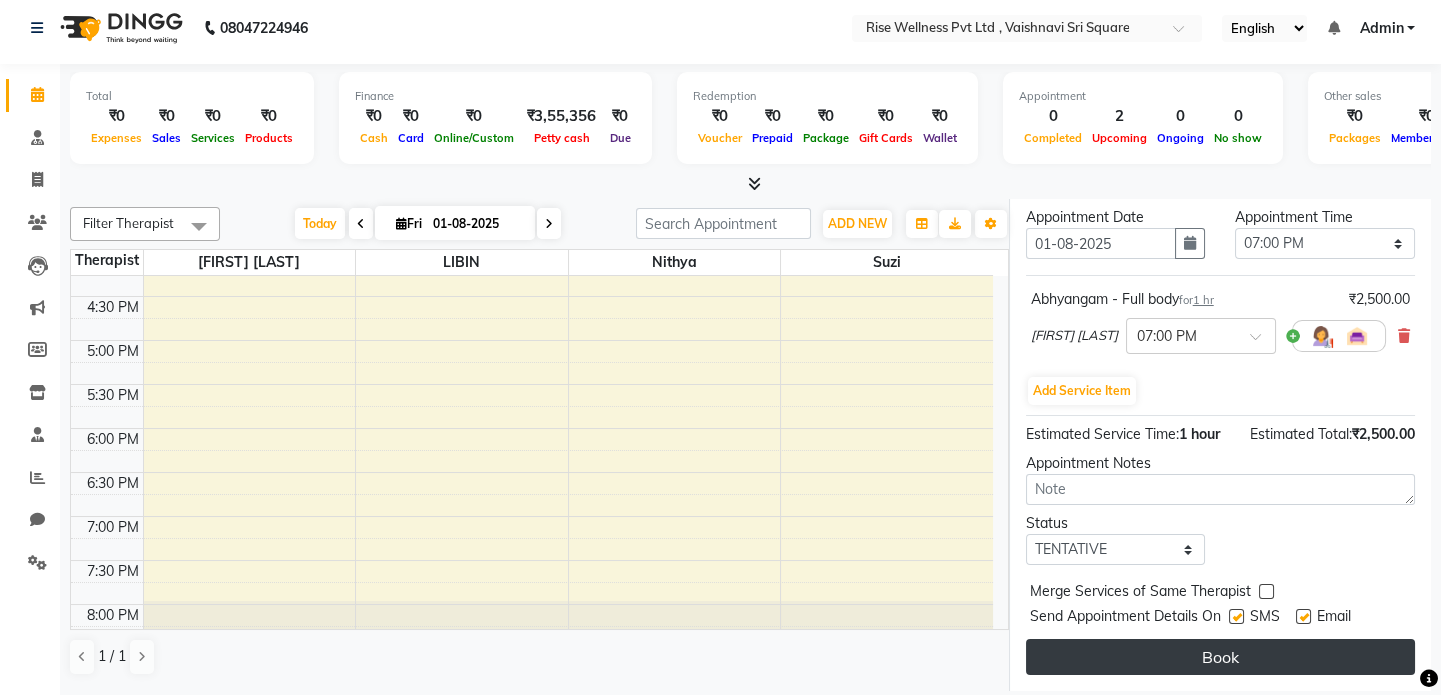 click on "Book" at bounding box center (1220, 657) 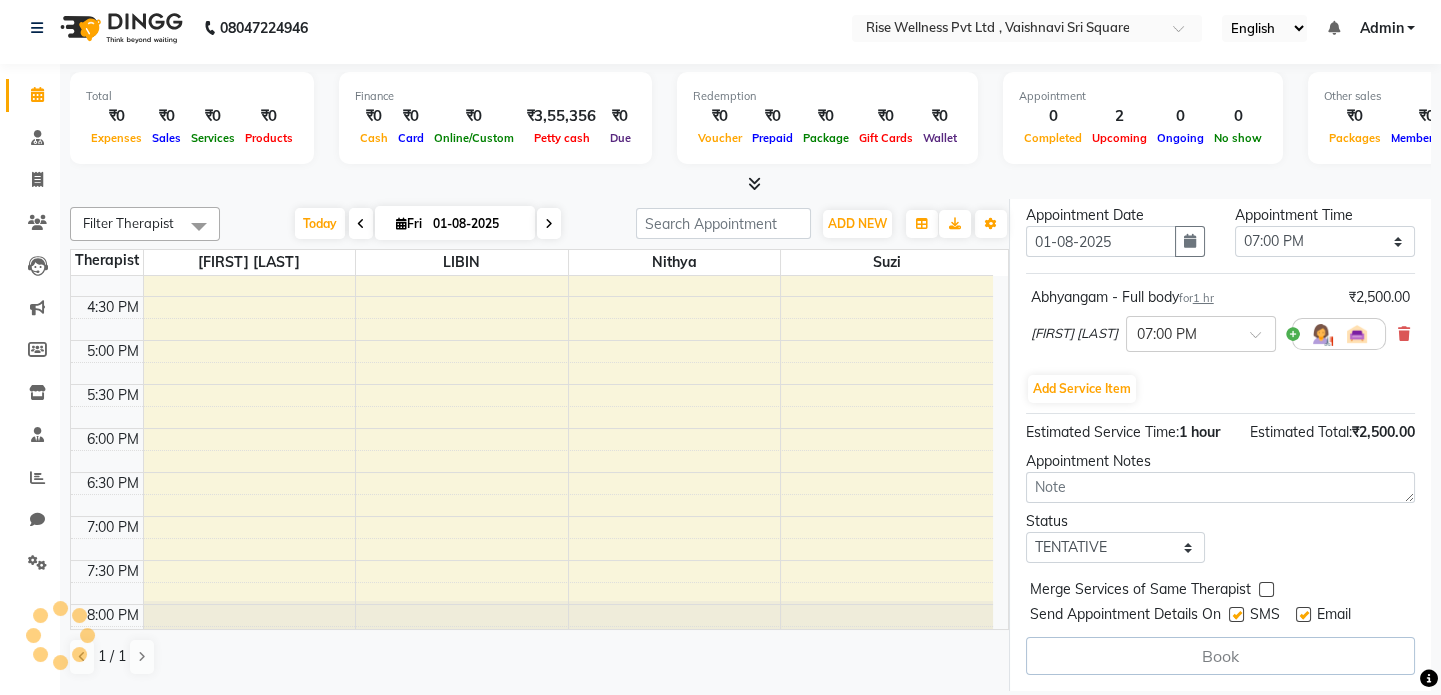 select on "67714" 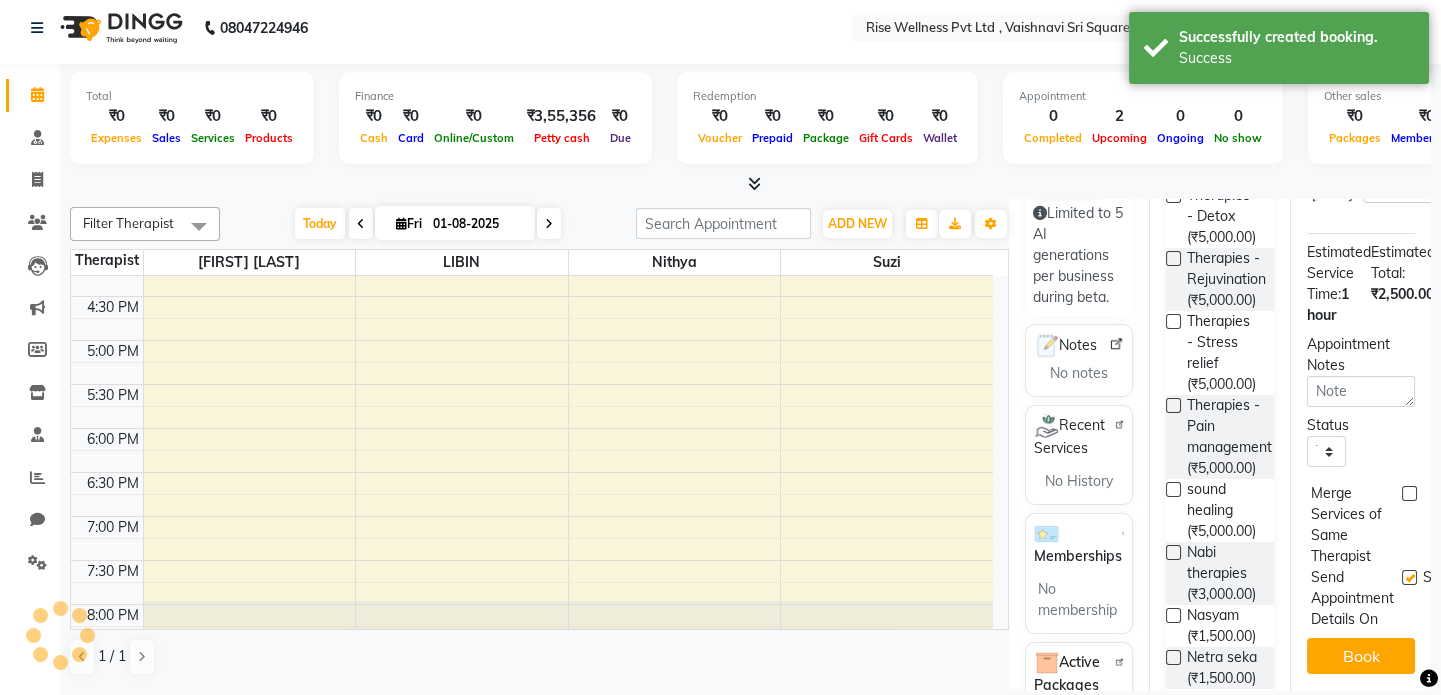 scroll, scrollTop: 0, scrollLeft: 0, axis: both 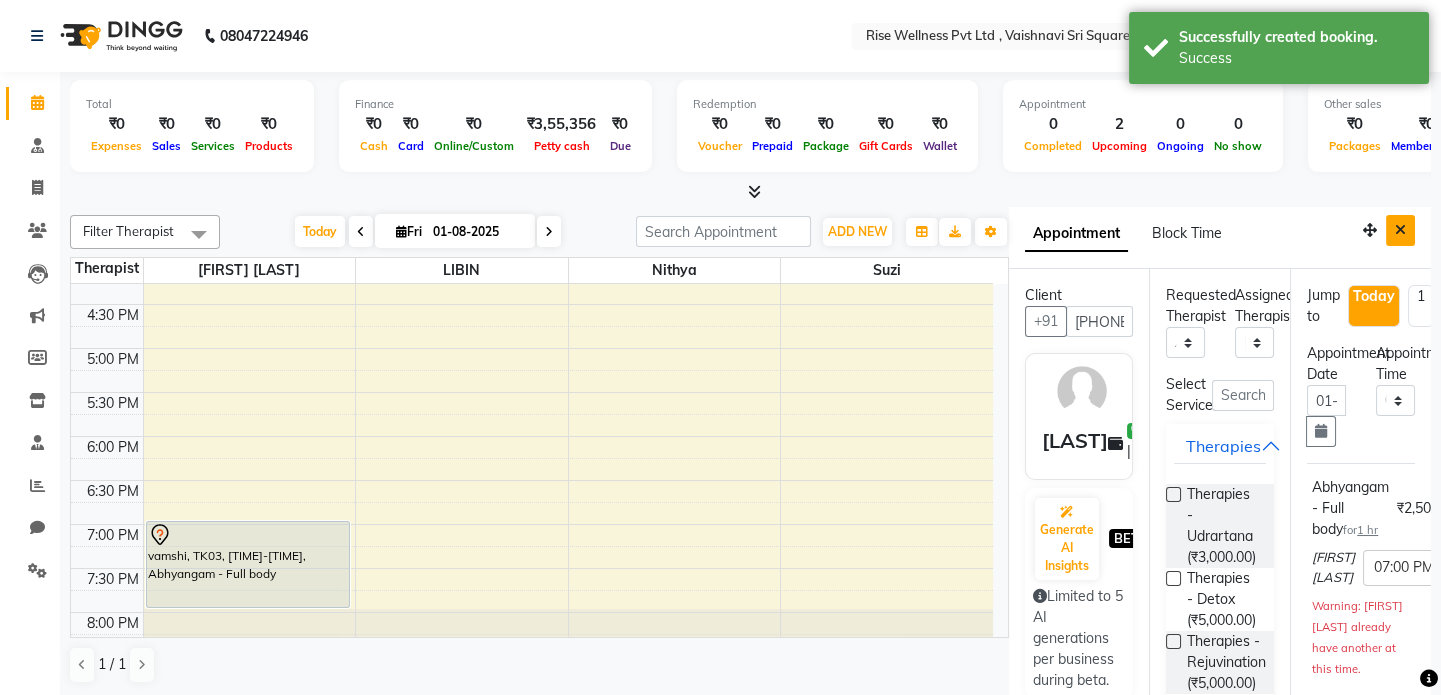 click at bounding box center [1400, 230] 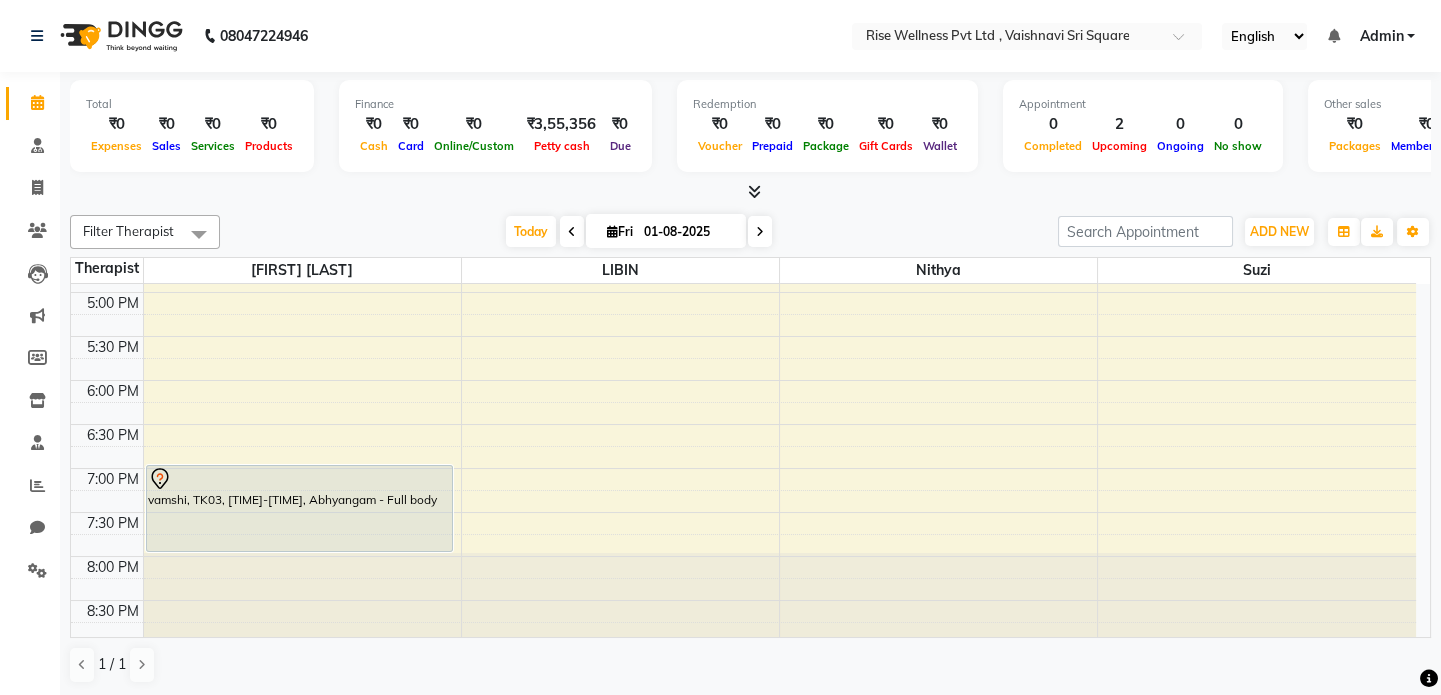 scroll, scrollTop: 785, scrollLeft: 0, axis: vertical 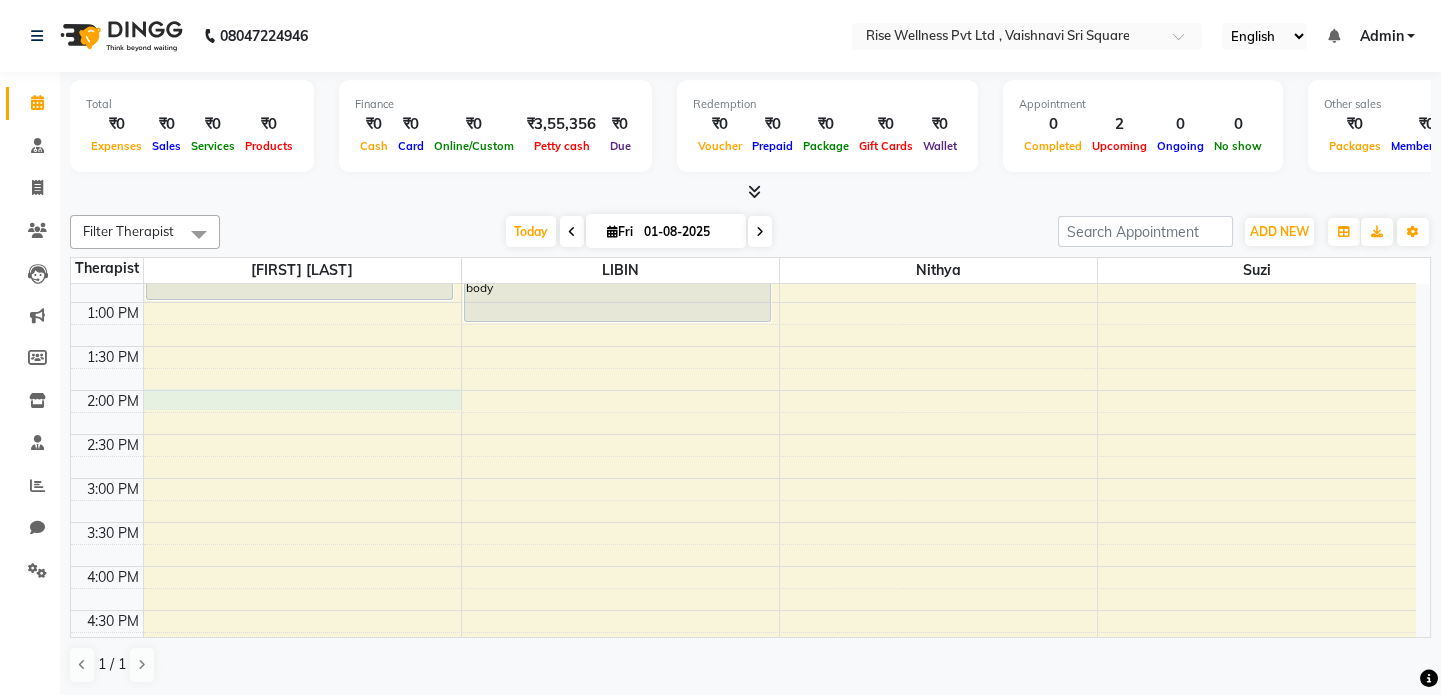 click on "mangal [LAST], TK01, [TIME]-[TIME], Abhyangam - Full body             [FIRST], TK03, [TIME]-[TIME], Abhyangam - Full body             sai kumar, TK02, [TIME]-[TIME], Abhyangam - Full body" at bounding box center [743, 434] 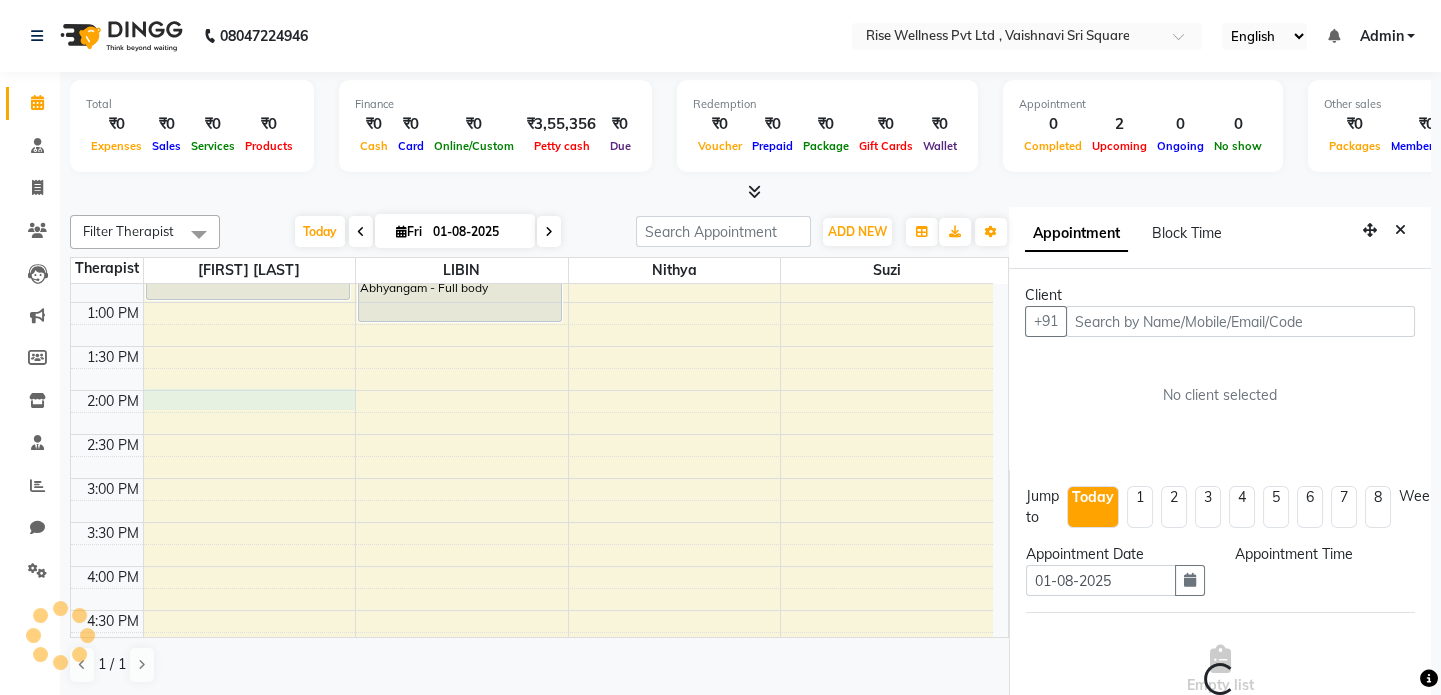 scroll, scrollTop: 8, scrollLeft: 0, axis: vertical 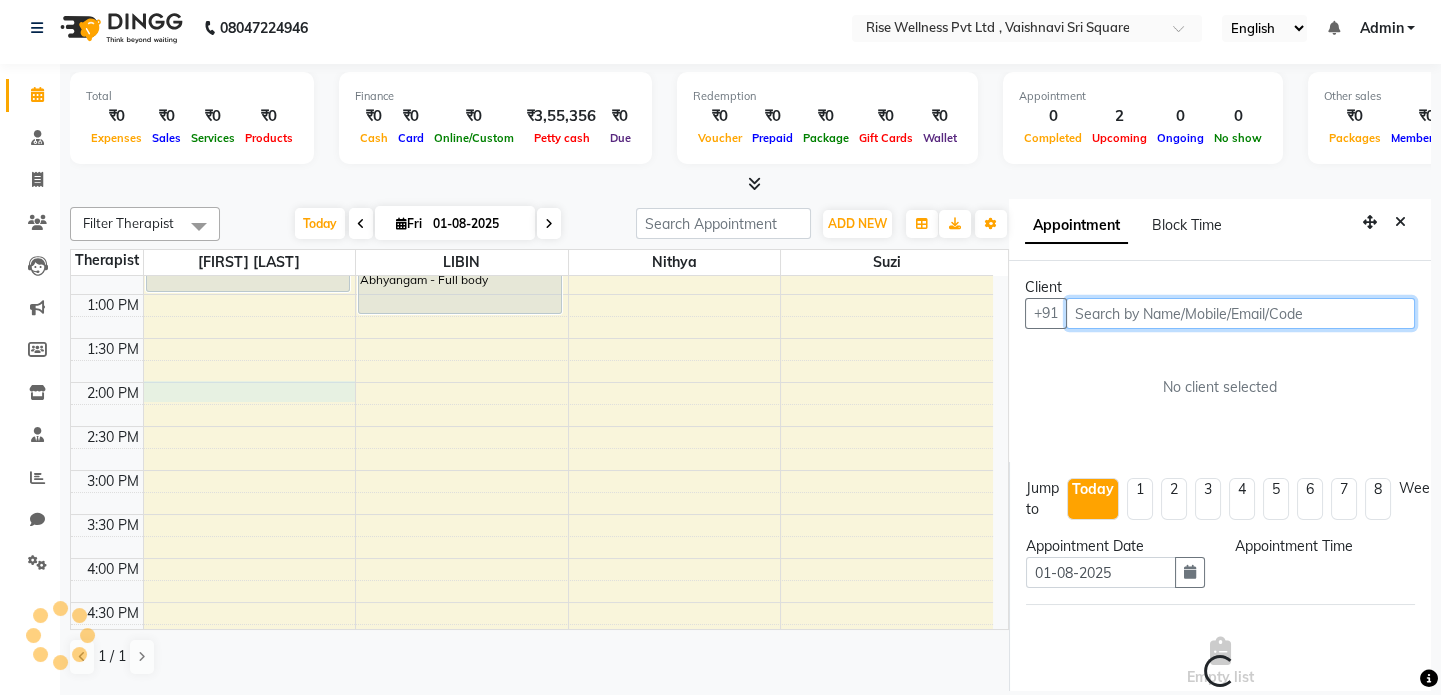 select on "840" 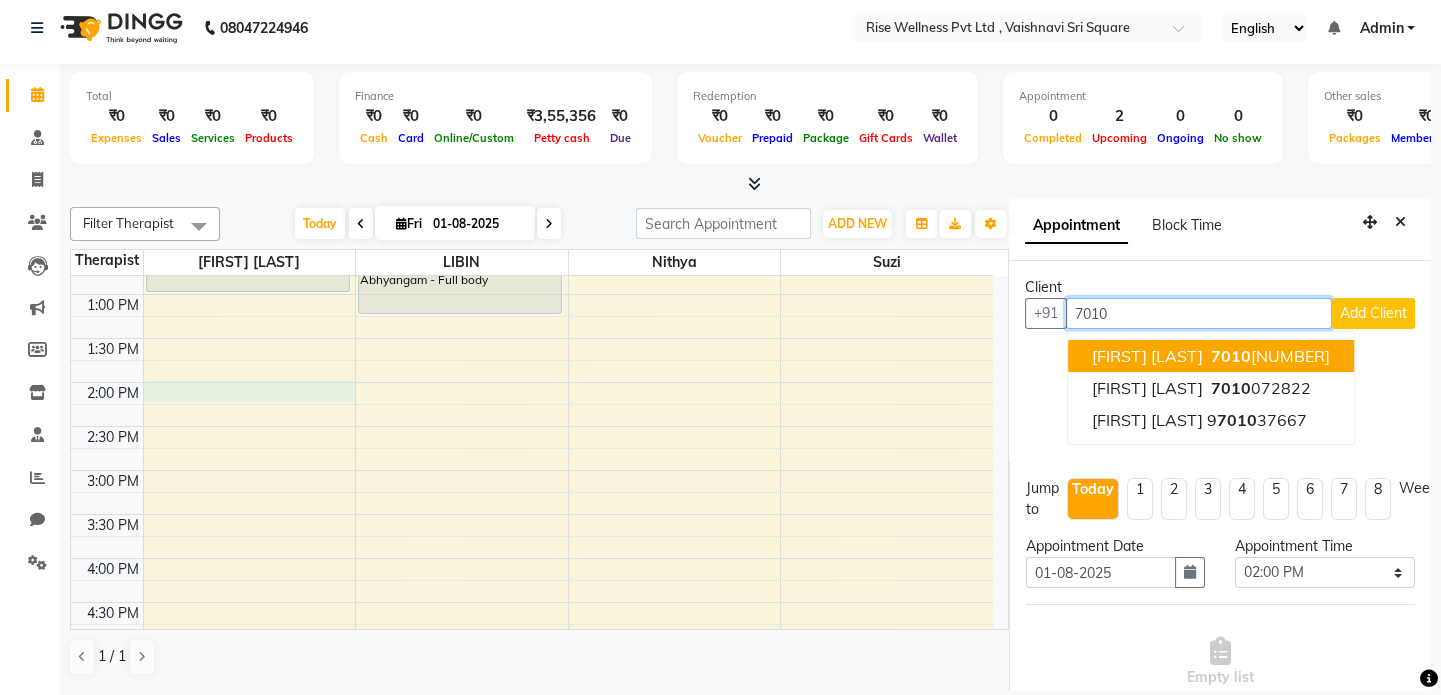 click on "[FIRST] [LAST]   [NUMBER]" at bounding box center [1211, 356] 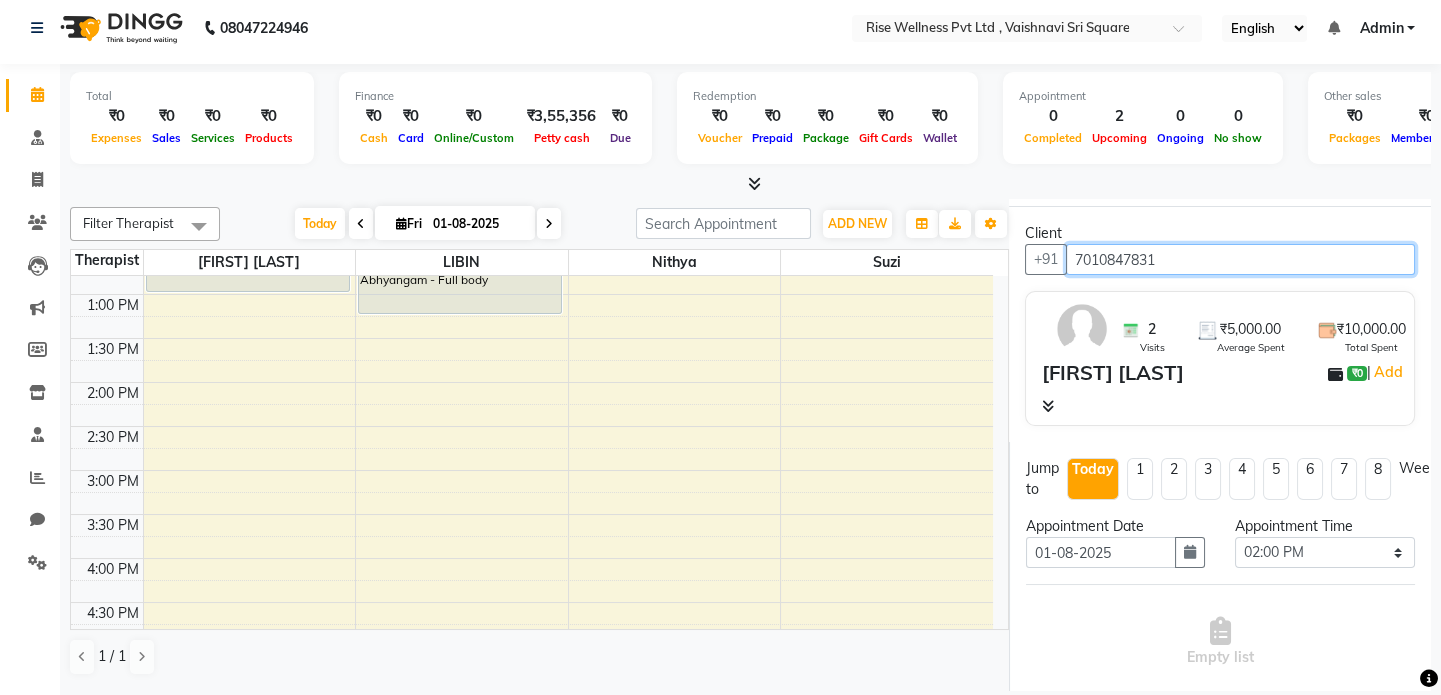 scroll, scrollTop: 272, scrollLeft: 0, axis: vertical 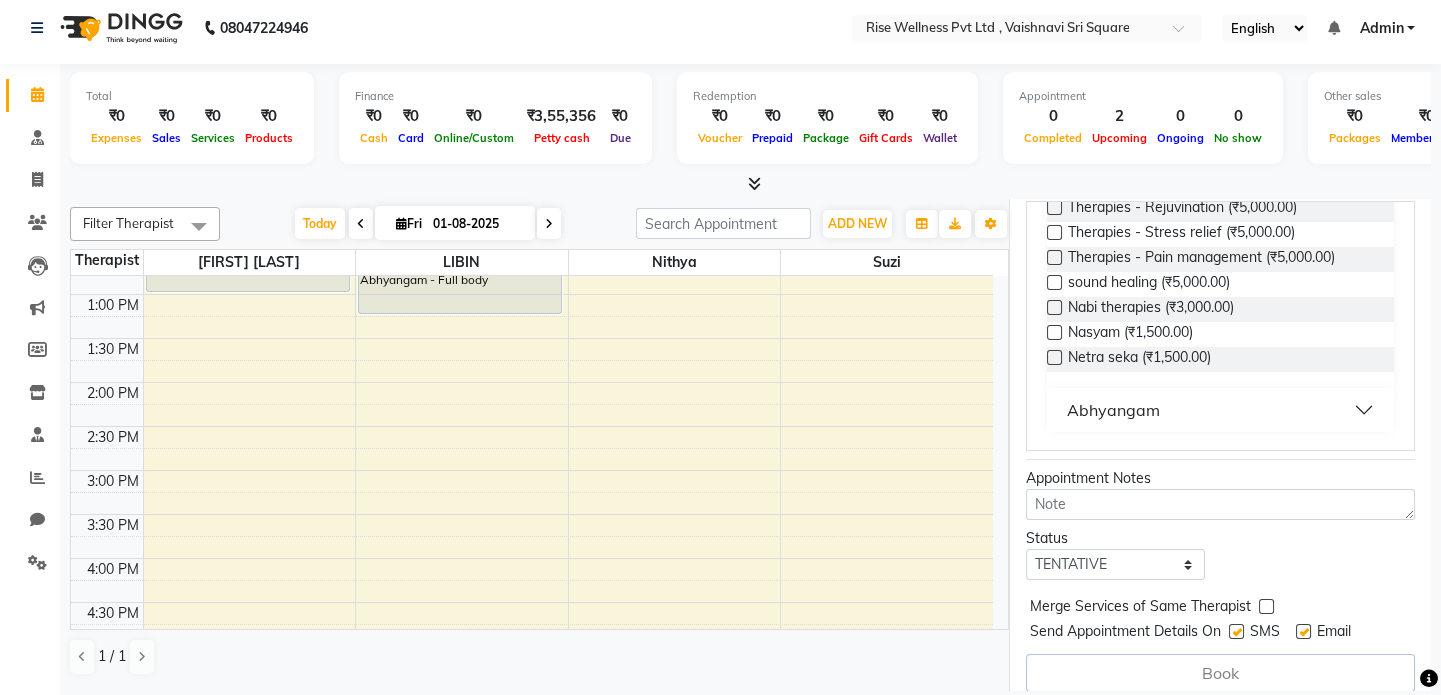 type on "7010847831" 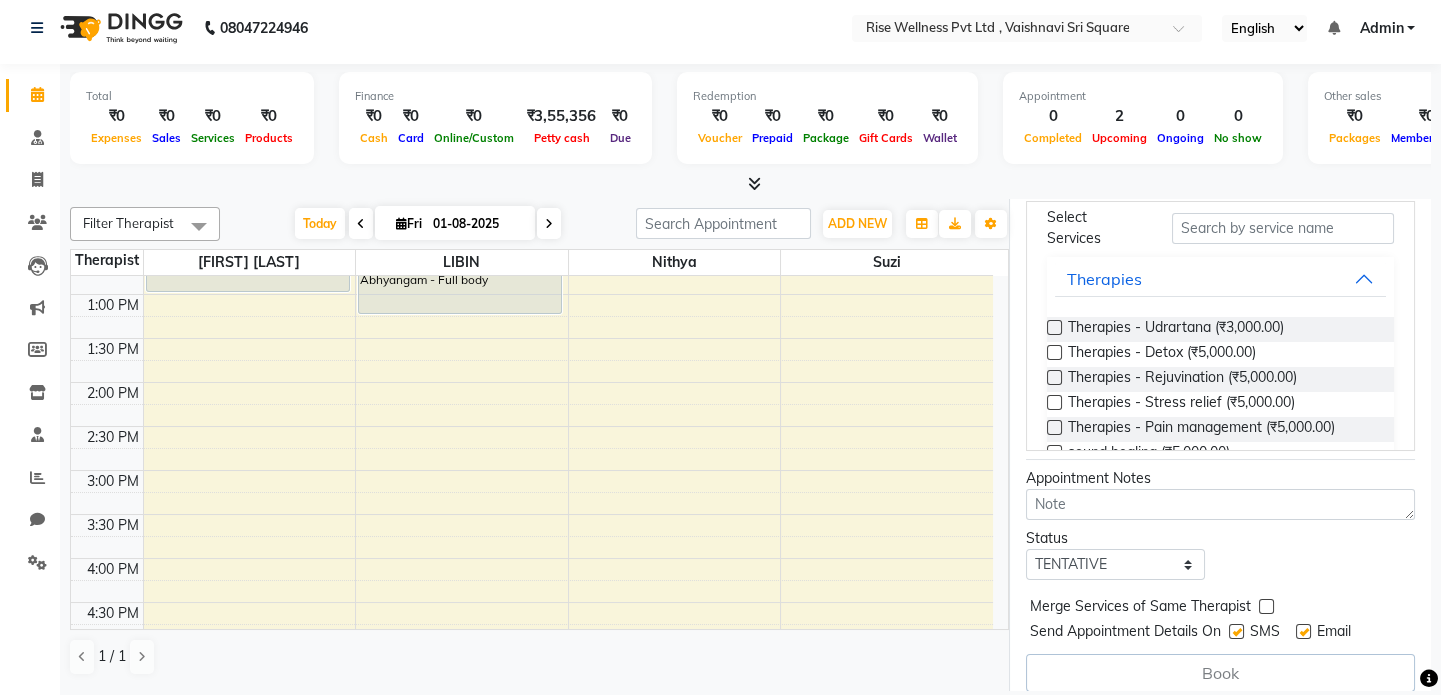 scroll, scrollTop: 109, scrollLeft: 0, axis: vertical 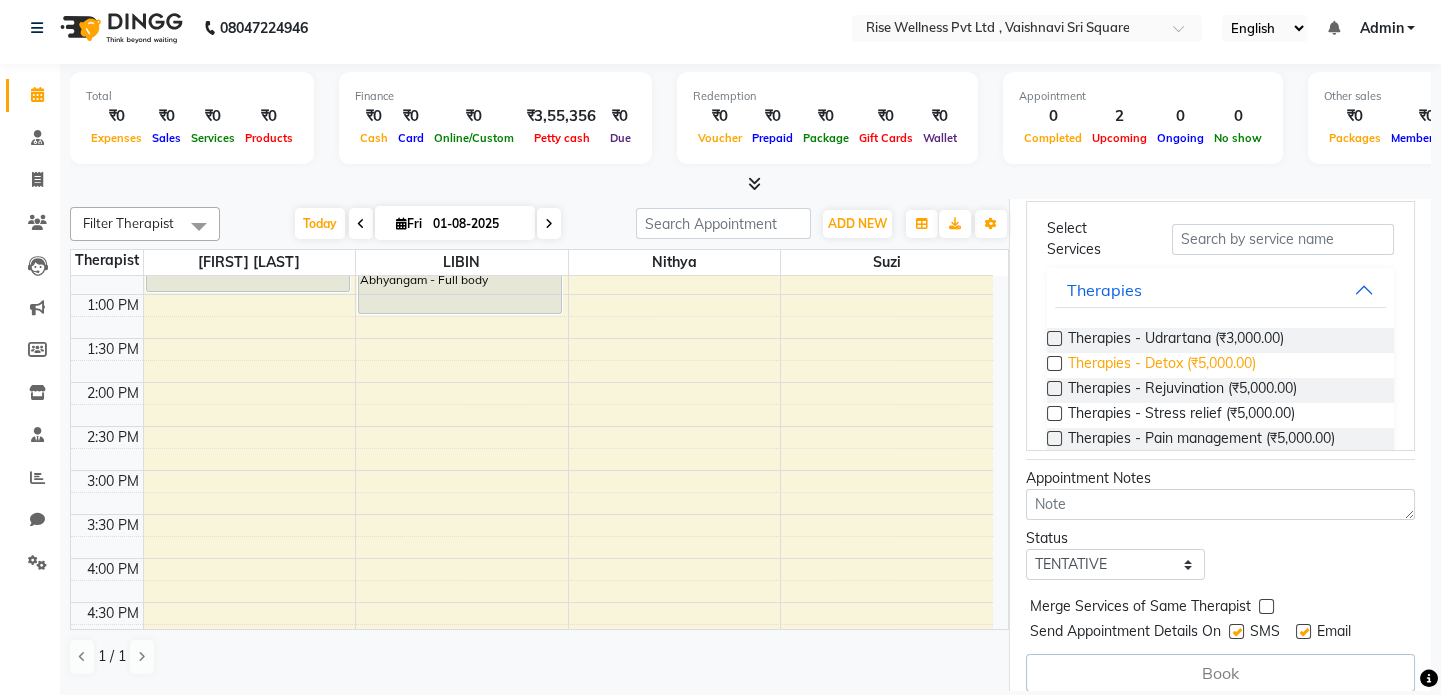 click on "Therapies - Detox (₹5,000.00)" at bounding box center (1162, 365) 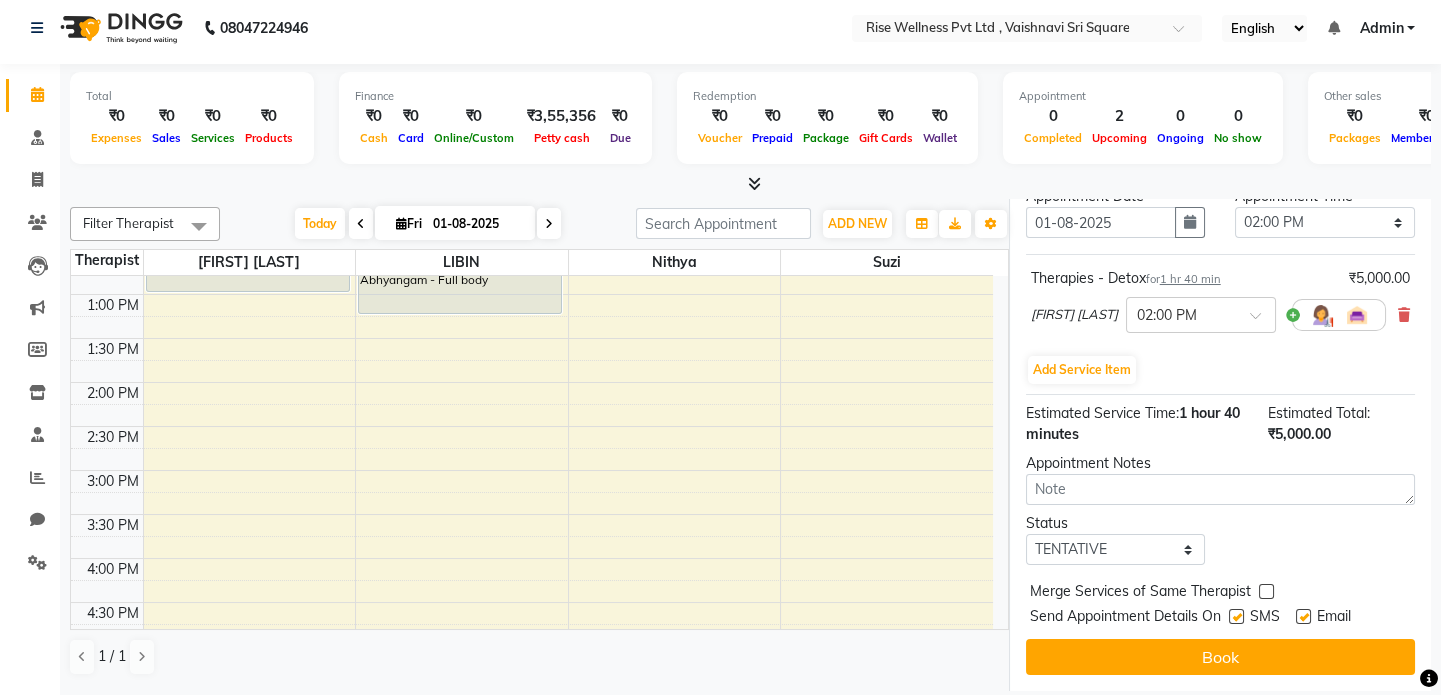 scroll, scrollTop: 396, scrollLeft: 0, axis: vertical 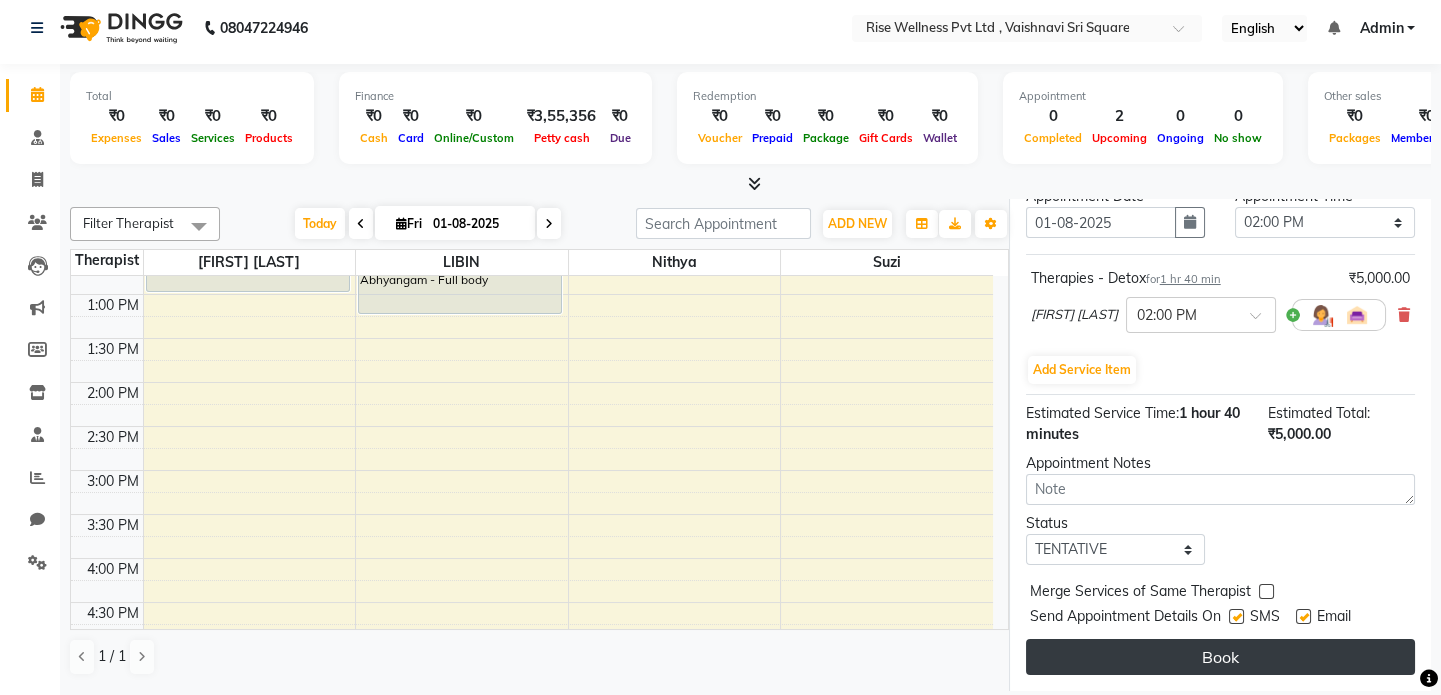 click on "Book" at bounding box center [1220, 657] 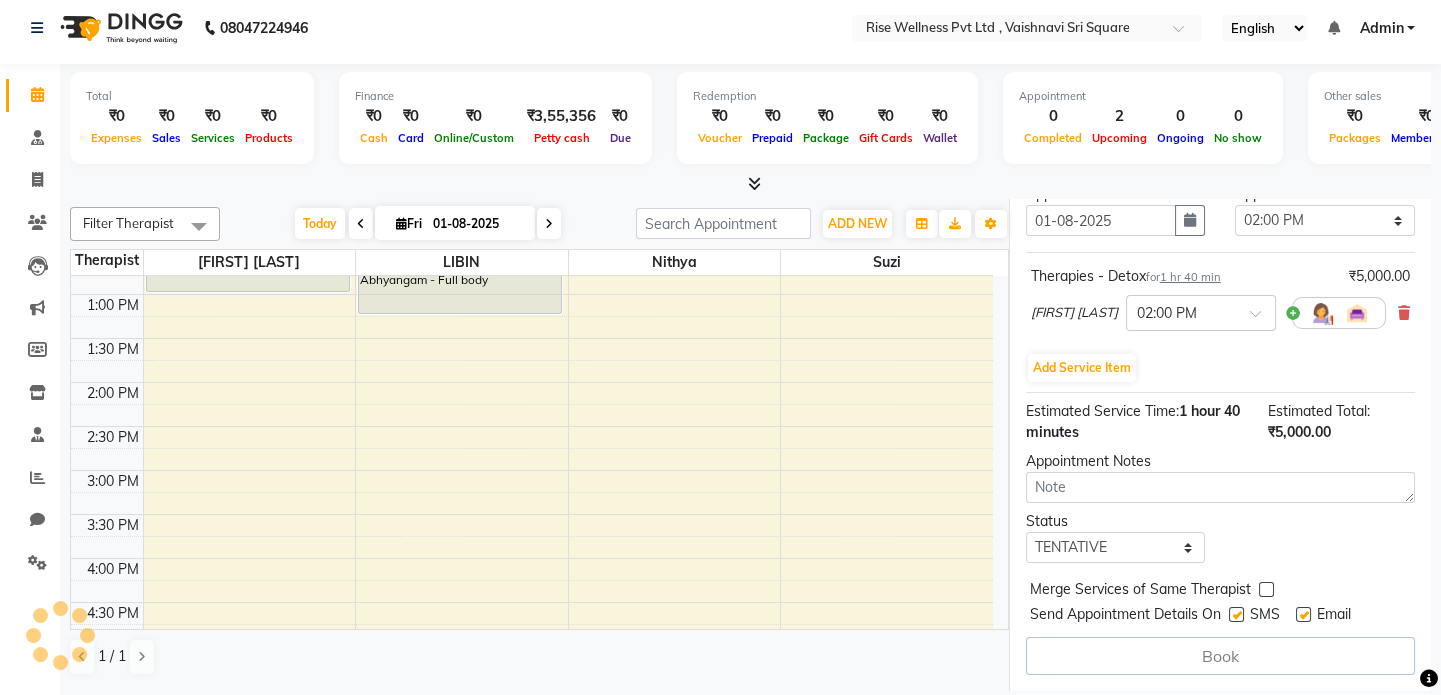 select on "67714" 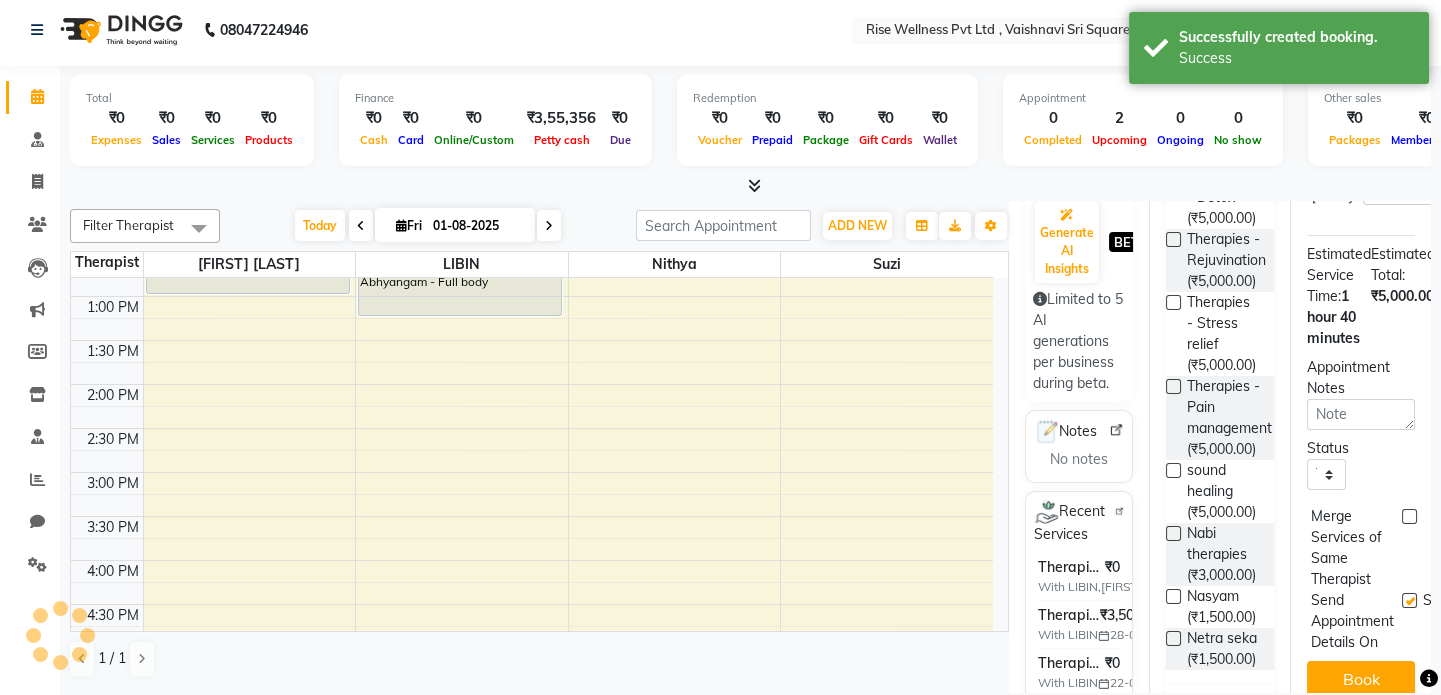 scroll, scrollTop: 0, scrollLeft: 0, axis: both 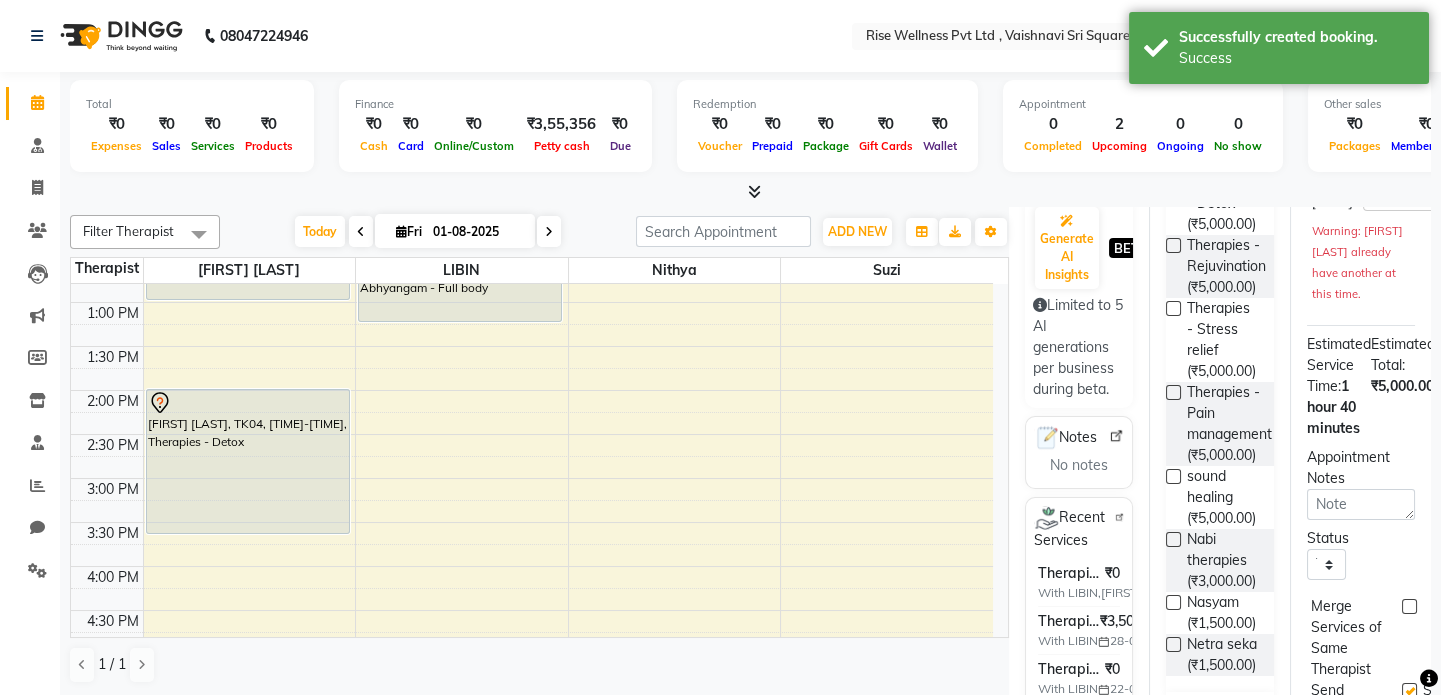 click on "mangal [LAST], TK01, [TIME]-[TIME], Abhyangam - Full body             [FIRST], TK04, [TIME]-[TIME], Therapies - Detox             vamshi, TK03, [TIME]-[TIME], Abhyangam - Full body             sai kumar, TK02, [TIME]-[TIME], Abhyangam - Full body" at bounding box center [532, 434] 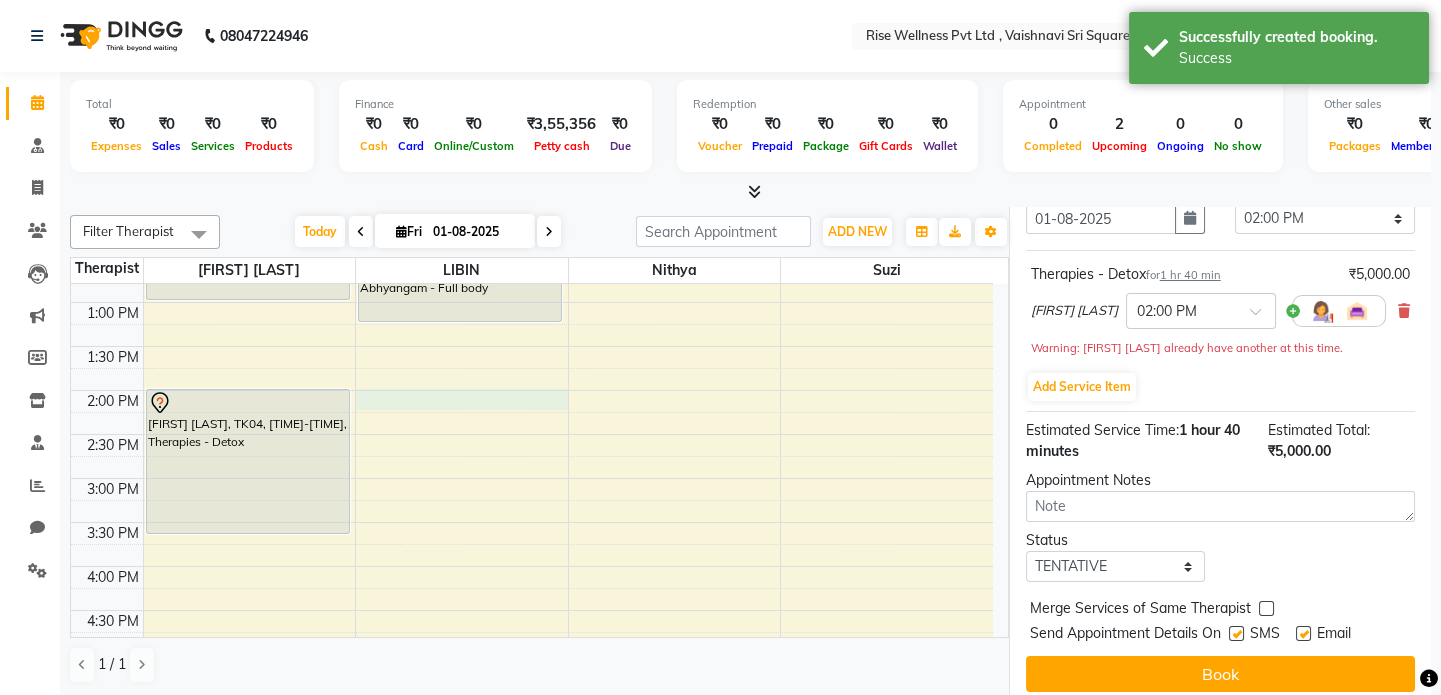 scroll, scrollTop: 8, scrollLeft: 0, axis: vertical 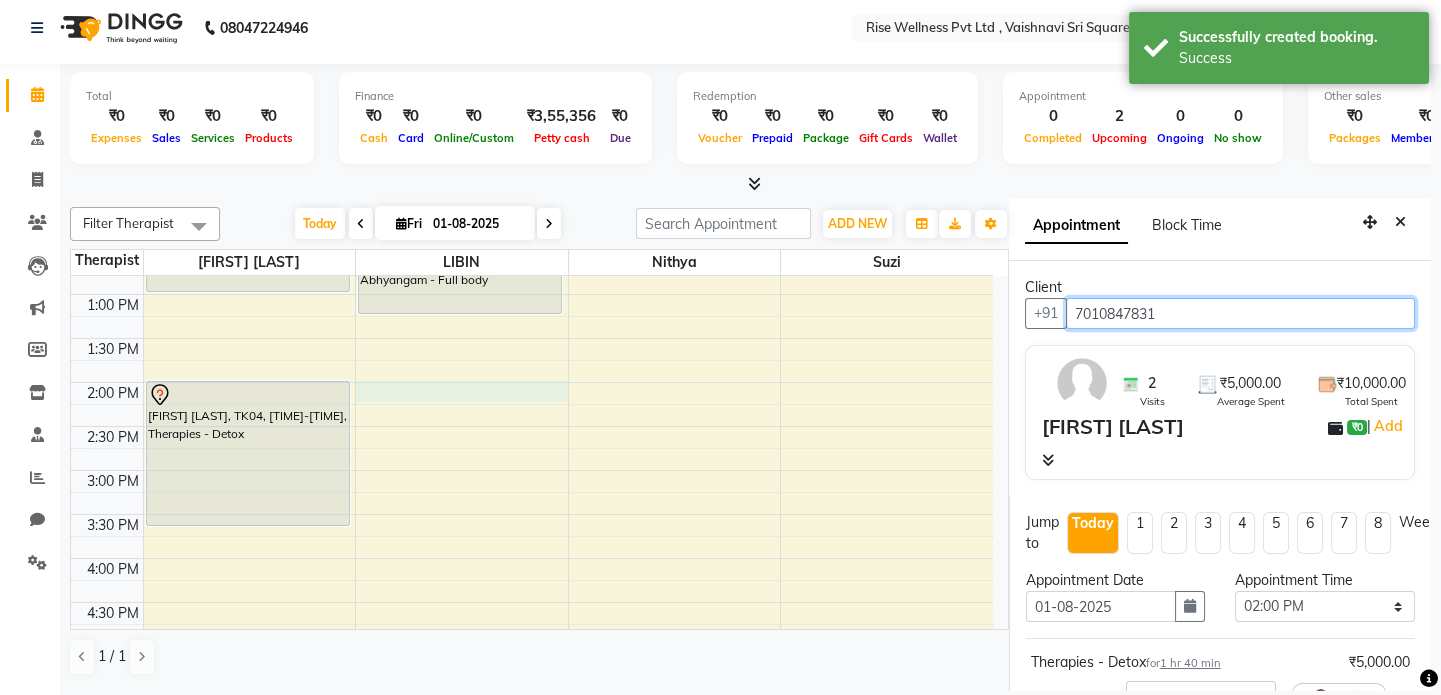 click on "7010847831" at bounding box center [1240, 313] 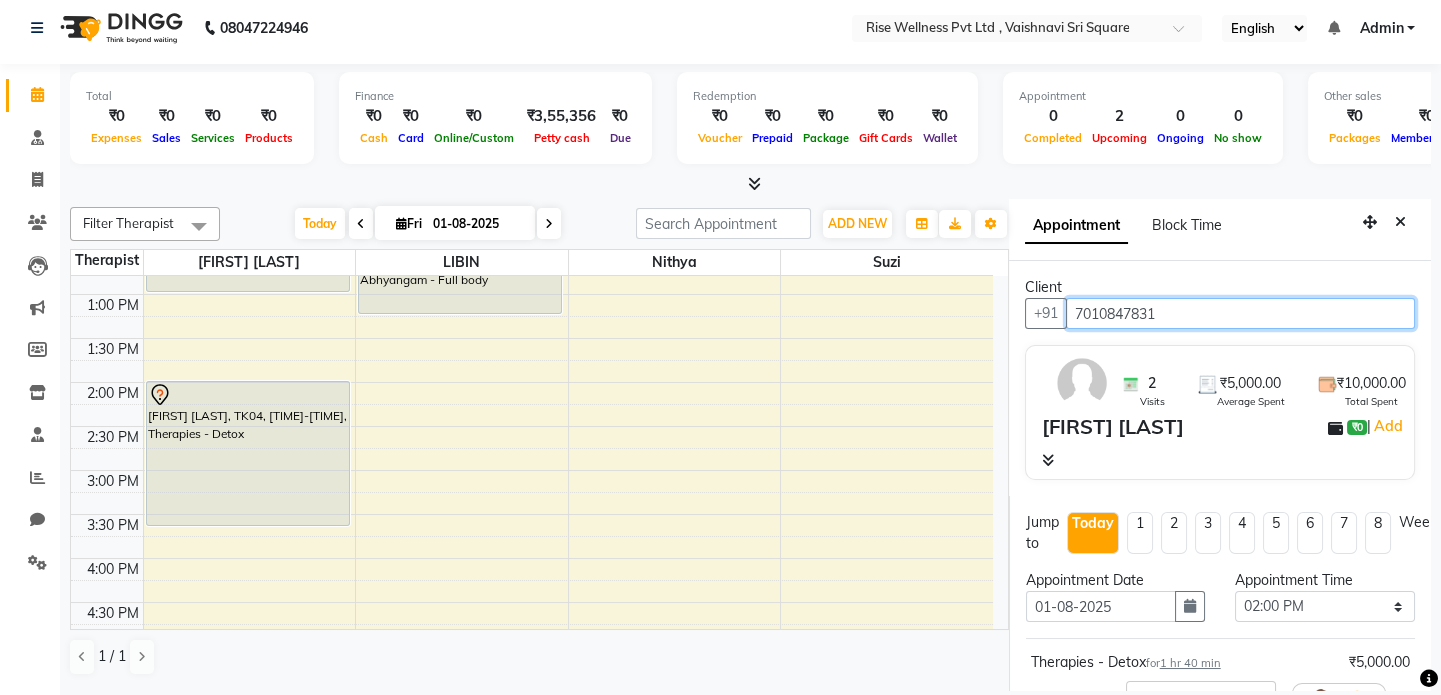 click on "mangal [LAST], TK01, [TIME]-[TIME], Abhyangam - Full body             [FIRST], TK04, [TIME]-[TIME], Therapies - Detox             vamshi, TK03, [TIME]-[TIME], Abhyangam - Full body             sai kumar, TK02, [TIME]-[TIME], Abhyangam - Full body" at bounding box center (532, 426) 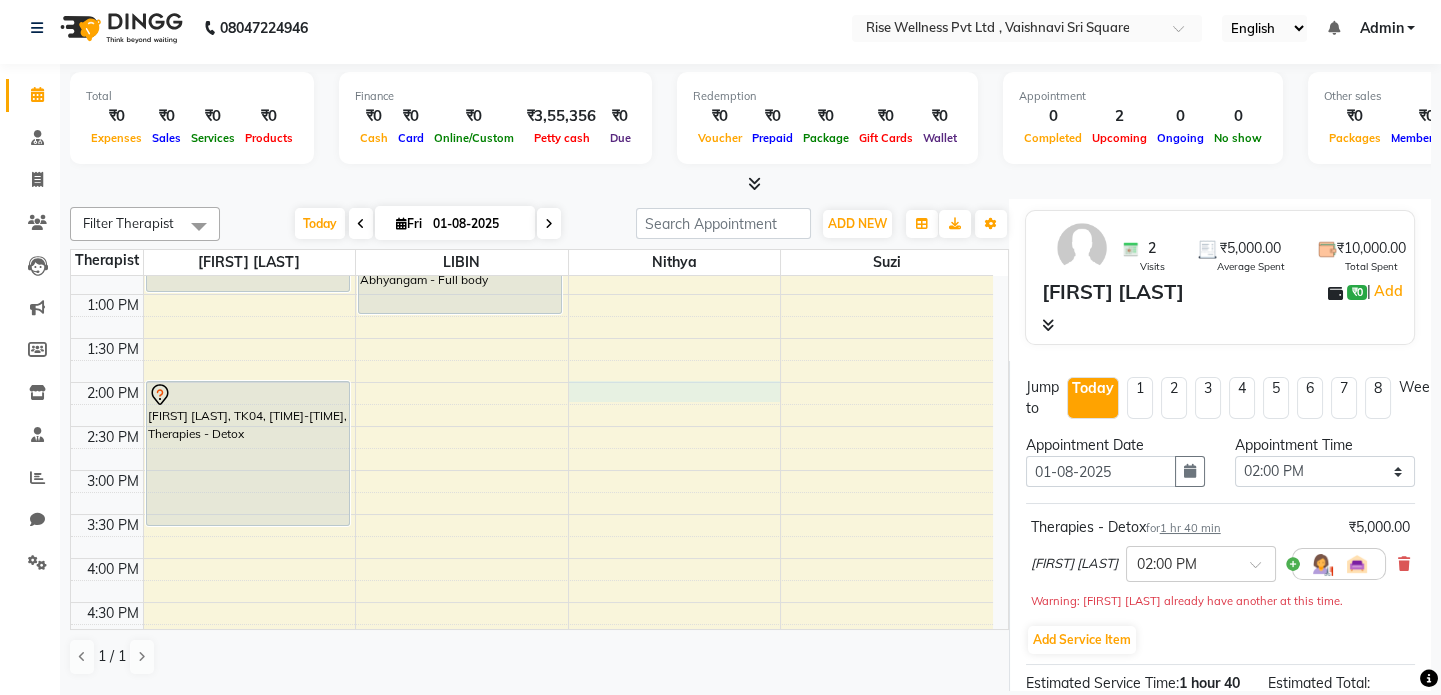 scroll, scrollTop: 181, scrollLeft: 0, axis: vertical 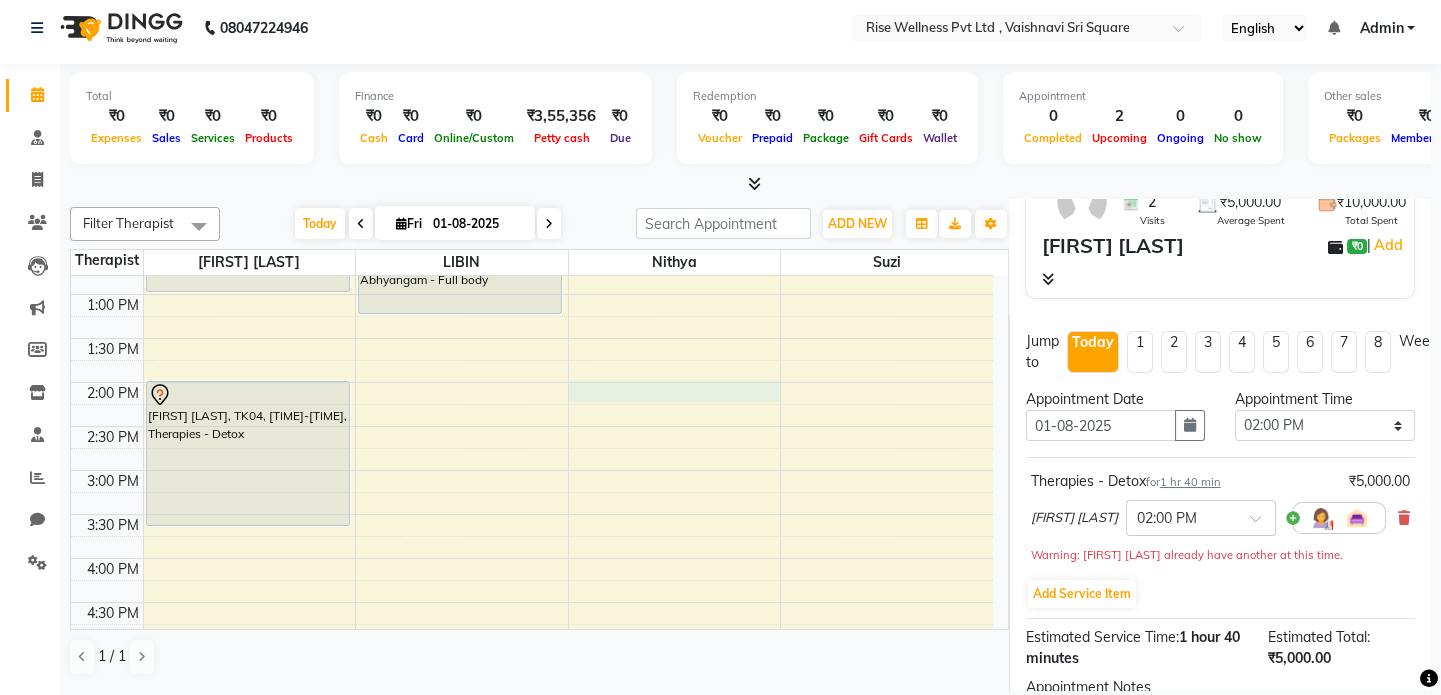 click on "[FIRST] [LAST]" at bounding box center (1074, 518) 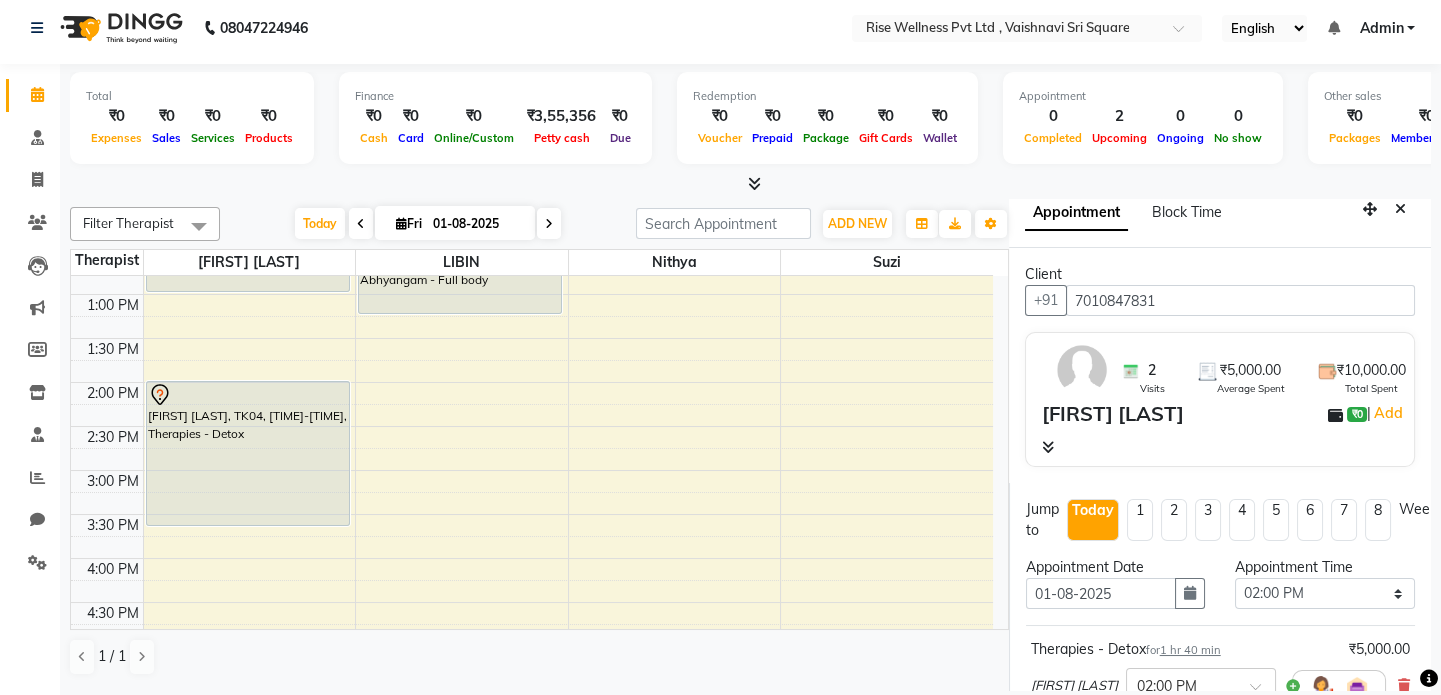 scroll, scrollTop: 0, scrollLeft: 0, axis: both 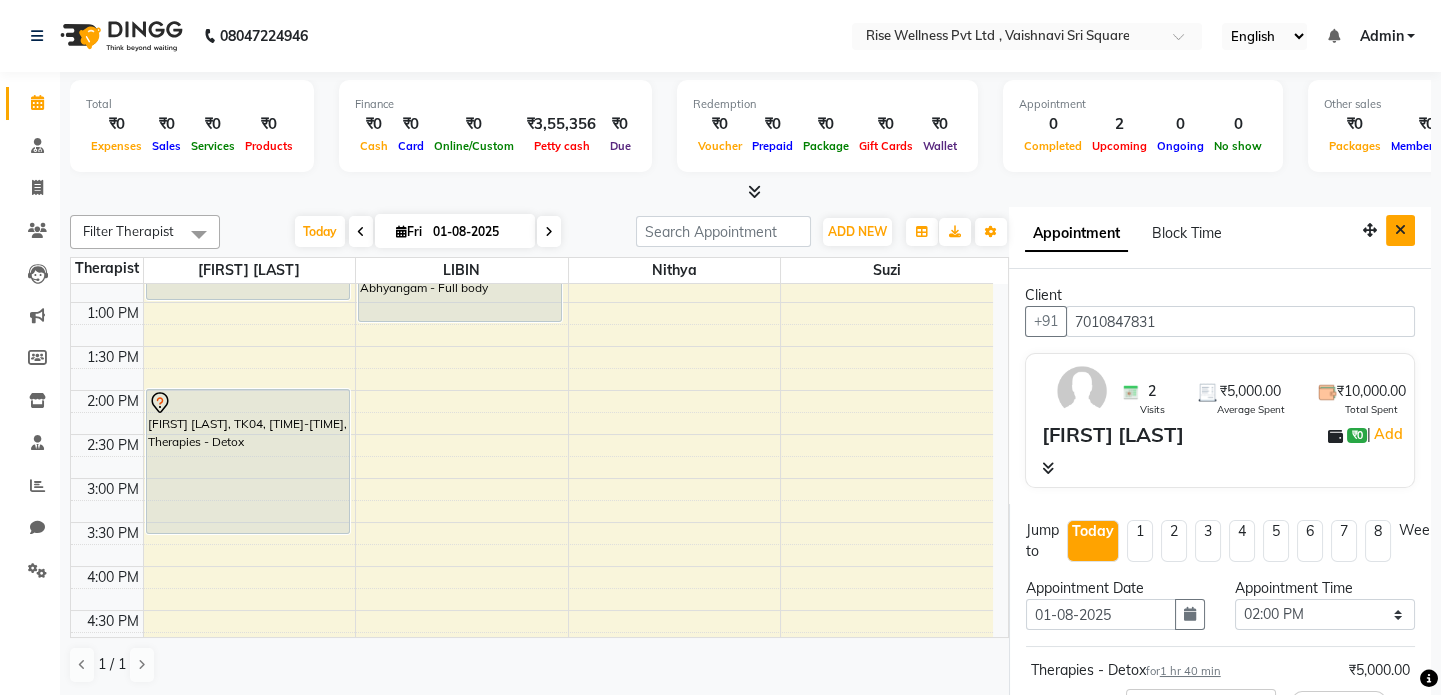 click at bounding box center (1400, 230) 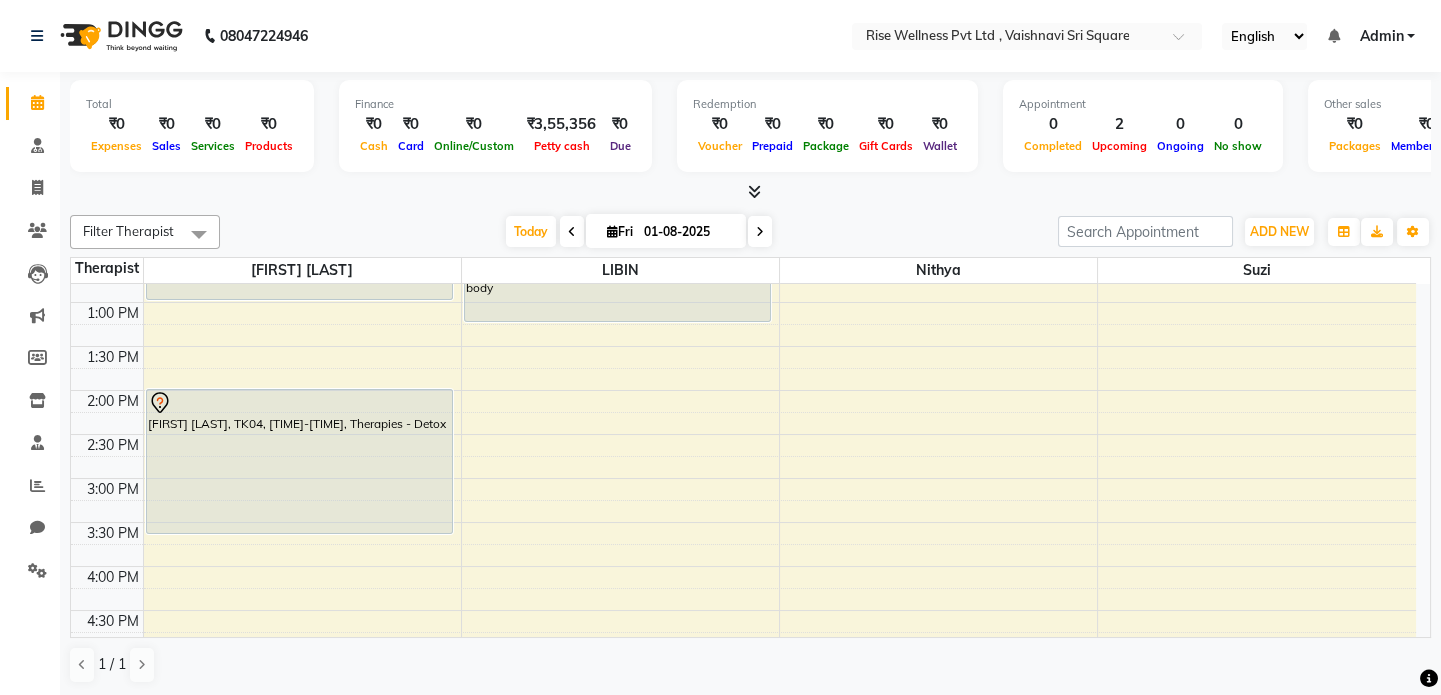 click on "mangal [LAST], TK01, [TIME]-[TIME], Abhyangam - Full body             [FIRST], TK04, [TIME]-[TIME], Therapies - Detox             vamshi, TK03, [TIME]-[TIME], Abhyangam - Full body             sai kumar, TK02, [TIME]-[TIME], Abhyangam - Full body" at bounding box center (743, 434) 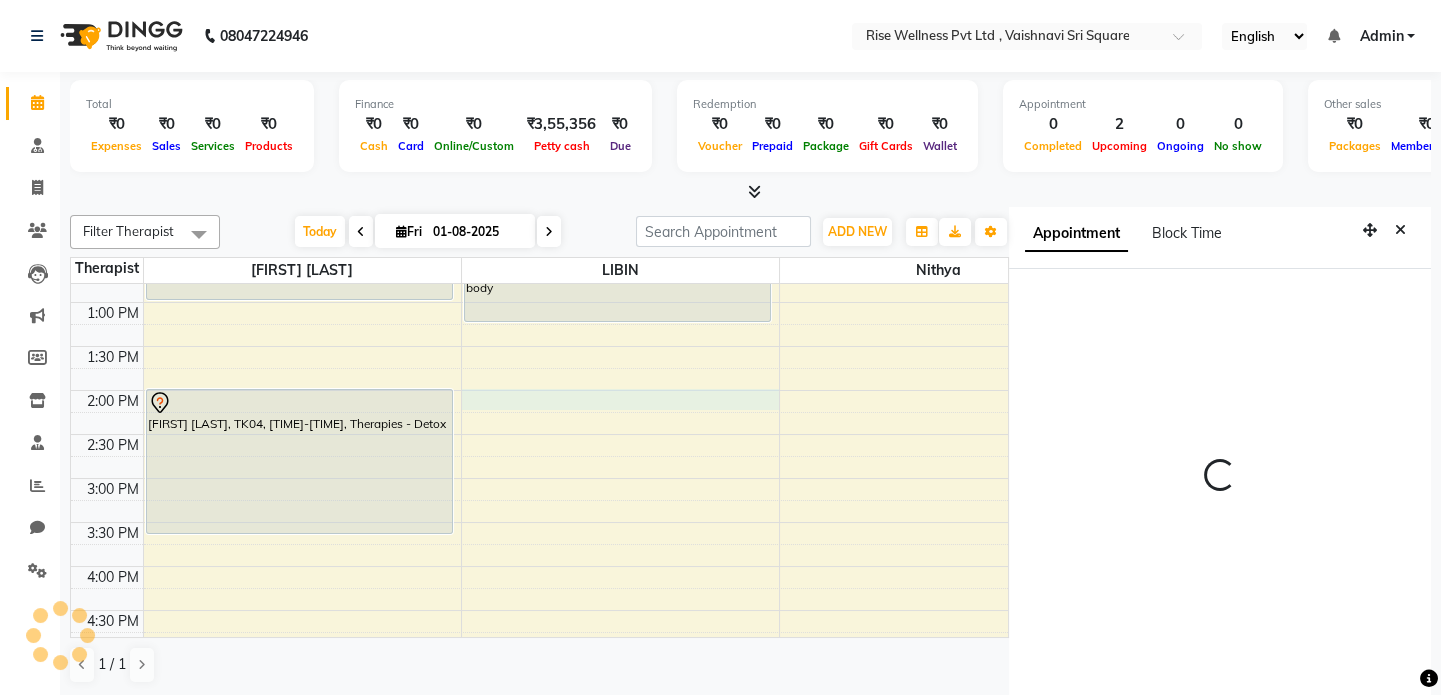 scroll, scrollTop: 8, scrollLeft: 0, axis: vertical 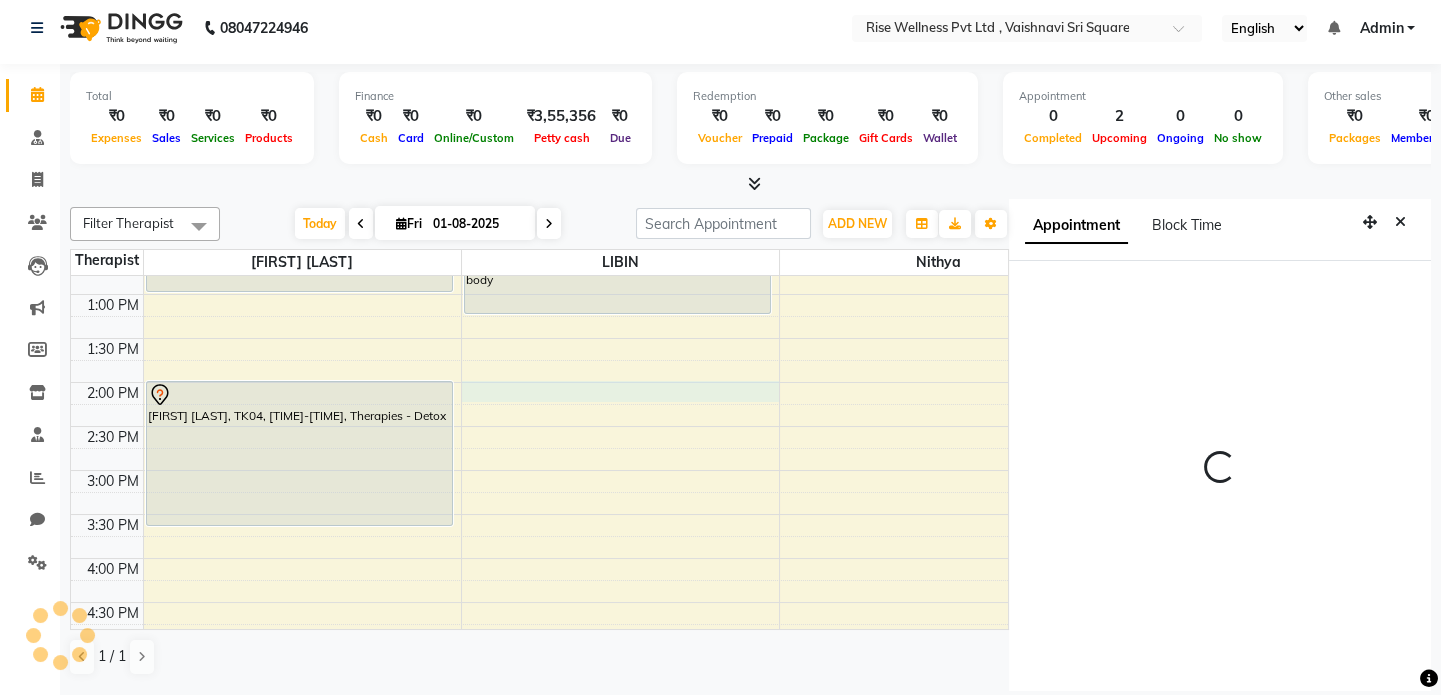 select on "840" 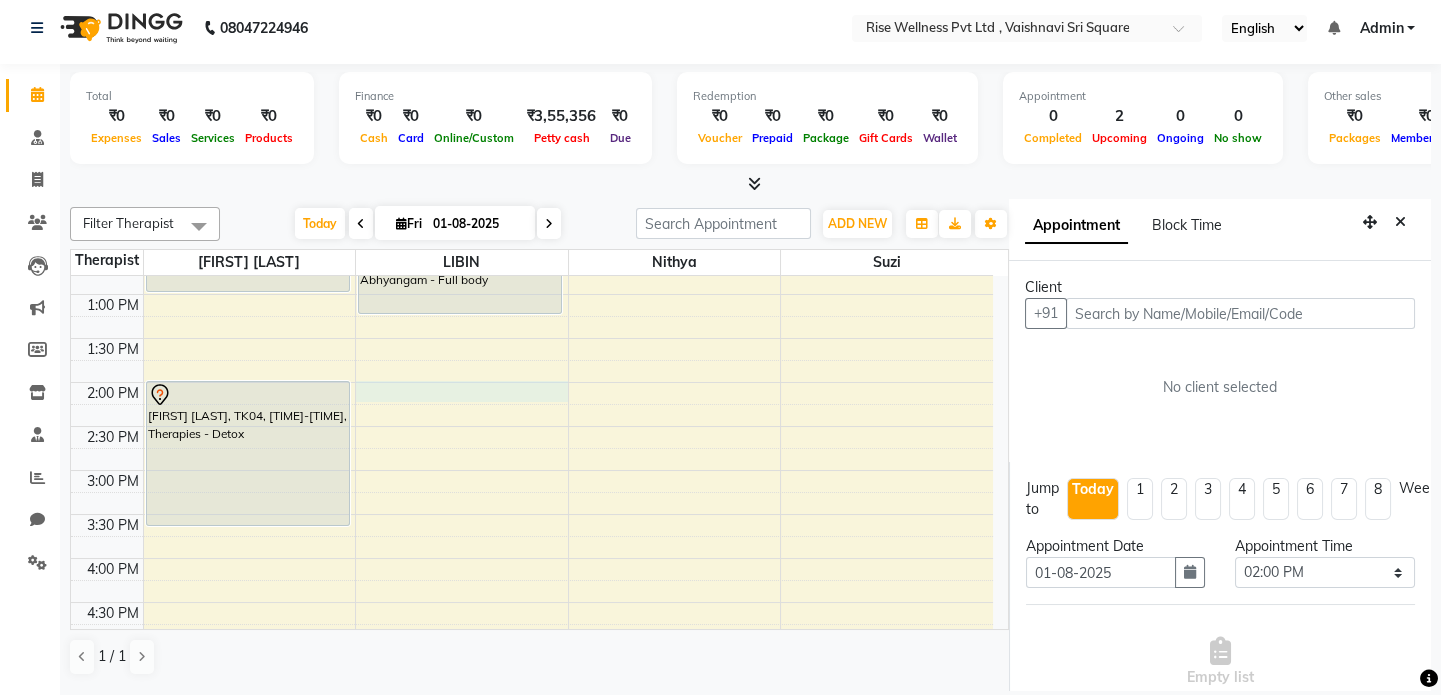 click at bounding box center (1240, 313) 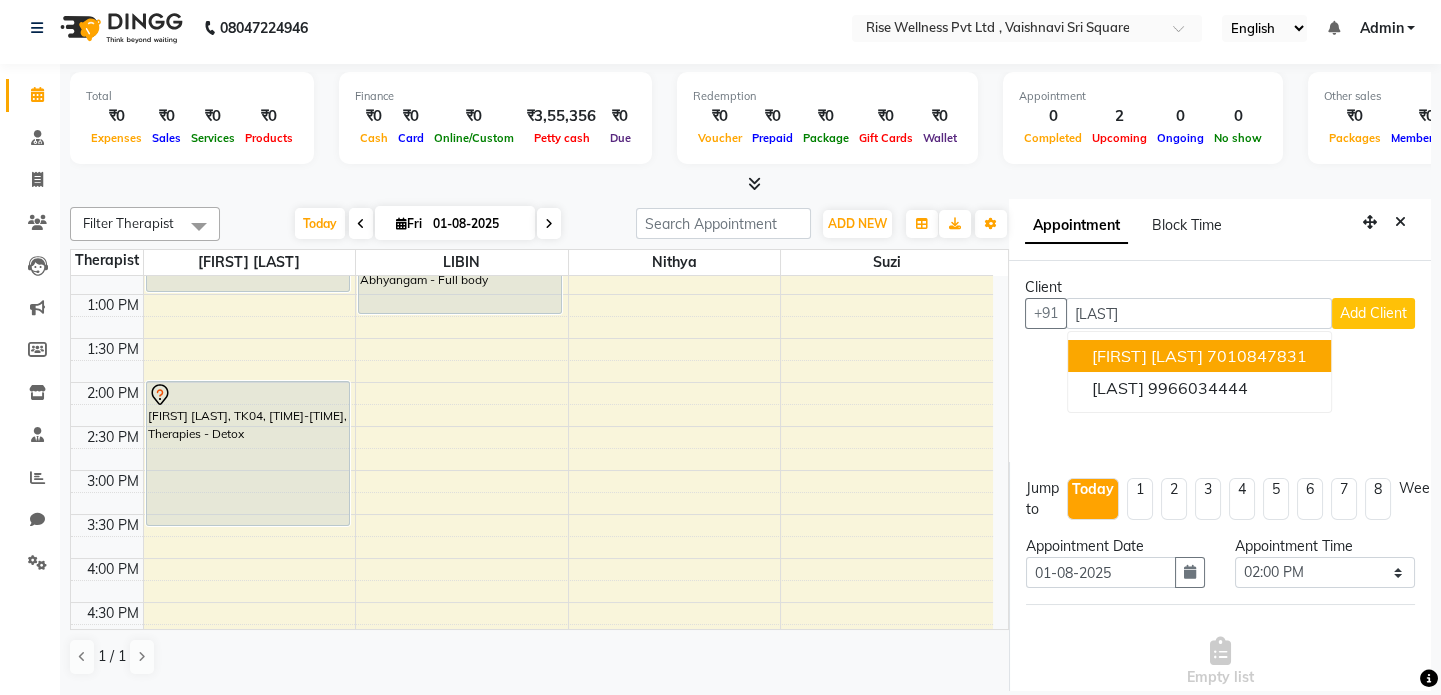 click on "7010847831" at bounding box center [1257, 356] 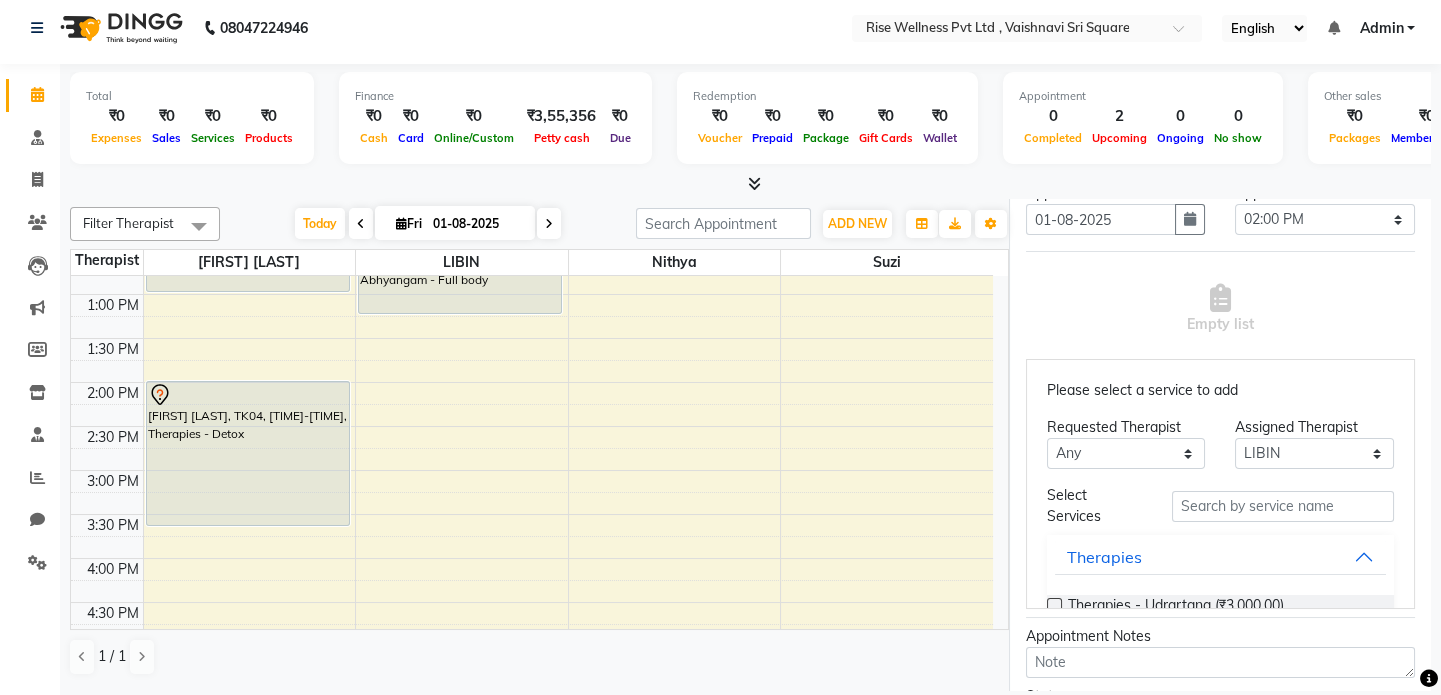 scroll, scrollTop: 454, scrollLeft: 0, axis: vertical 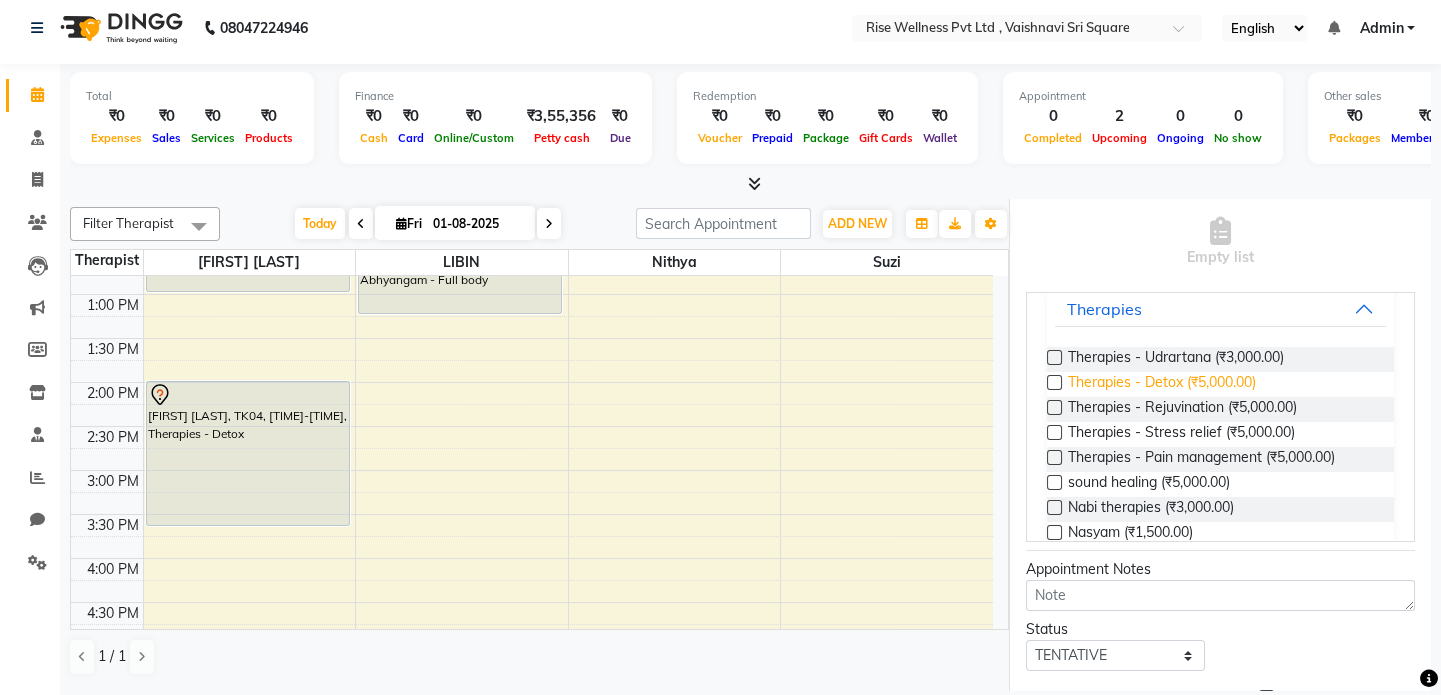 type on "7010847831" 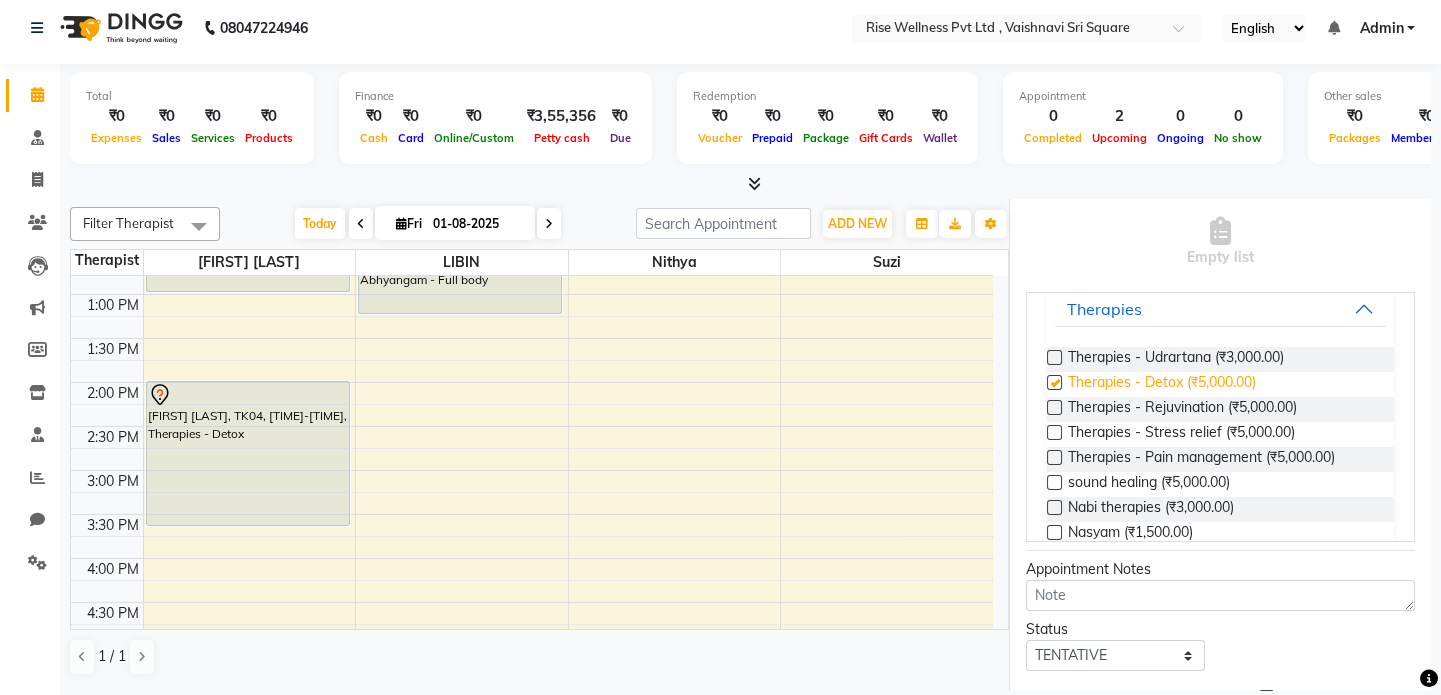 scroll, scrollTop: 396, scrollLeft: 0, axis: vertical 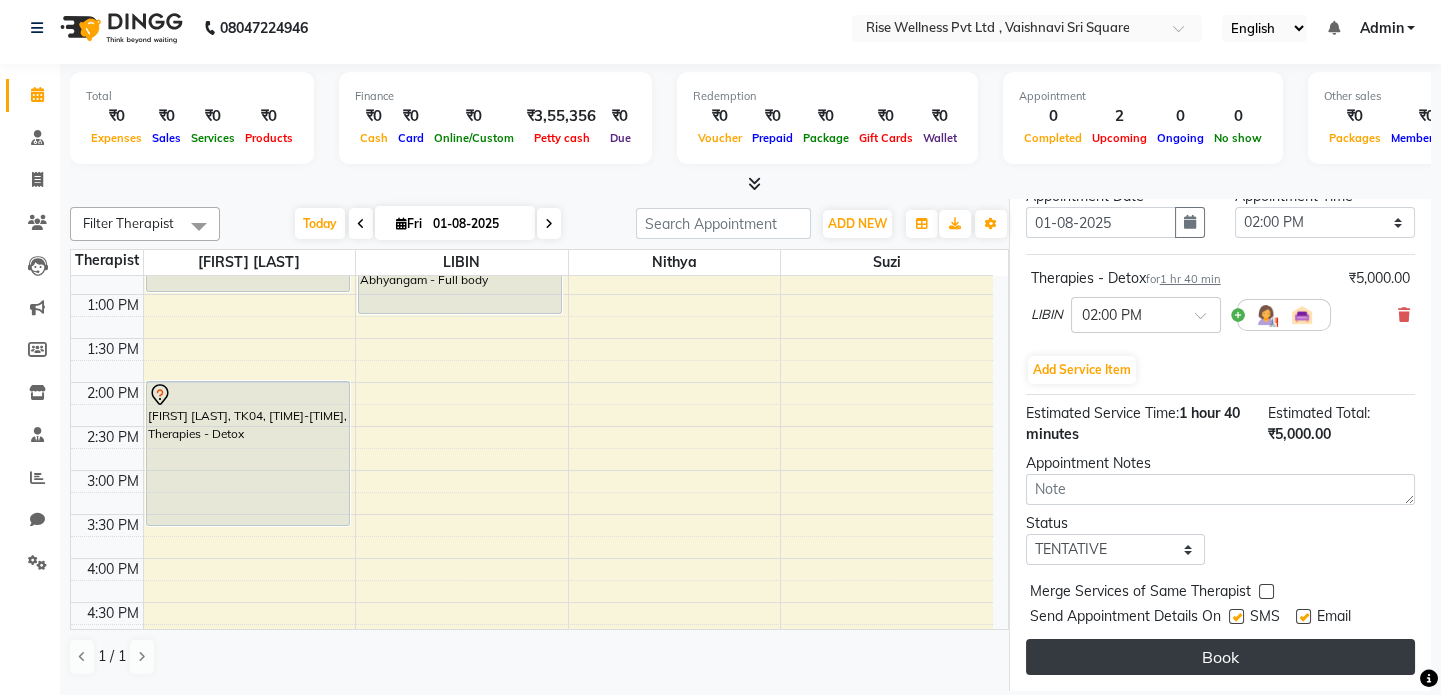 click on "Book" at bounding box center (1220, 657) 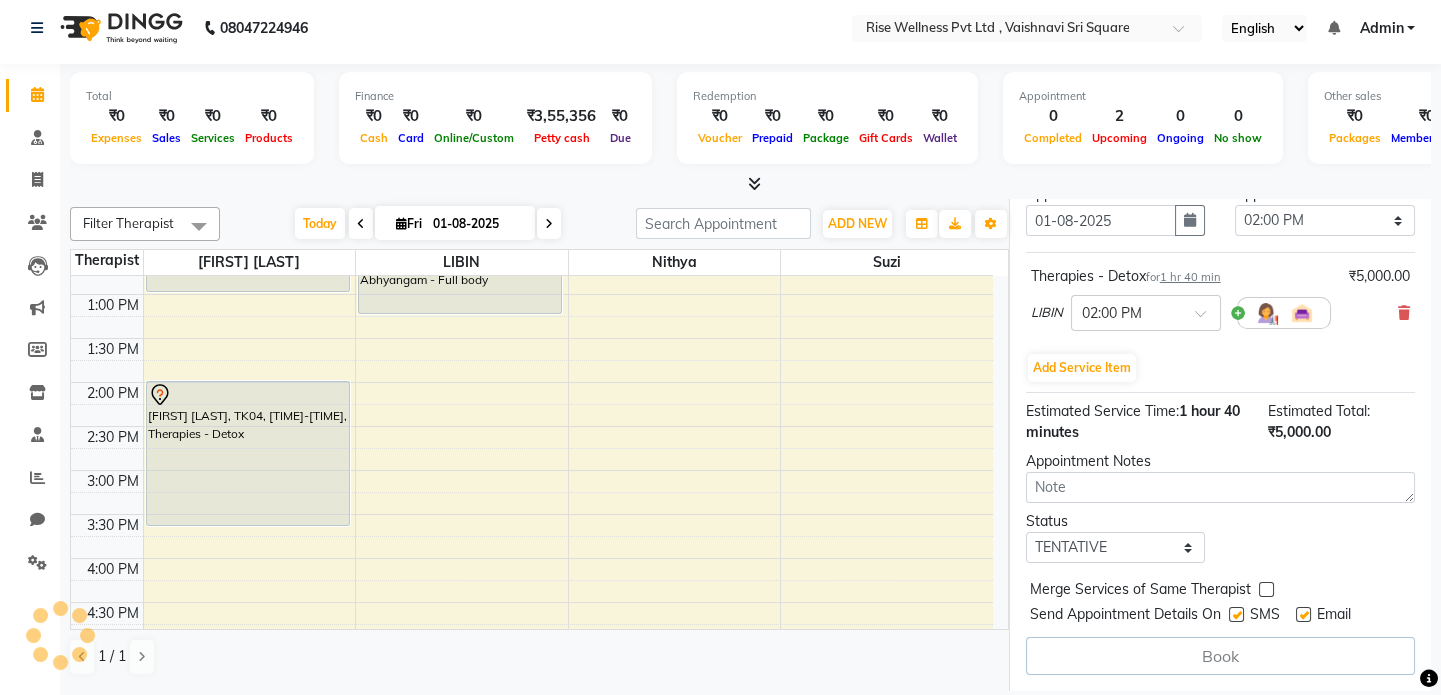select on "69785" 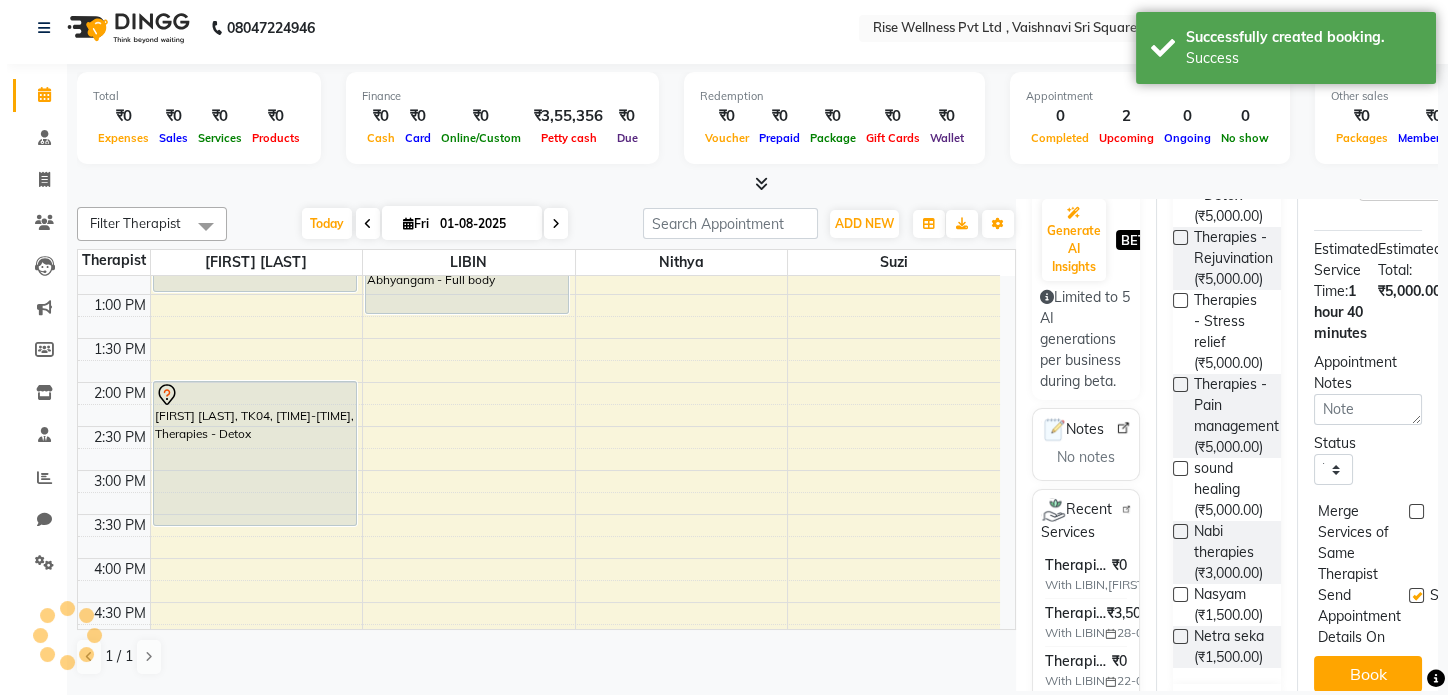 scroll, scrollTop: 0, scrollLeft: 0, axis: both 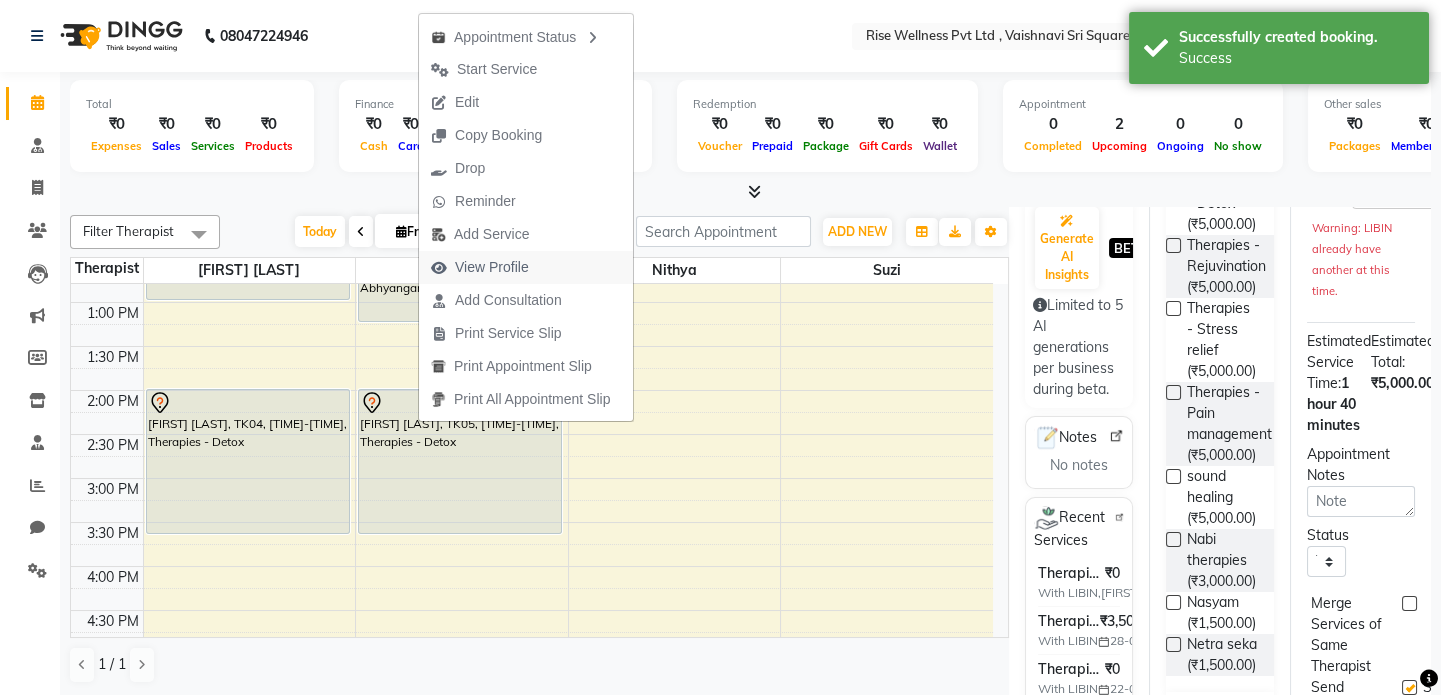 click on "View Profile" at bounding box center [492, 267] 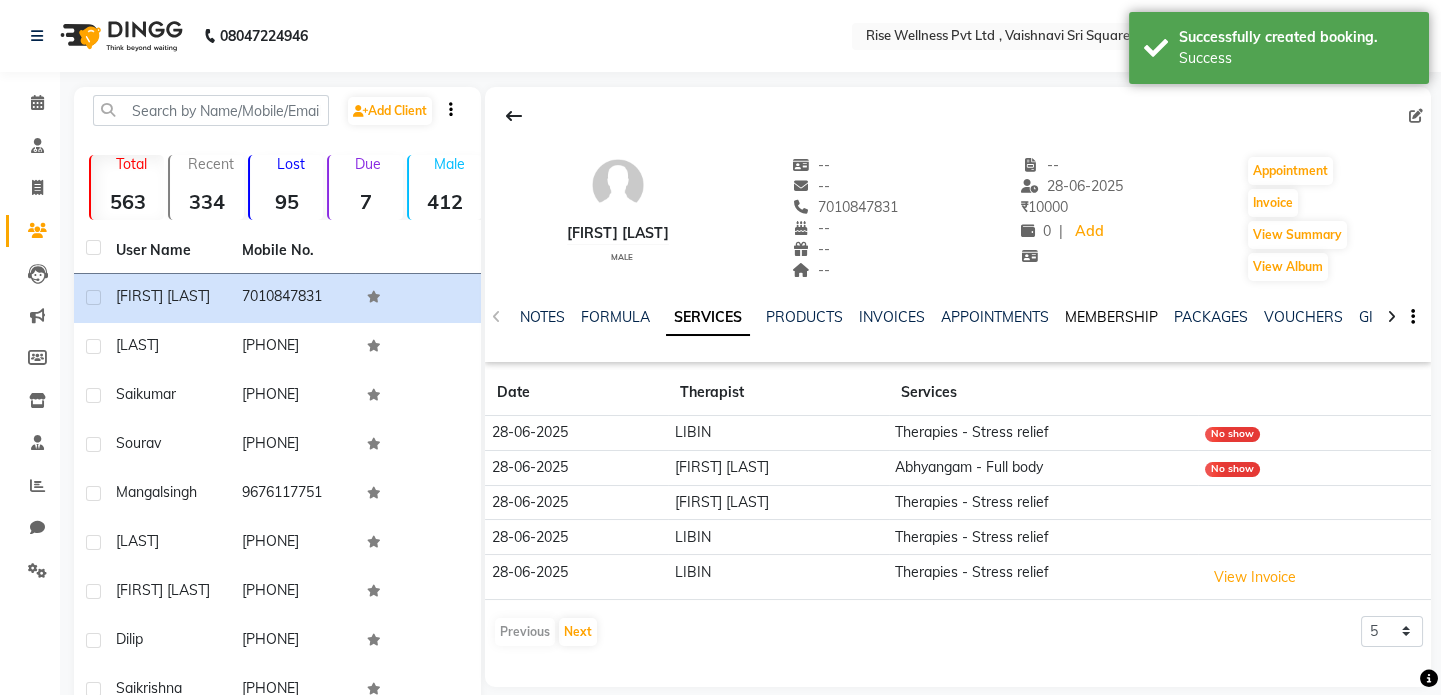 click on "MEMBERSHIP" 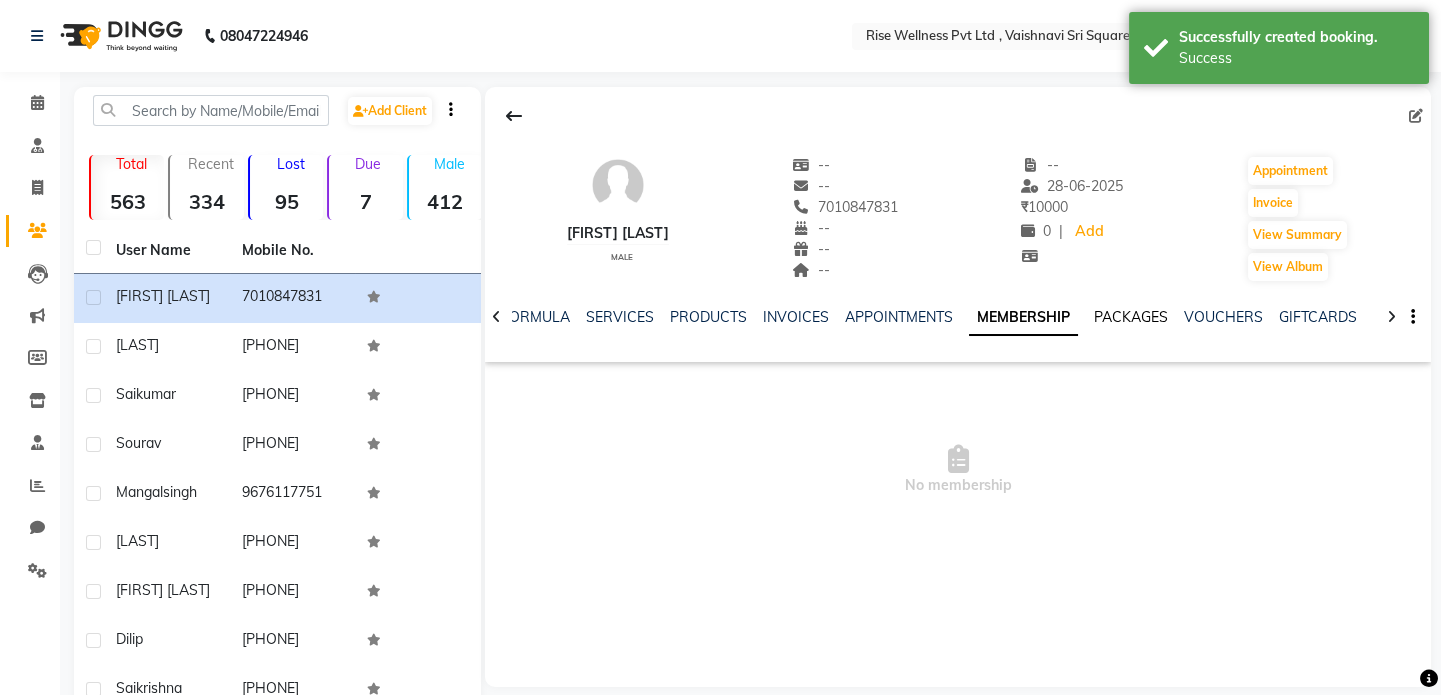 click on "PACKAGES" 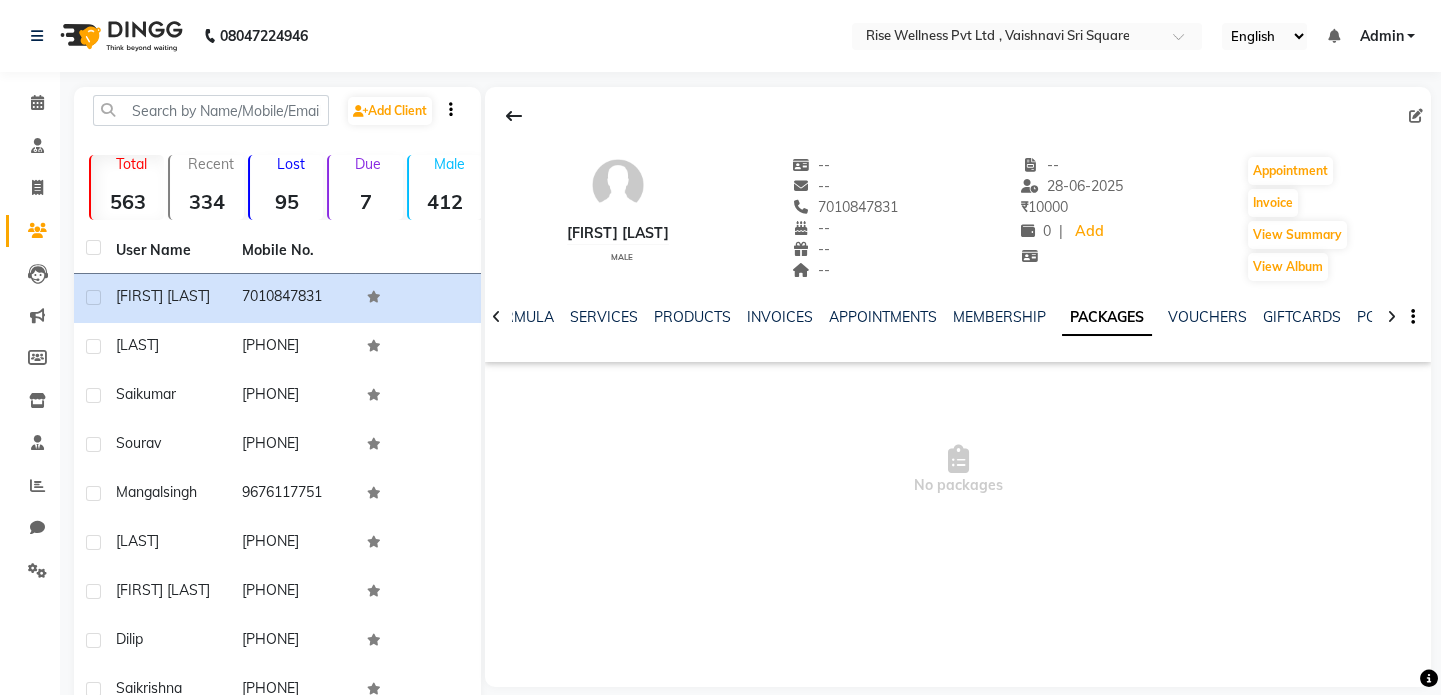 click on "INVOICES" 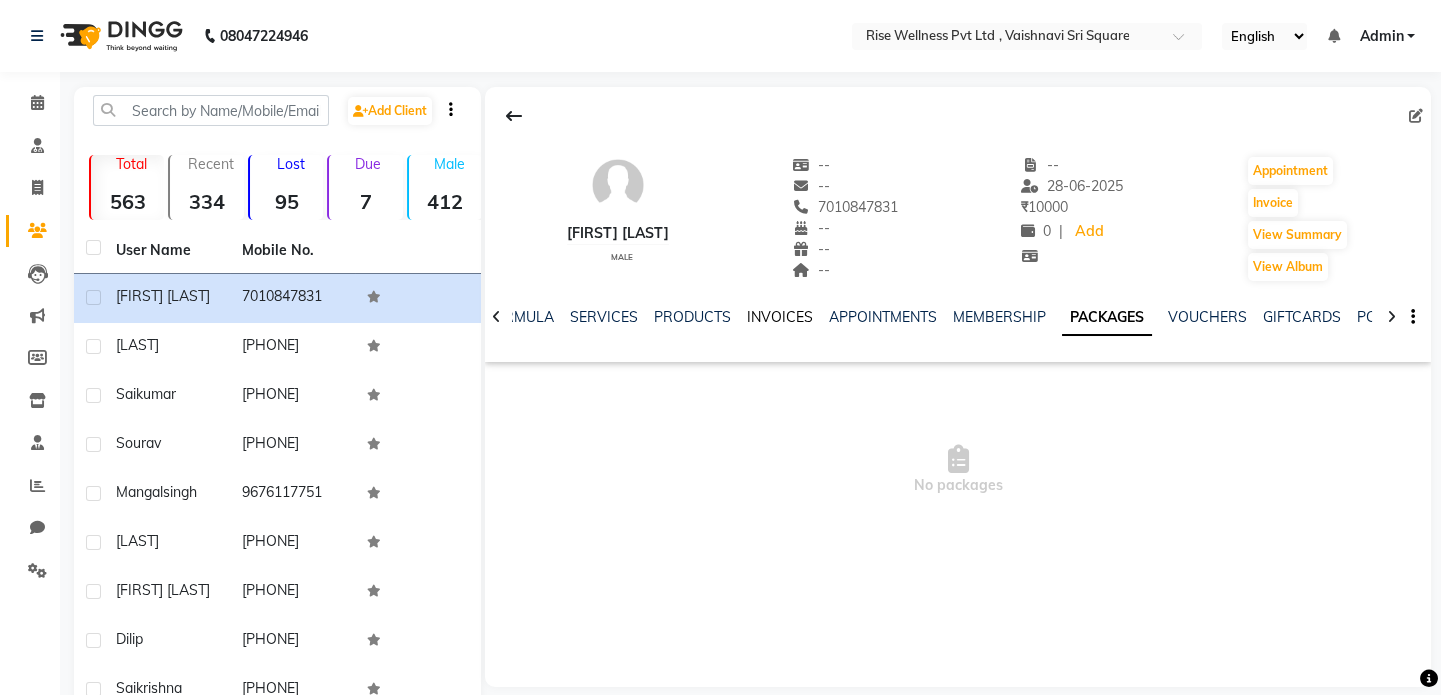 click on "INVOICES" 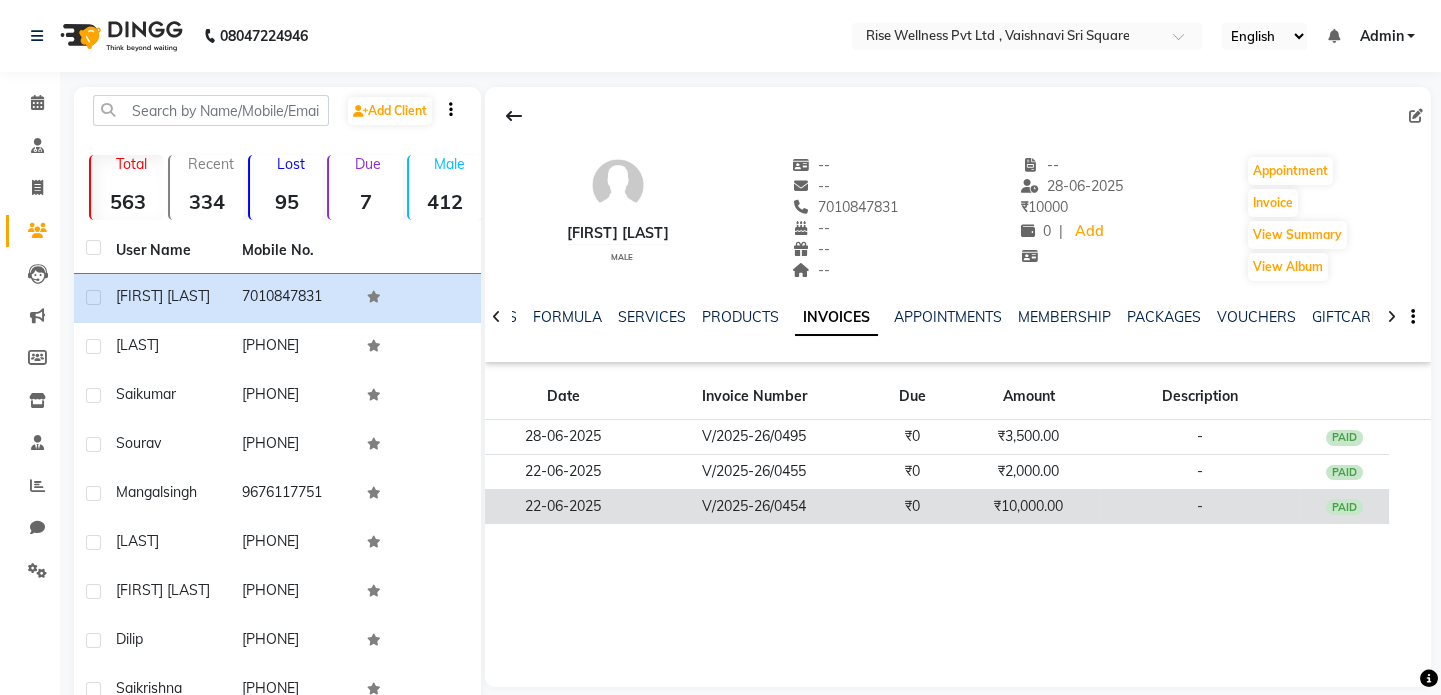 click on "₹10,000.00" 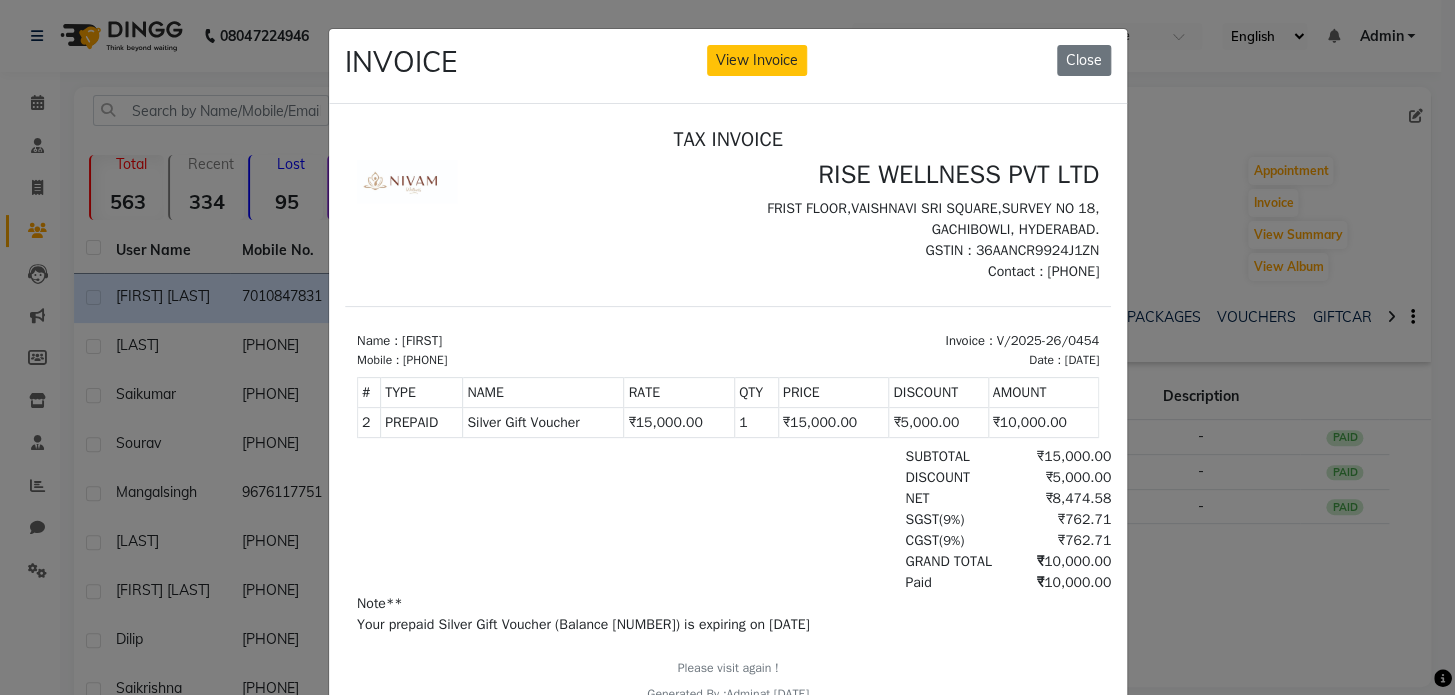 scroll, scrollTop: 15, scrollLeft: 0, axis: vertical 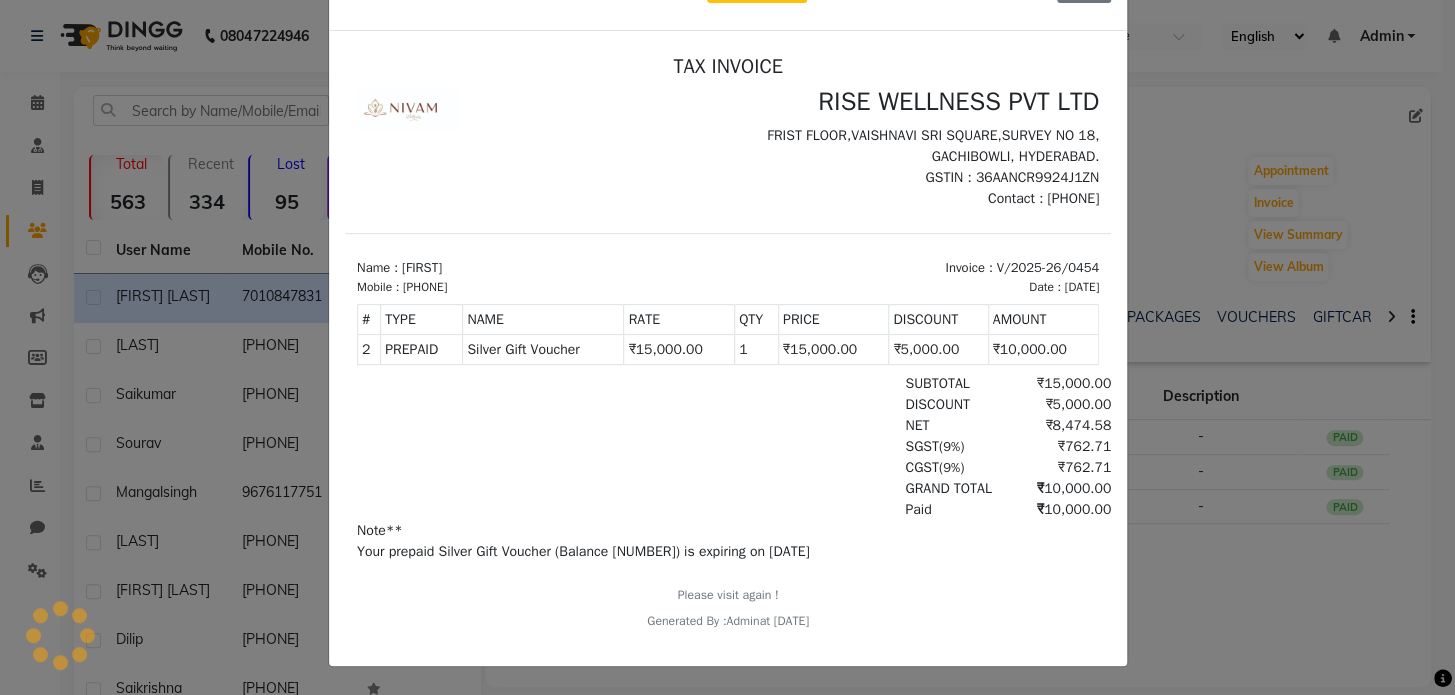 click on "INVOICE View Invoice Close" 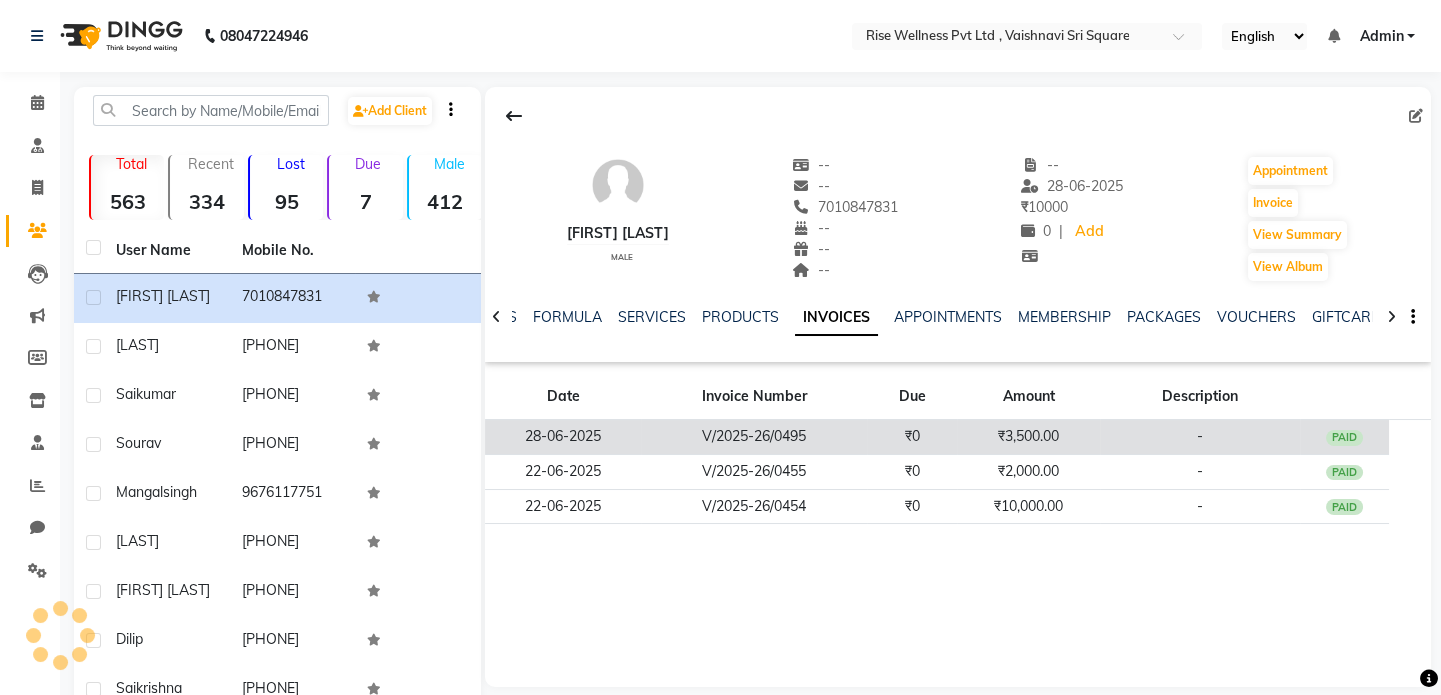 click on "₹3,500.00" 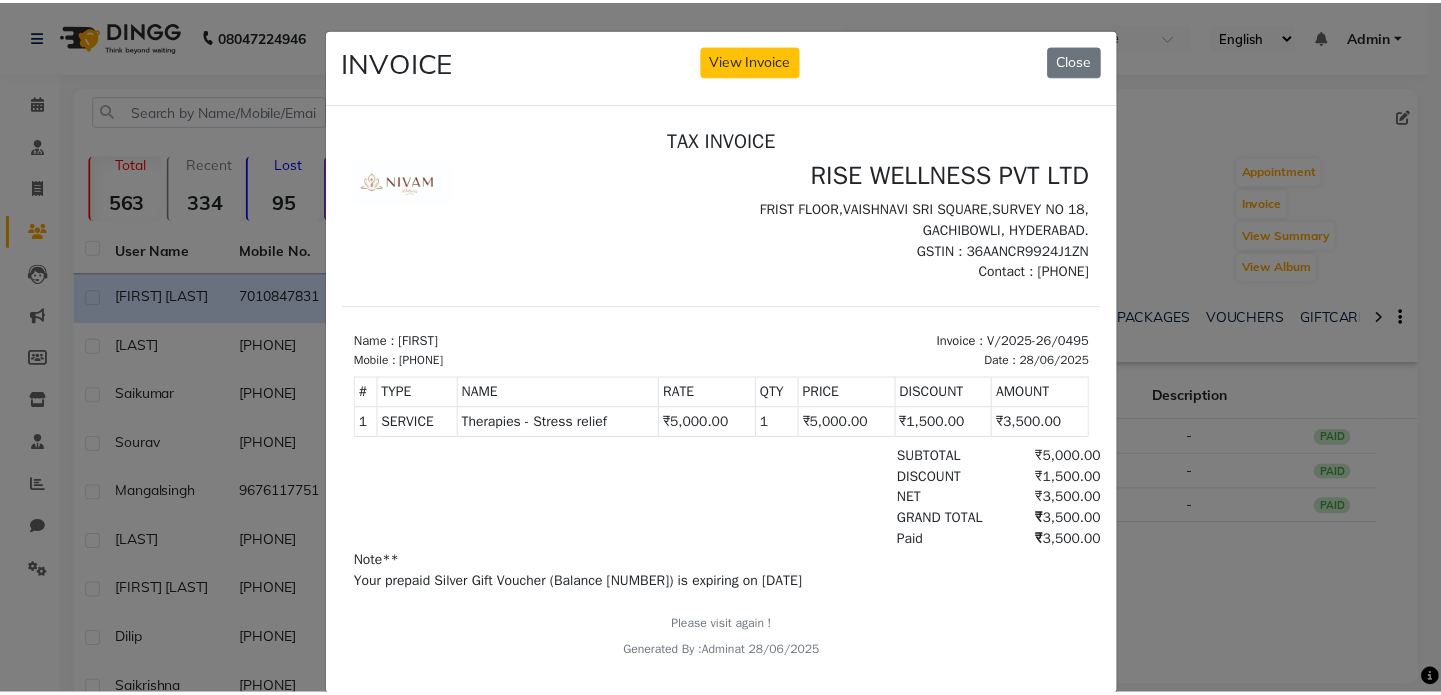 scroll, scrollTop: 16, scrollLeft: 0, axis: vertical 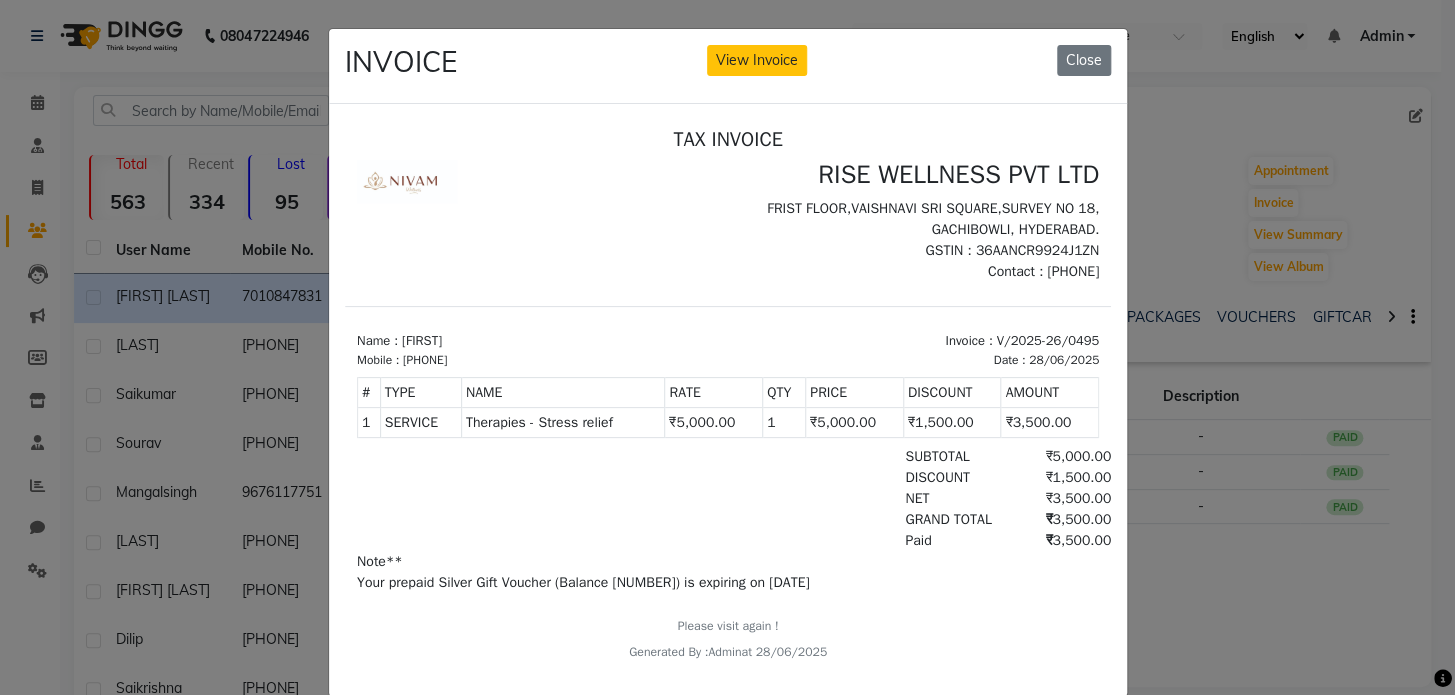 click on "INVOICE View Invoice Close" 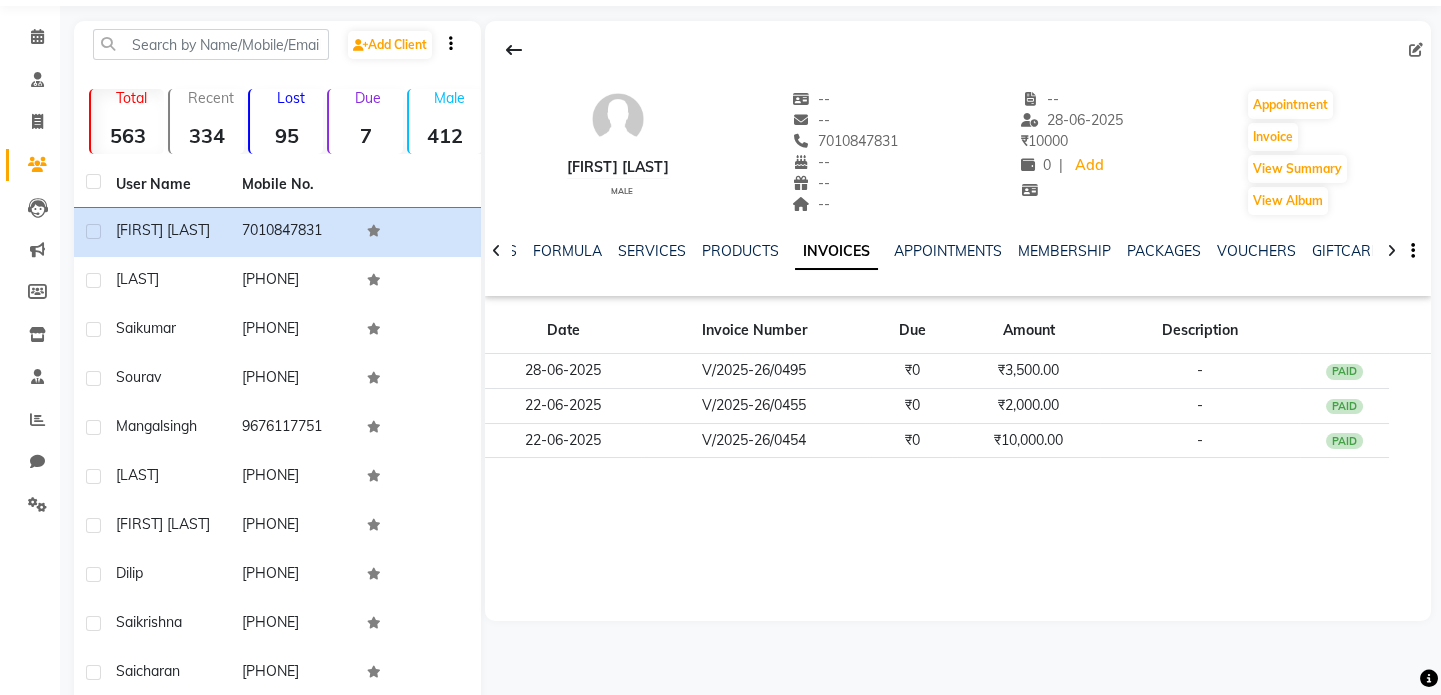 scroll, scrollTop: 0, scrollLeft: 0, axis: both 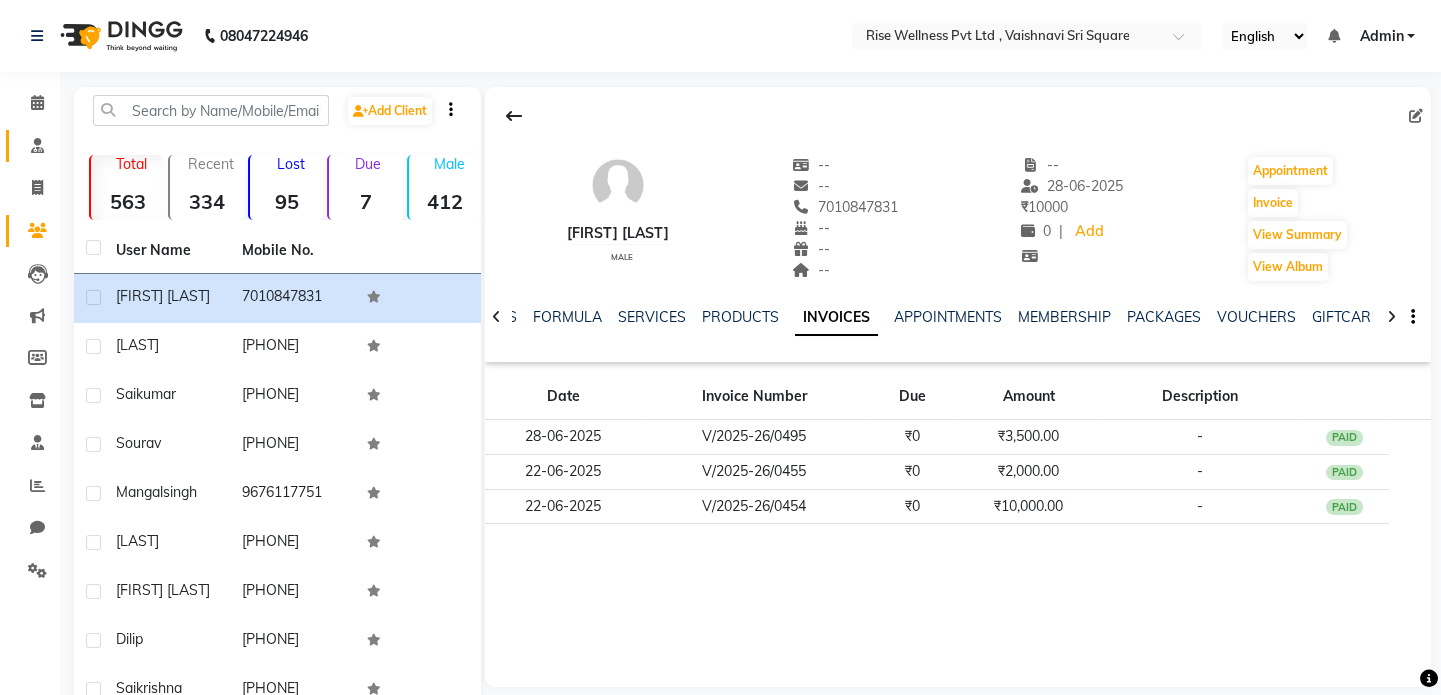 click on "Consultation" 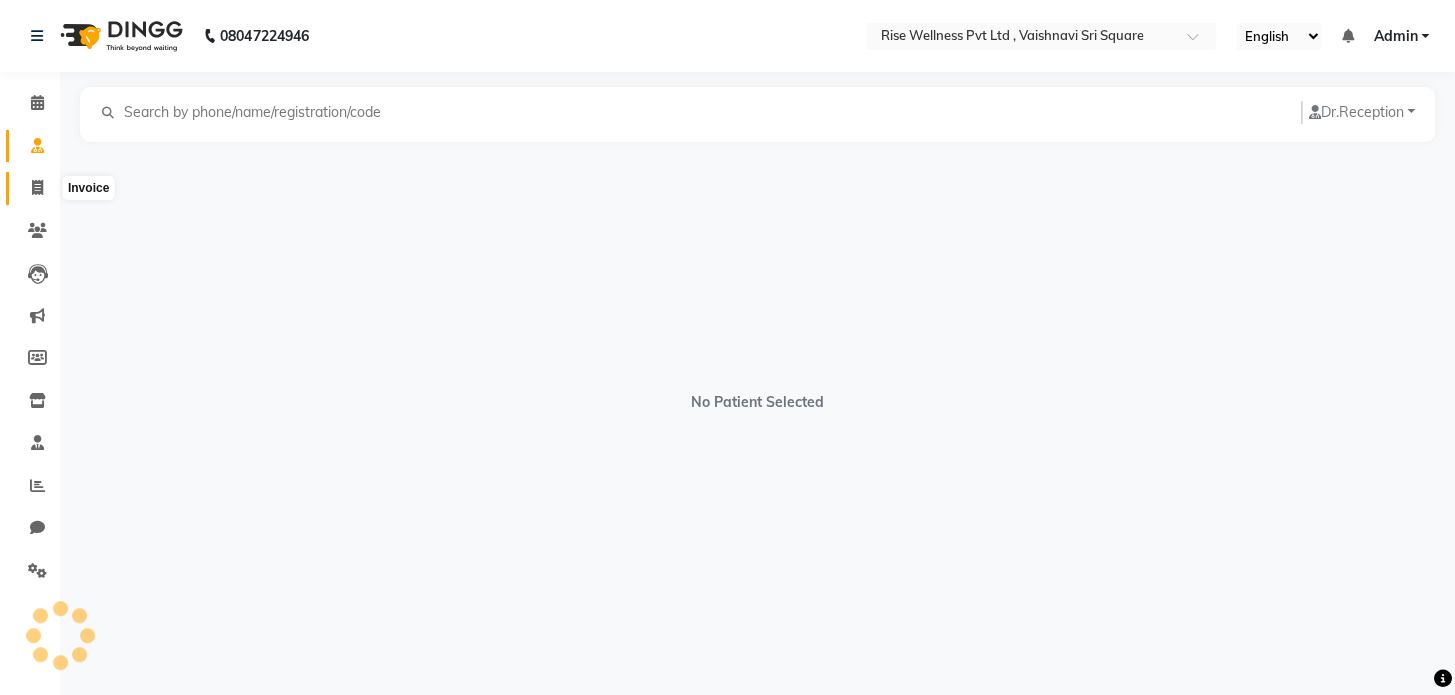 click 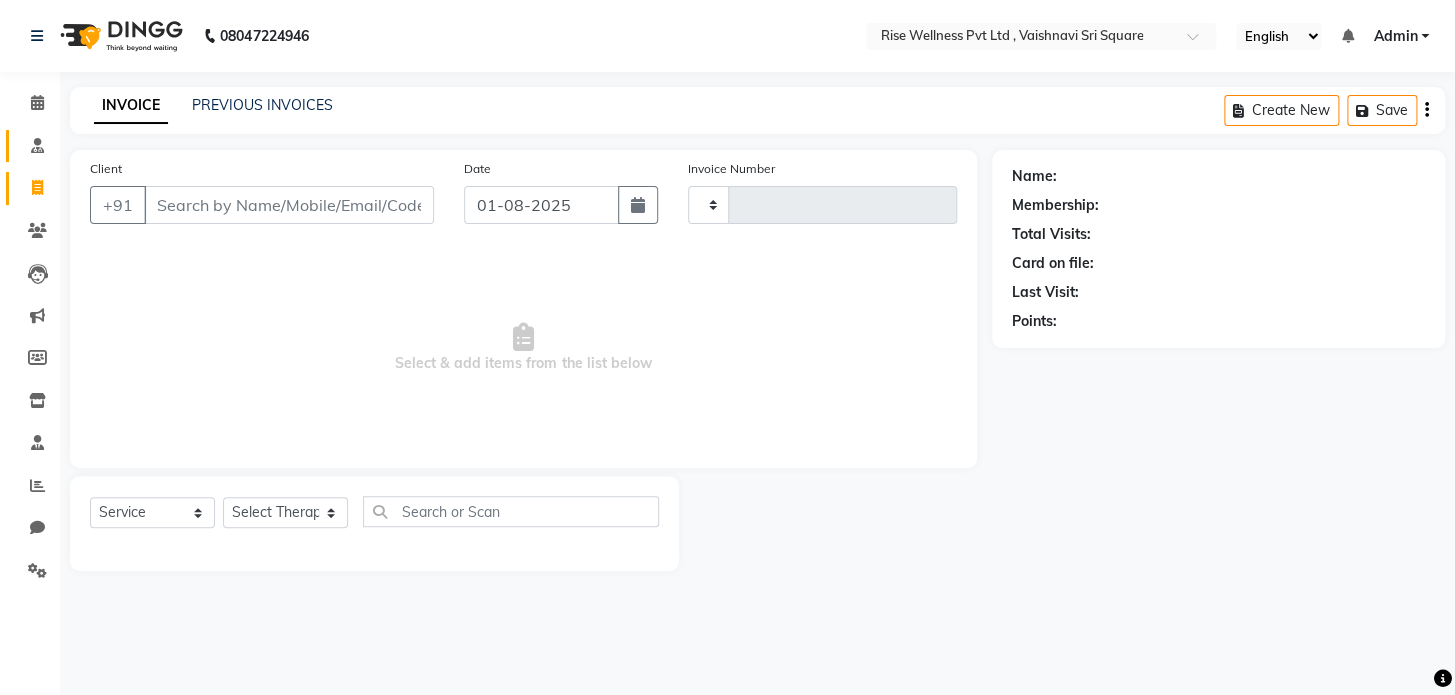 type on "0748" 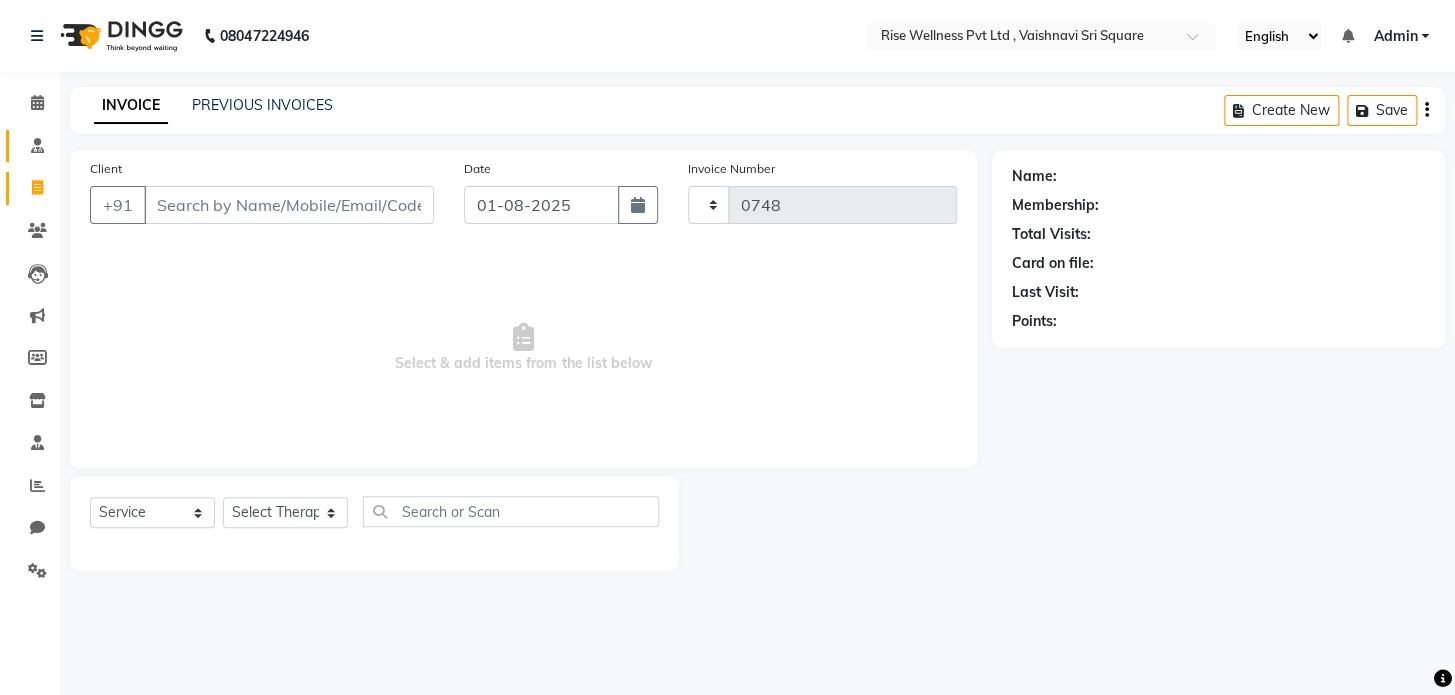select on "7497" 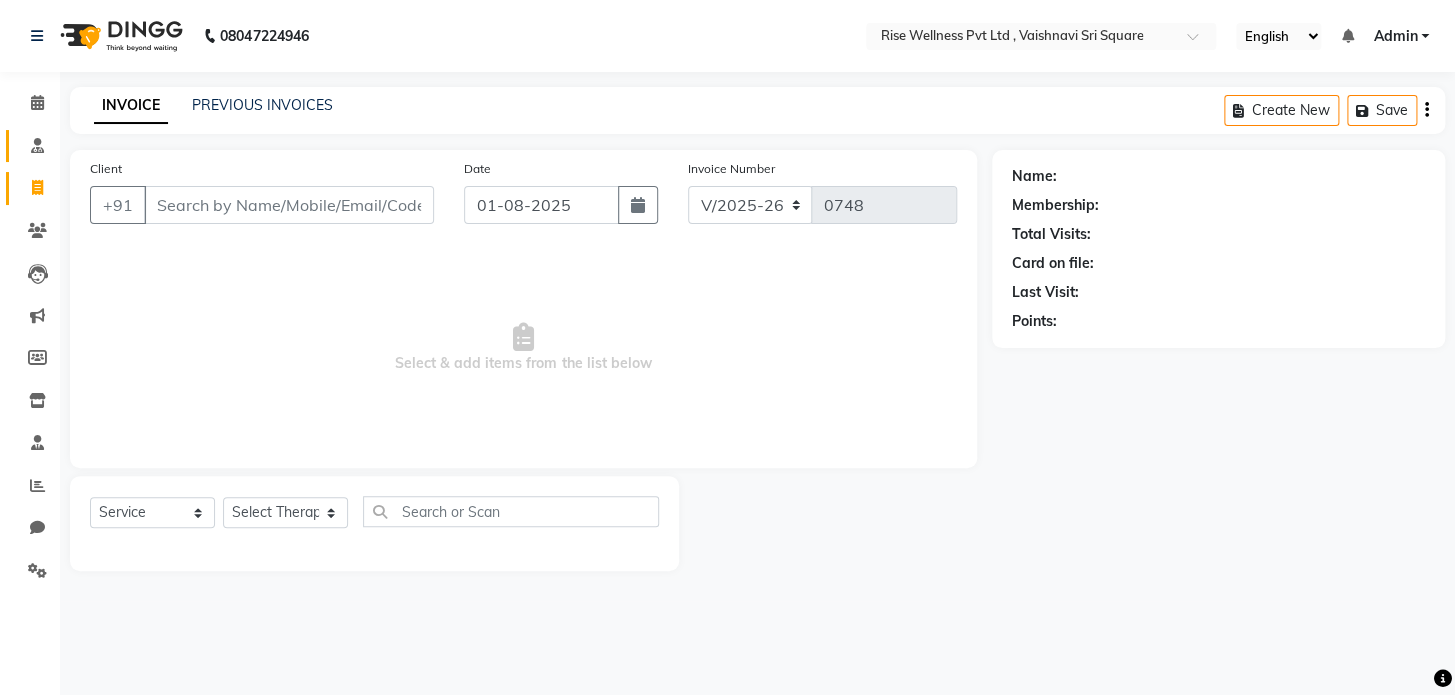 select on "V" 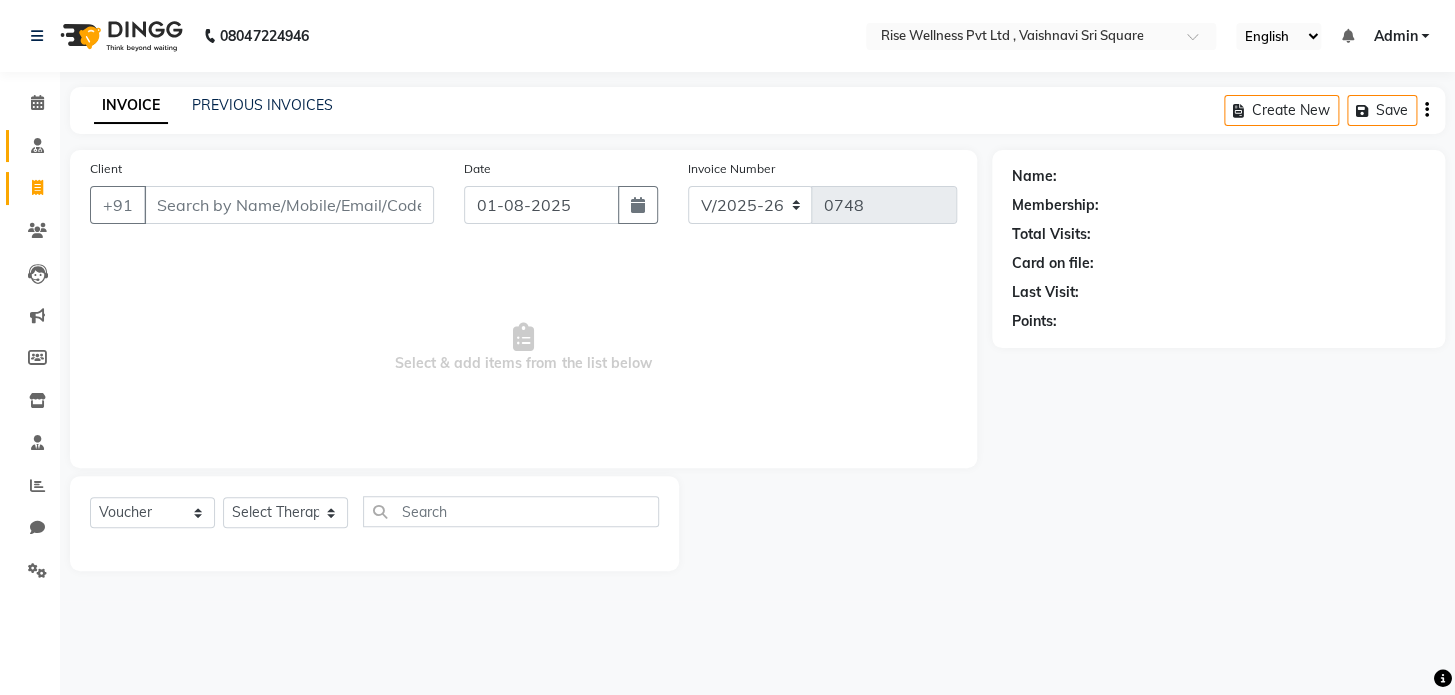 click on "Consultation" 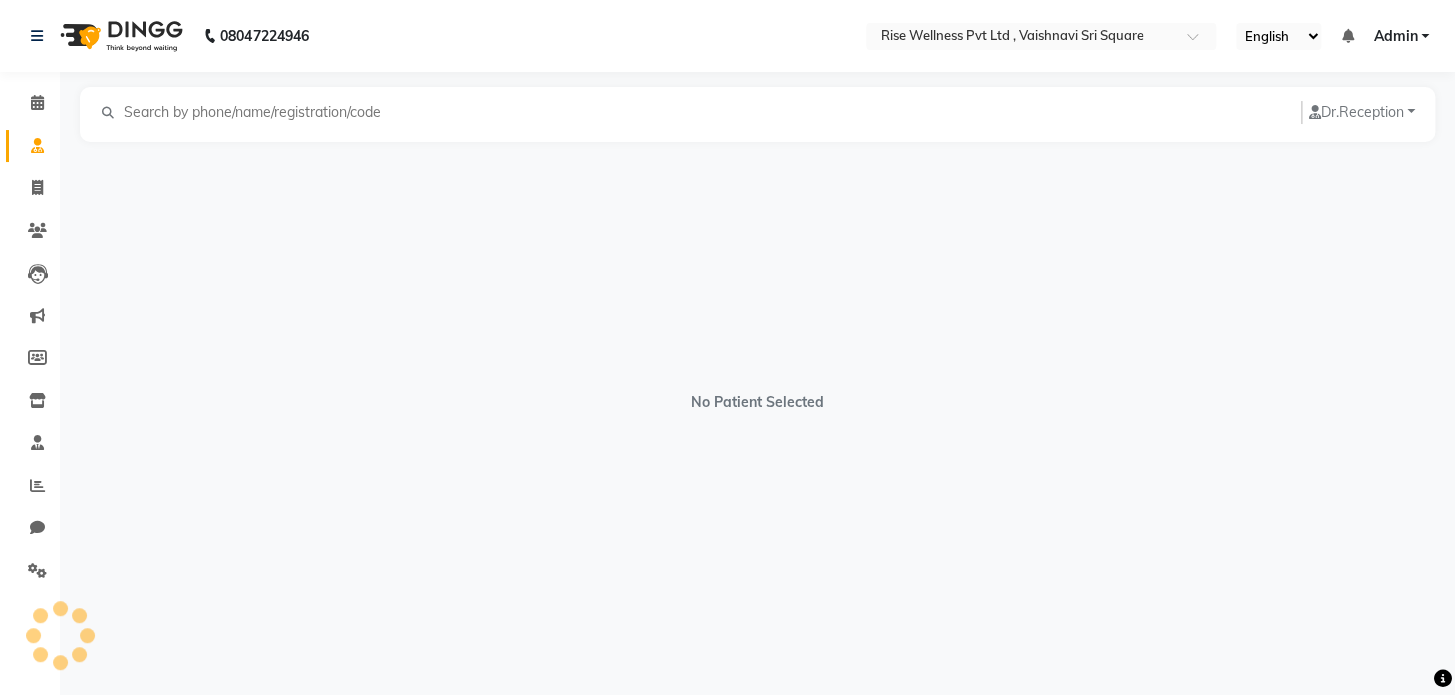 click on "Calendar" 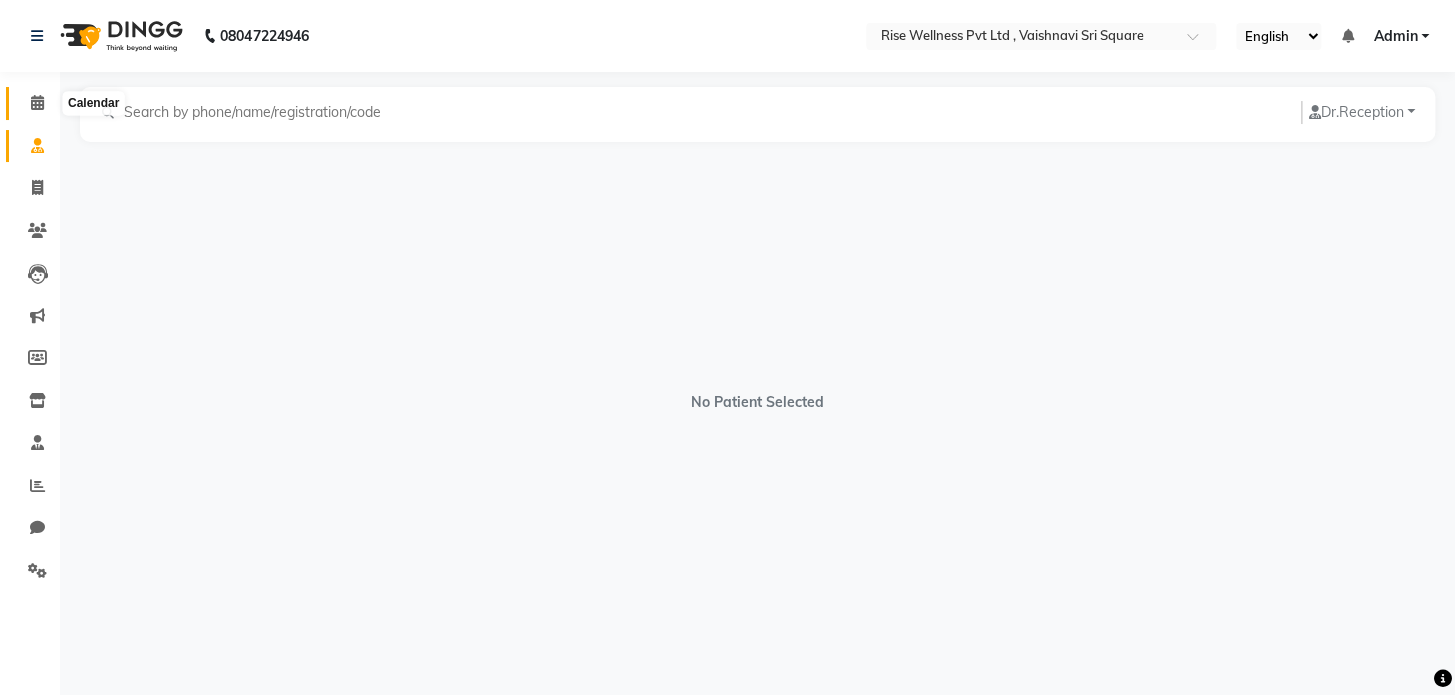 click 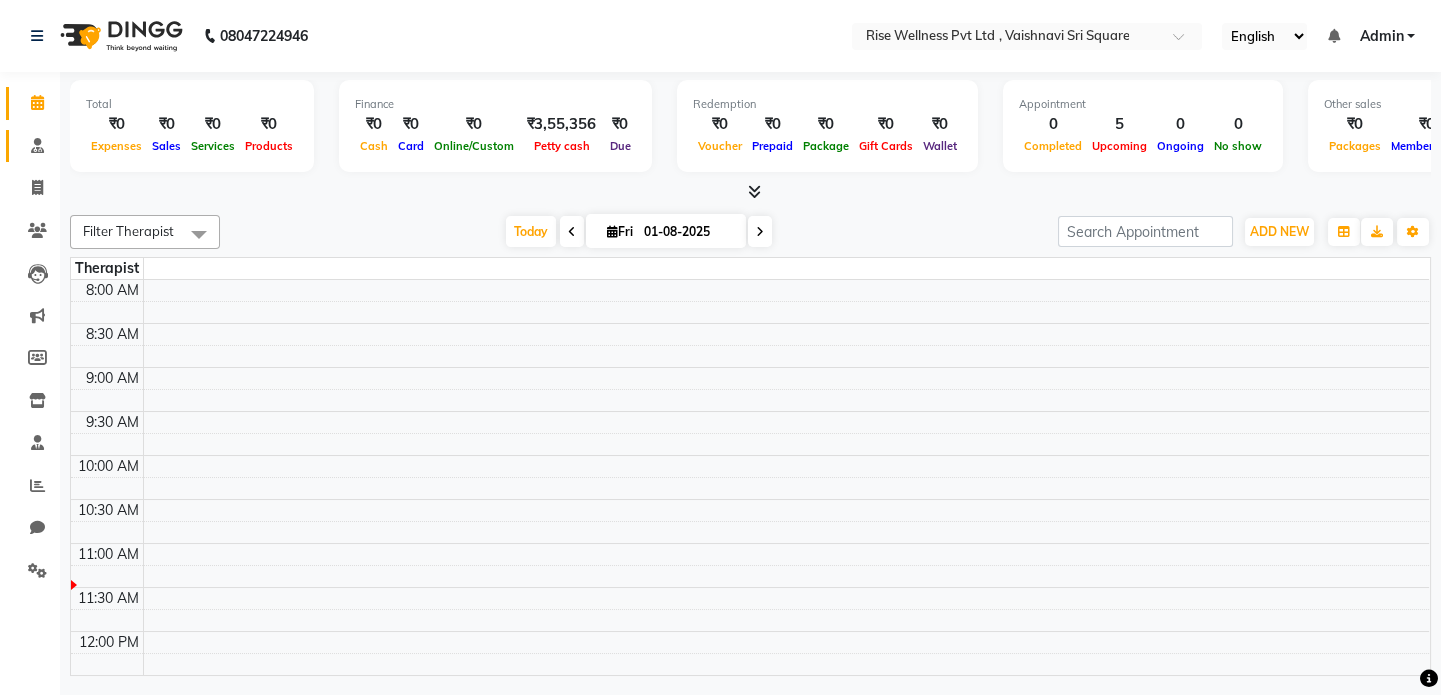 scroll, scrollTop: 0, scrollLeft: 0, axis: both 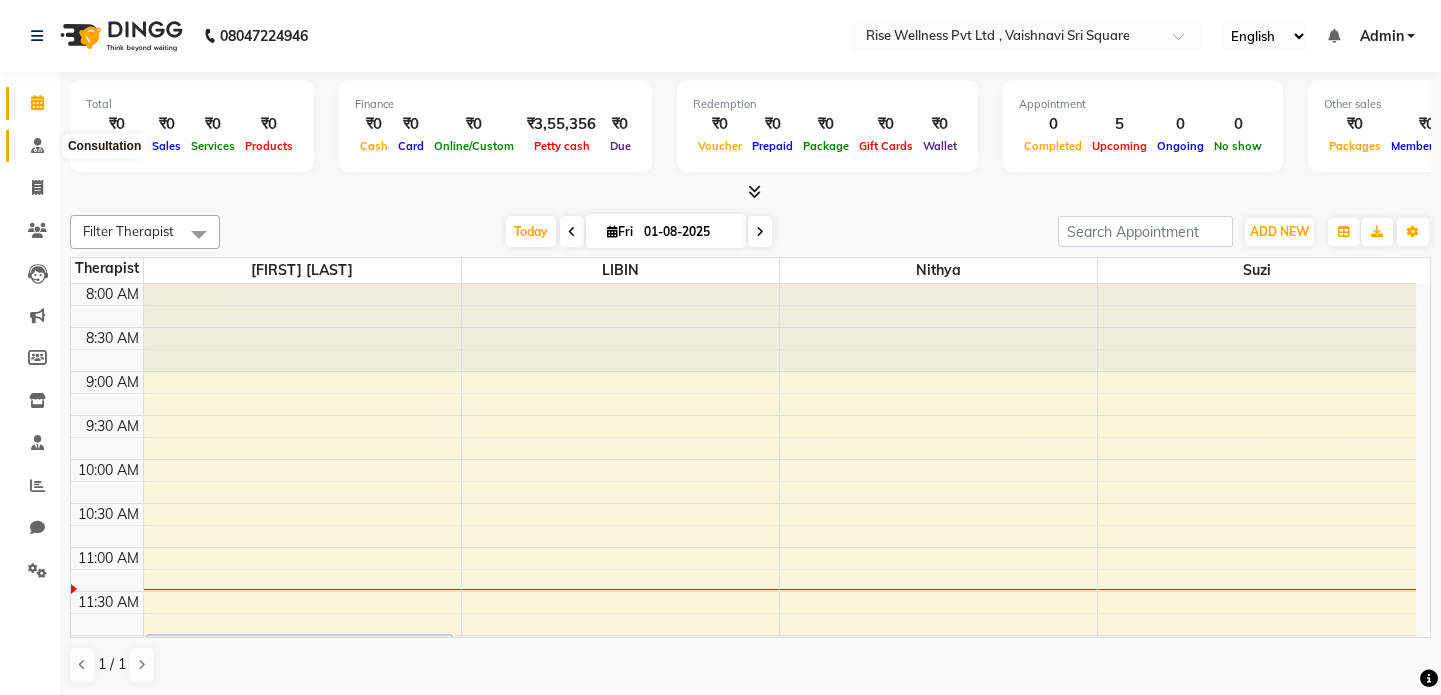 click 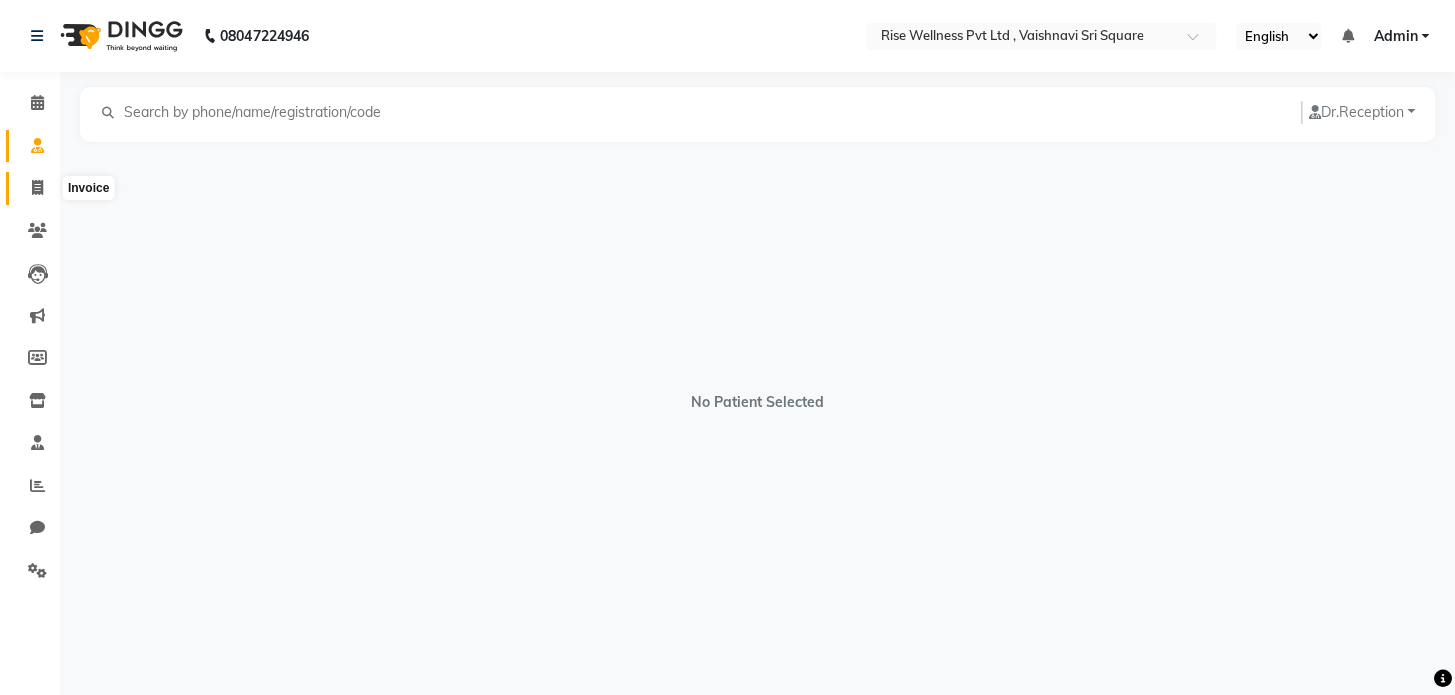click 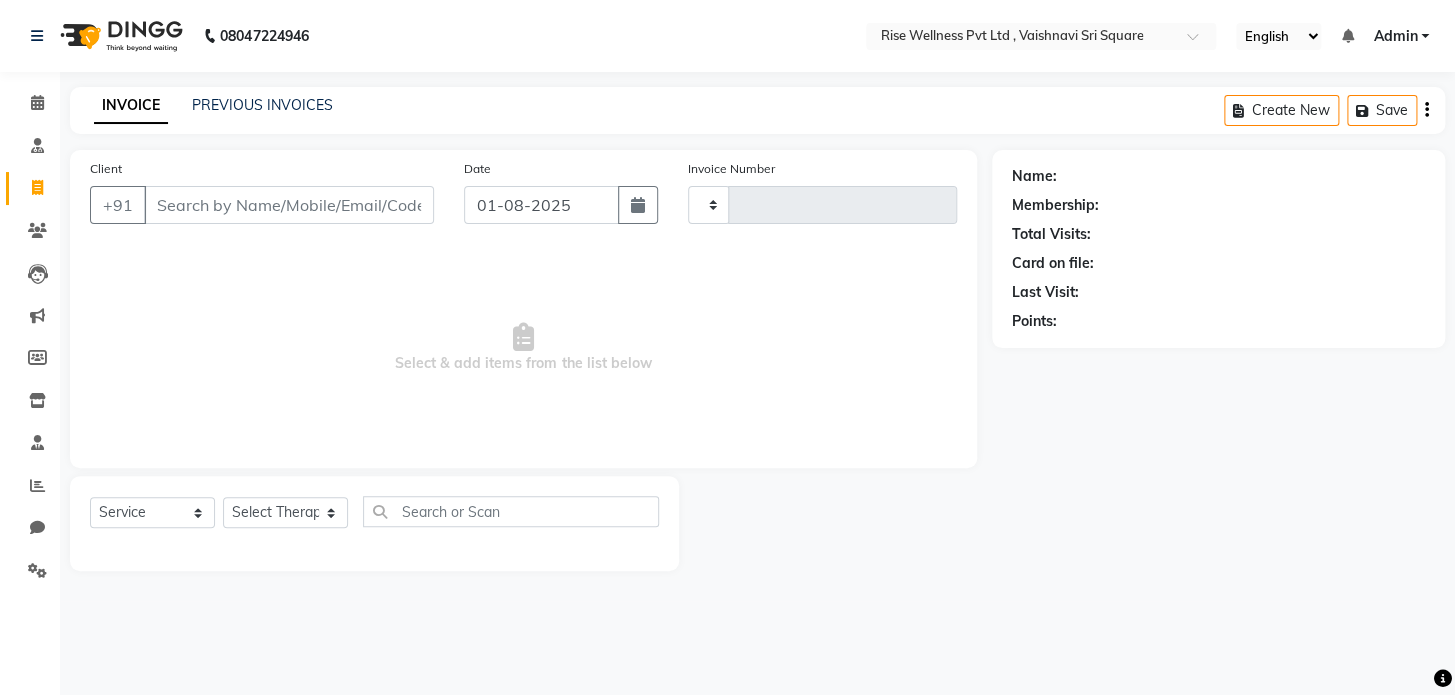 type on "0748" 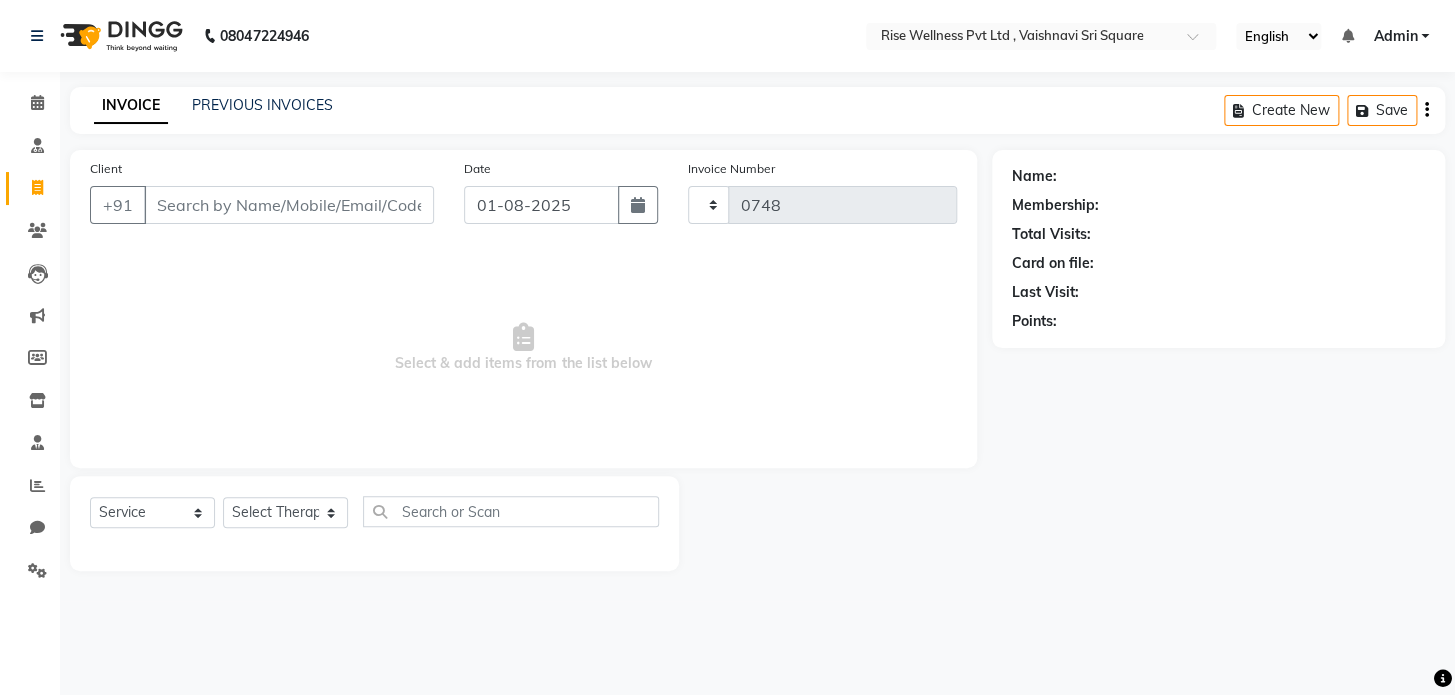 select on "7497" 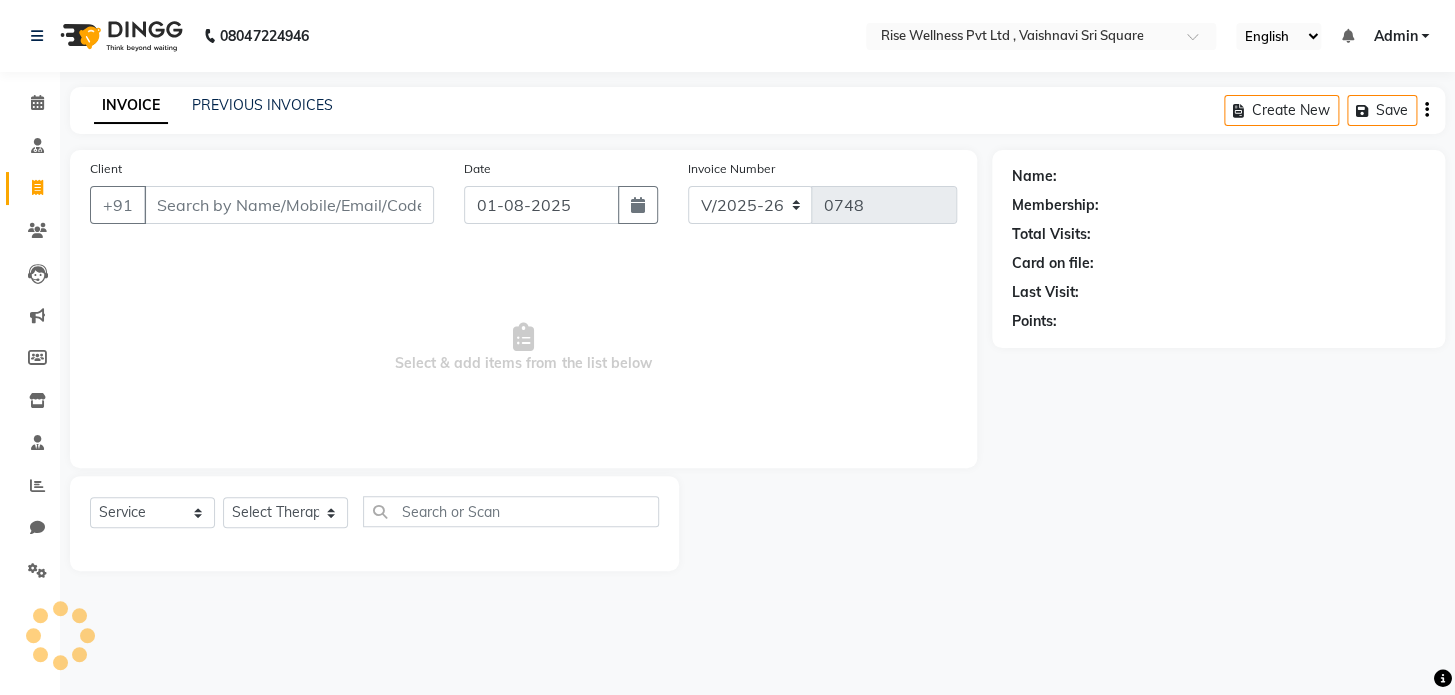 select on "V" 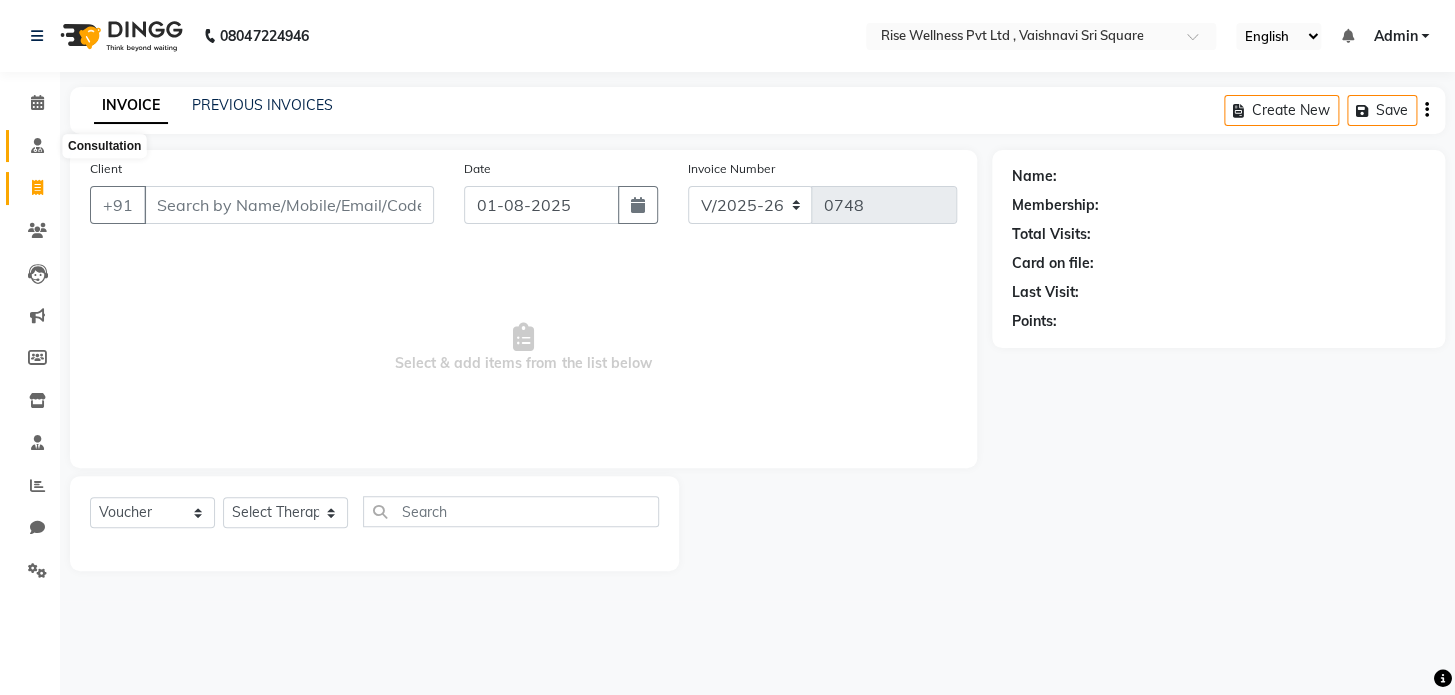 click 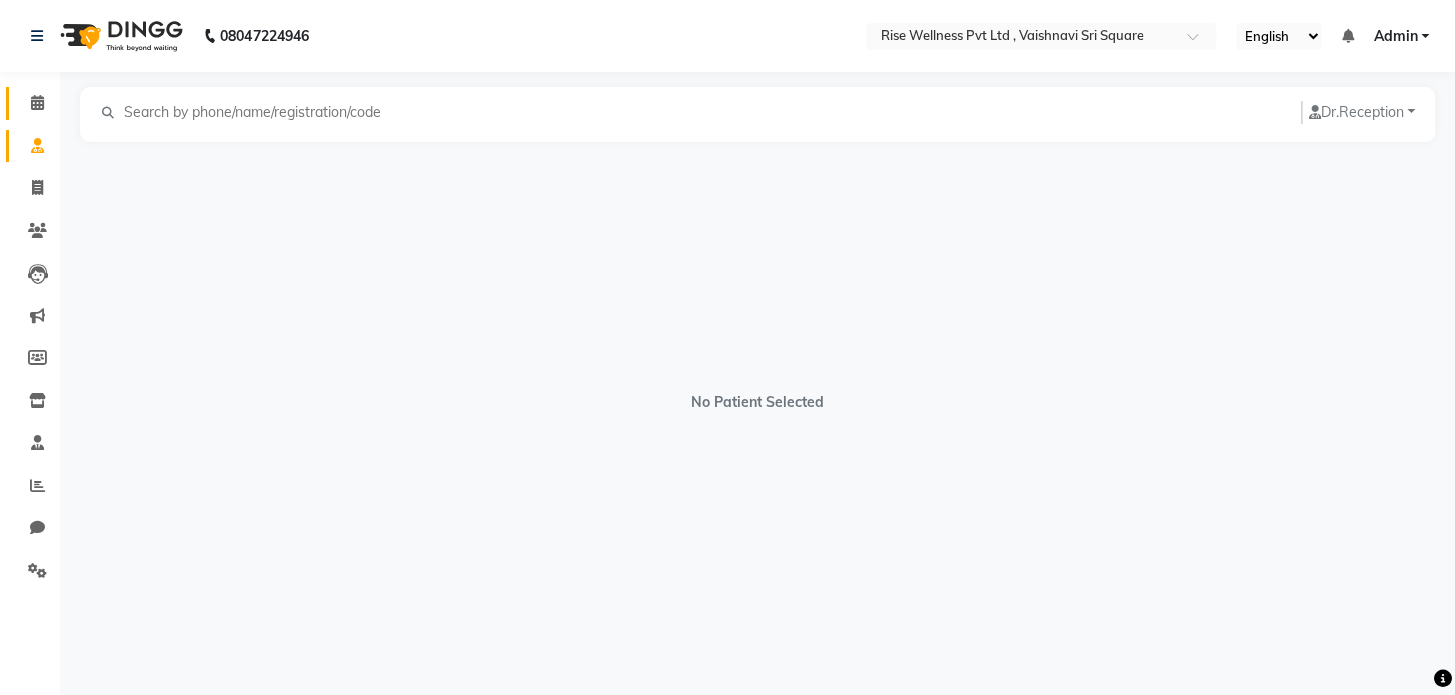 click on "Calendar" 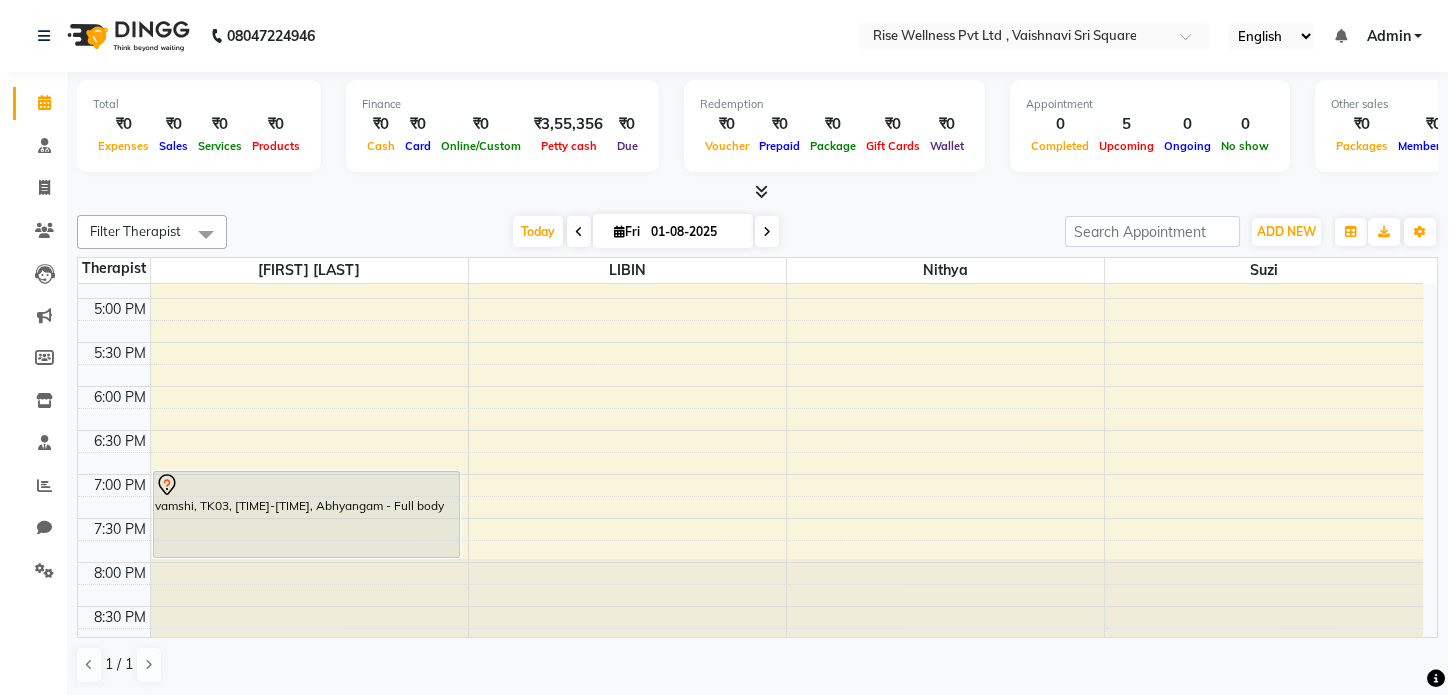 scroll, scrollTop: 785, scrollLeft: 0, axis: vertical 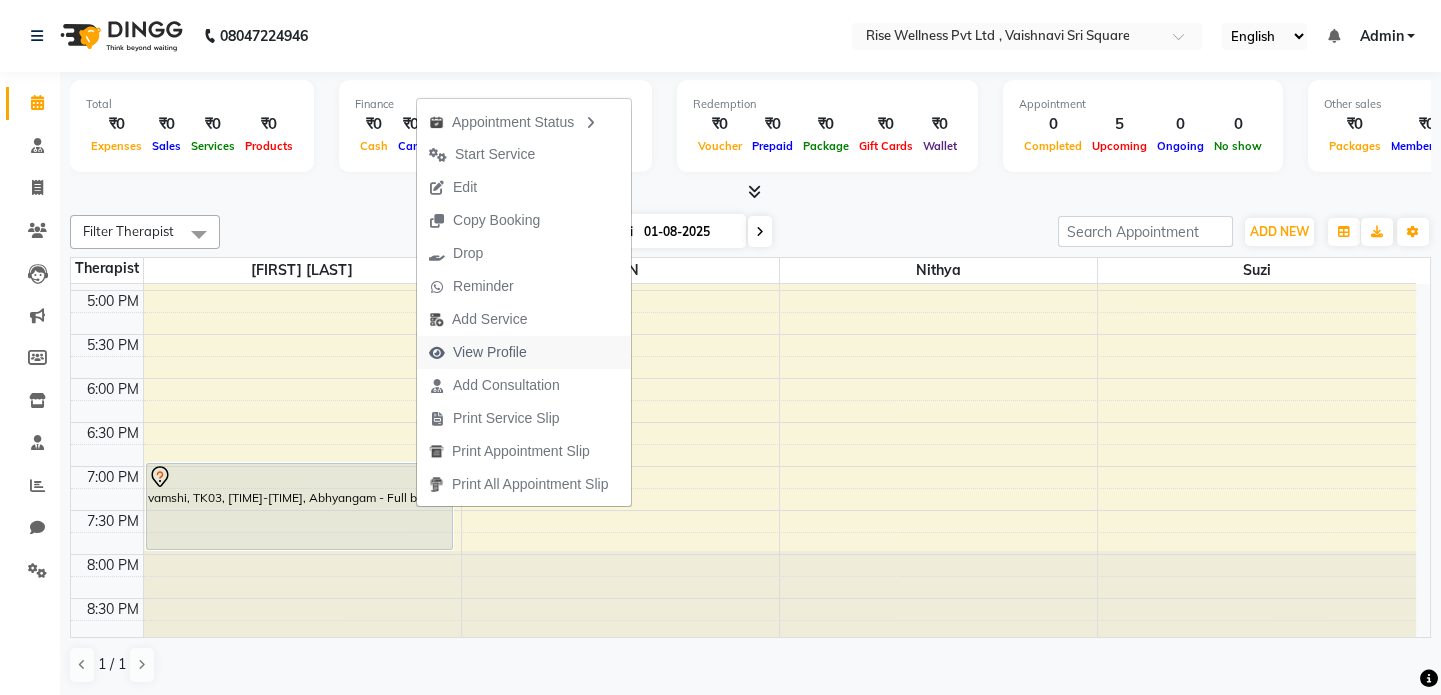 click on "View Profile" at bounding box center (478, 352) 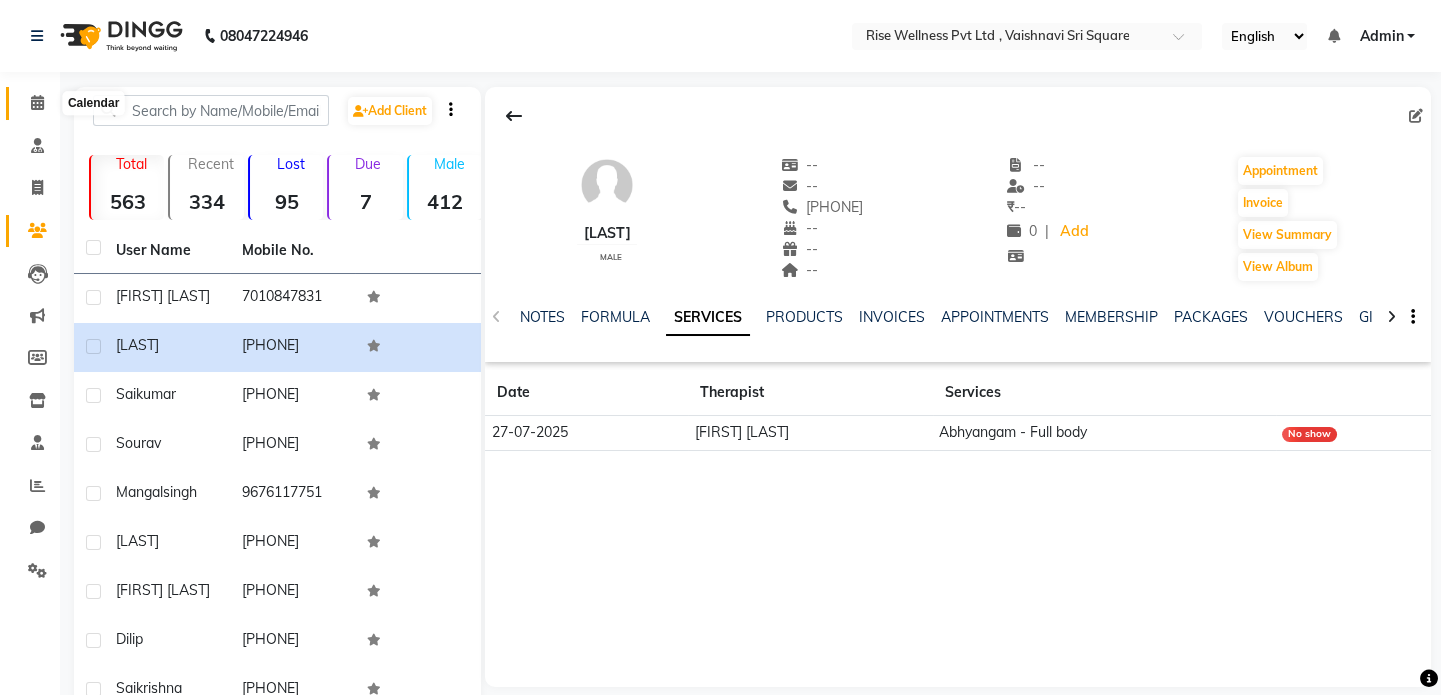 click 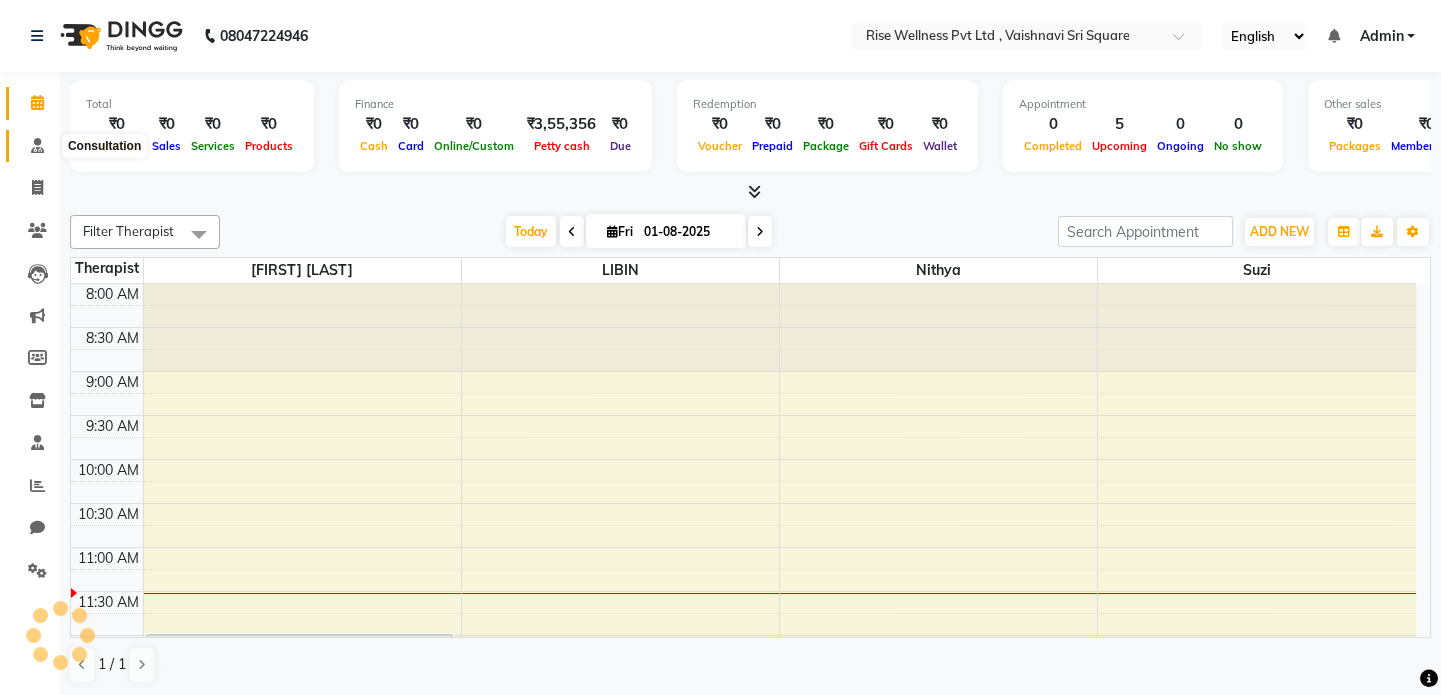 click 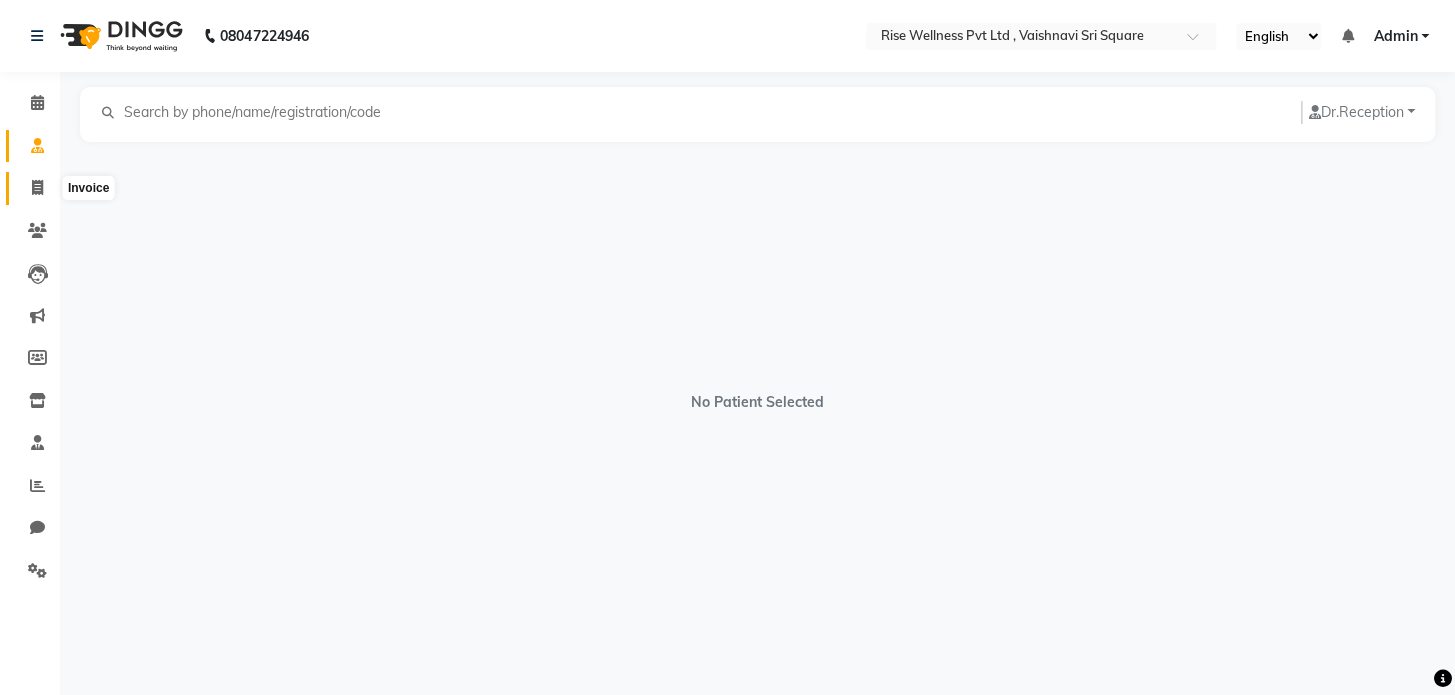 click 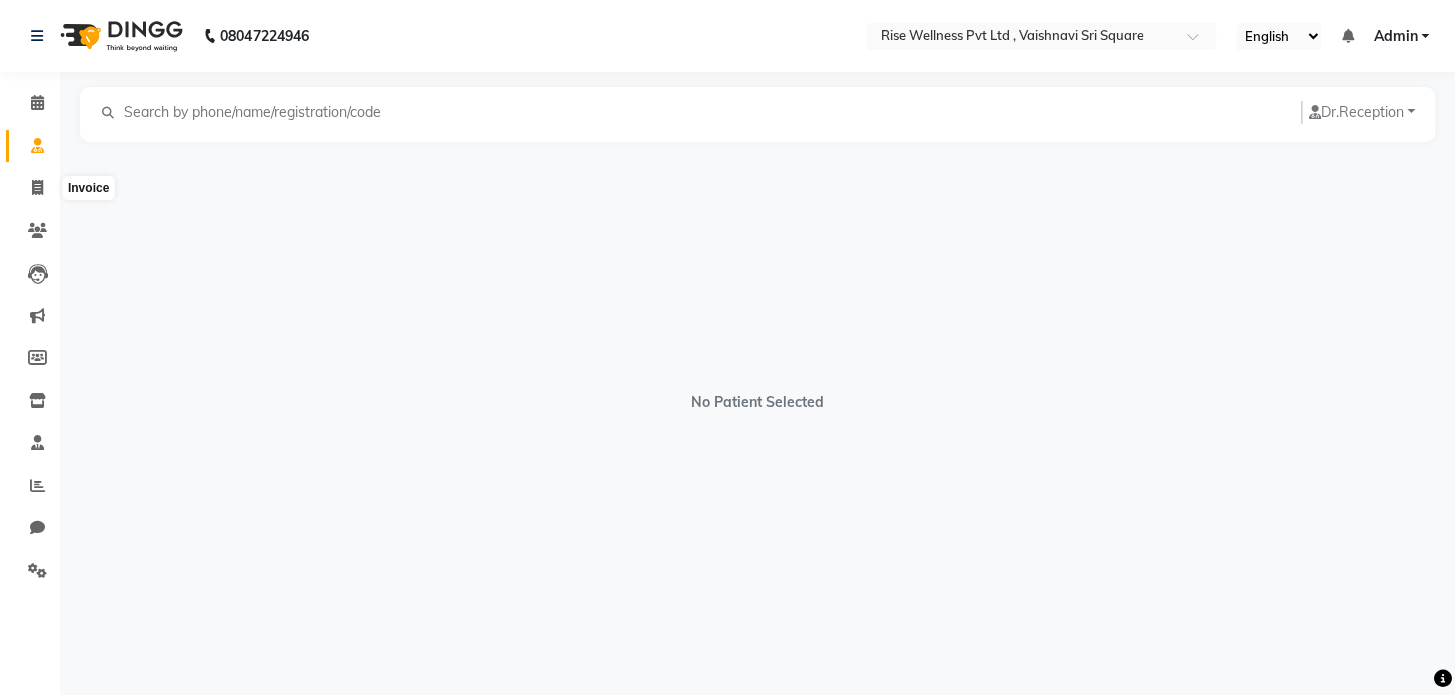 select on "7497" 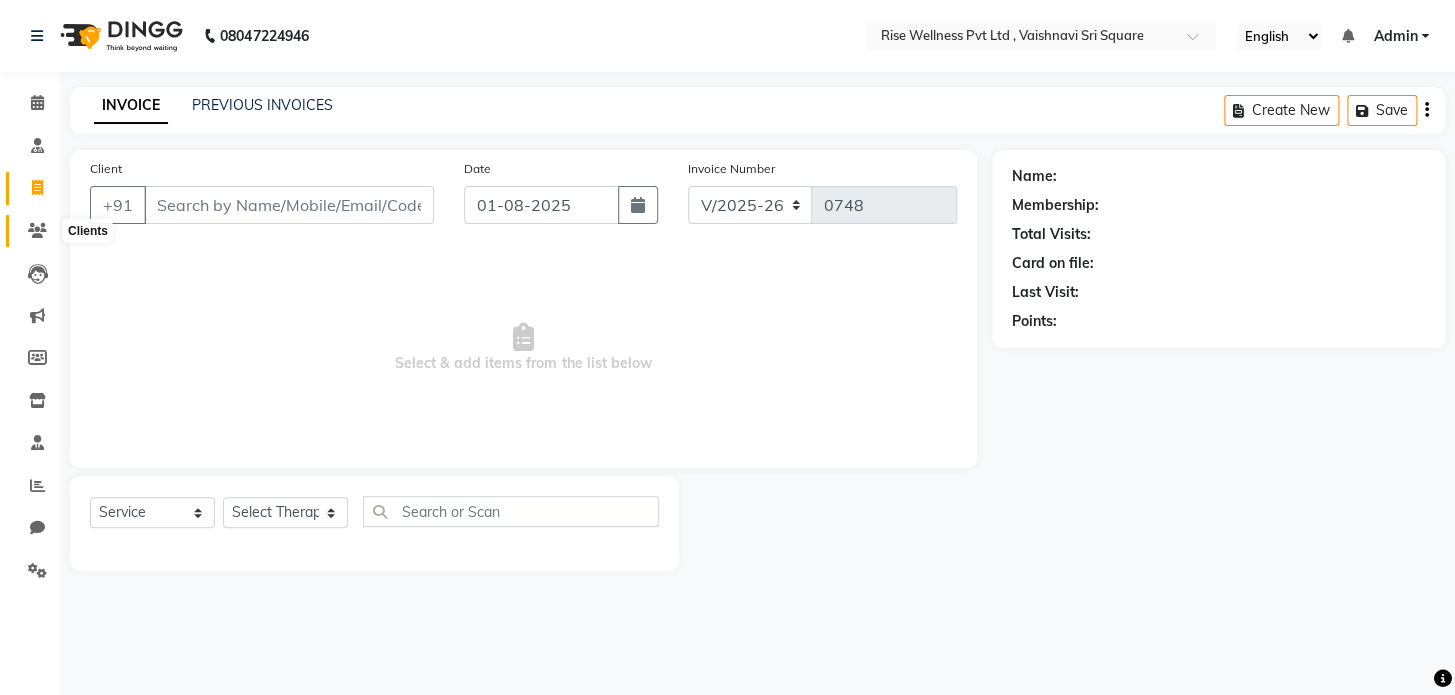 click 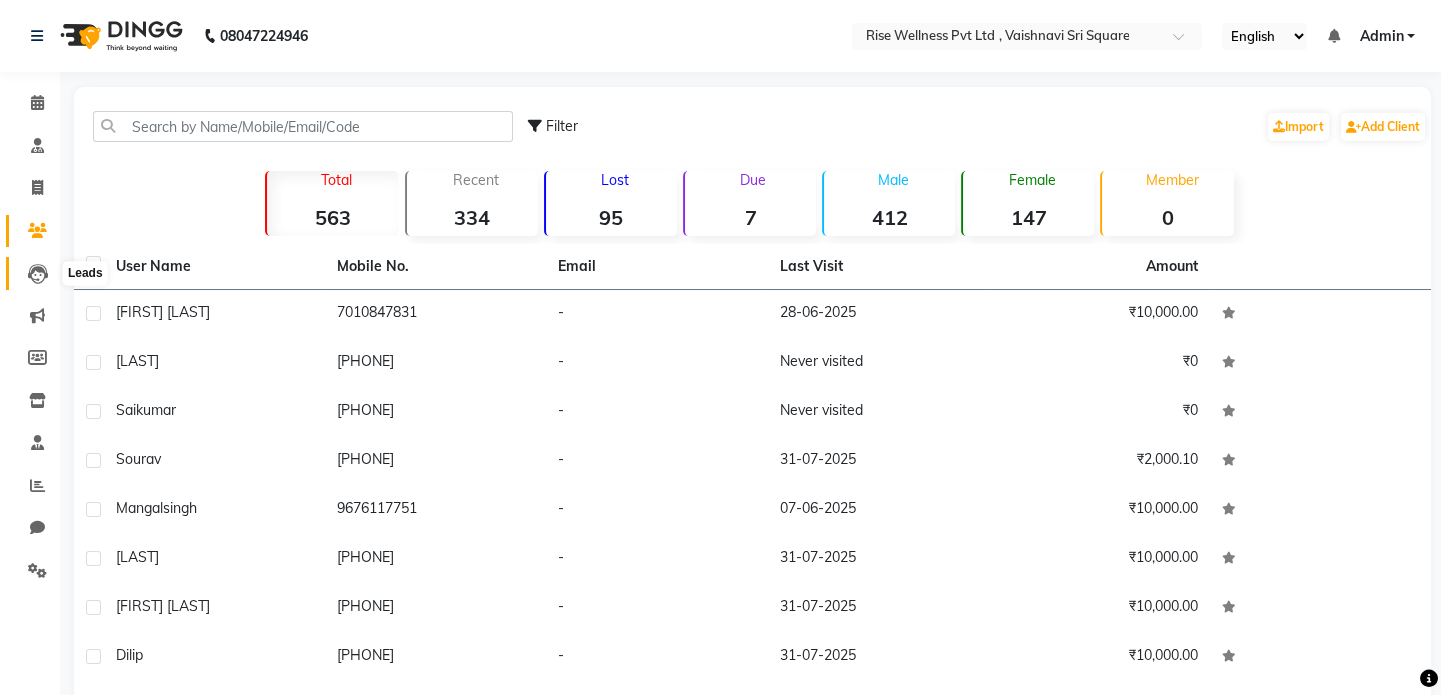 click 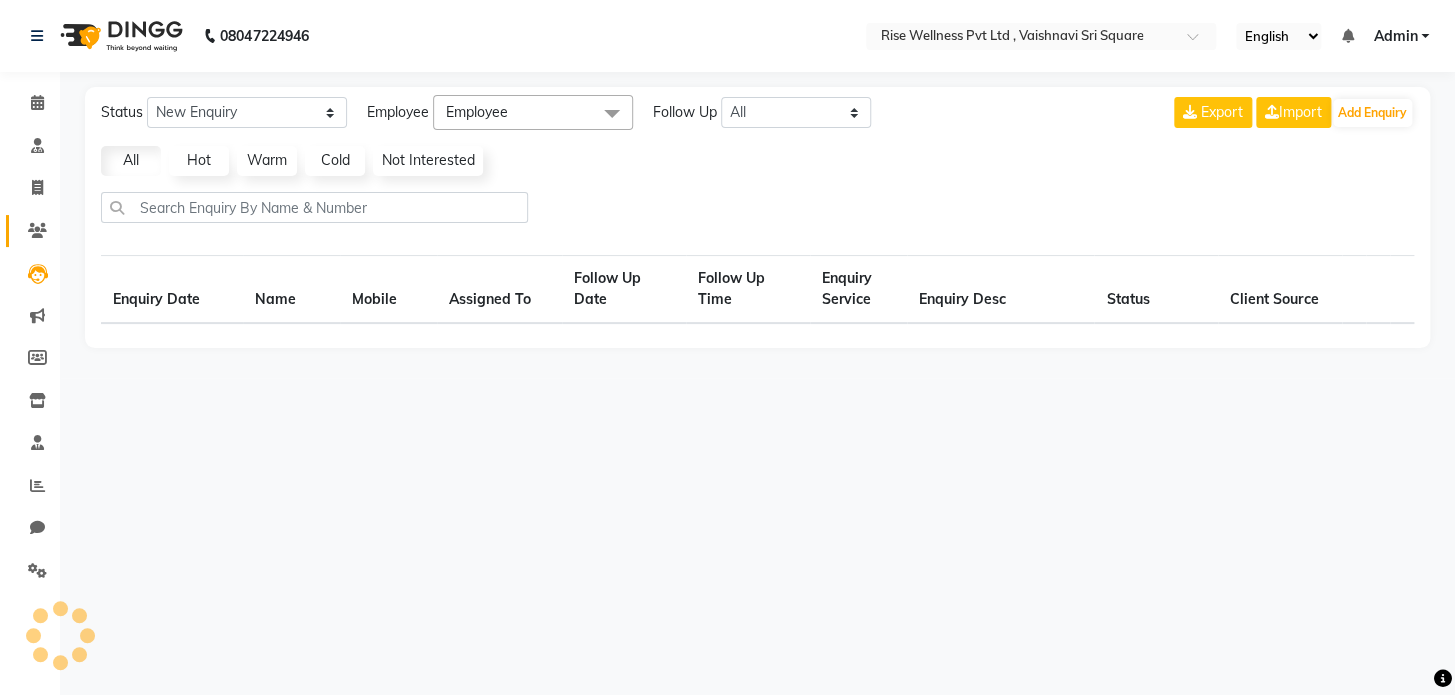 click on "Clients" 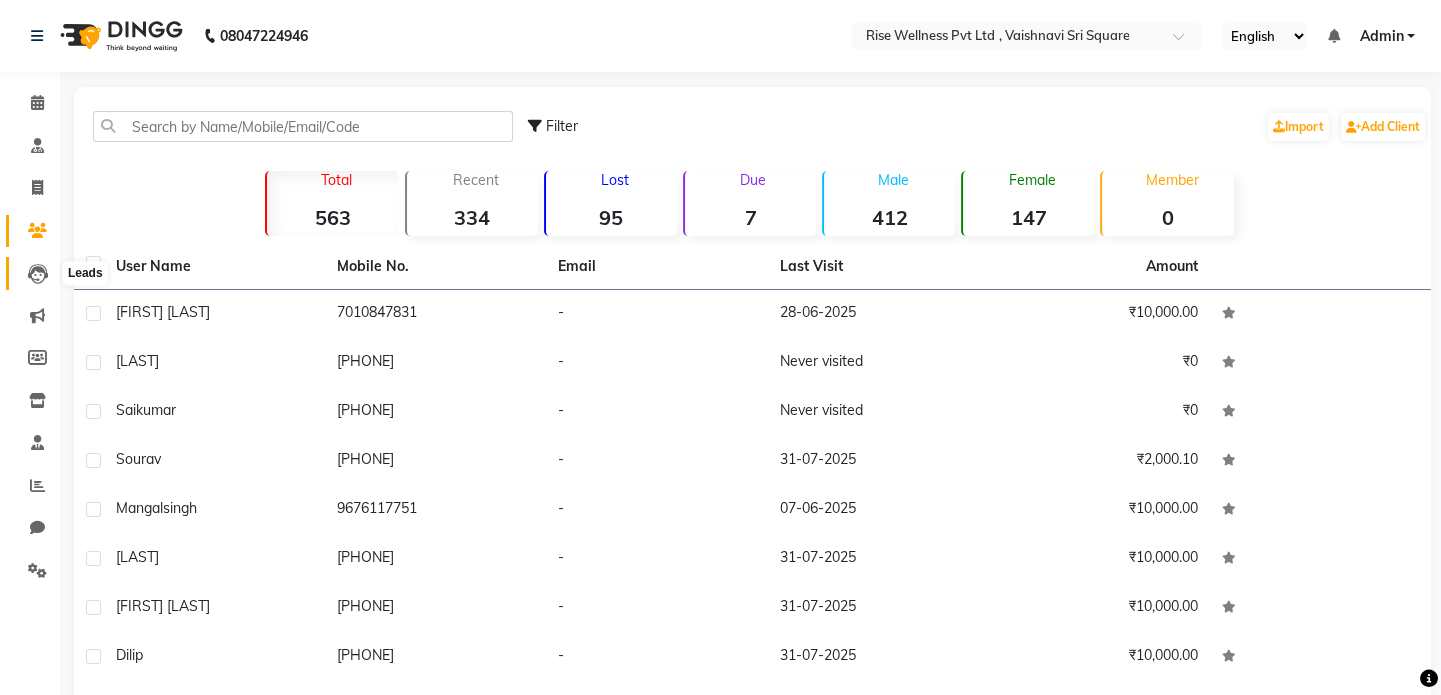 click 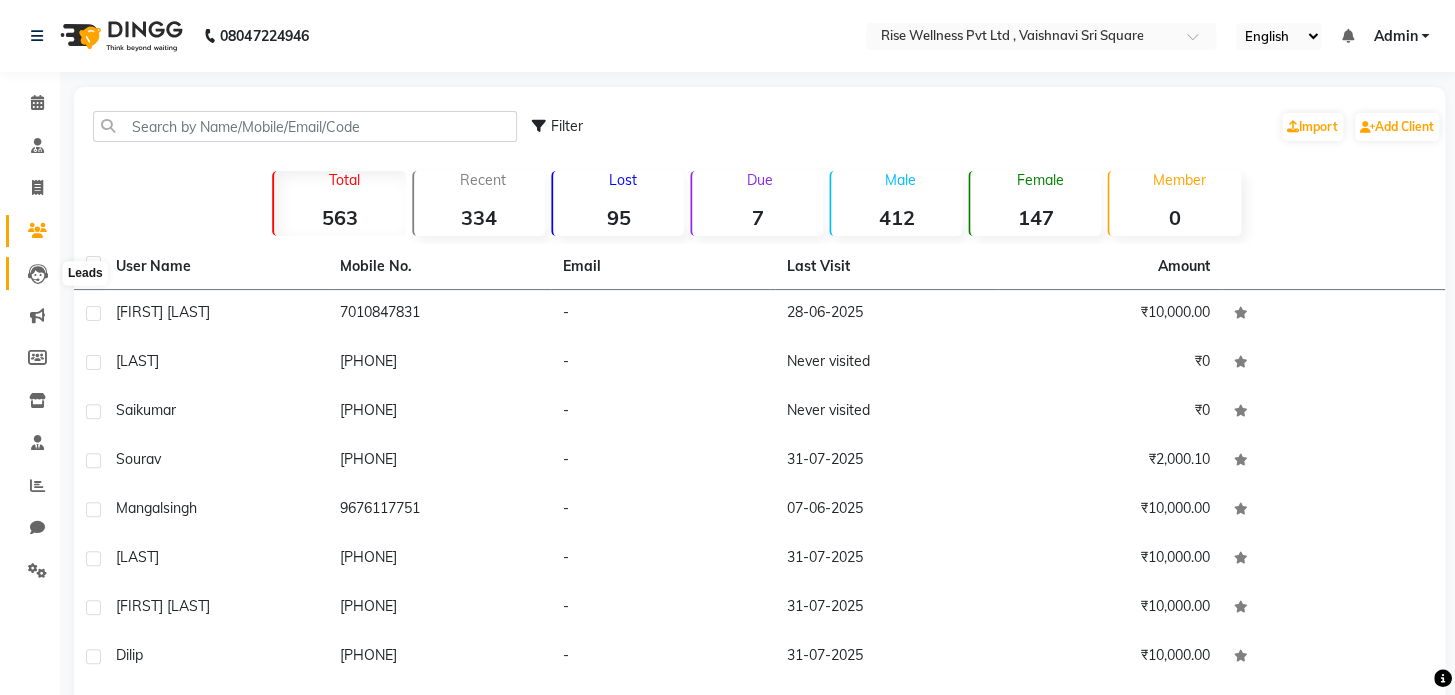 select on "10" 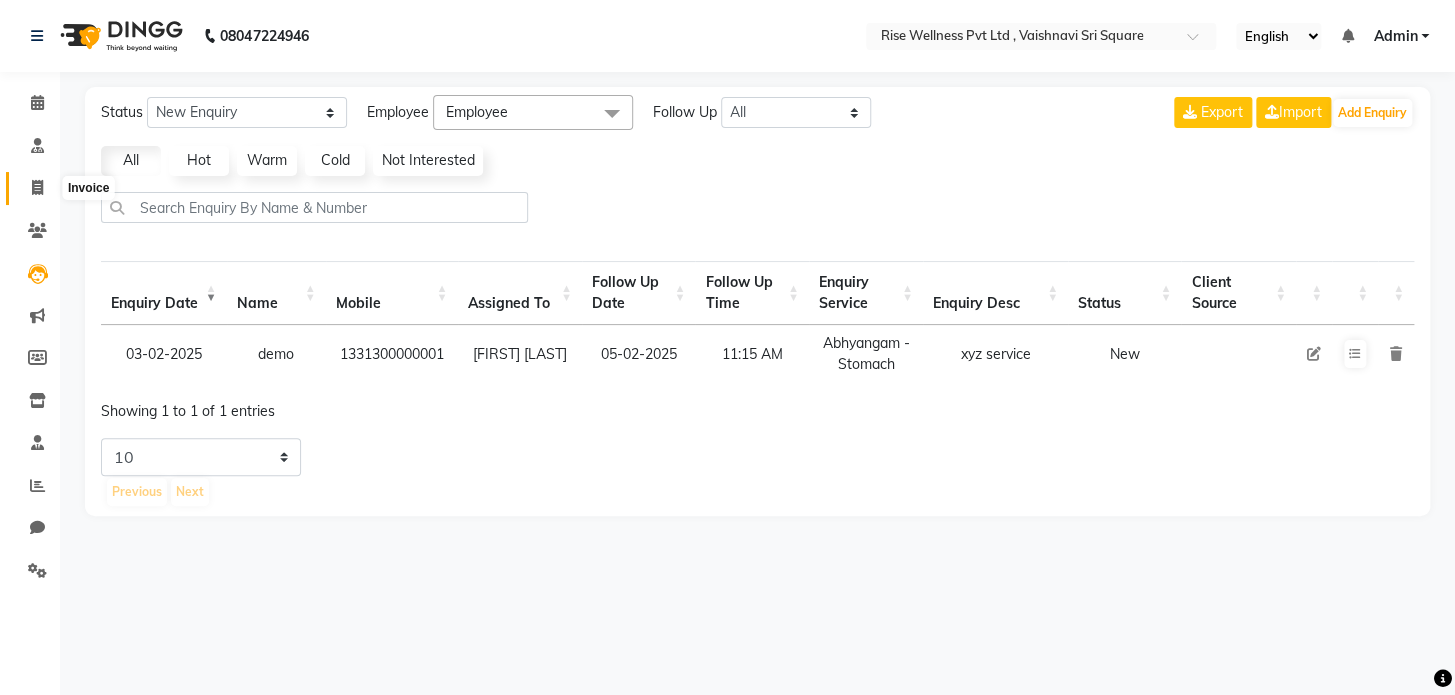 click 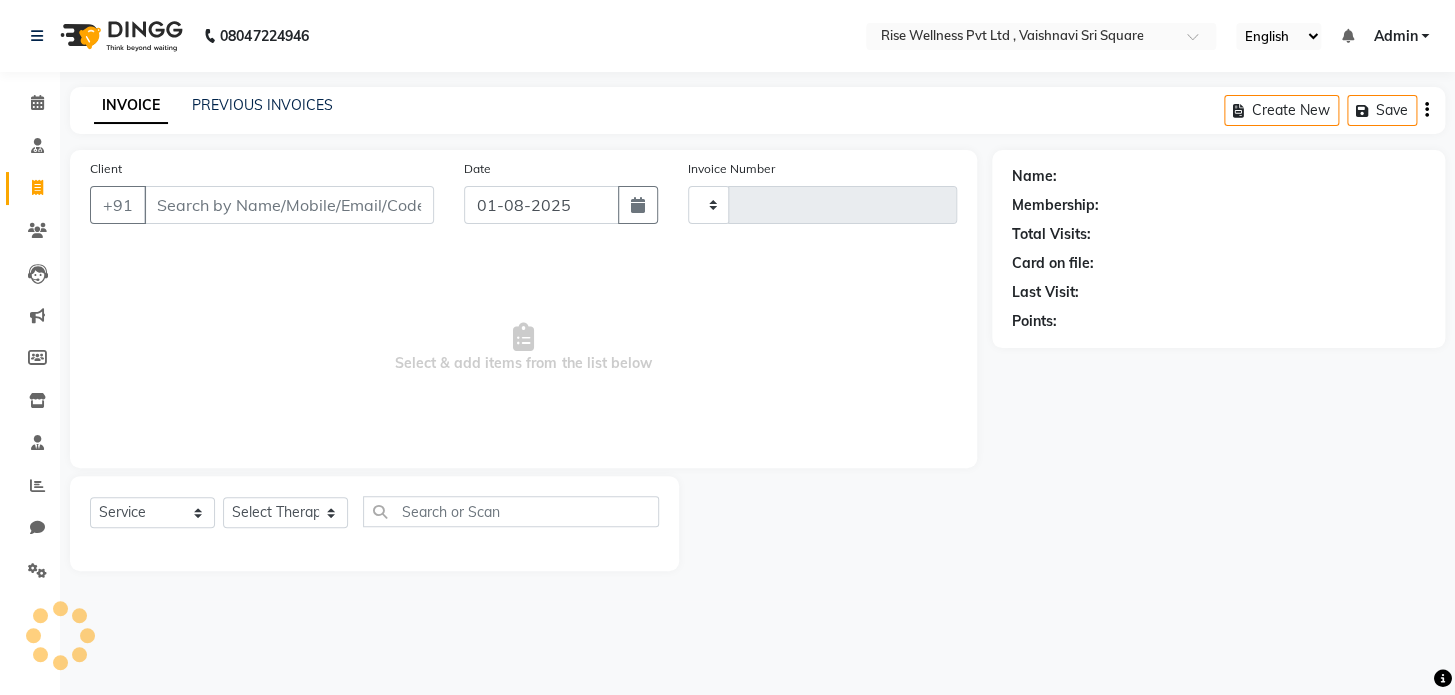 type on "0748" 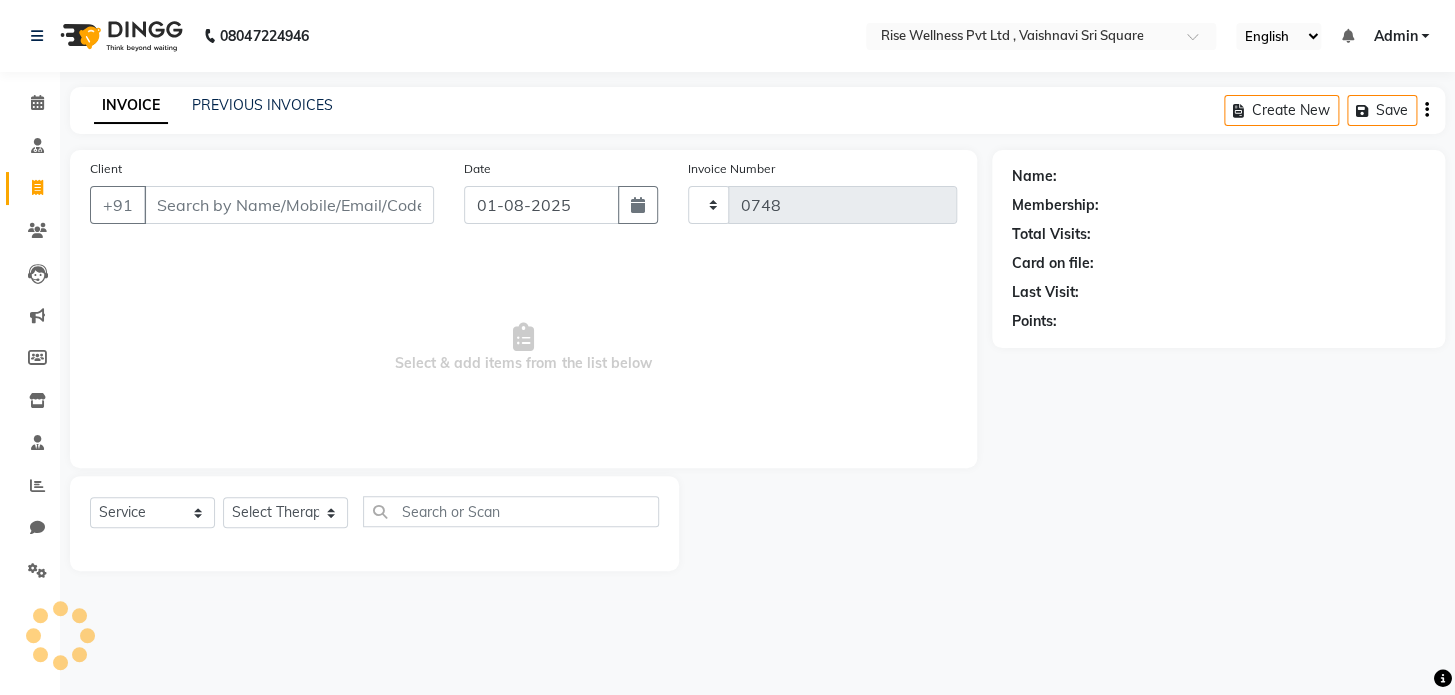 select on "7497" 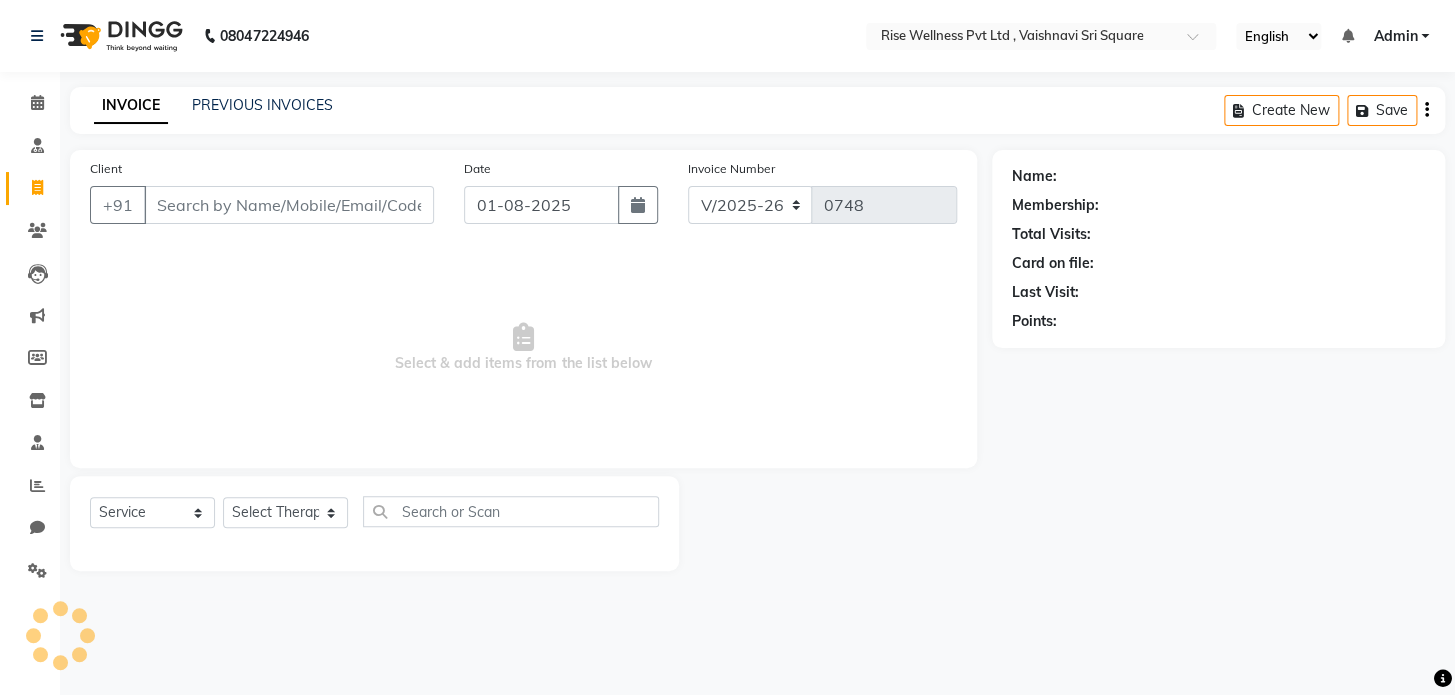 select on "V" 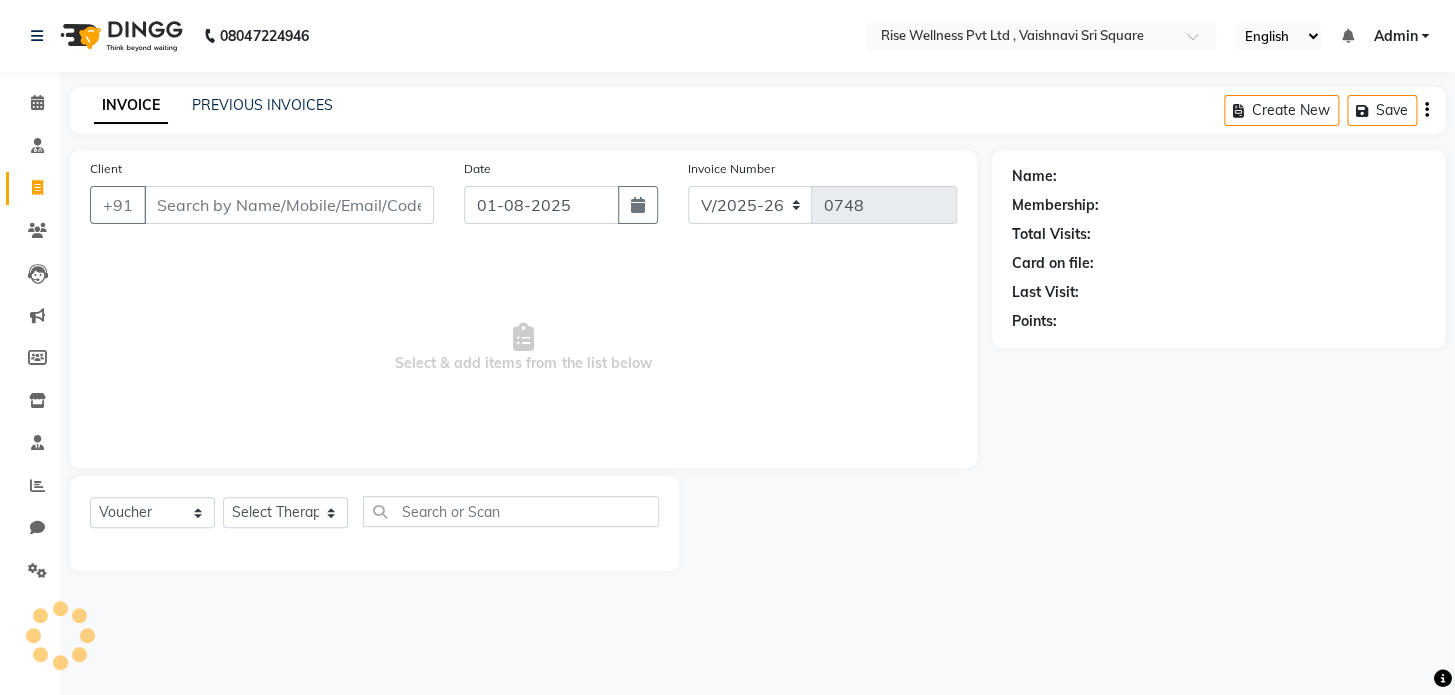 click on "INVOICE PREVIOUS INVOICES Create New   Save  Client +91 [DATE] Invoice Number V/2025 V/2025-26 0748  Select & add items from the list below  Select  Service  Product  Membership  Package Voucher Prepaid Gift Card  Select Therapist Name: Membership: Total Visits: Card on file: Last Visit:  Points:" 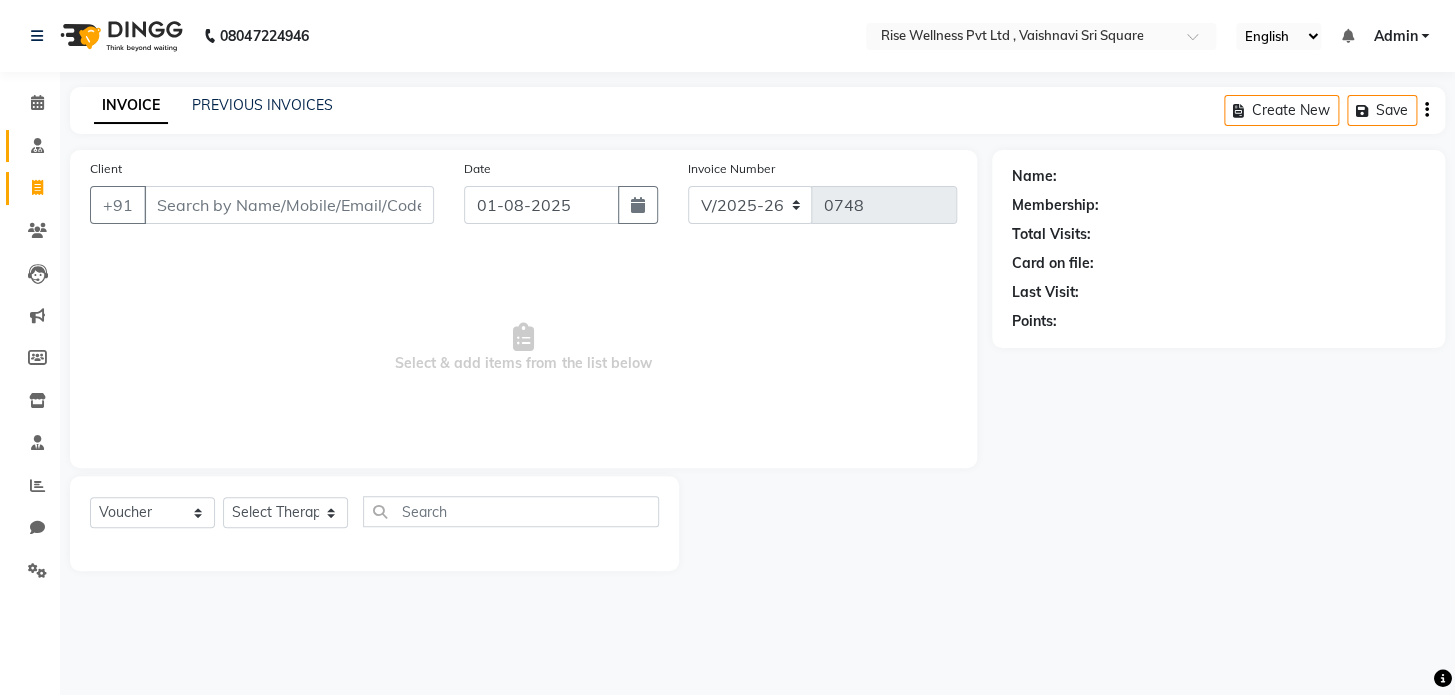 click 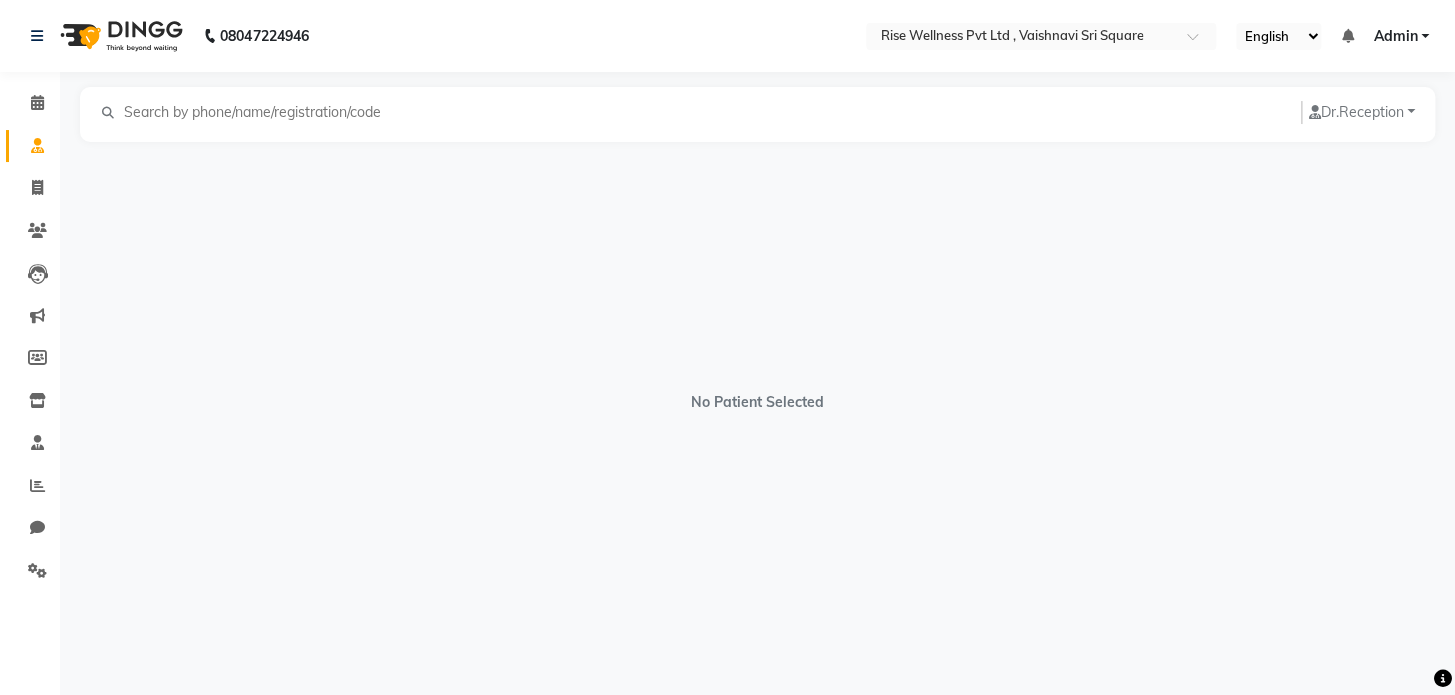 click at bounding box center (259, 112) 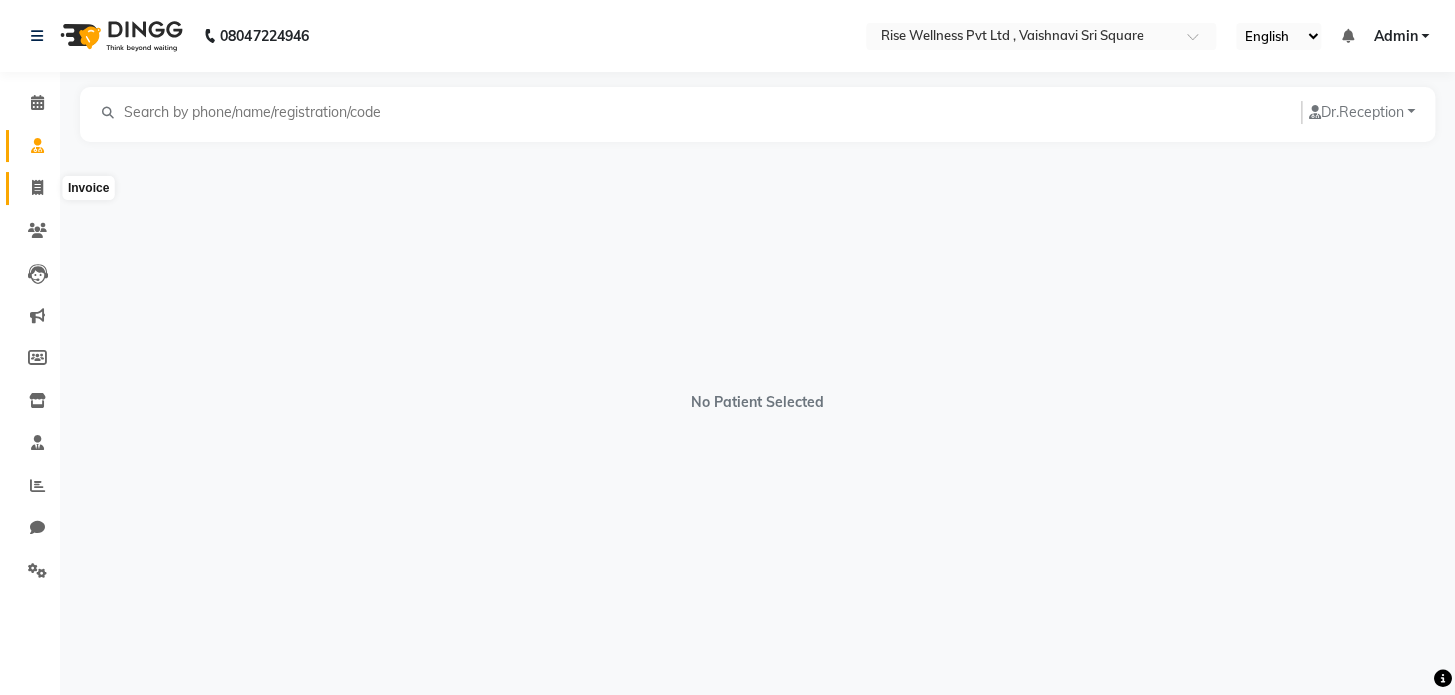 click 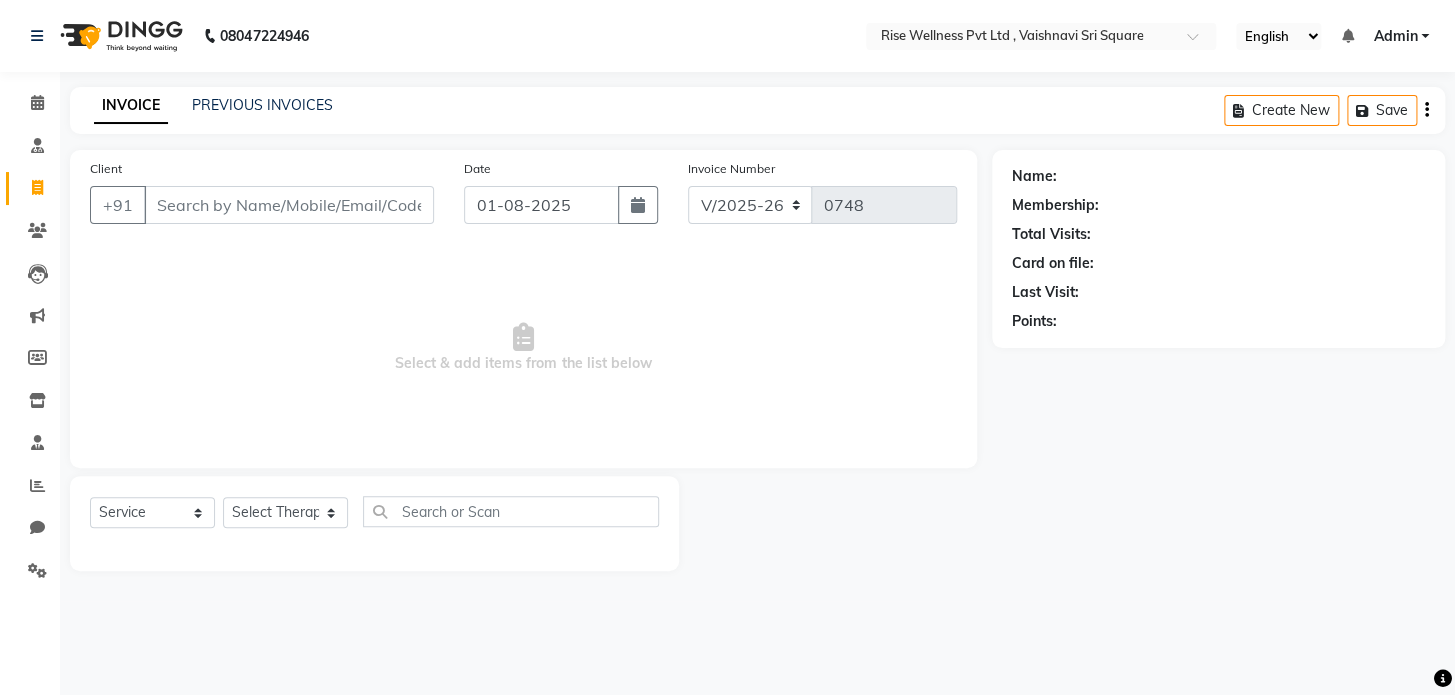 click on "Client" at bounding box center (289, 205) 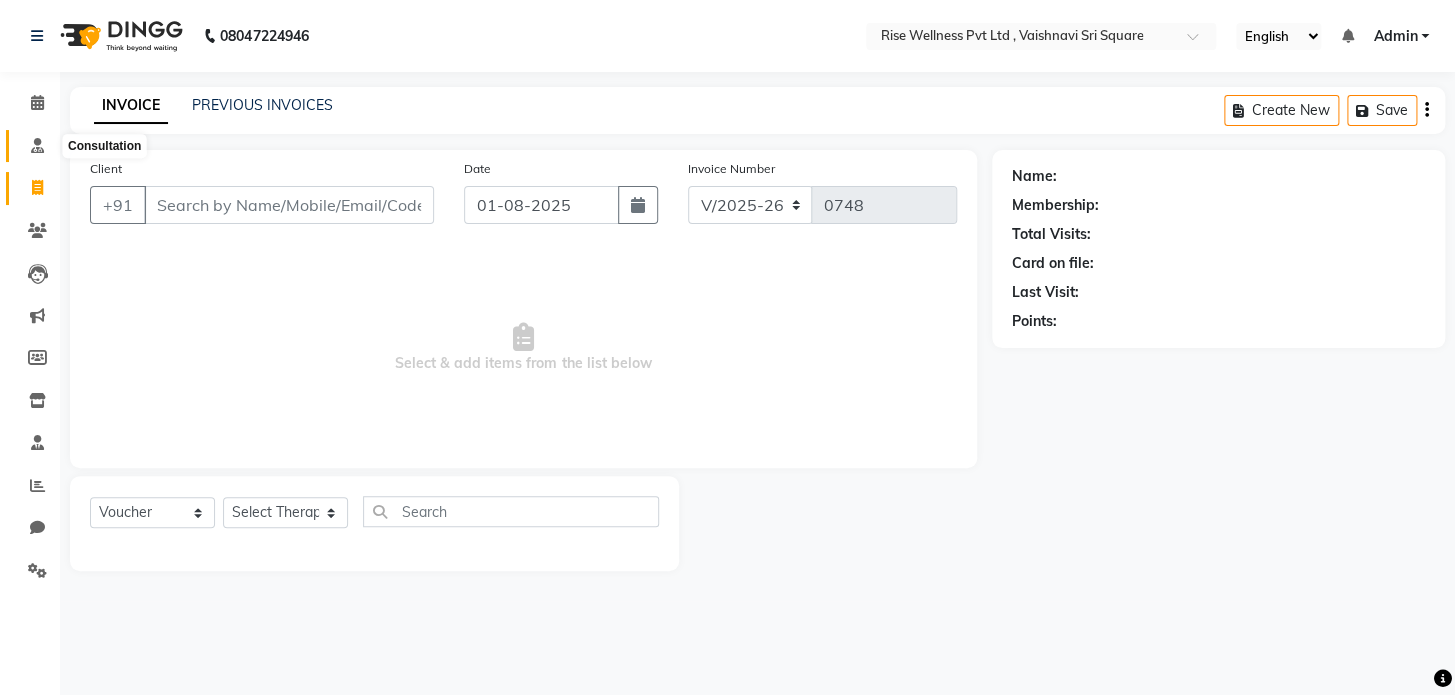 click 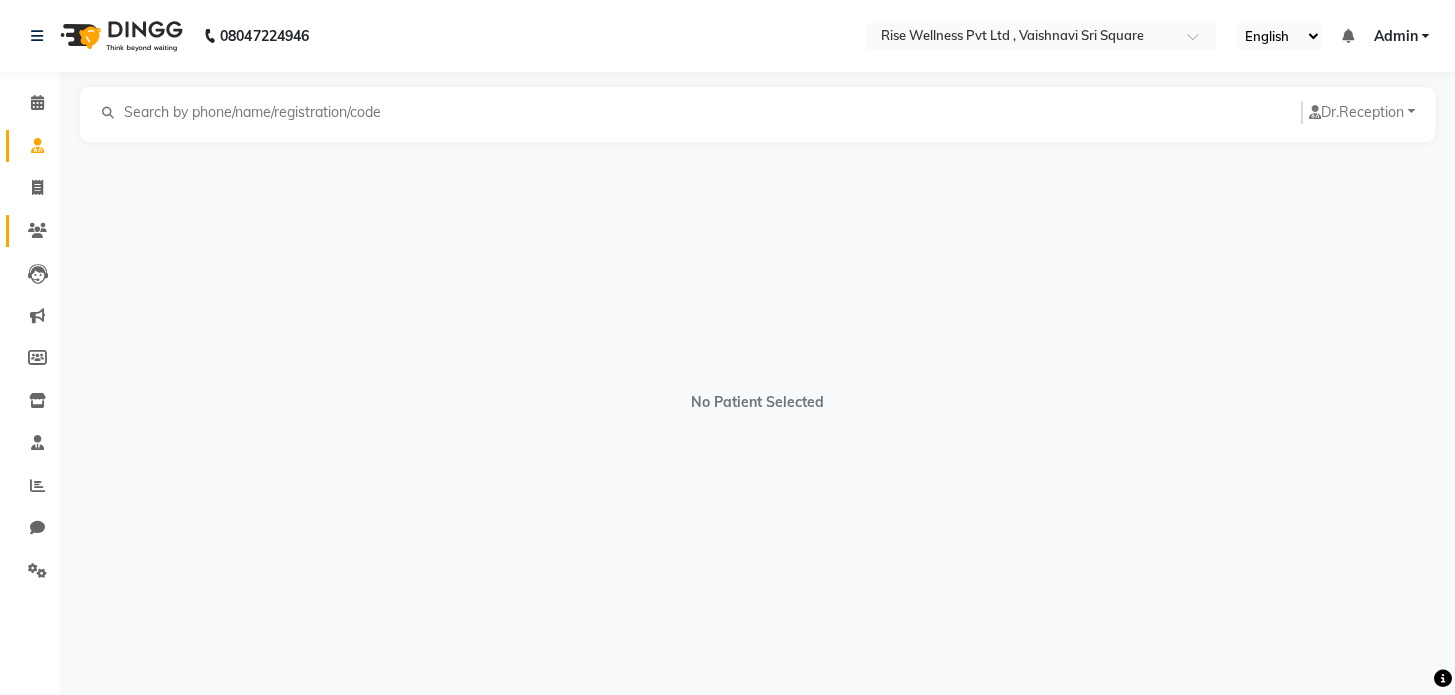 click on "Clients" 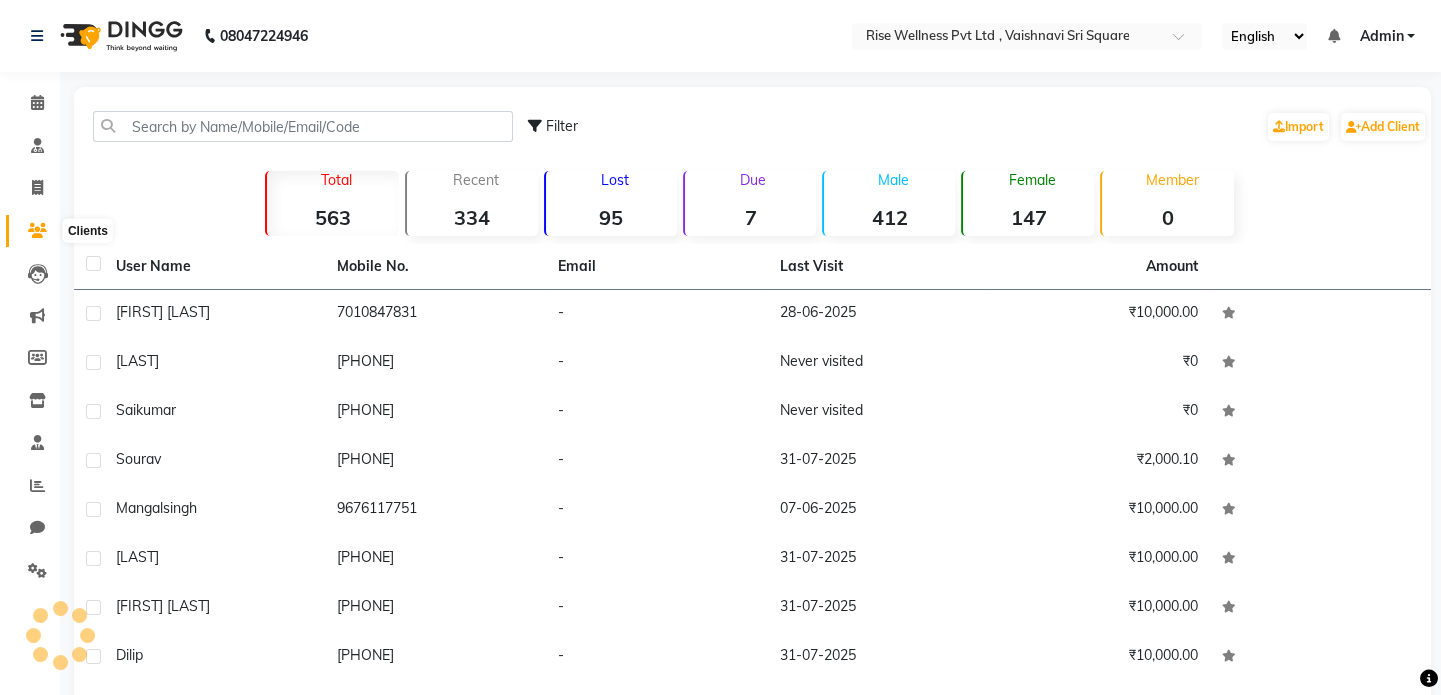 click 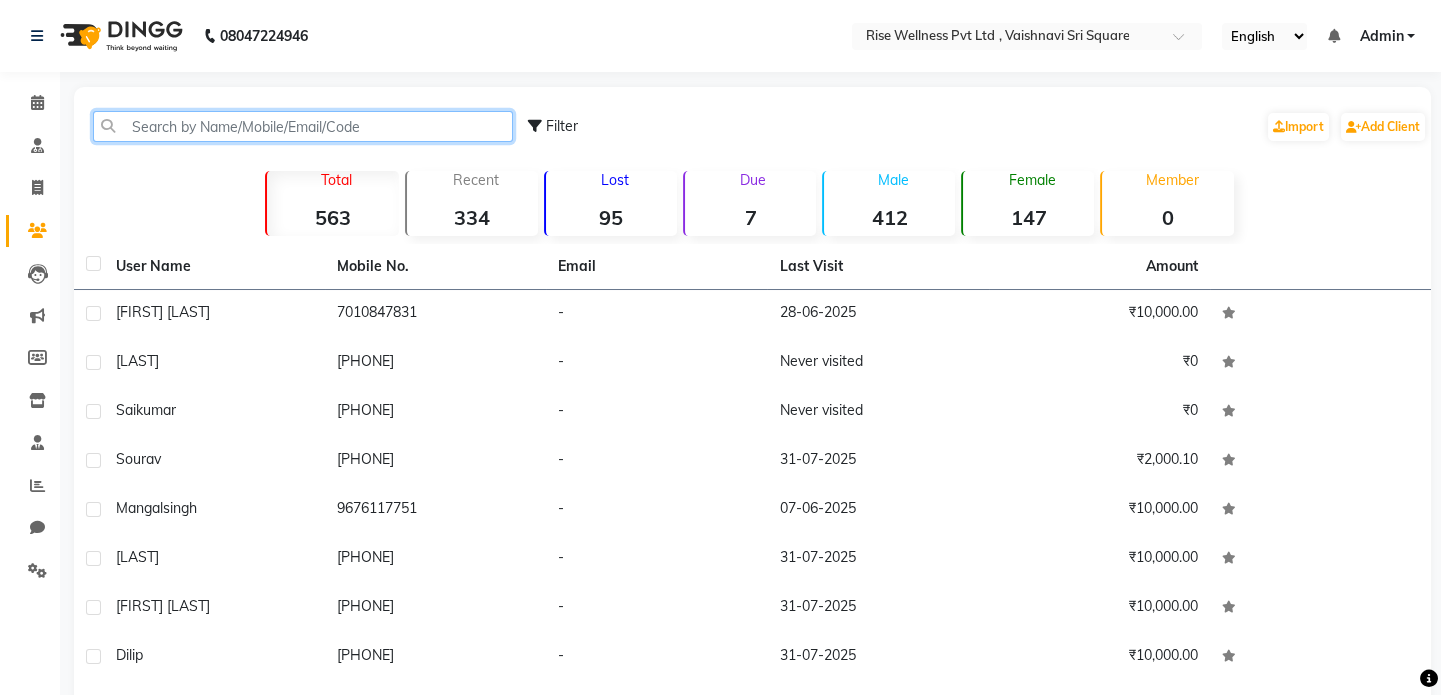click 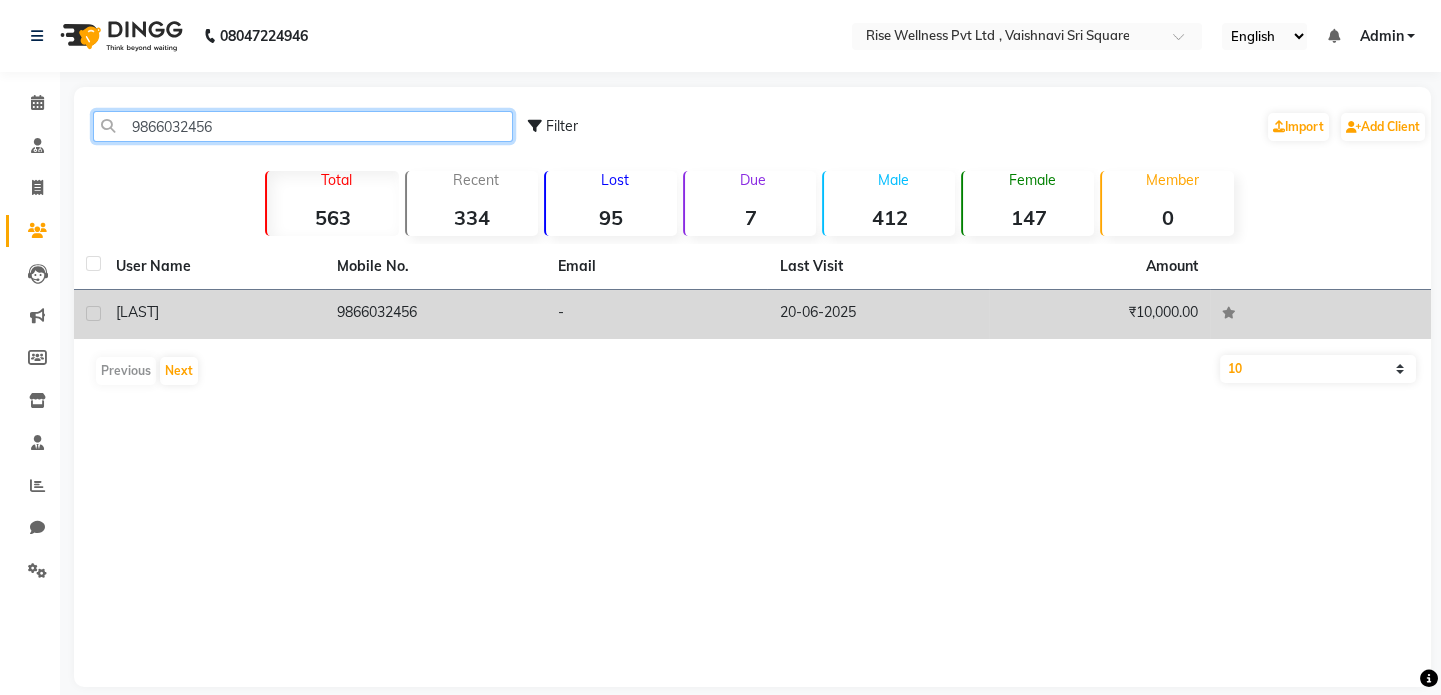 type on "9866032456" 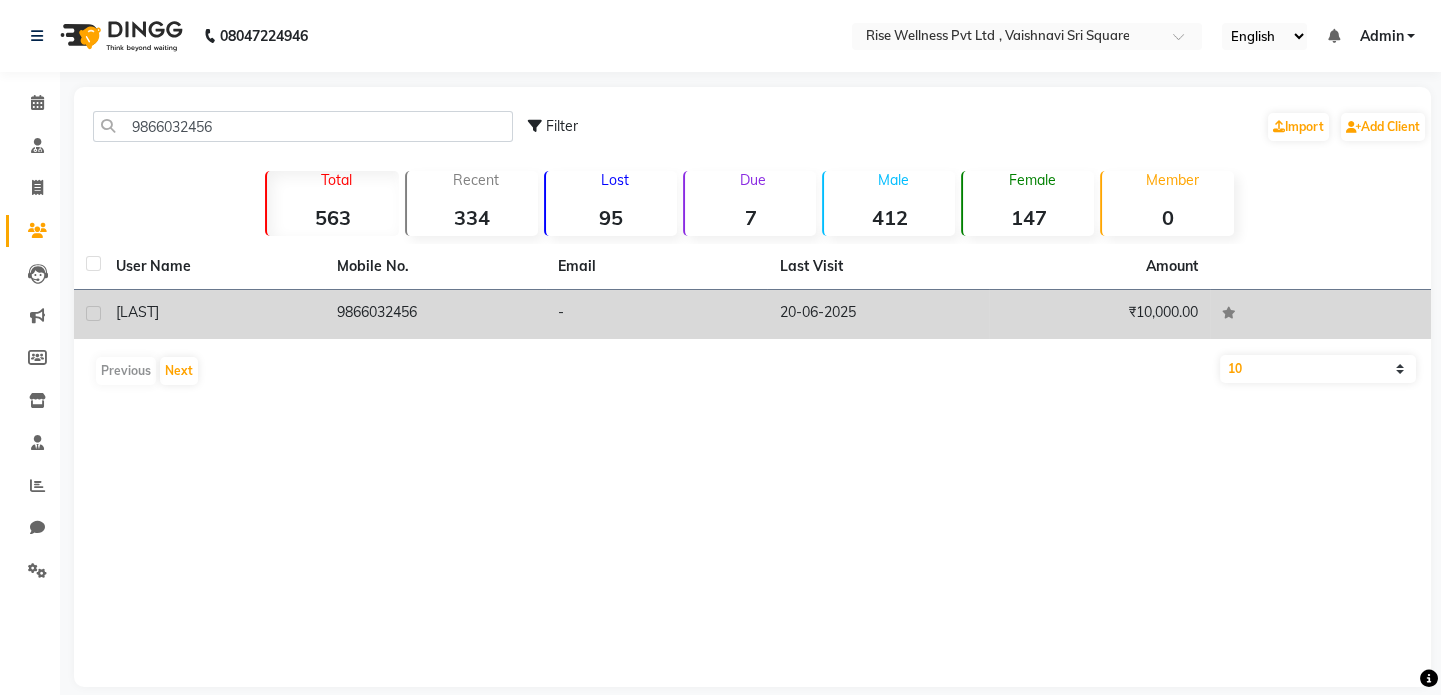 click on "9866032456" 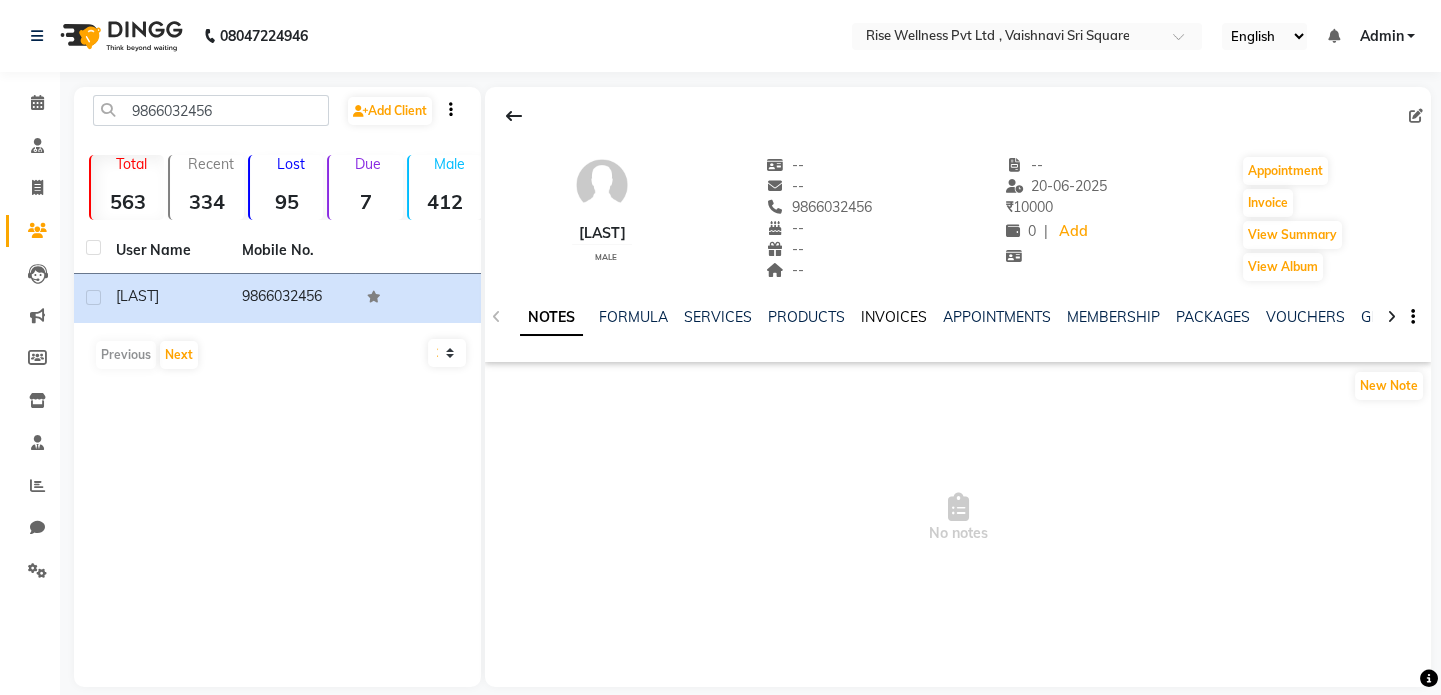click on "INVOICES" 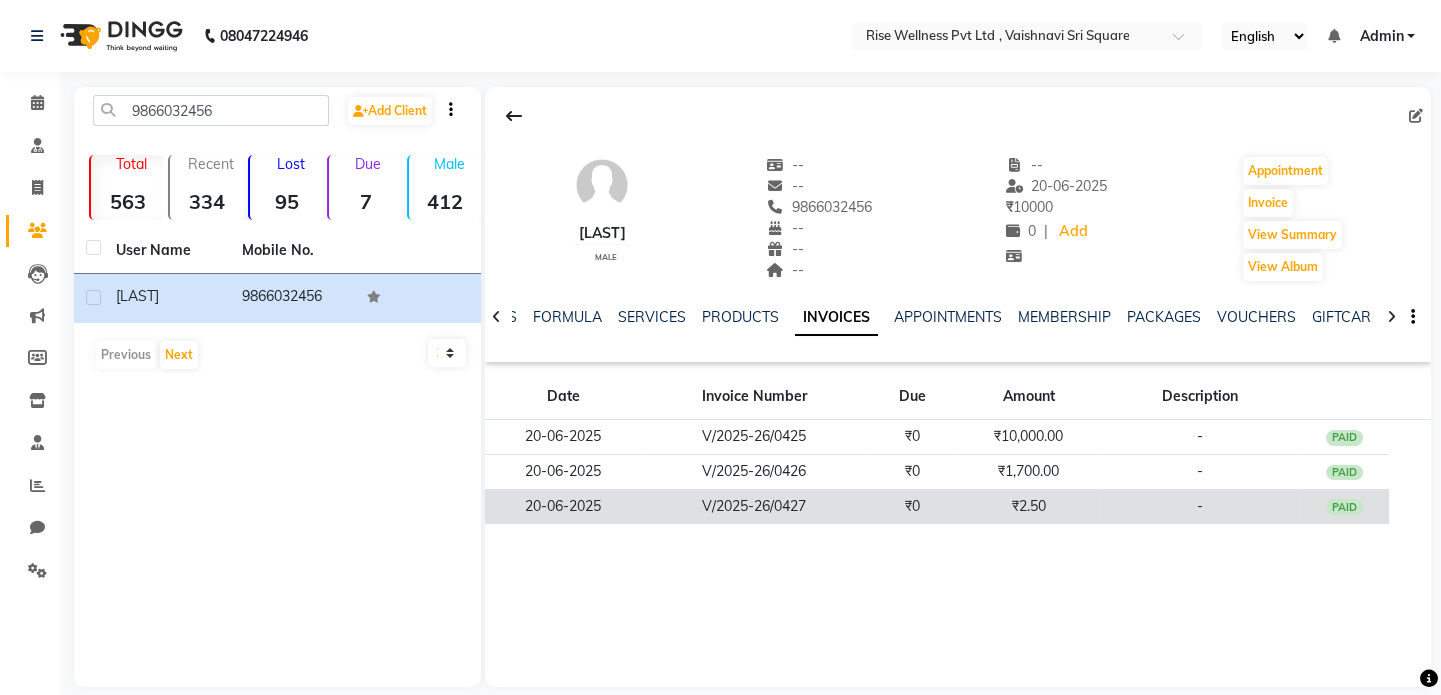 click on "₹2.50" 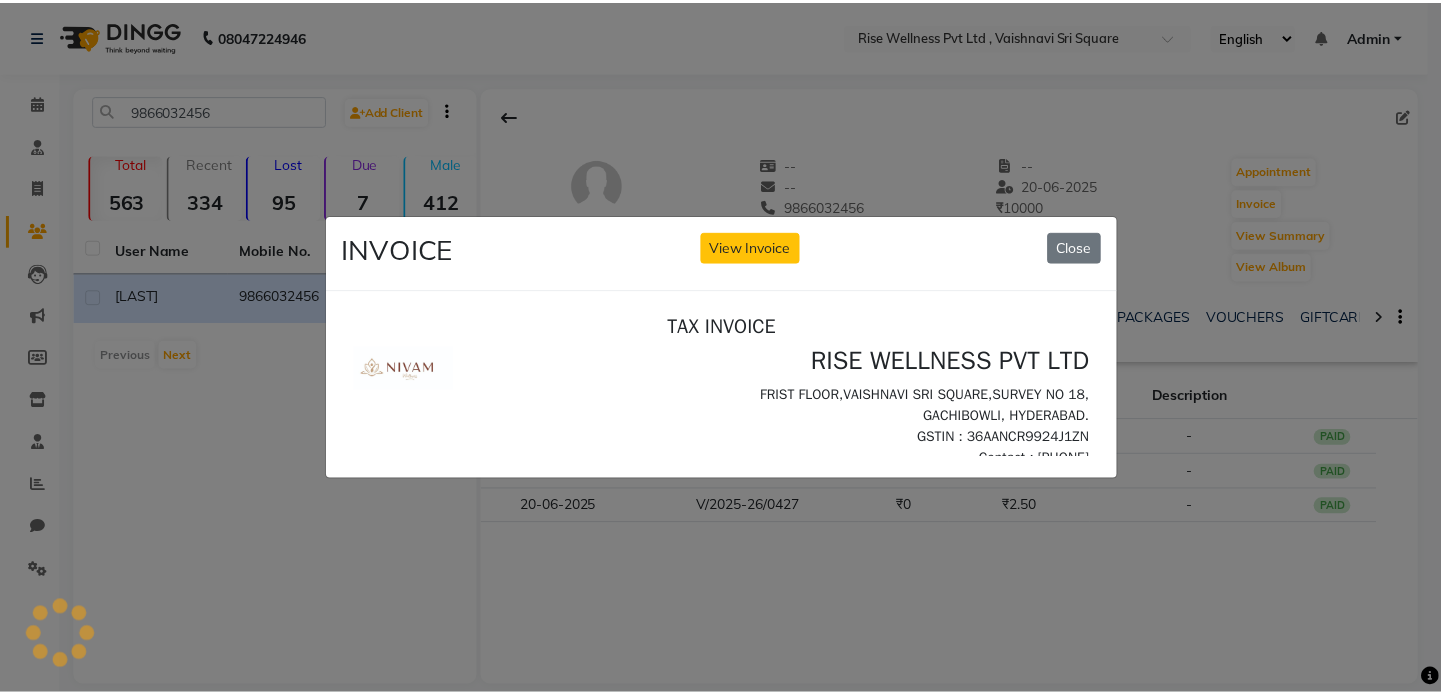 scroll, scrollTop: 0, scrollLeft: 0, axis: both 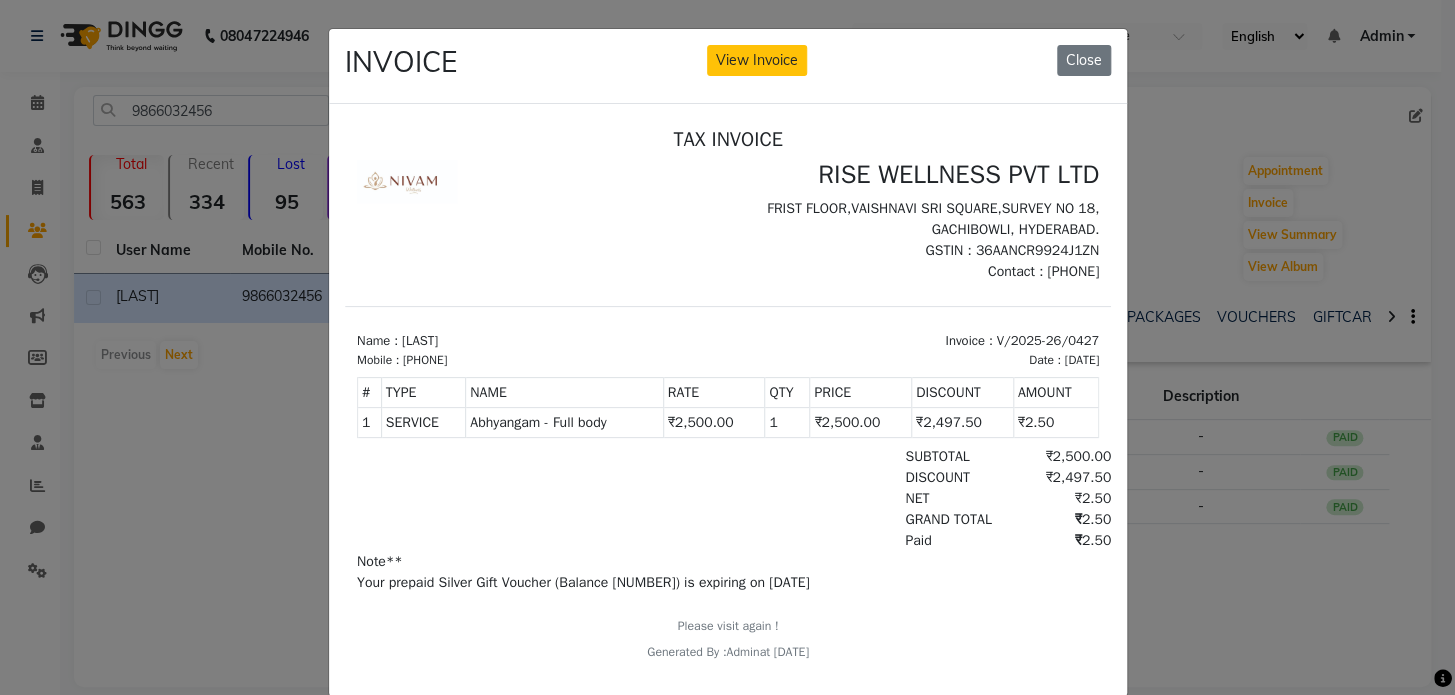 drag, startPoint x: 736, startPoint y: 56, endPoint x: 732, endPoint y: 109, distance: 53.15073 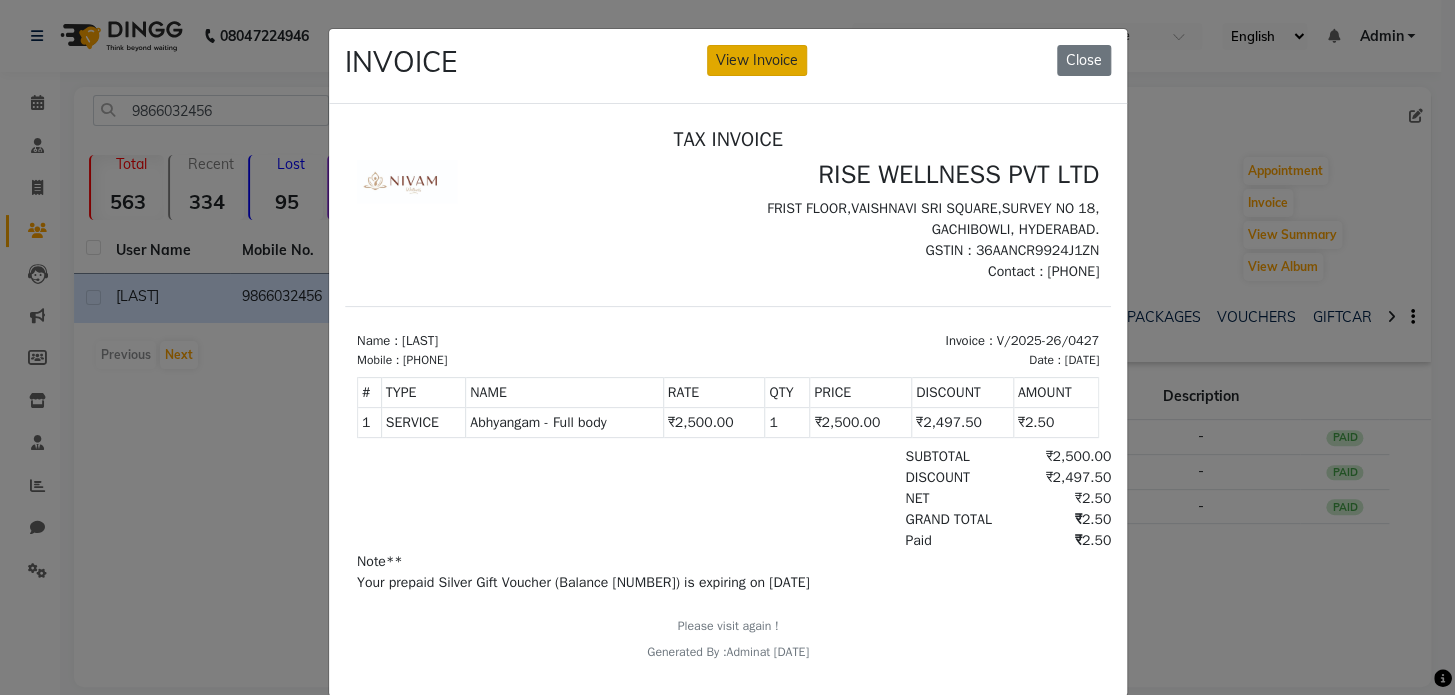 click on "View Invoice" 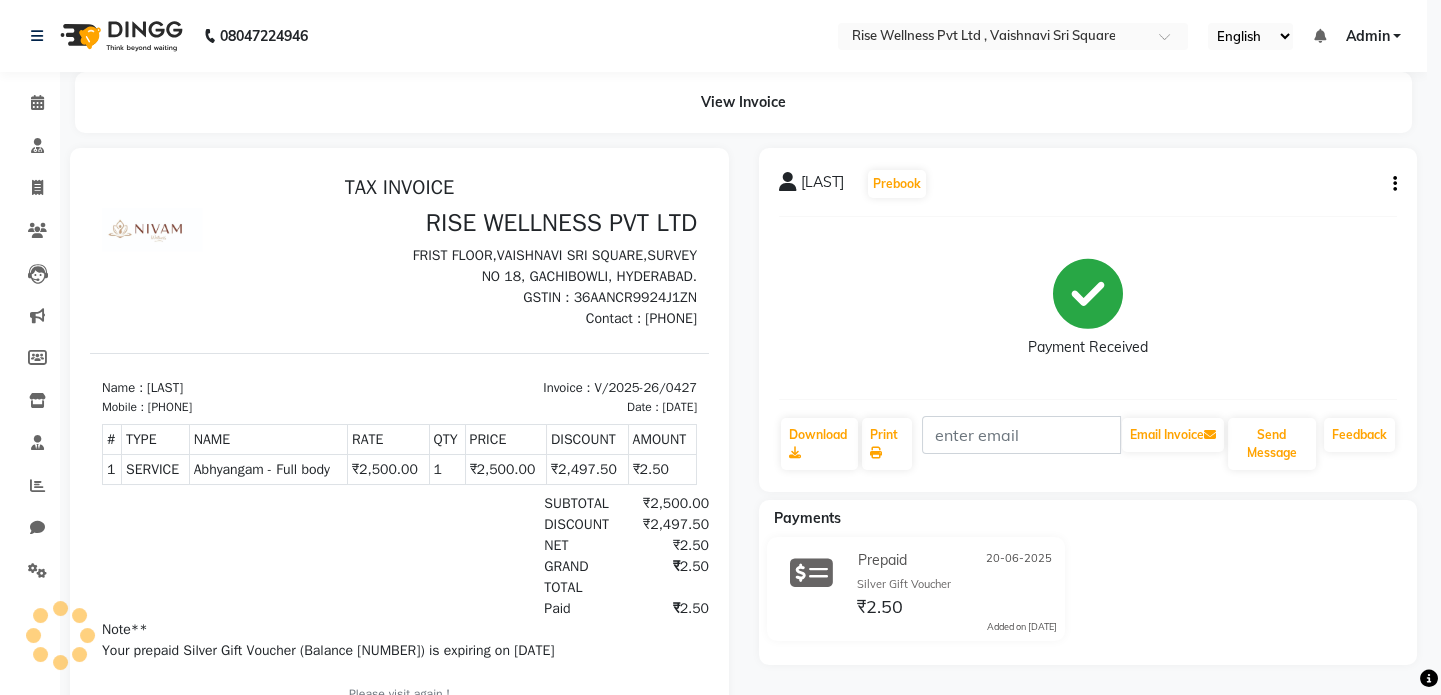 scroll, scrollTop: 0, scrollLeft: 0, axis: both 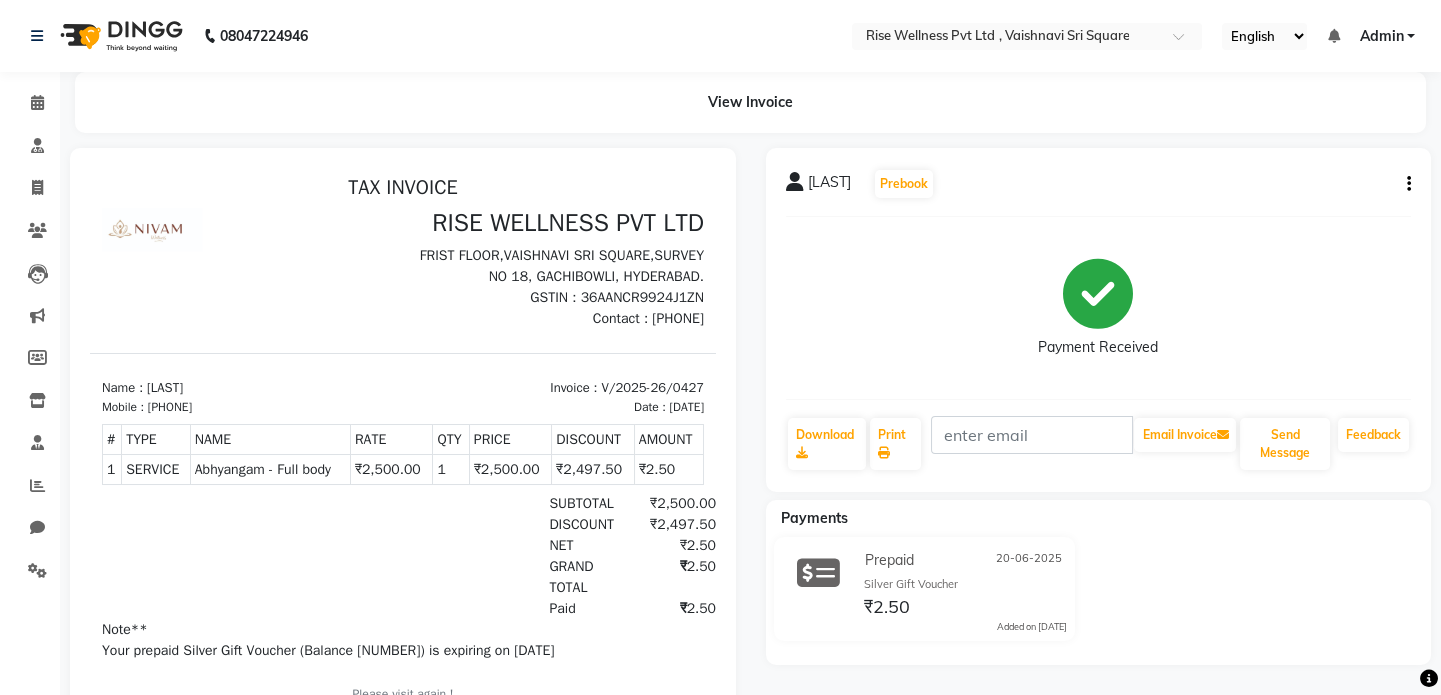 click 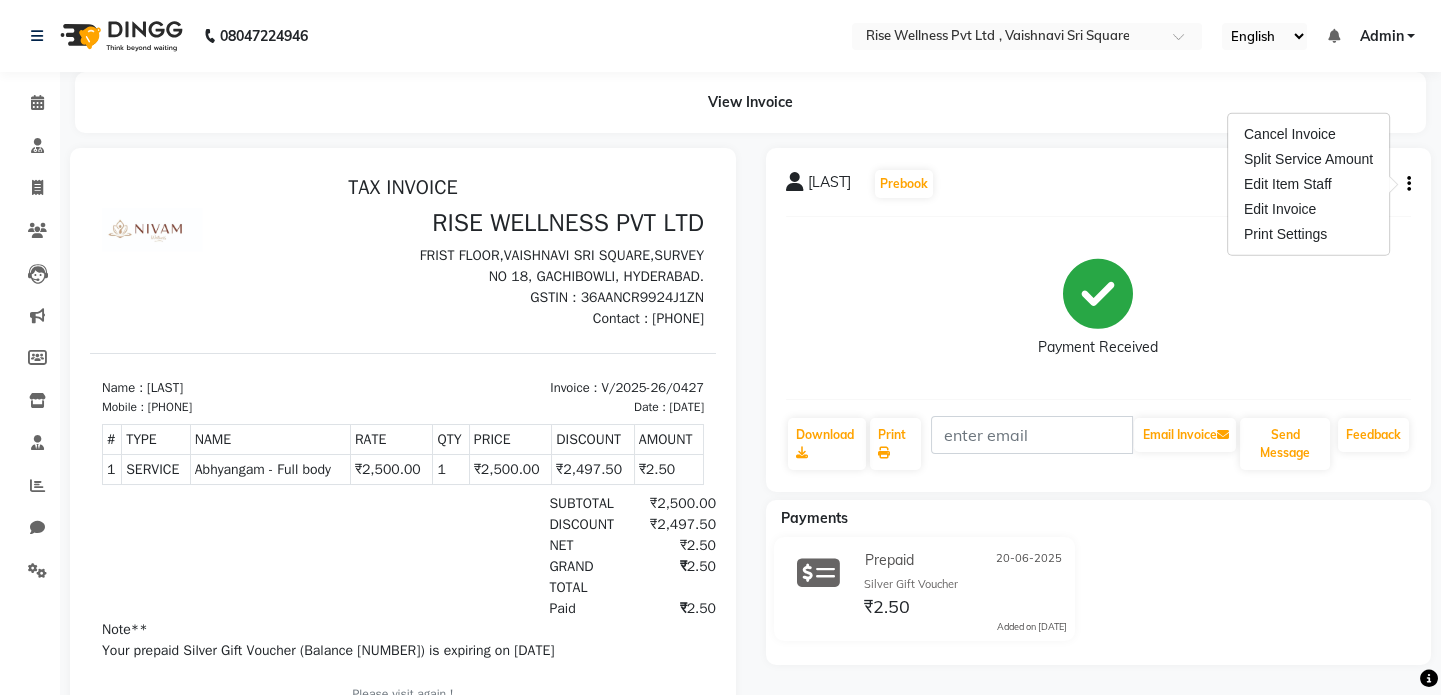 click on "Payment Received" 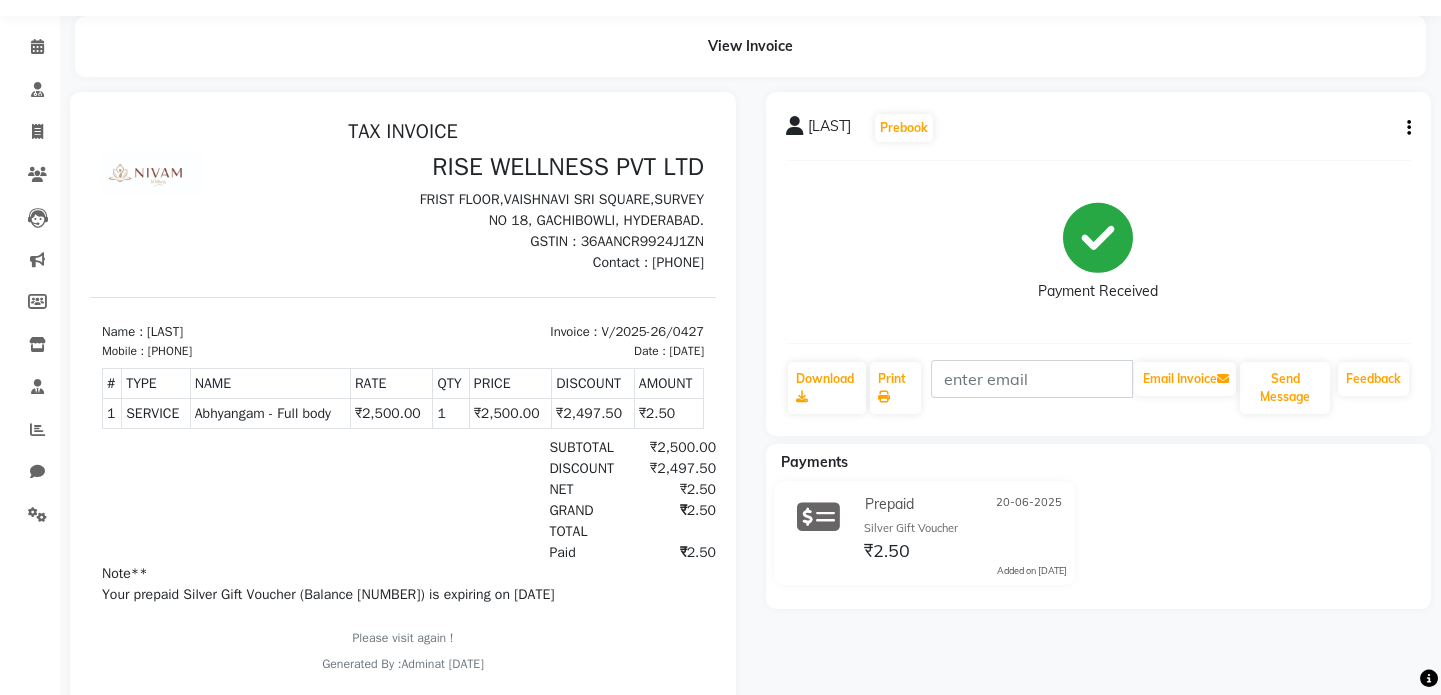 scroll, scrollTop: 24, scrollLeft: 0, axis: vertical 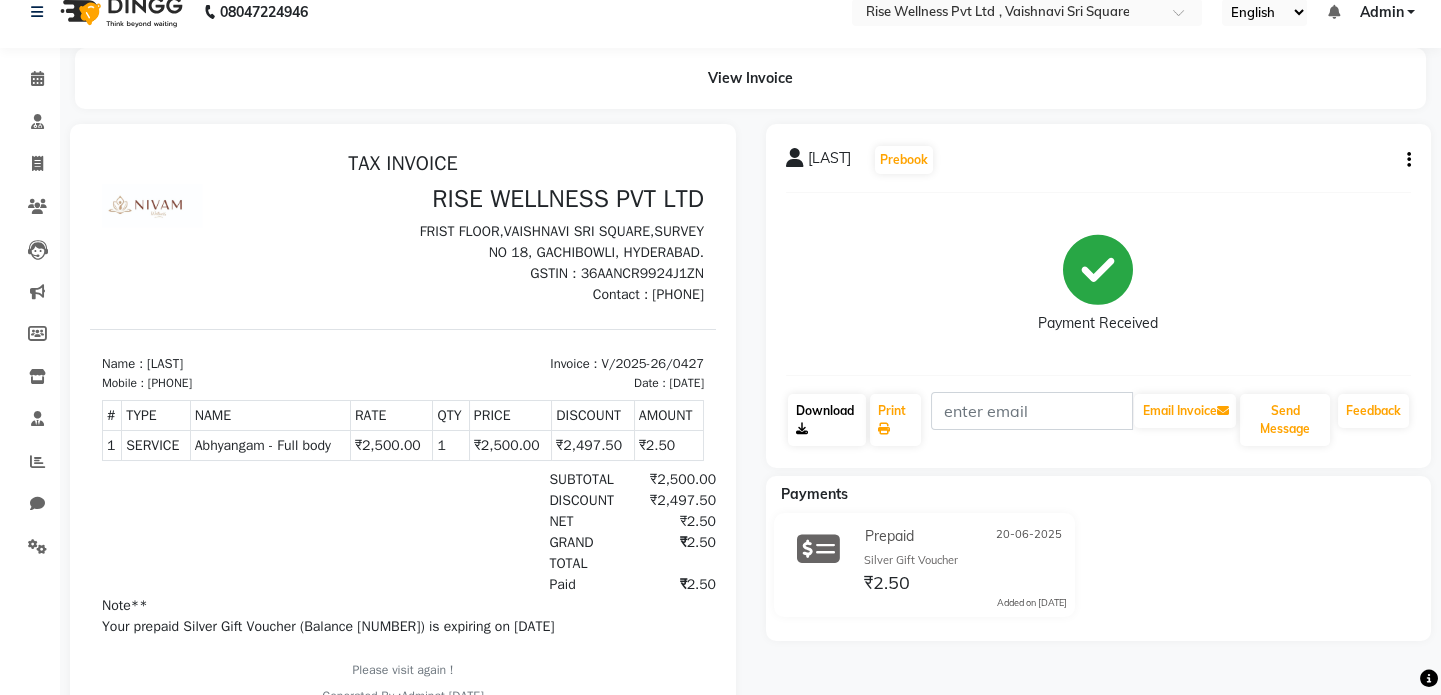 click on "Download" 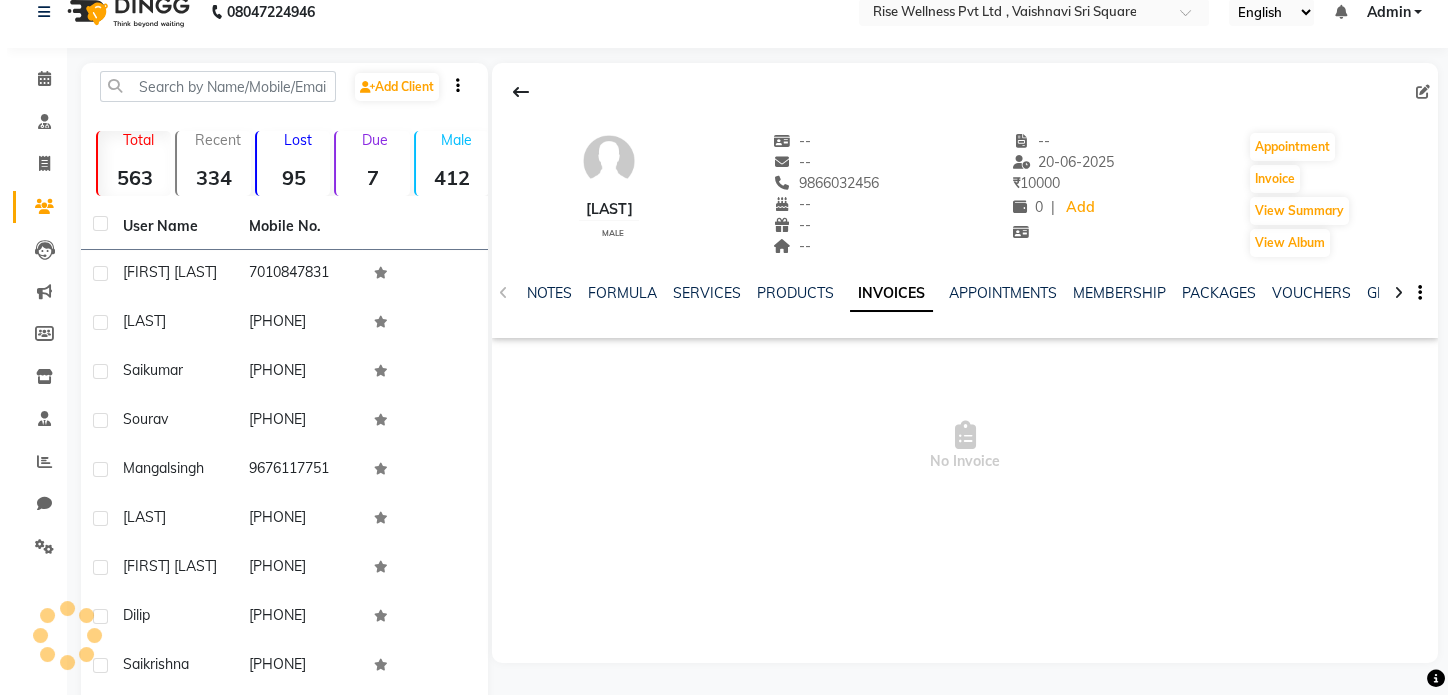 scroll, scrollTop: 0, scrollLeft: 0, axis: both 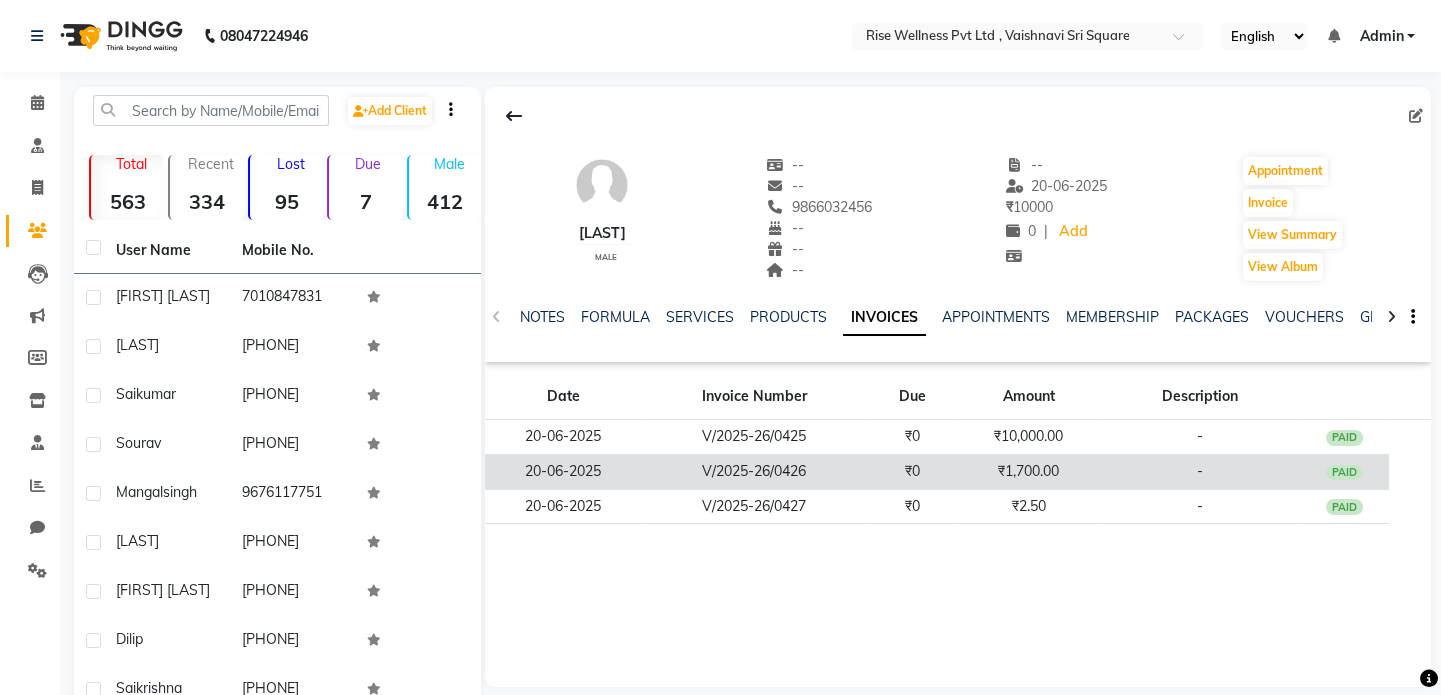 click on "V/2025-26/0426" 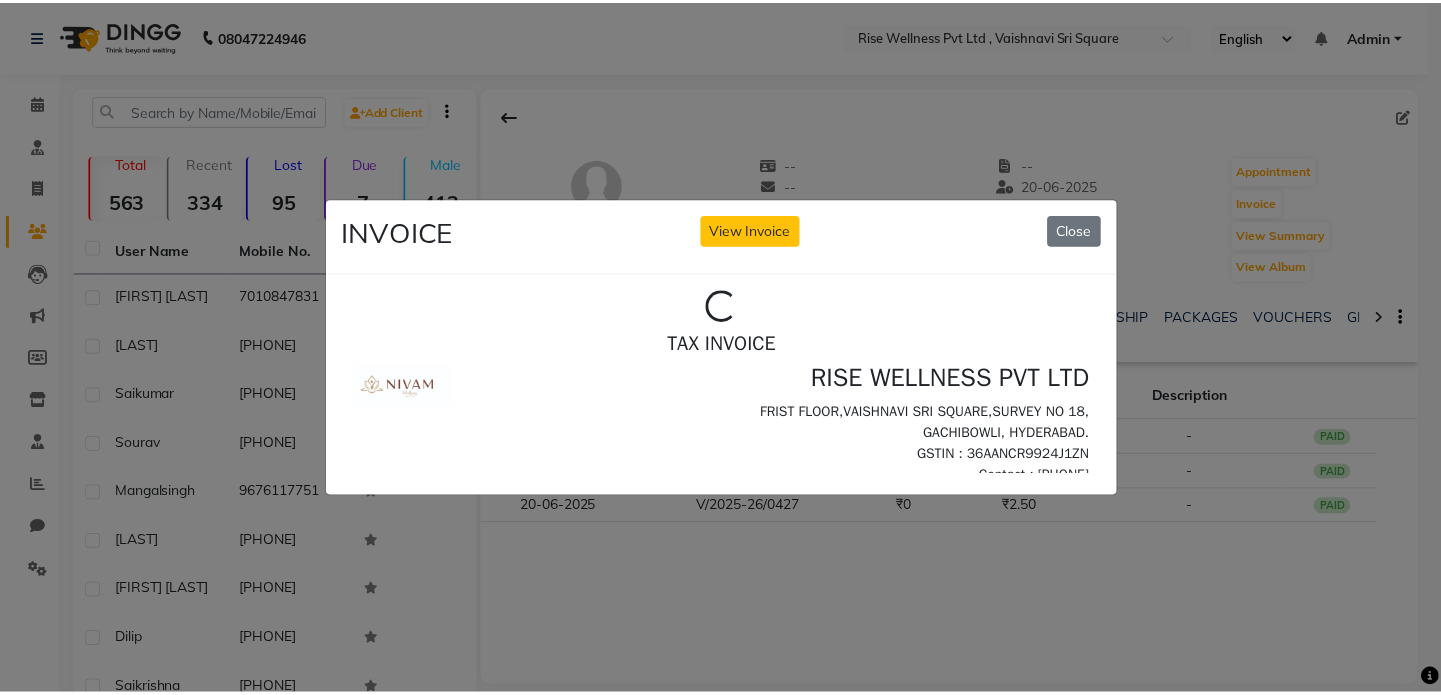 scroll, scrollTop: 0, scrollLeft: 0, axis: both 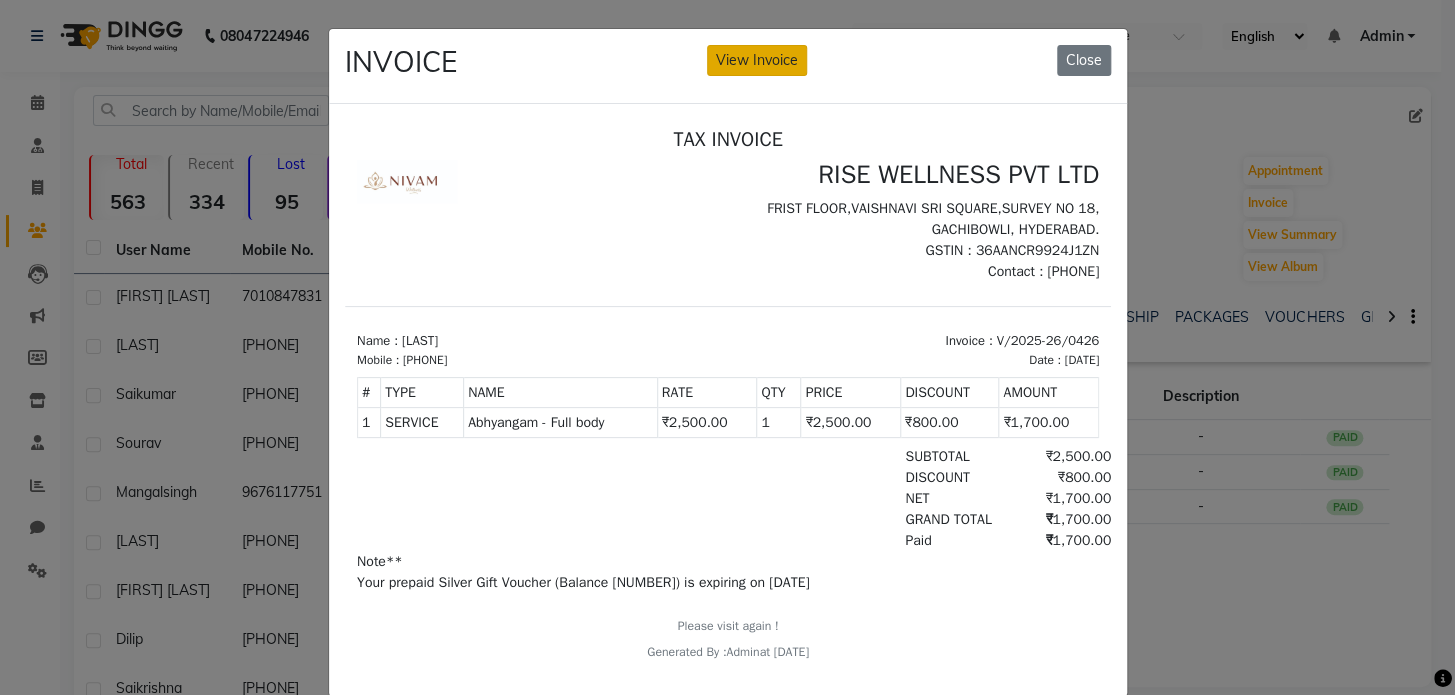 click on "View Invoice" 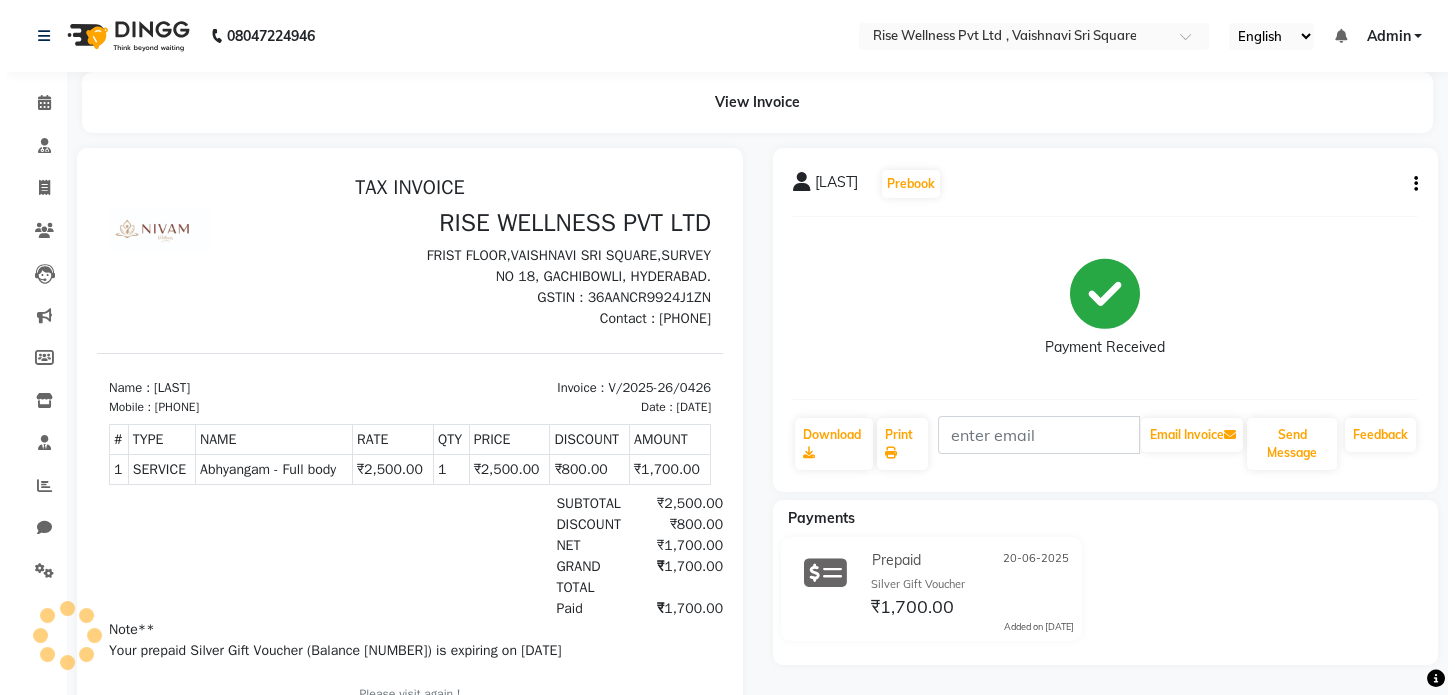 scroll, scrollTop: 0, scrollLeft: 0, axis: both 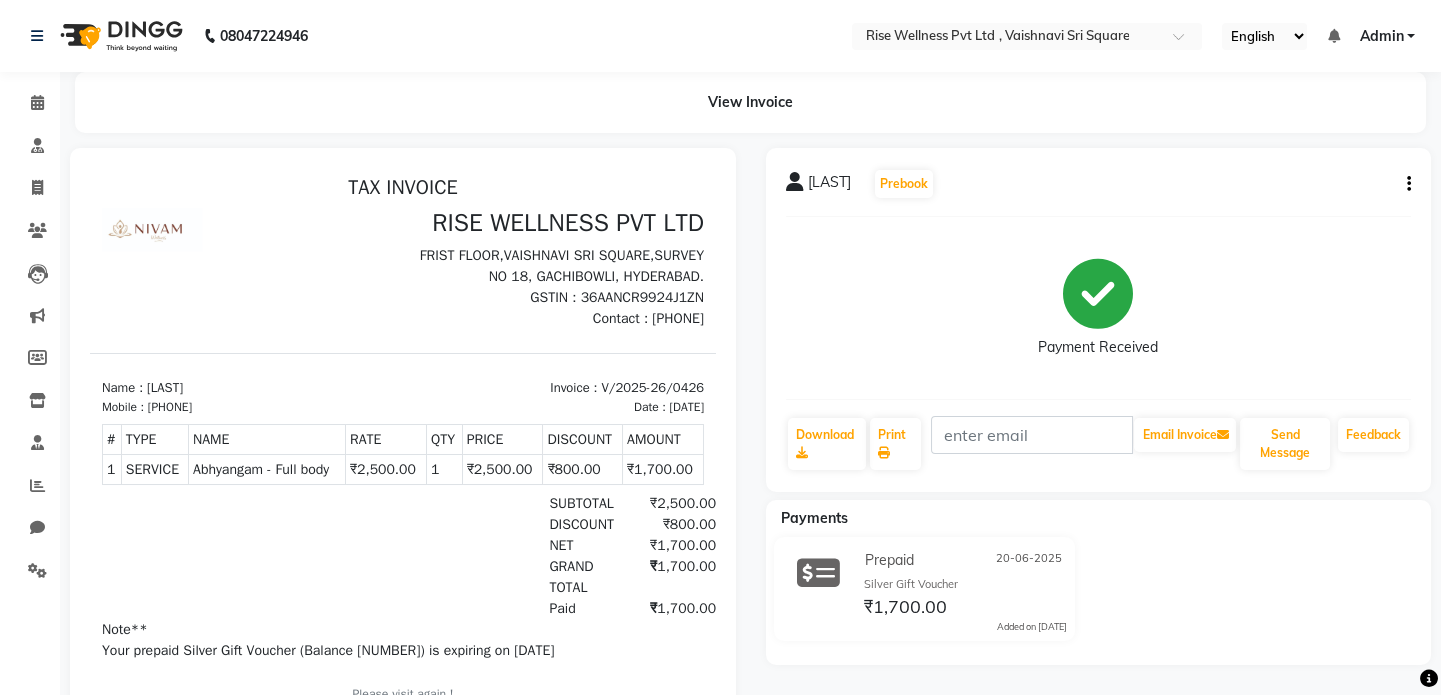 click on "[LAST]   Prebook   Payment Received  Download  Print   Email Invoice   Send Message Feedback" 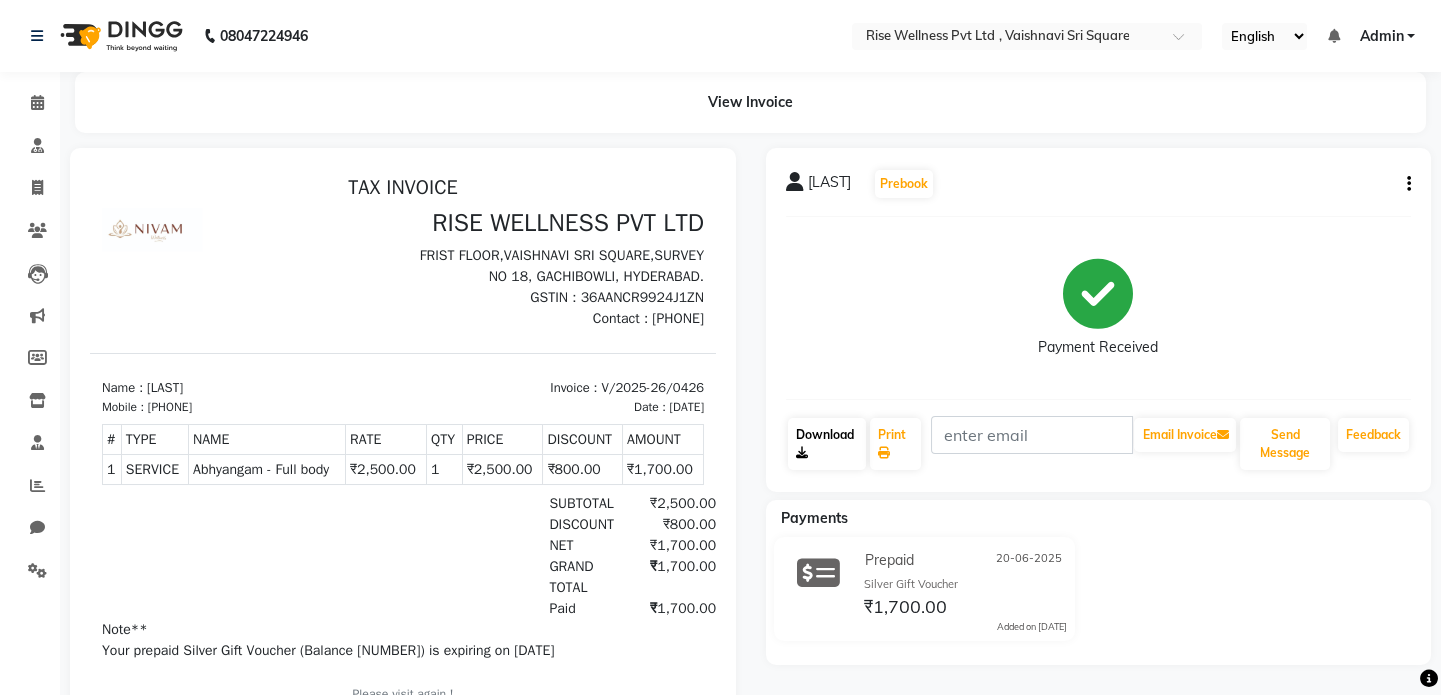 click on "Download" 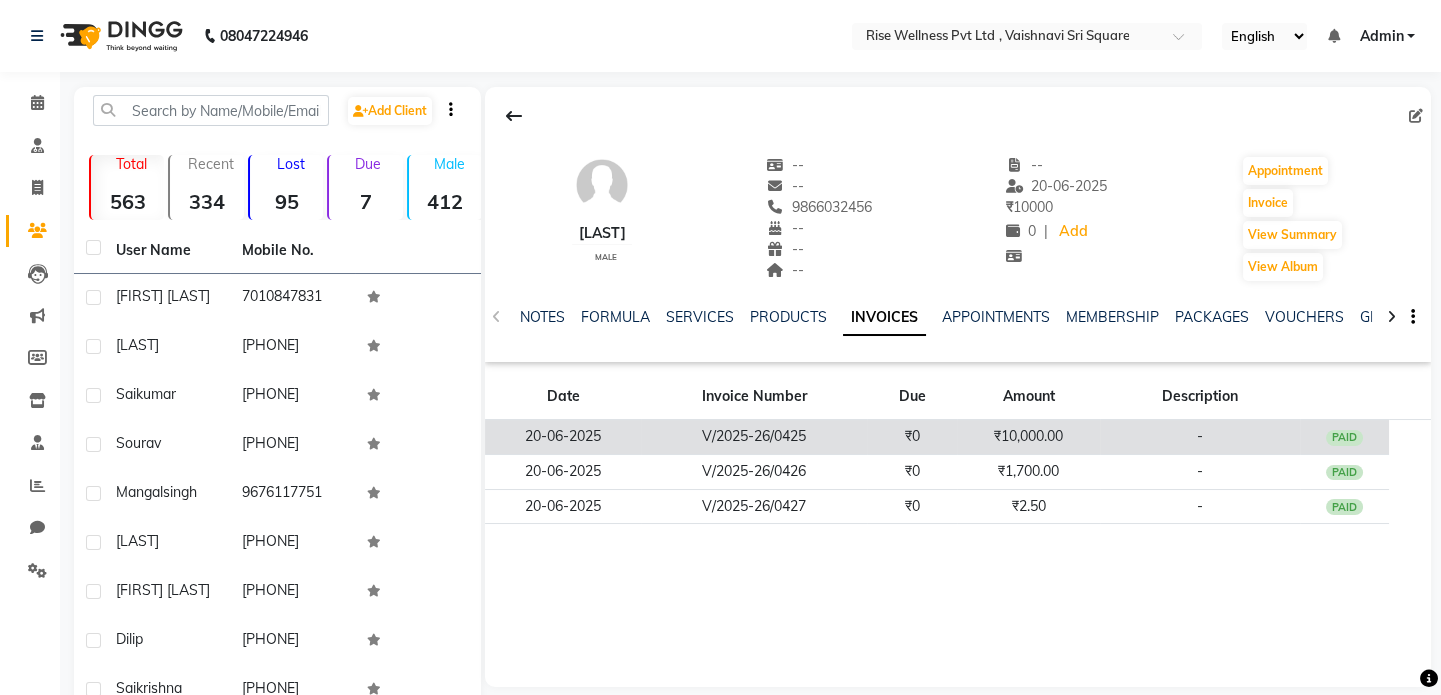 click on "V/2025-26/0425" 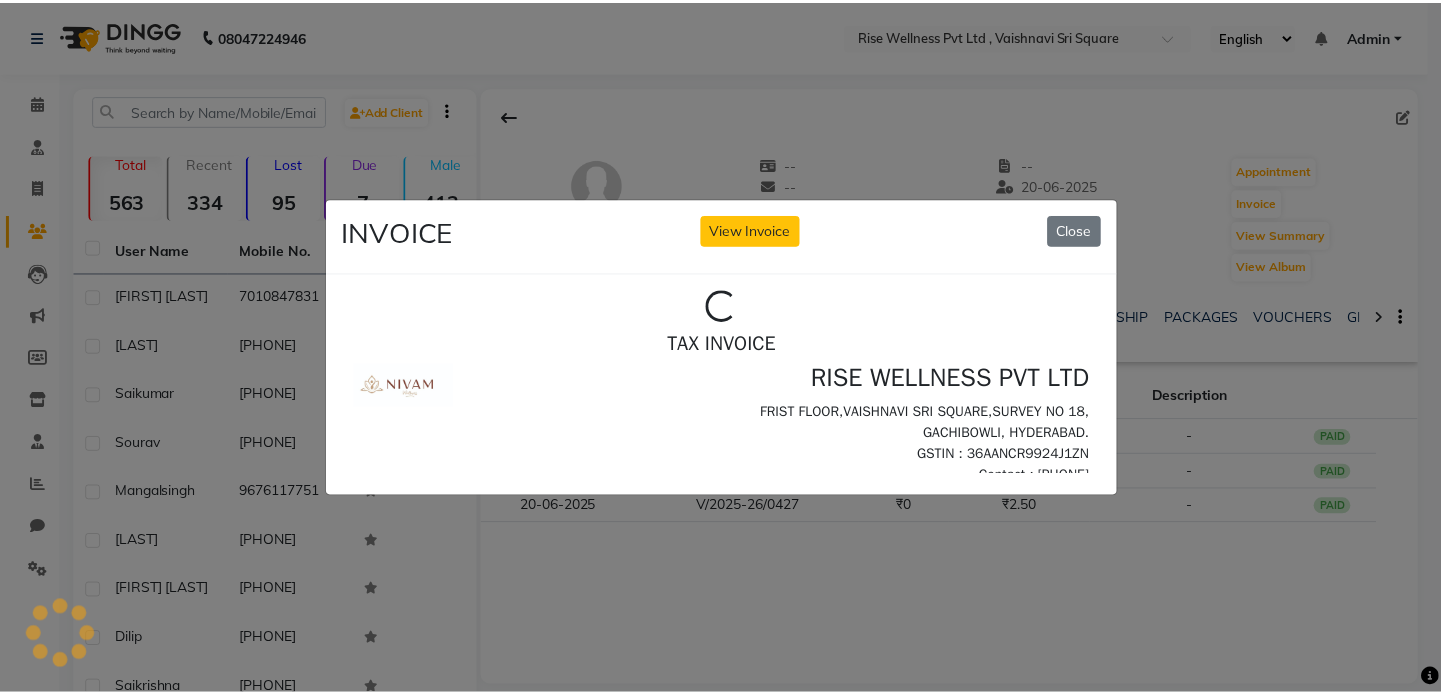 scroll, scrollTop: 0, scrollLeft: 0, axis: both 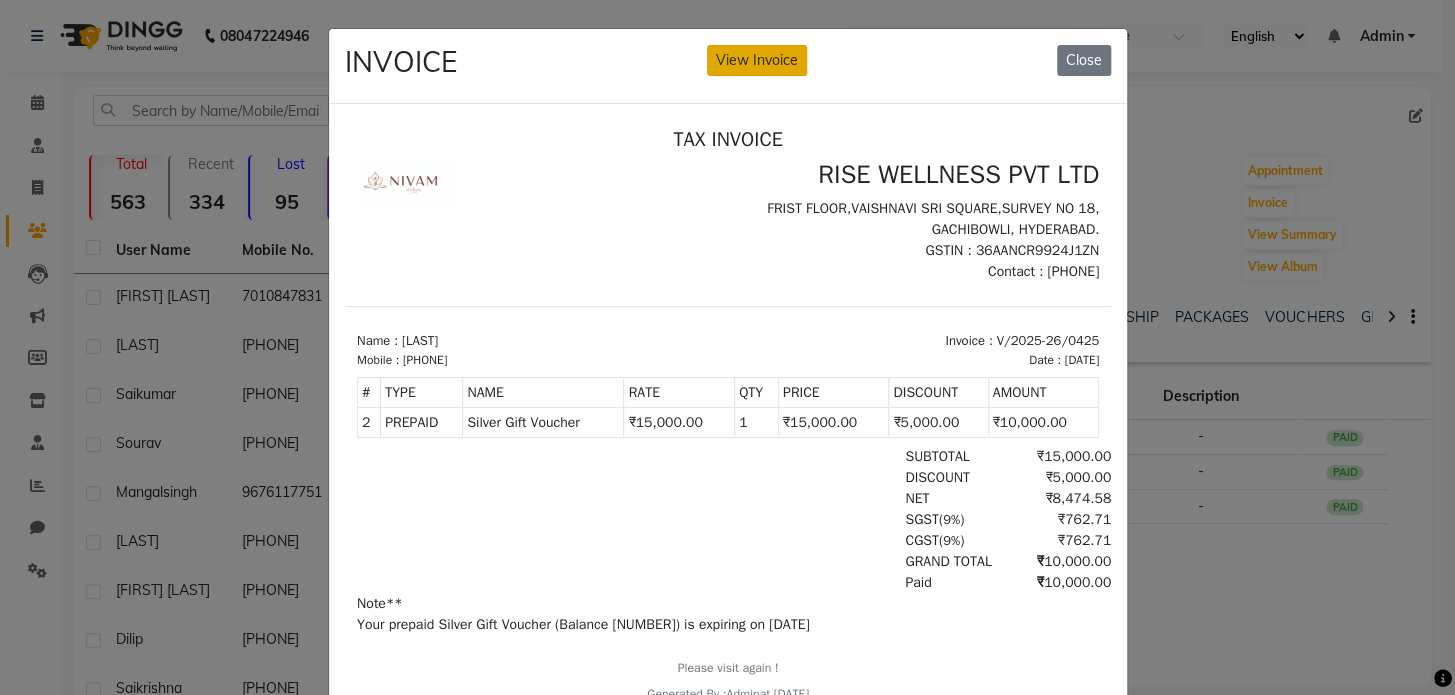 click on "View Invoice" 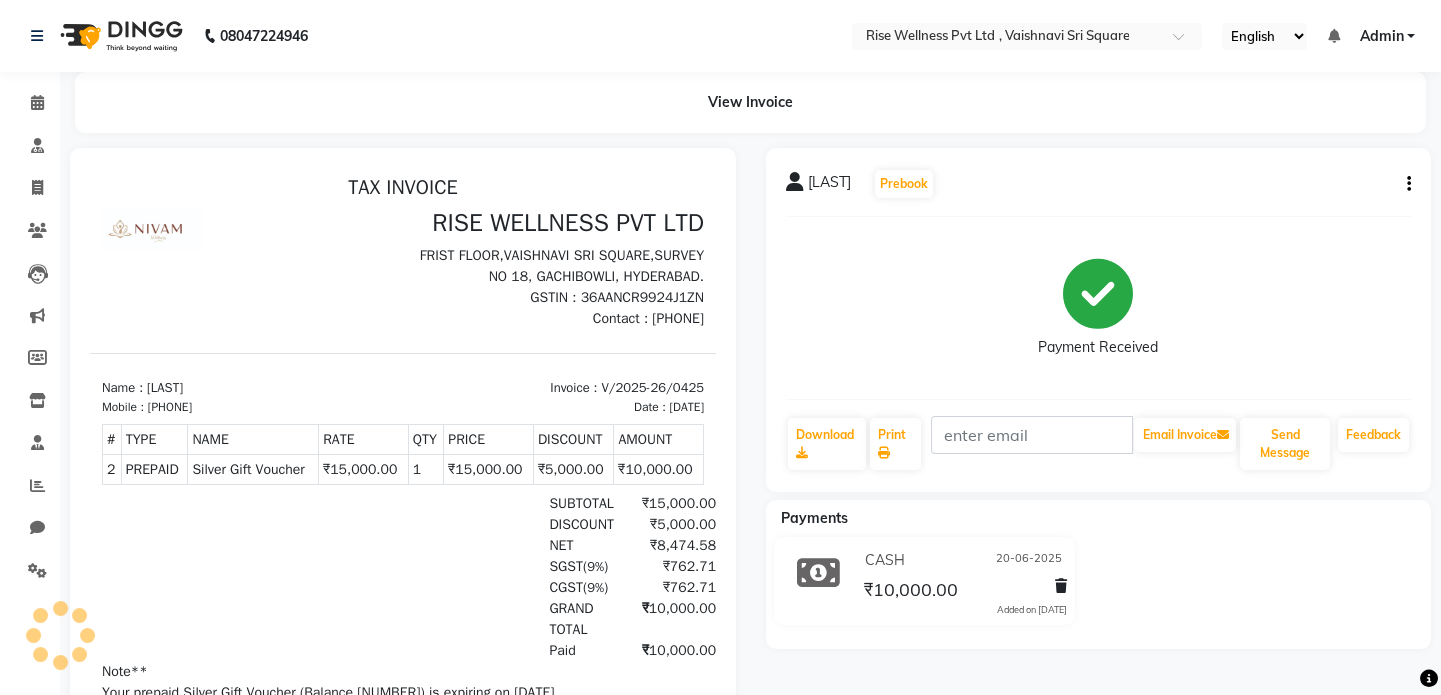 scroll, scrollTop: 0, scrollLeft: 0, axis: both 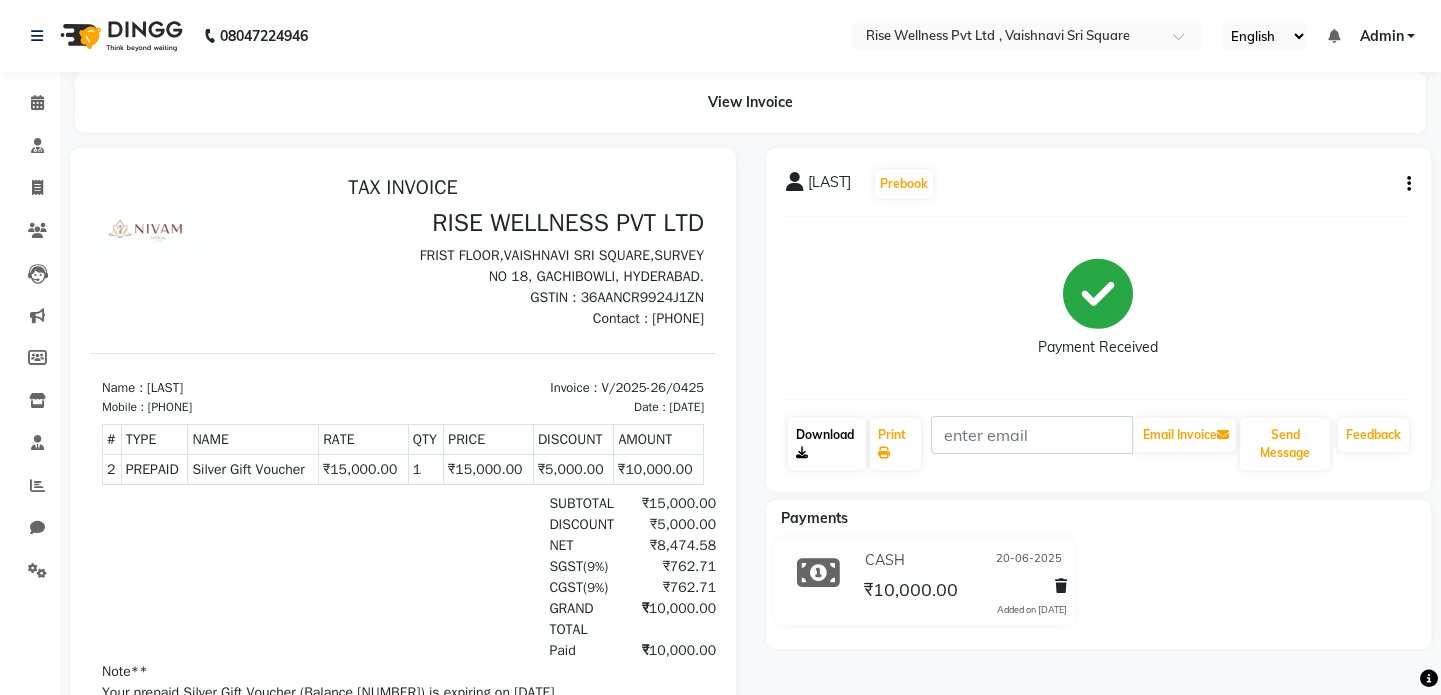 click on "Download" 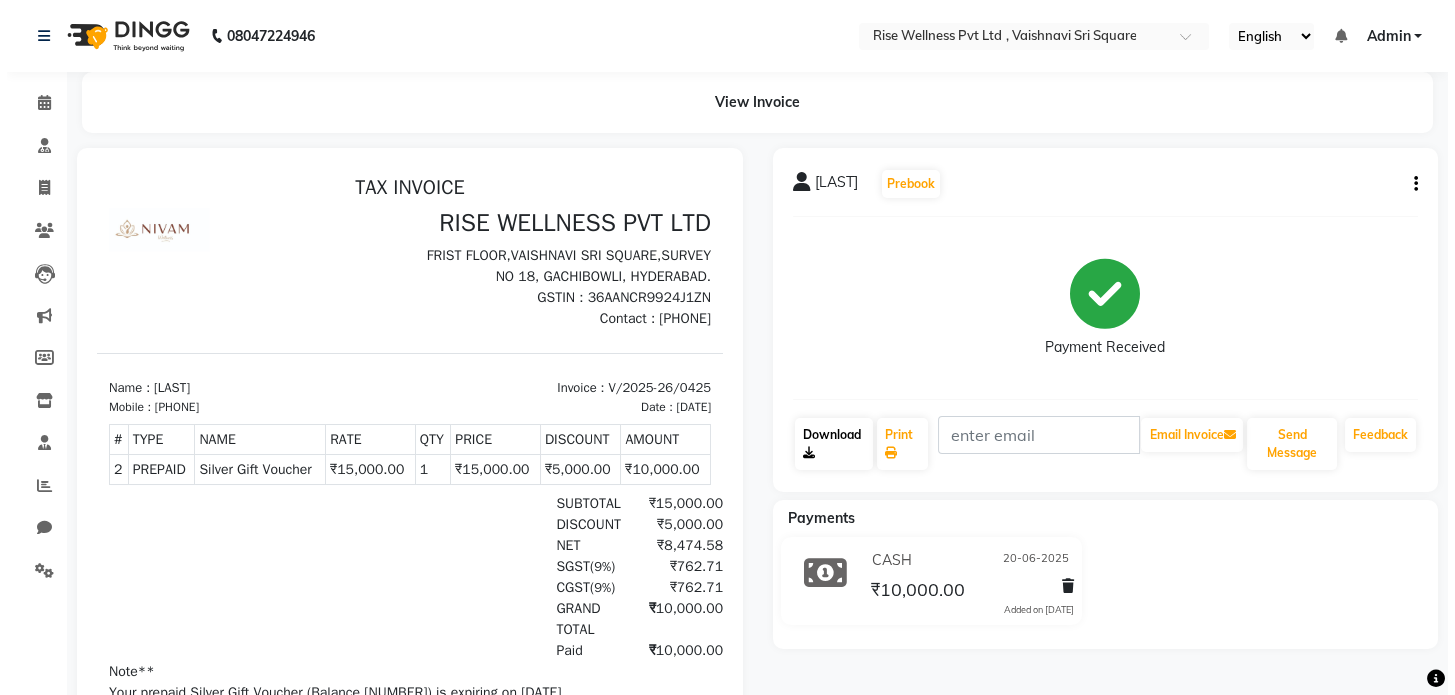 scroll, scrollTop: 15, scrollLeft: 0, axis: vertical 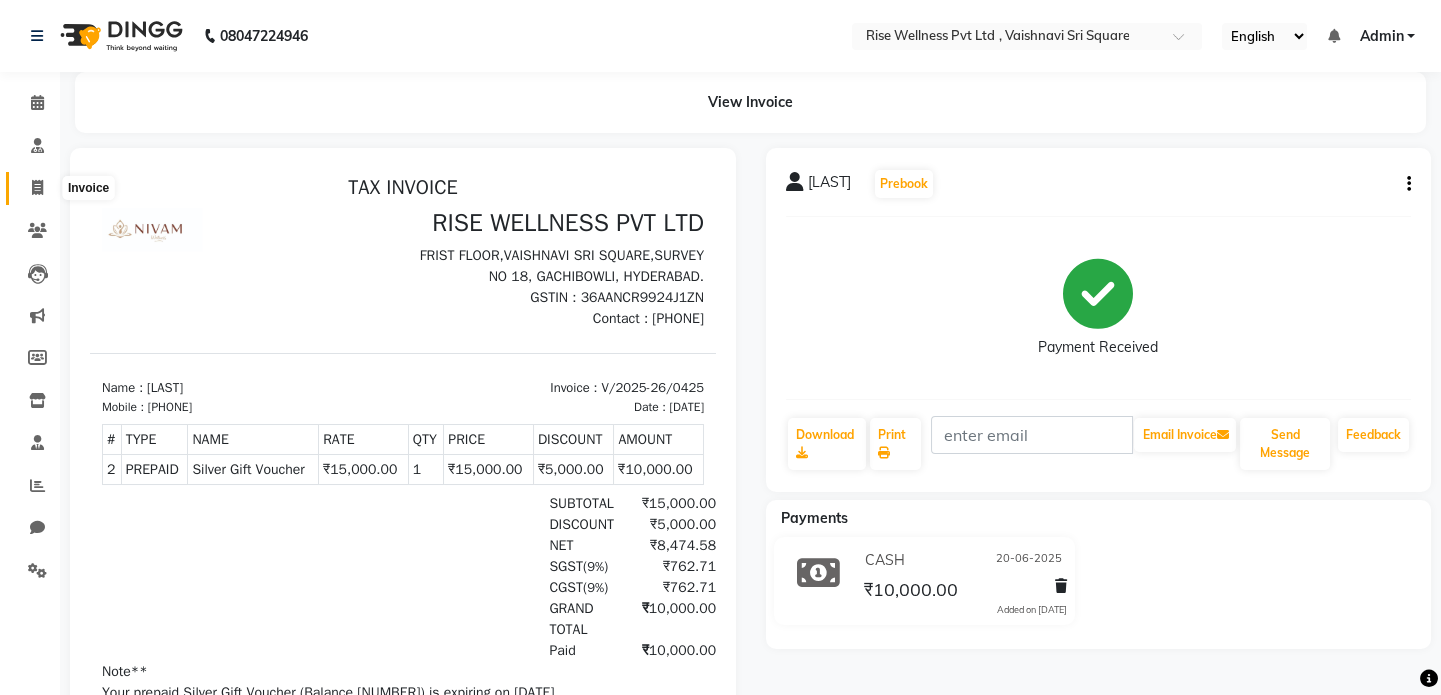 click 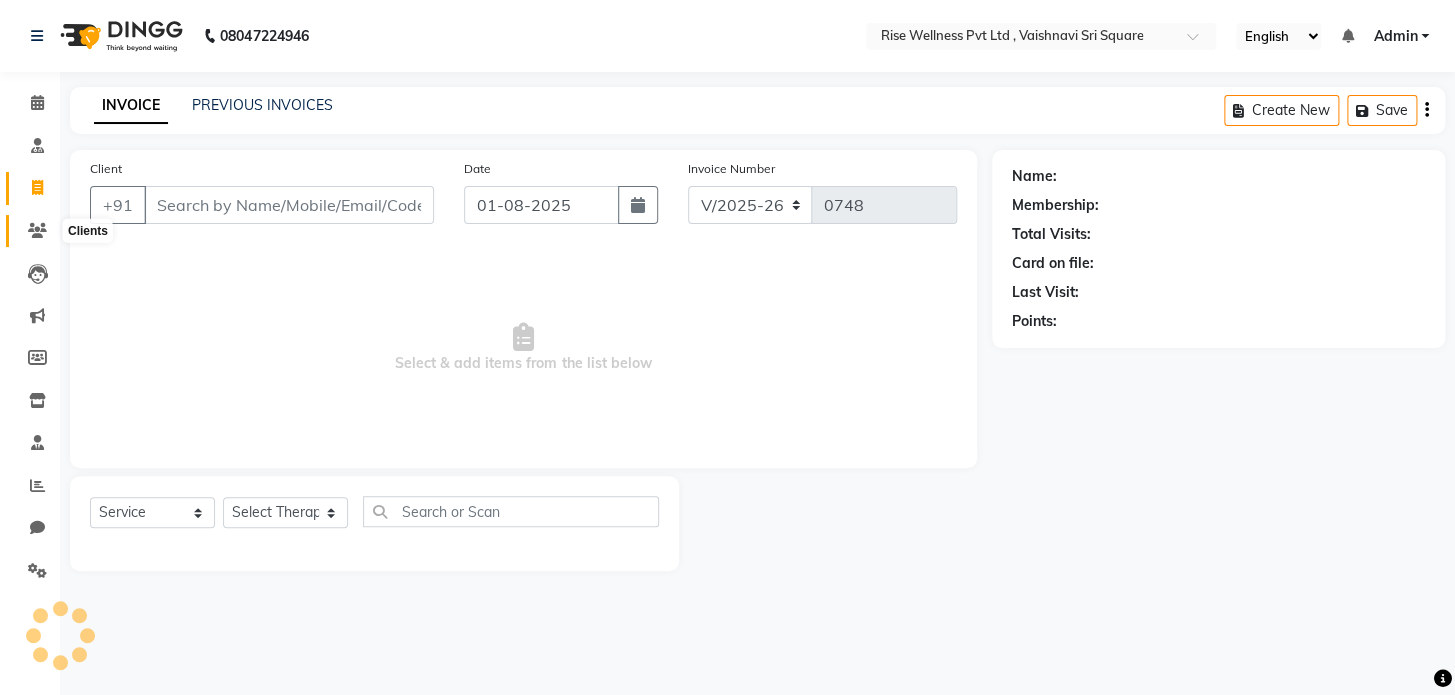 click 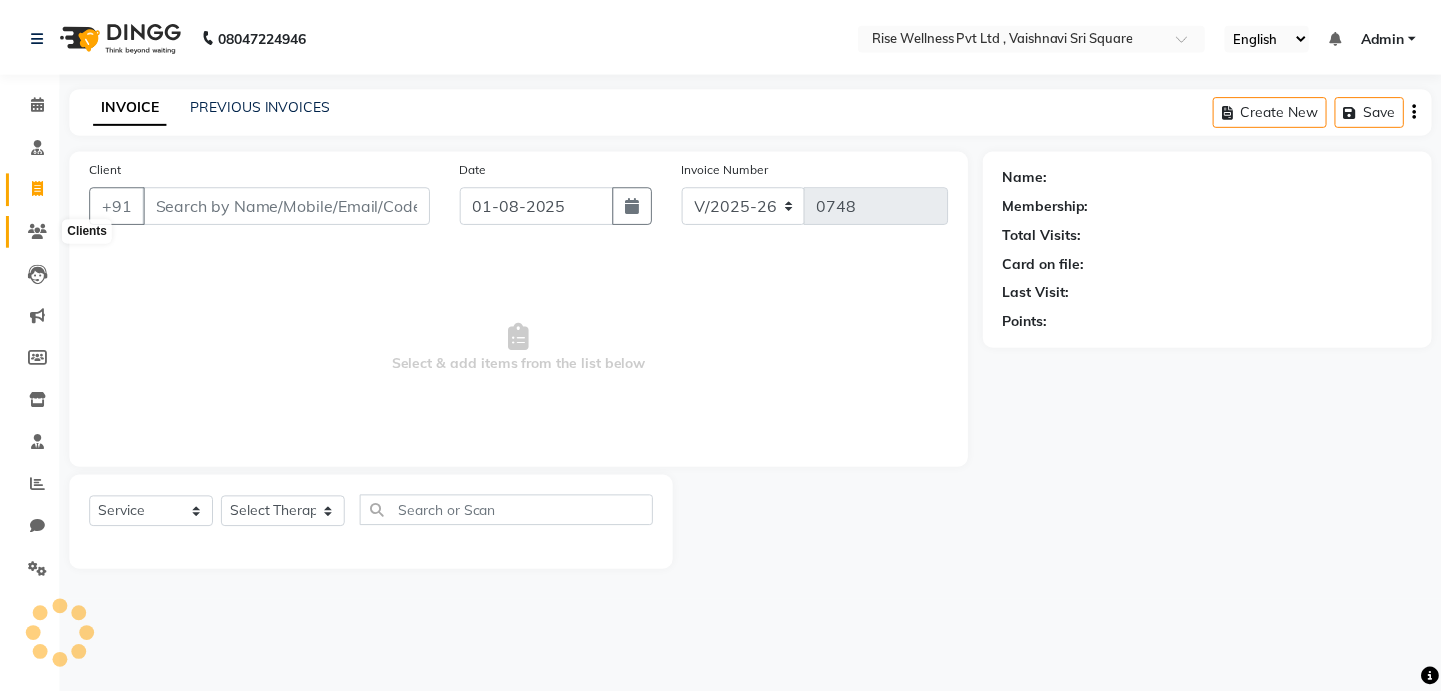 scroll, scrollTop: 68, scrollLeft: 0, axis: vertical 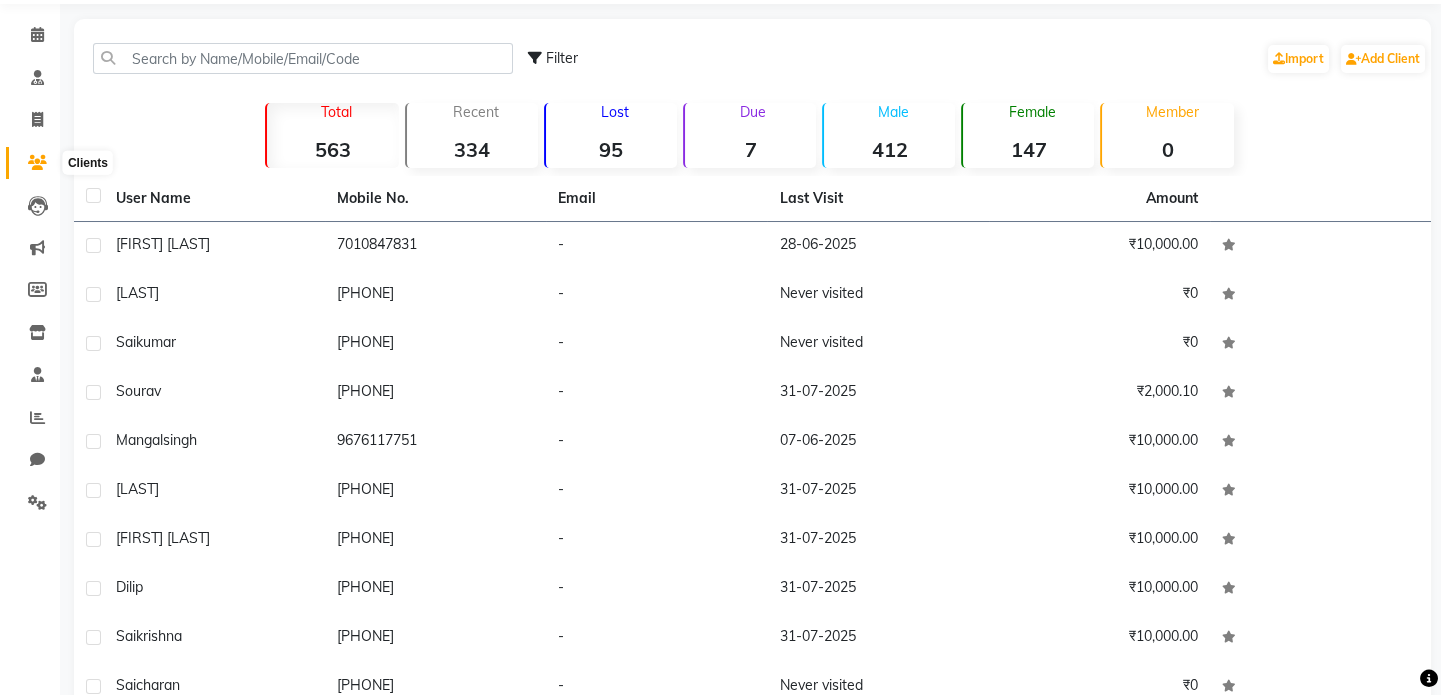 click 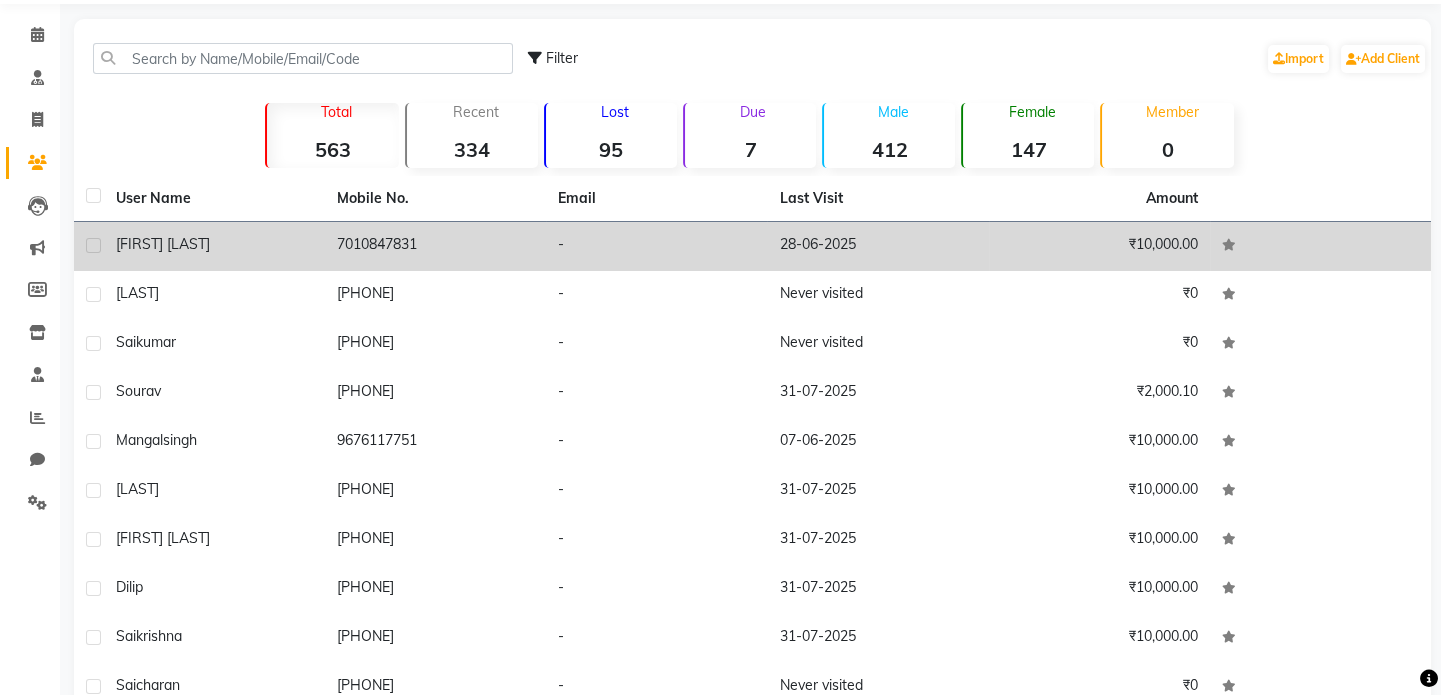 click on "[FIRST] [LAST]" 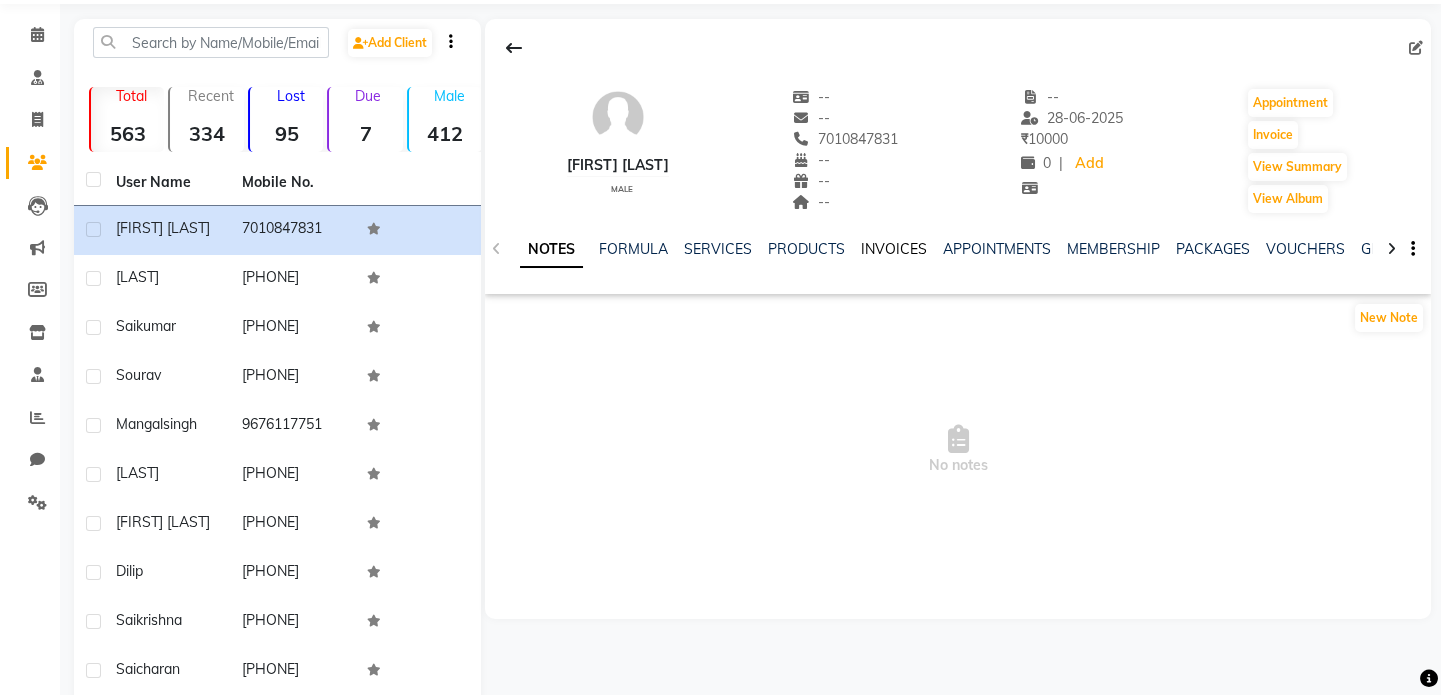 click on "INVOICES" 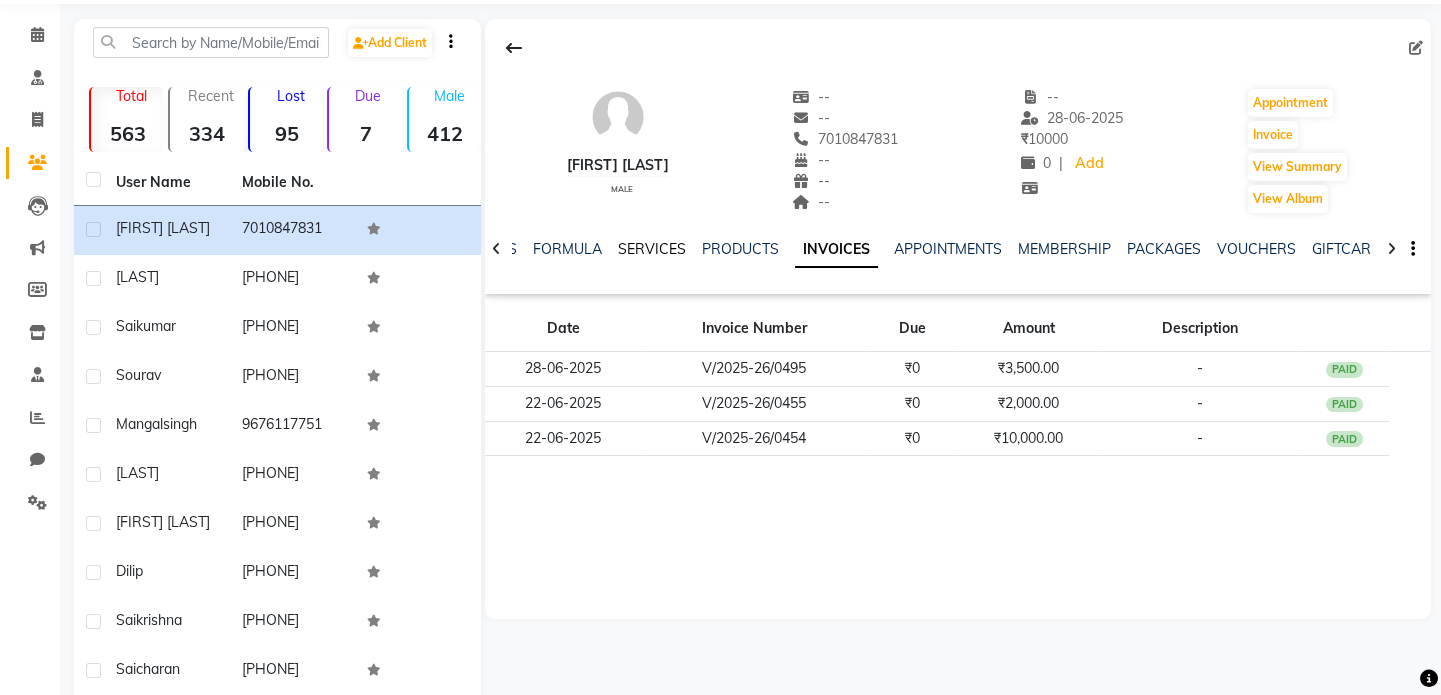 click on "SERVICES" 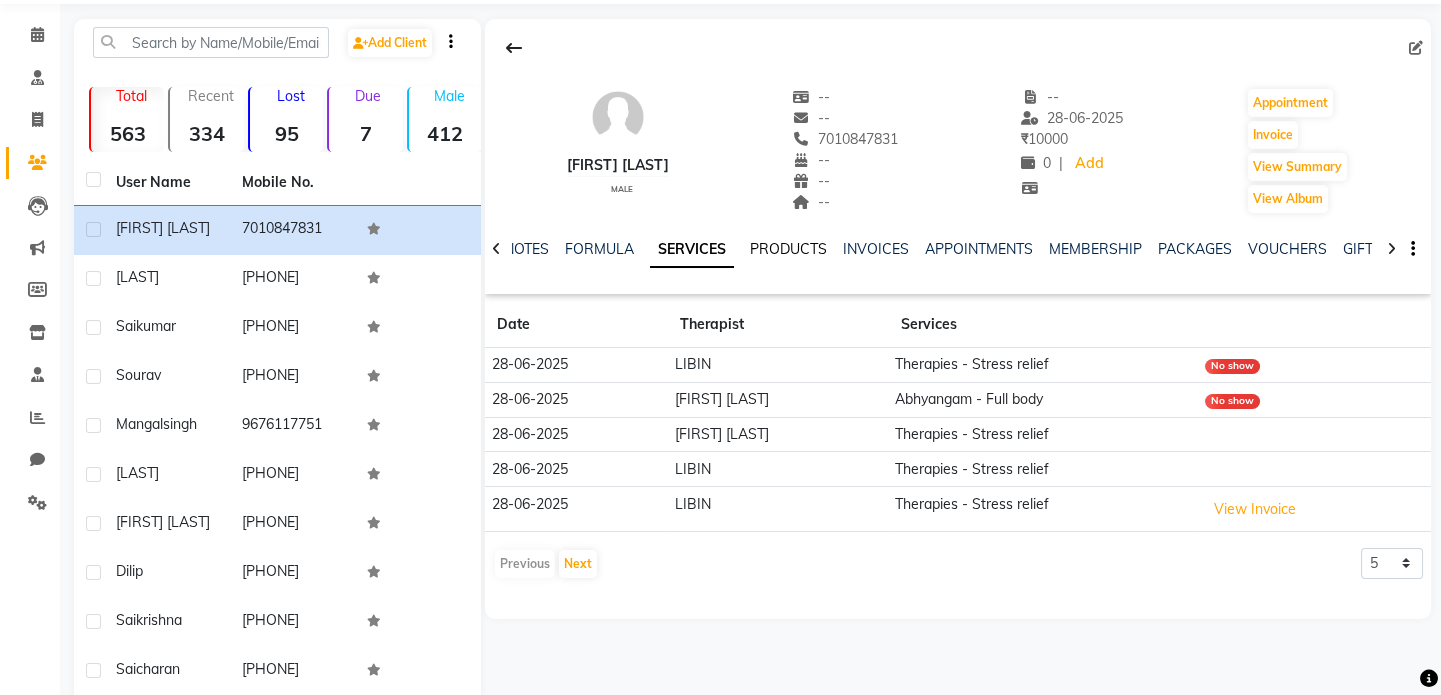 click on "PRODUCTS" 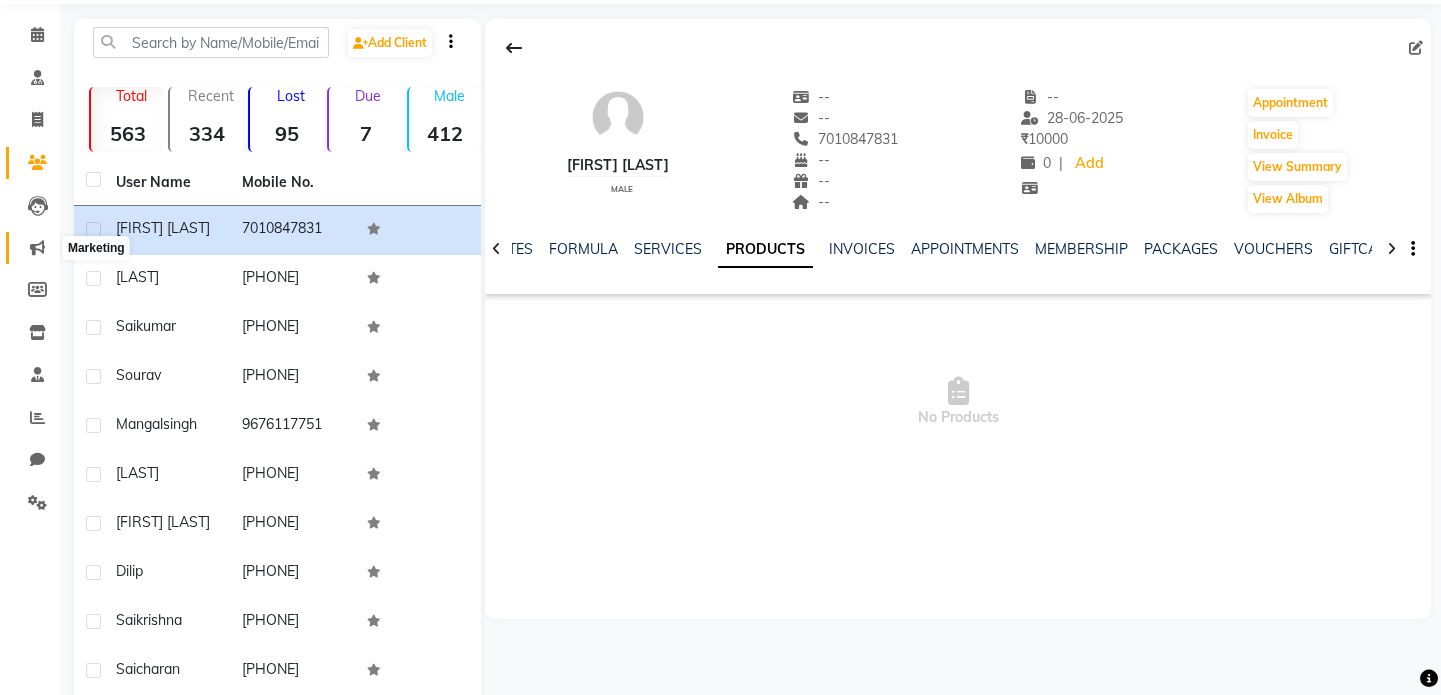 click 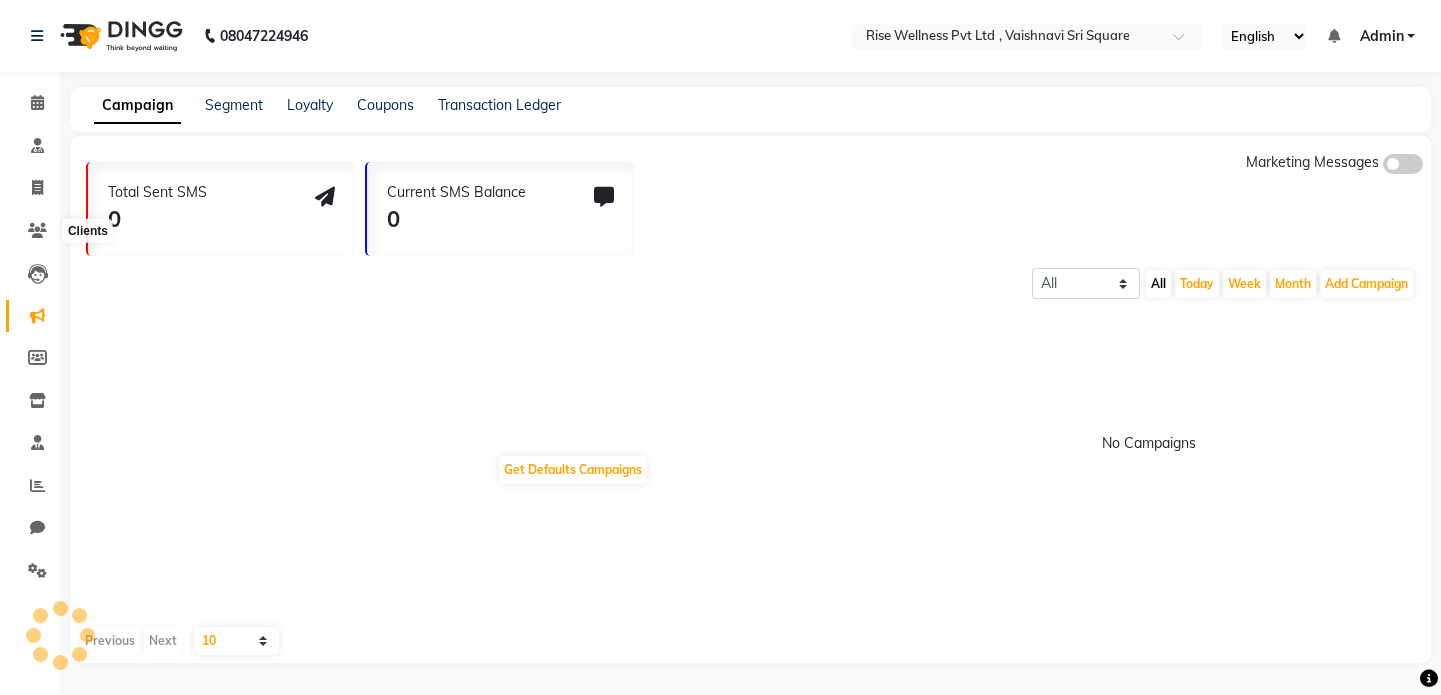 scroll, scrollTop: 0, scrollLeft: 0, axis: both 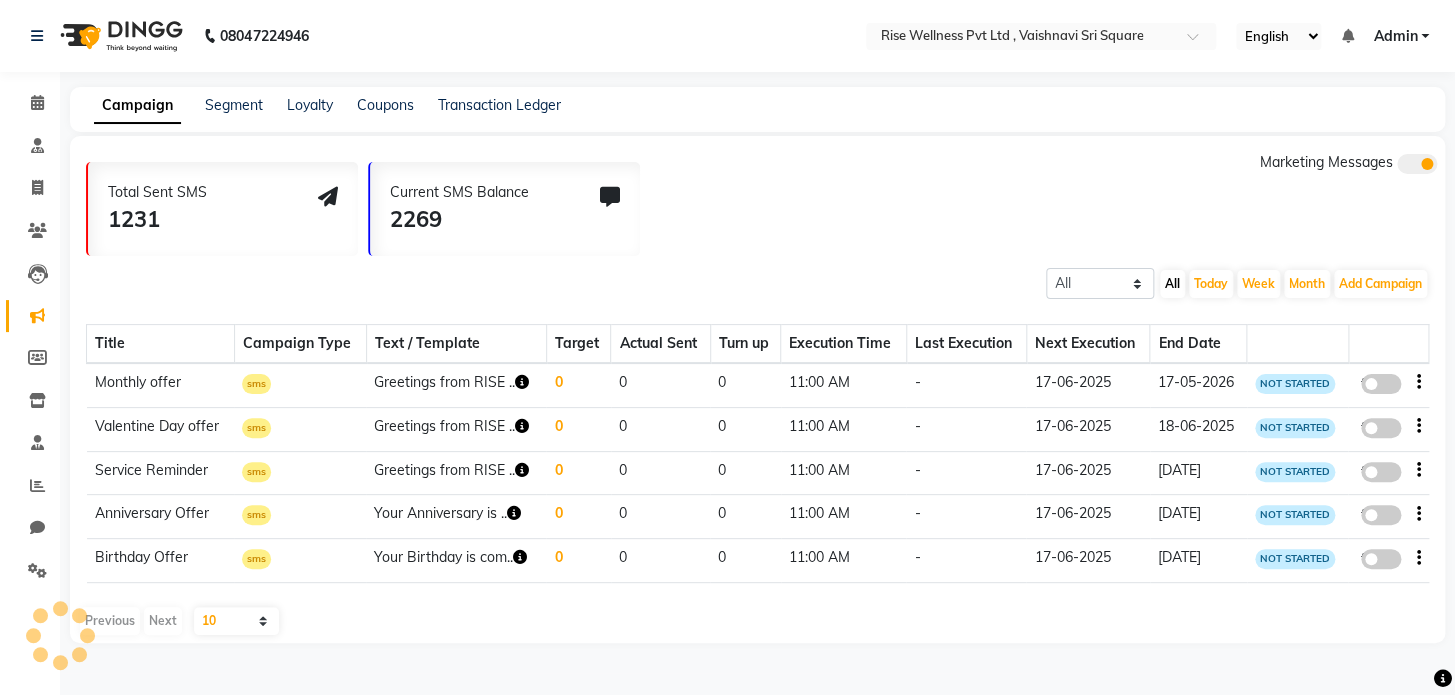 click on "Invoice" 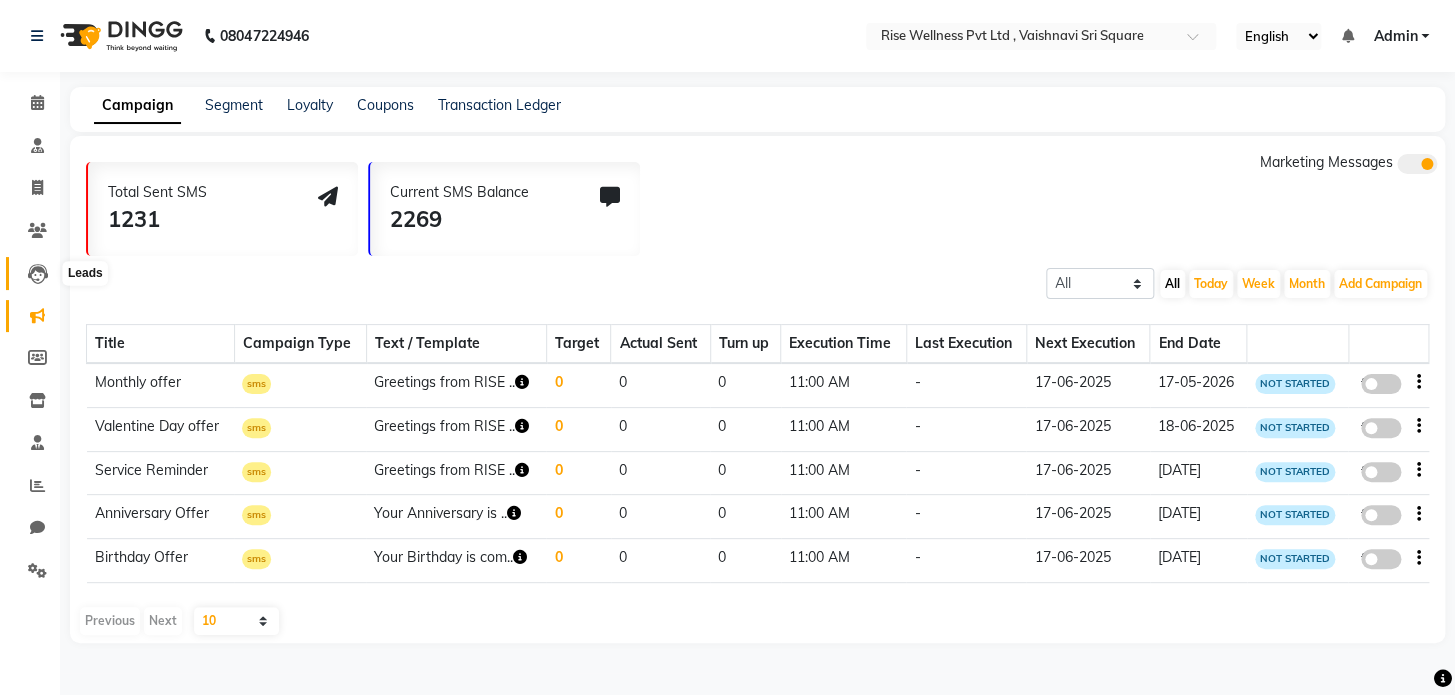 click 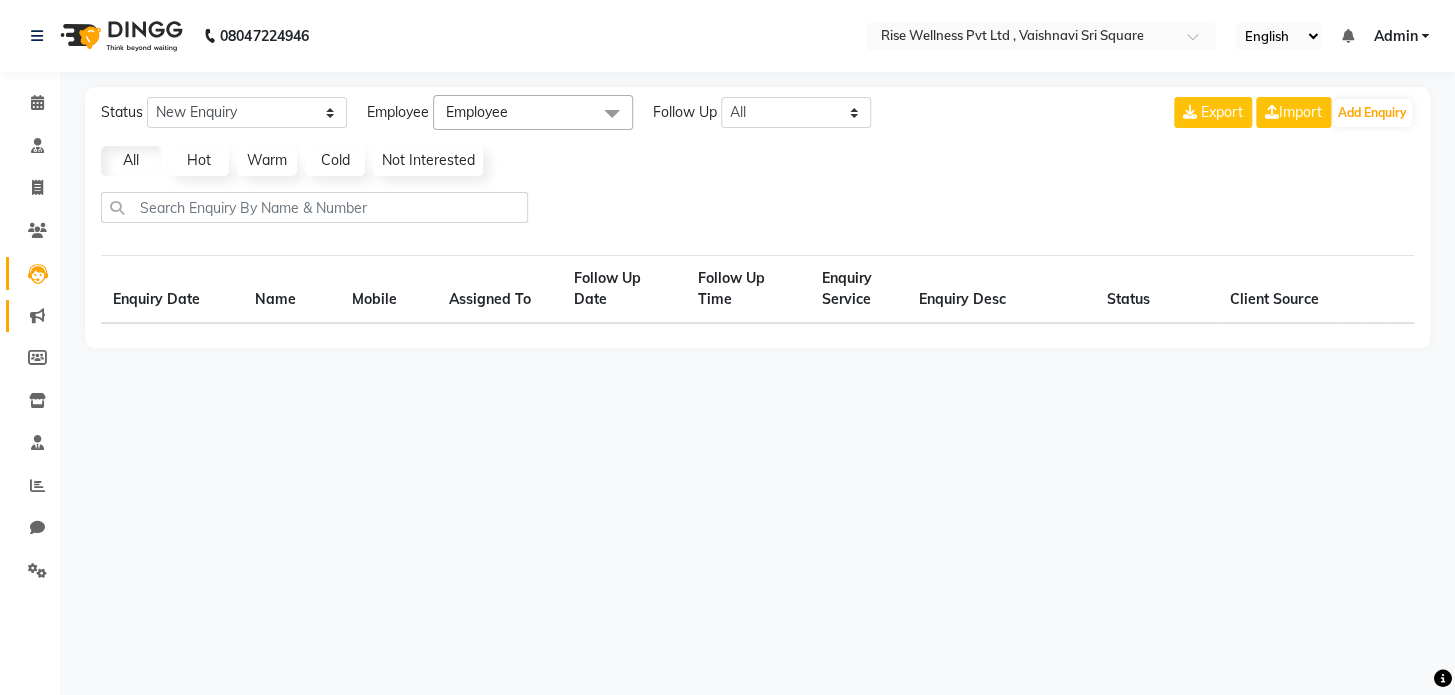 select on "10" 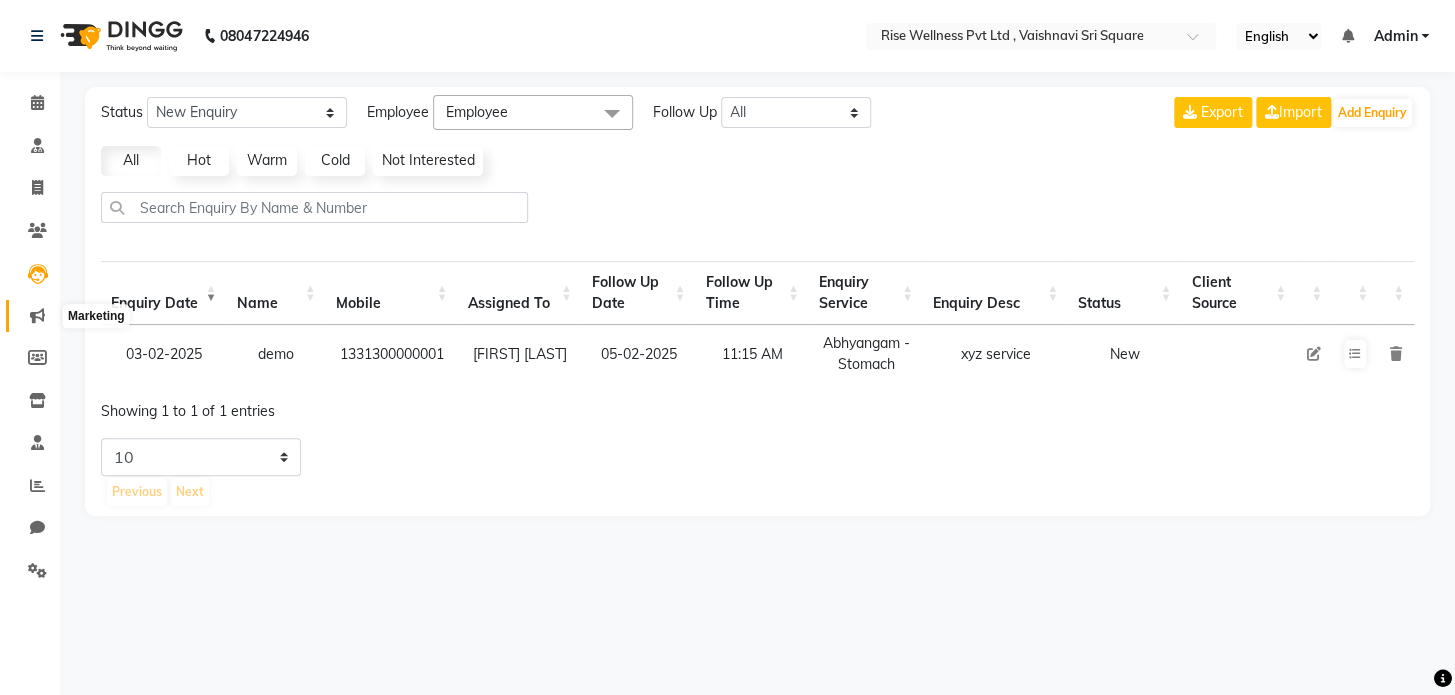 click 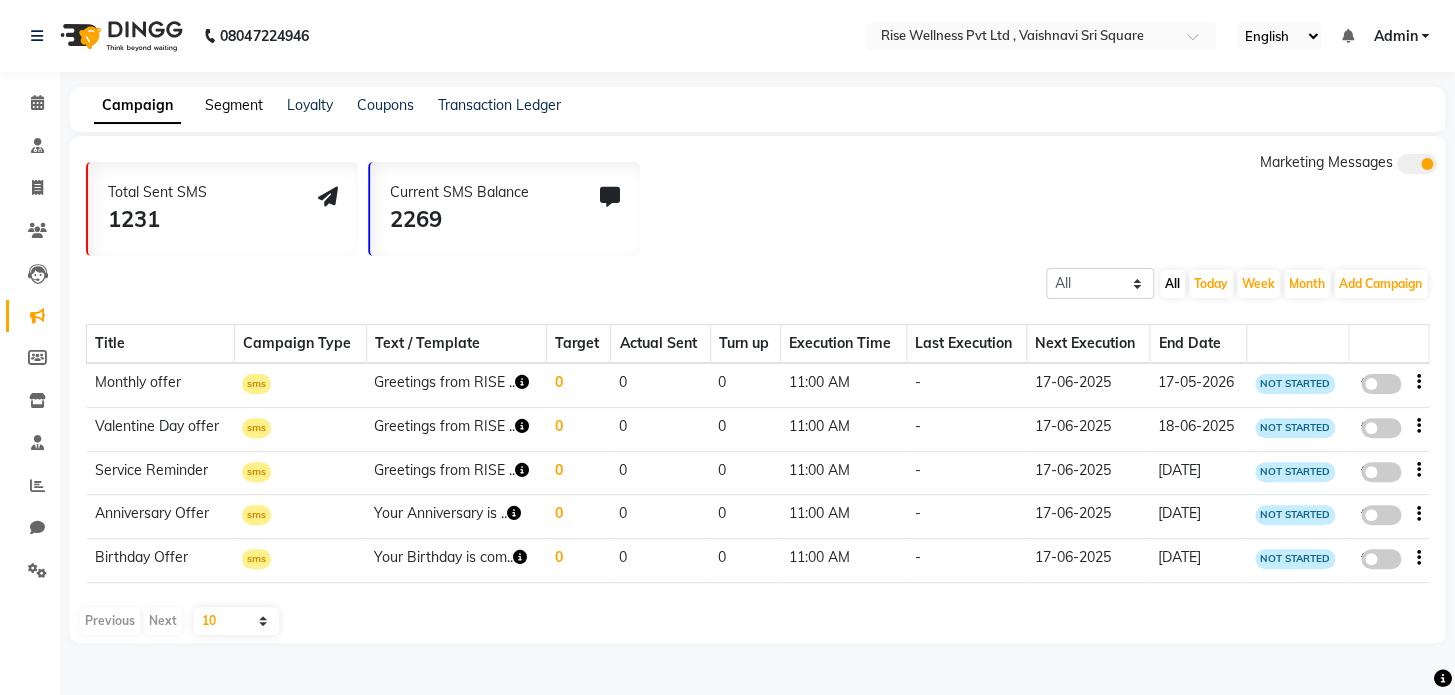 click on "Segment" 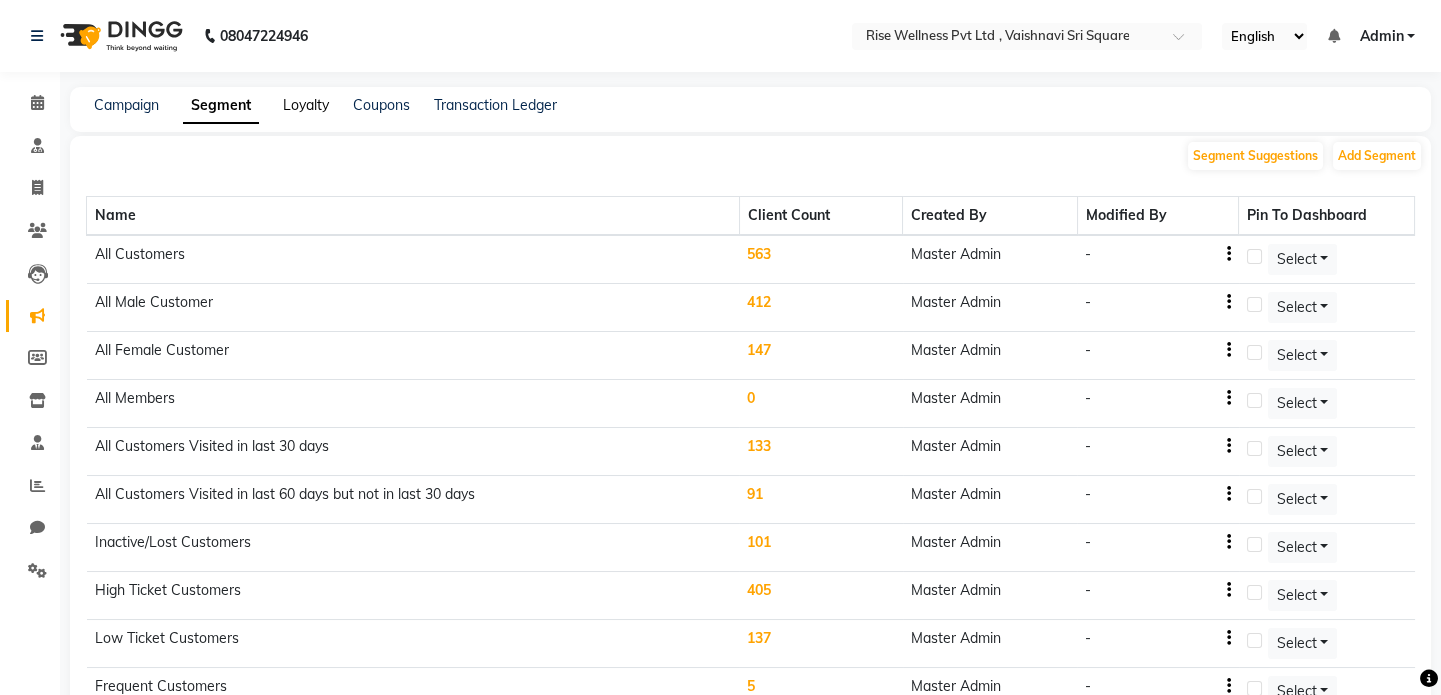 click on "Loyalty" 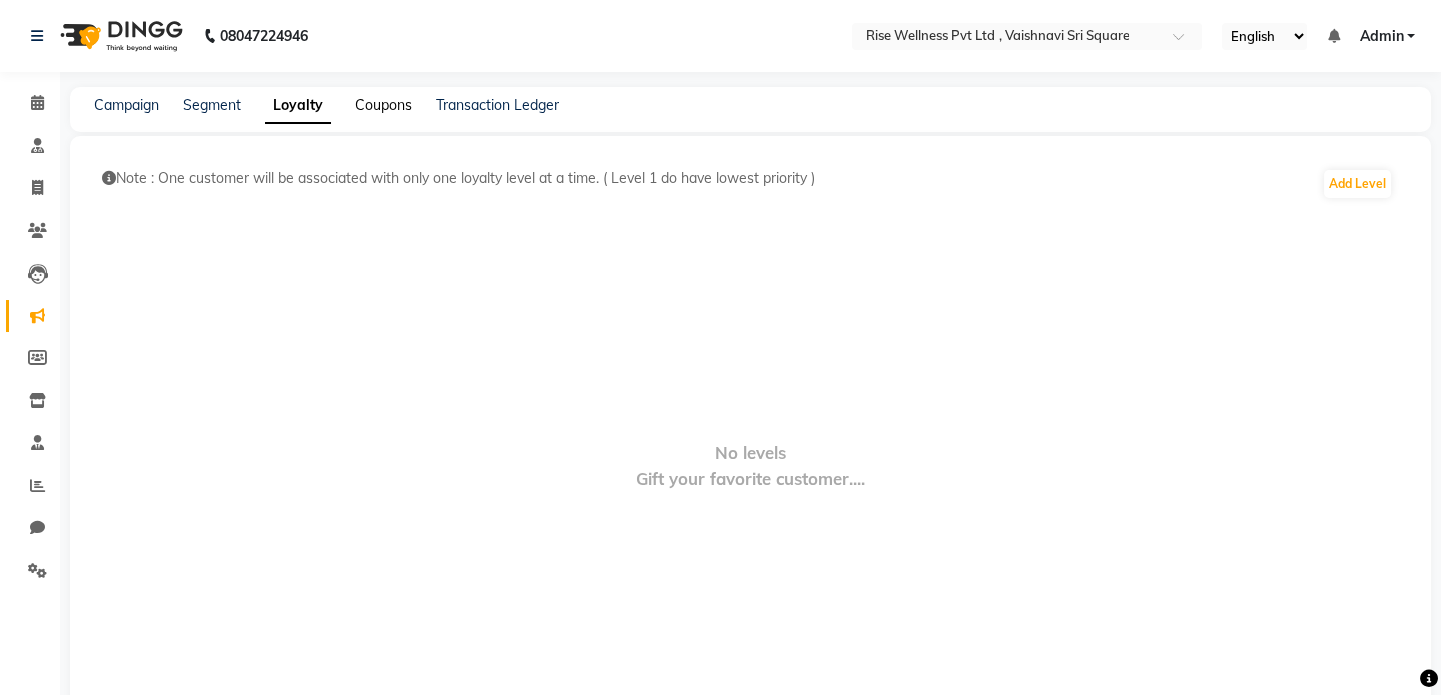 click on "Coupons" 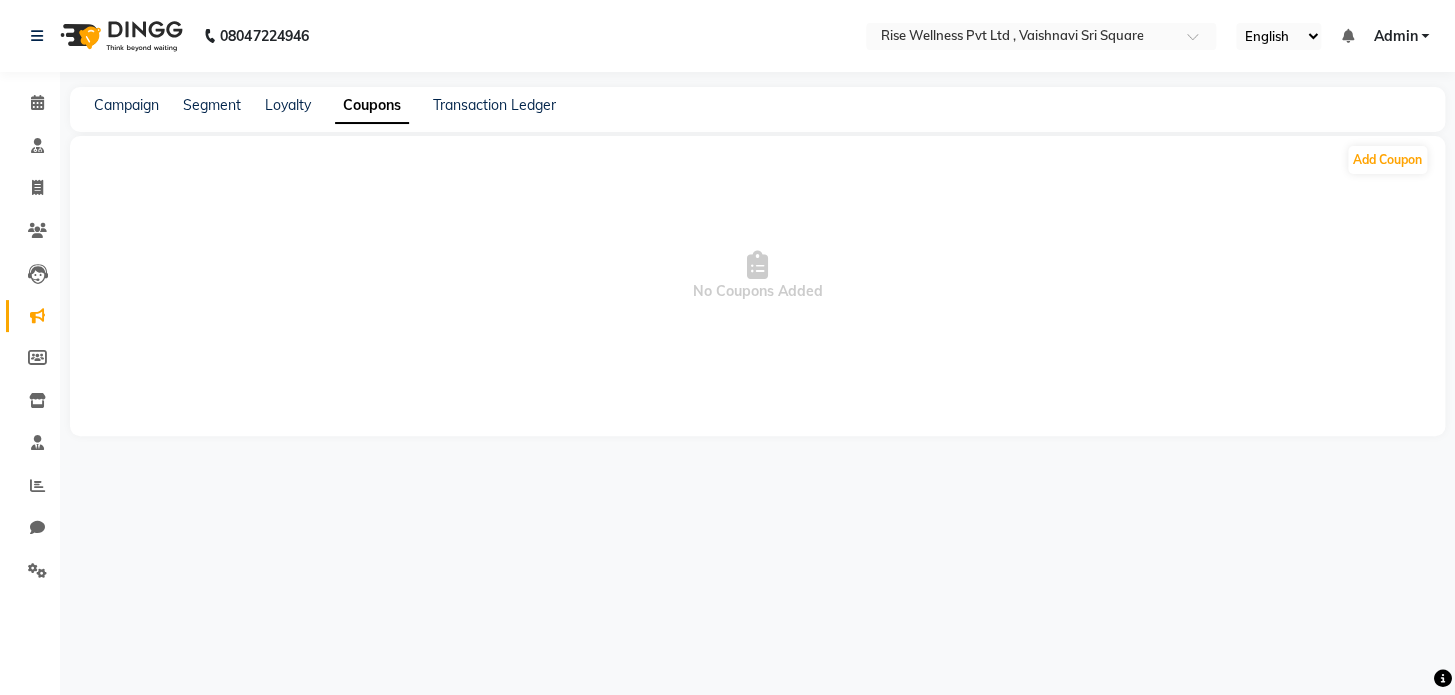 click on "Transaction Ledger" 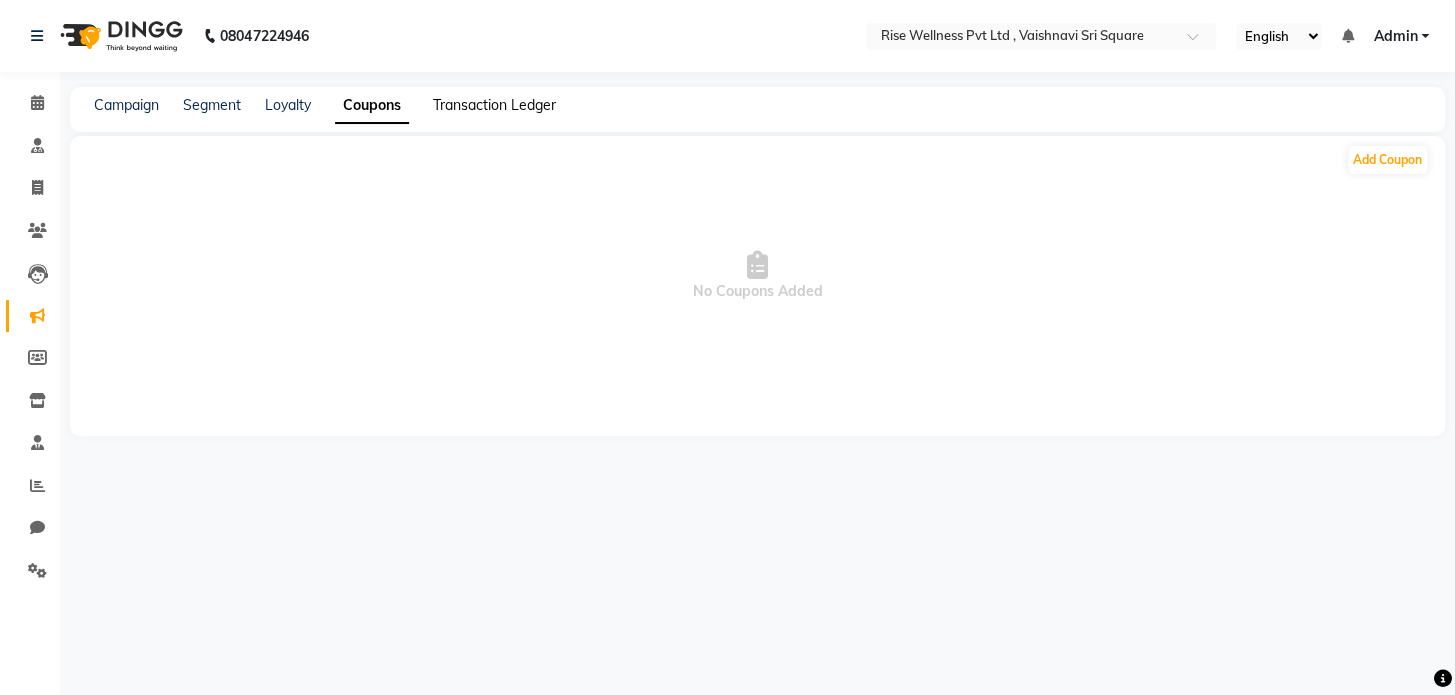 click on "Transaction Ledger" 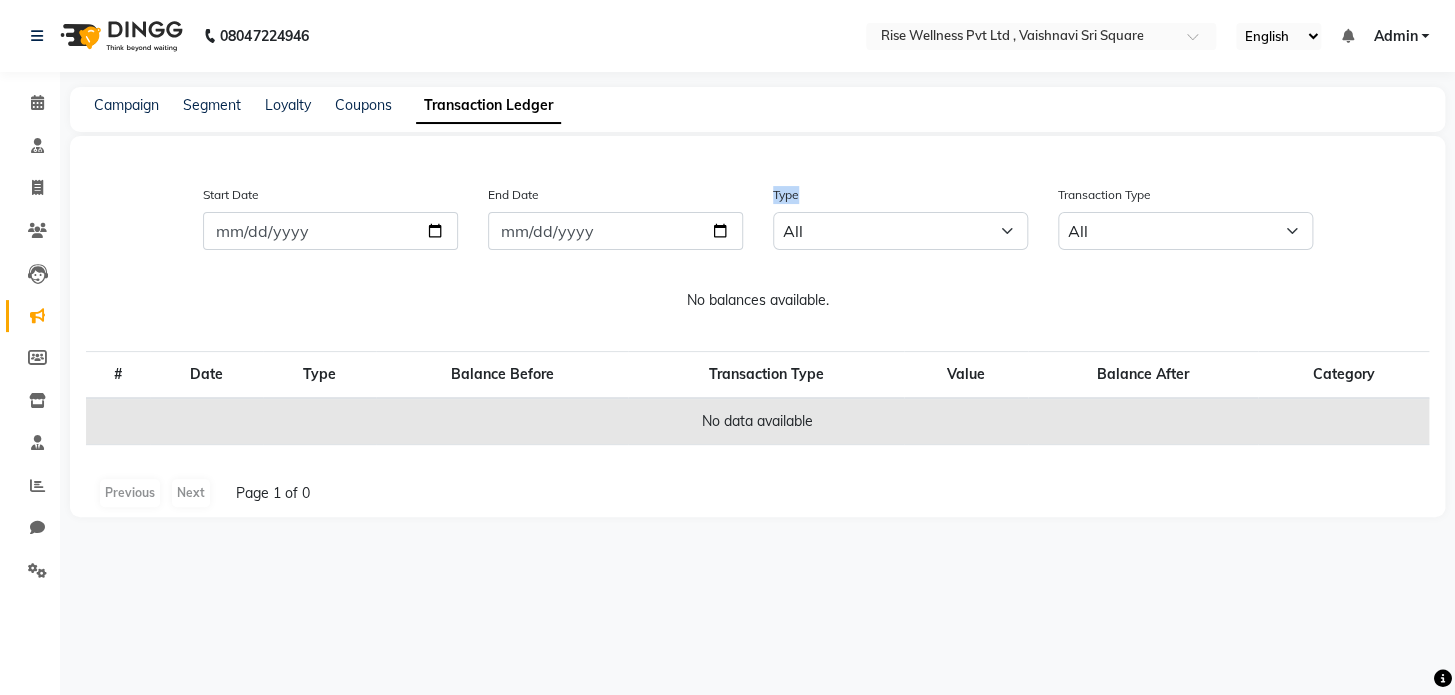 click on "Type All Email WhatsApp SMS" 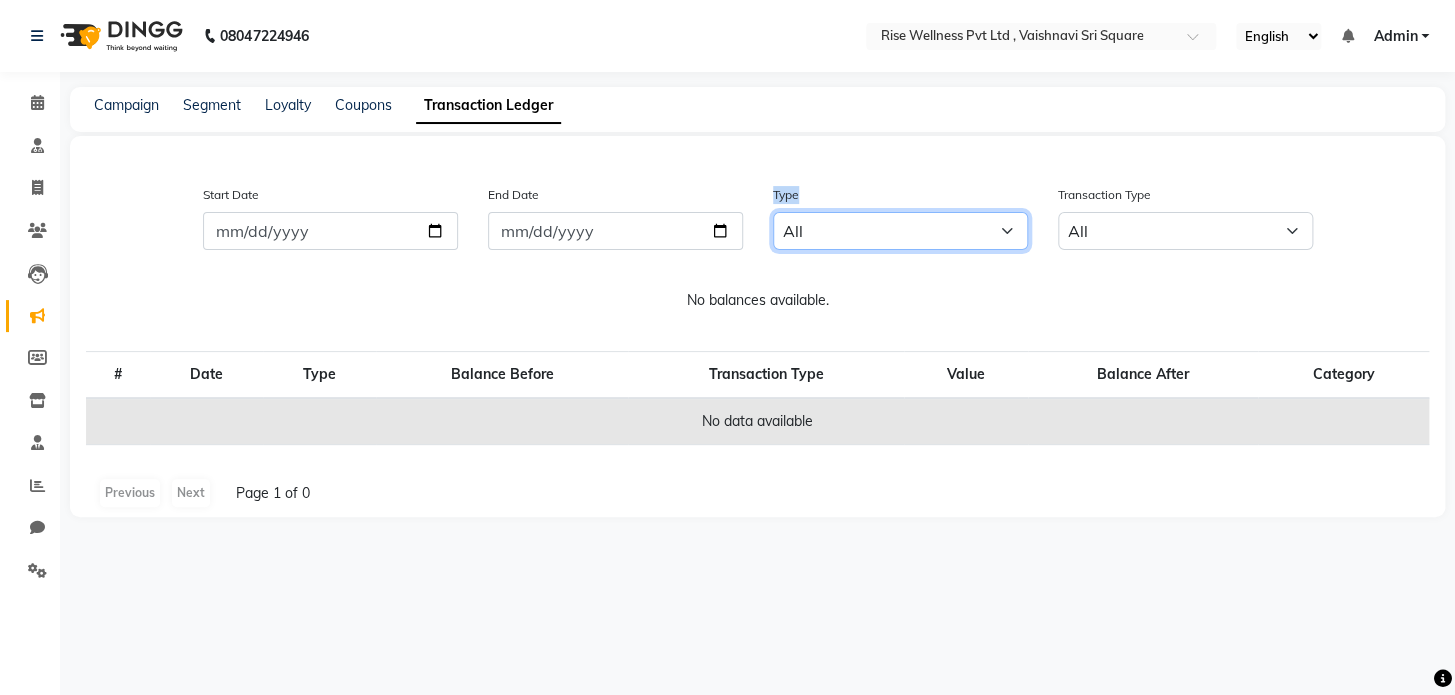 click on "All Email WhatsApp SMS" at bounding box center [900, 231] 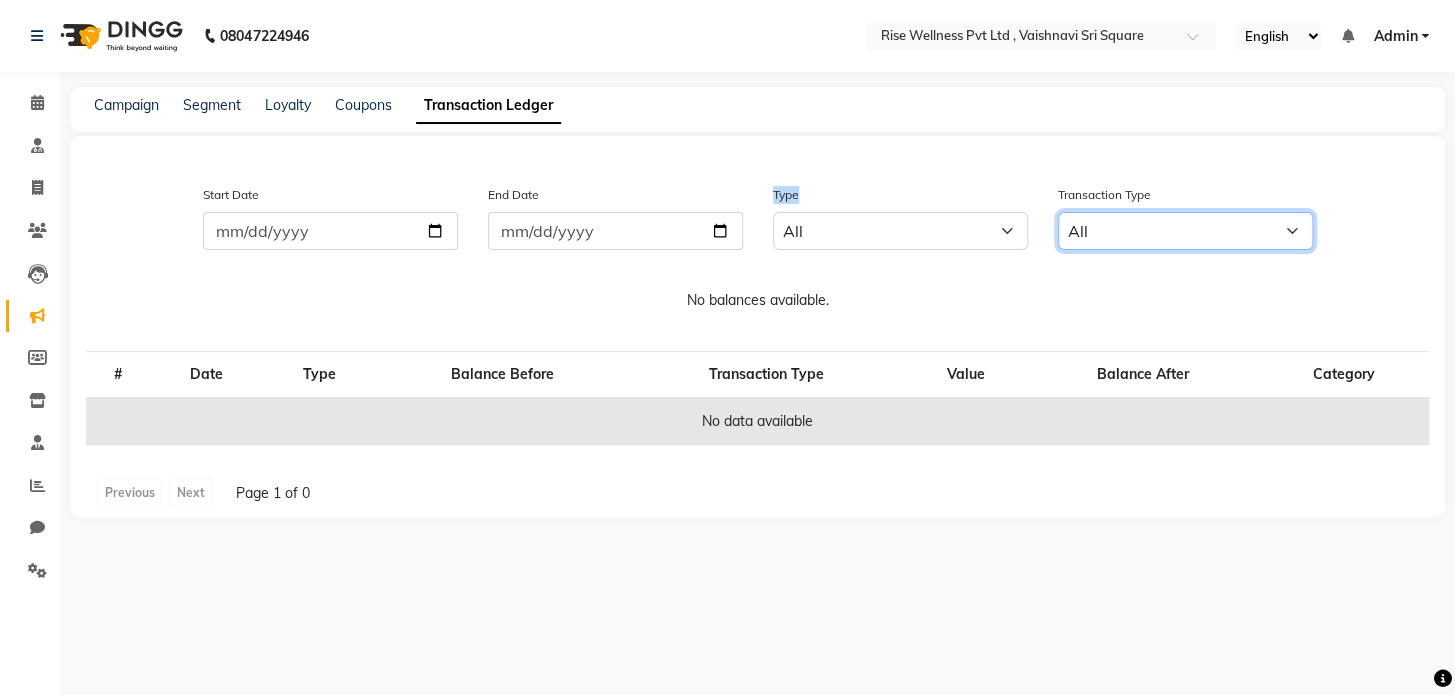 click on "All Debit Credit" at bounding box center [1185, 231] 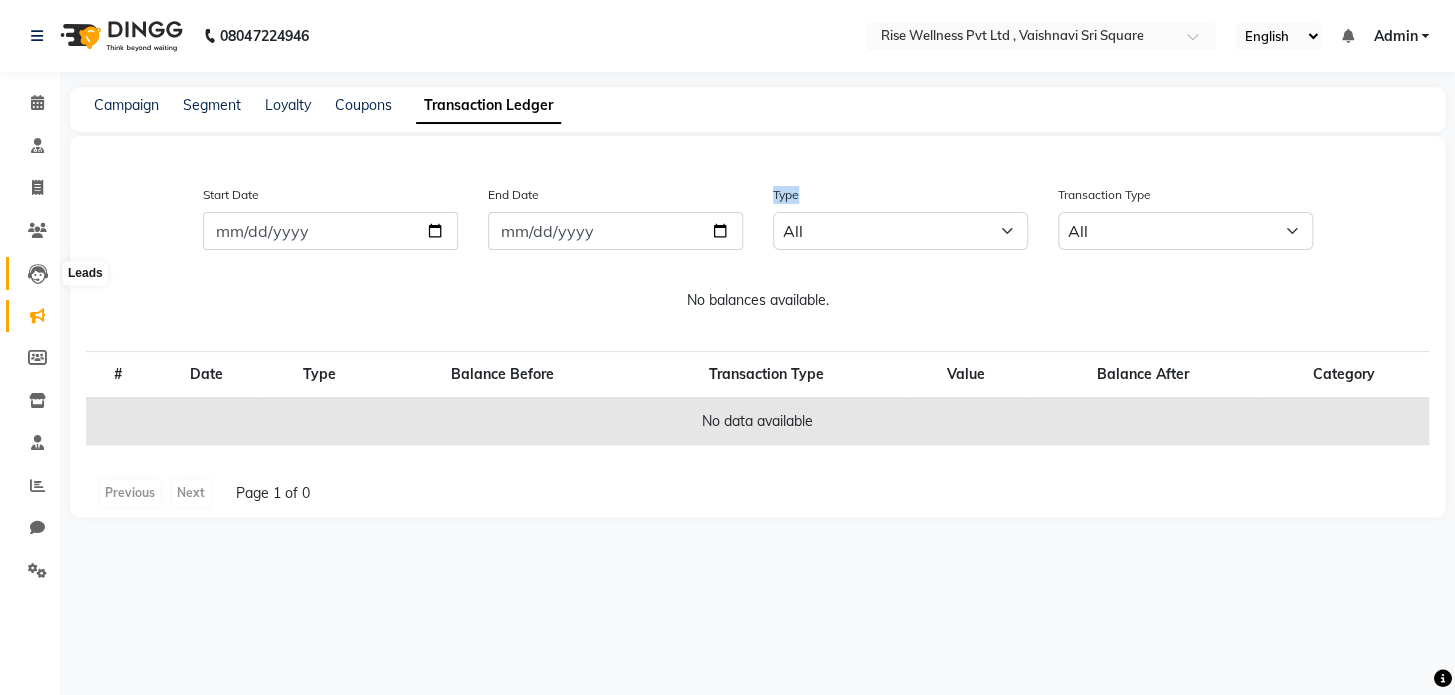 click 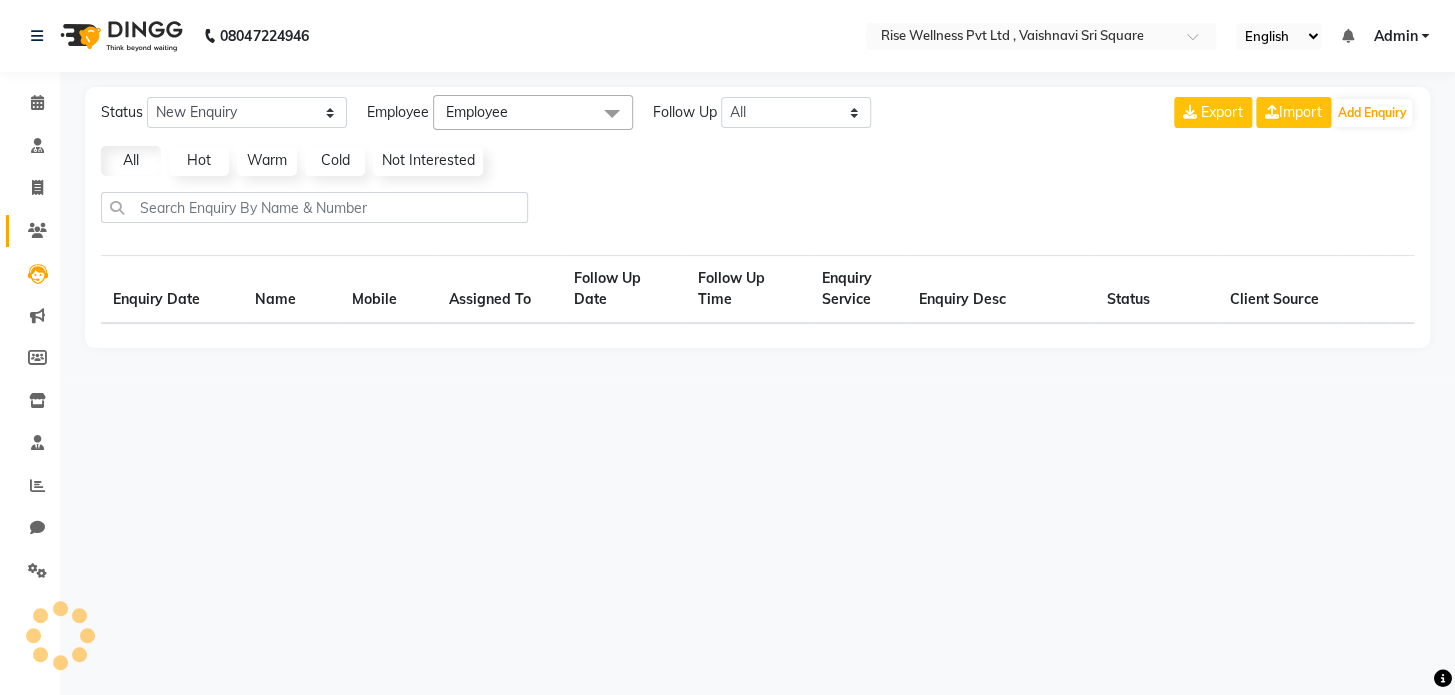 click on "Clients" 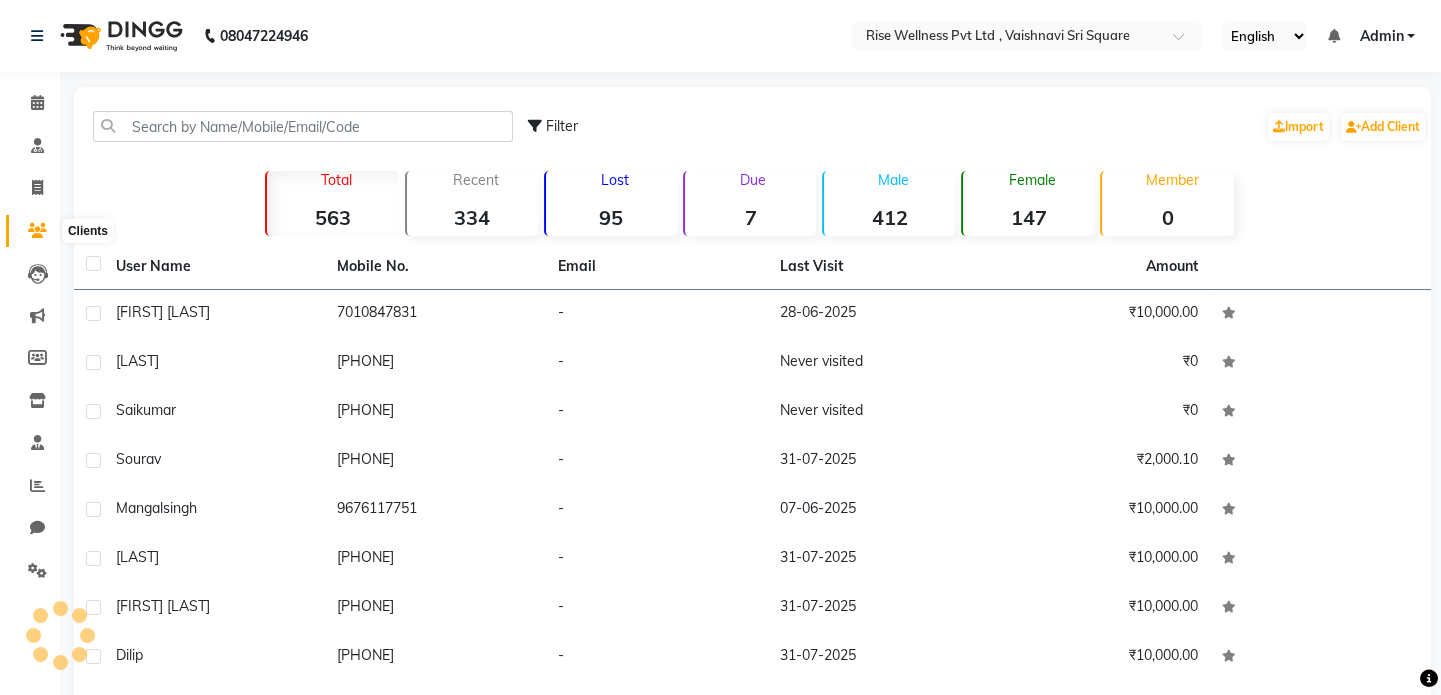 click 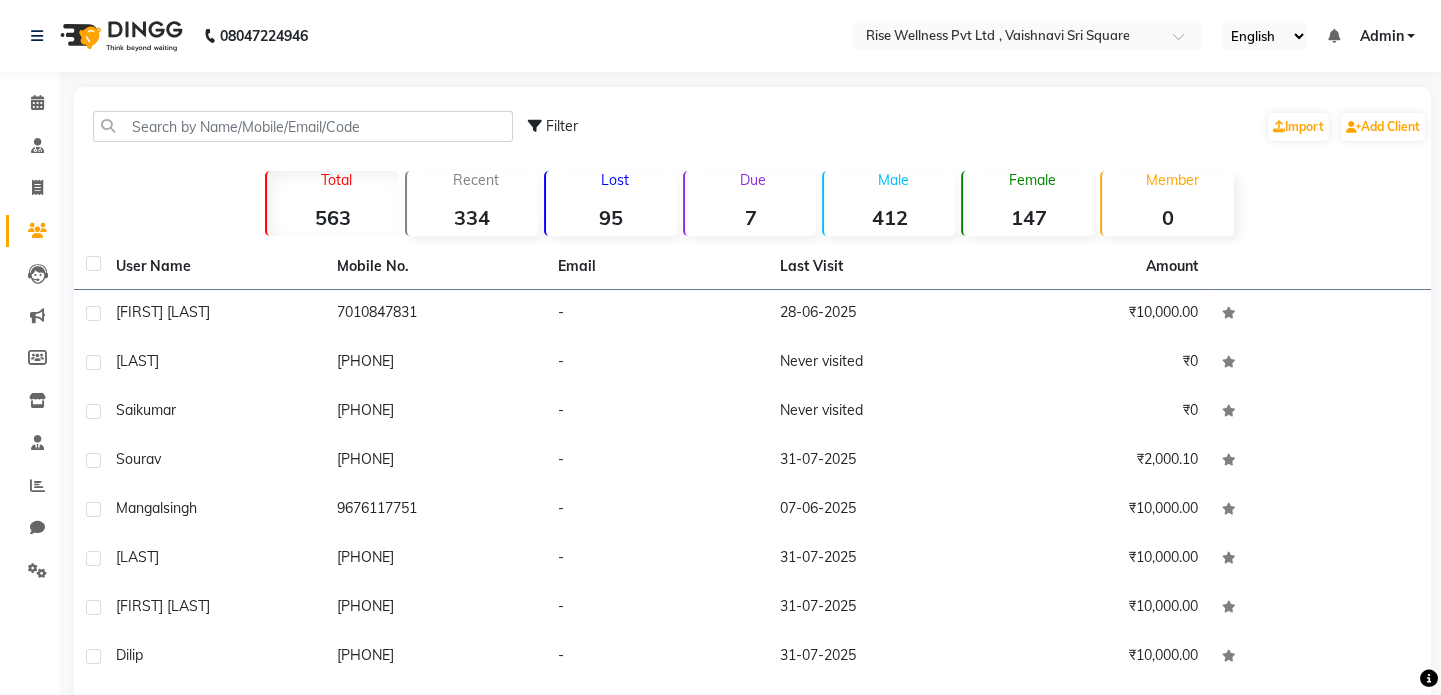 click on "Filter" 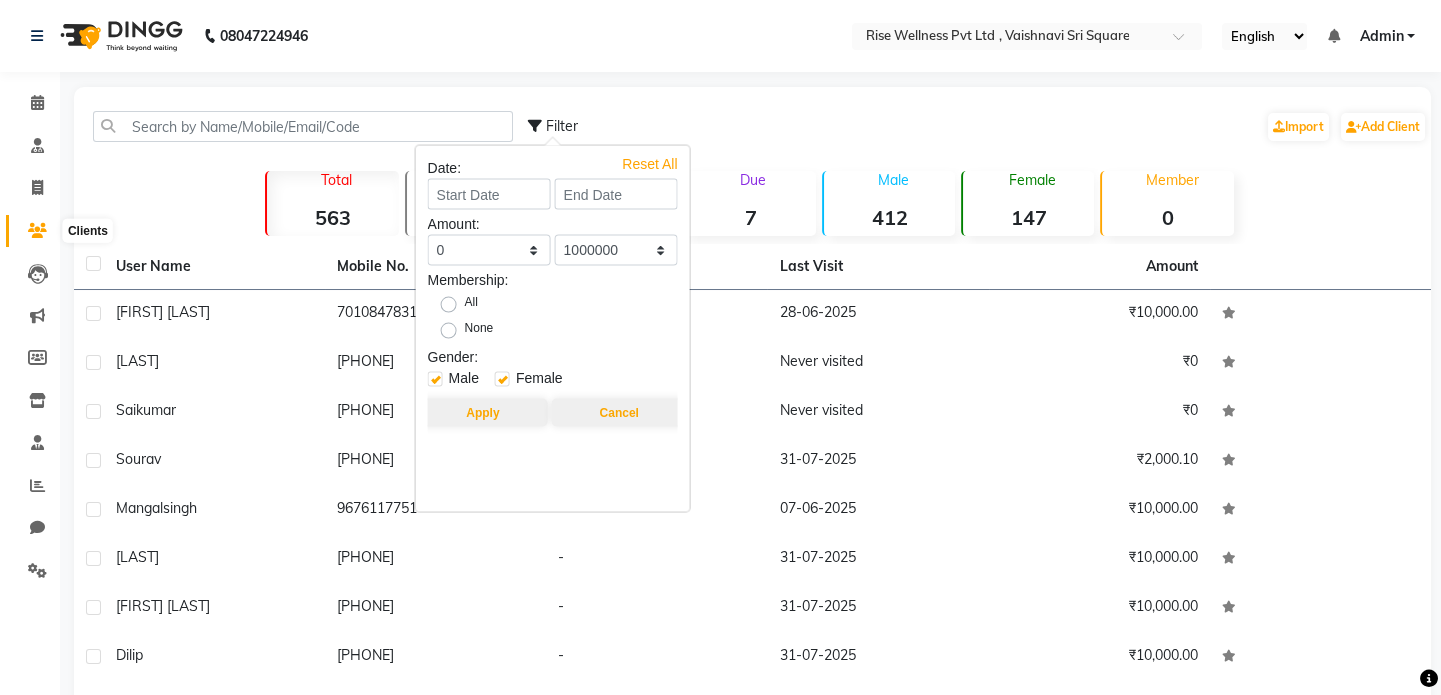 click 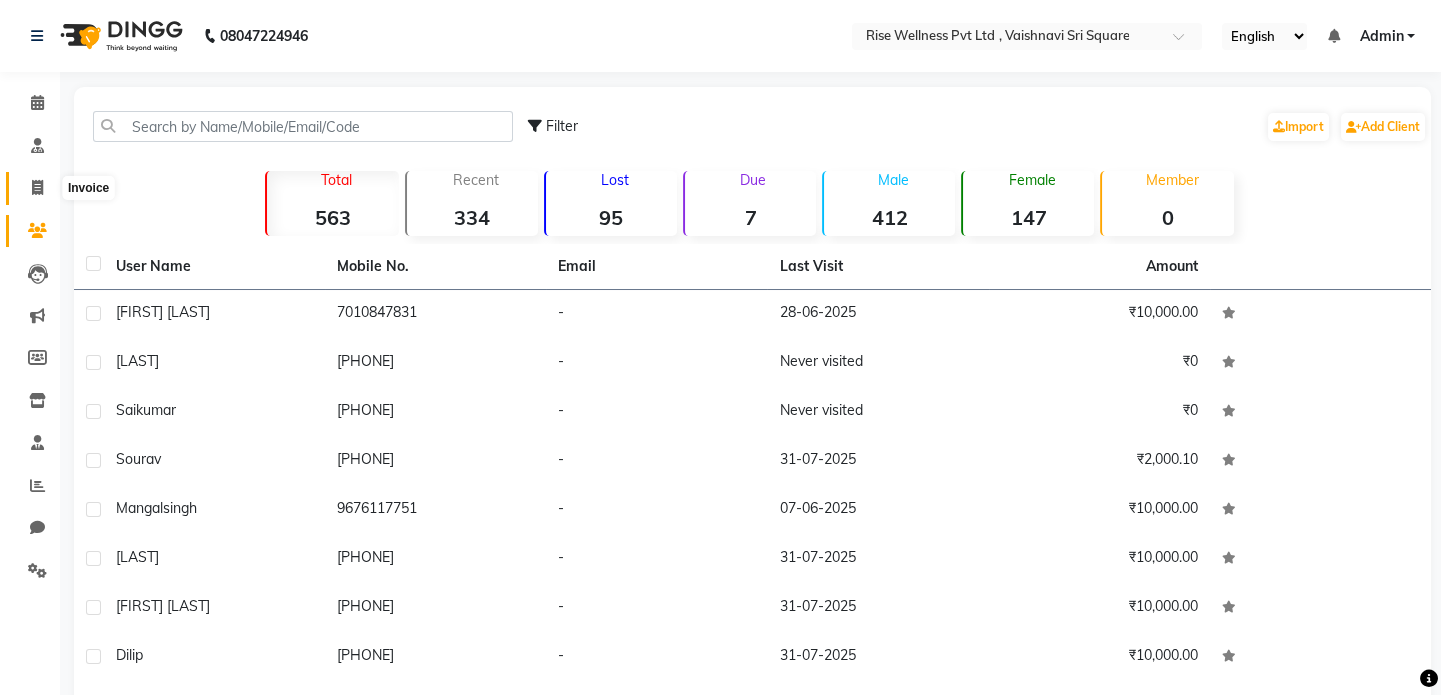 click 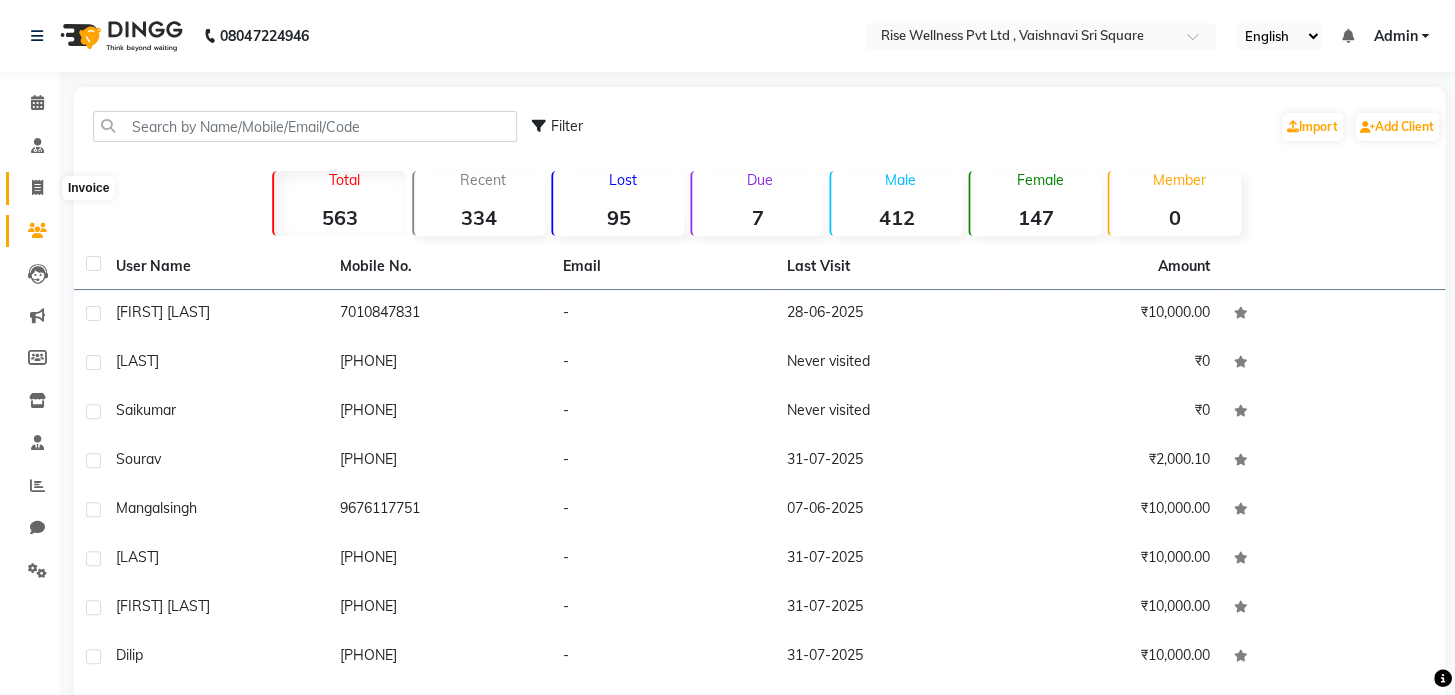select on "7497" 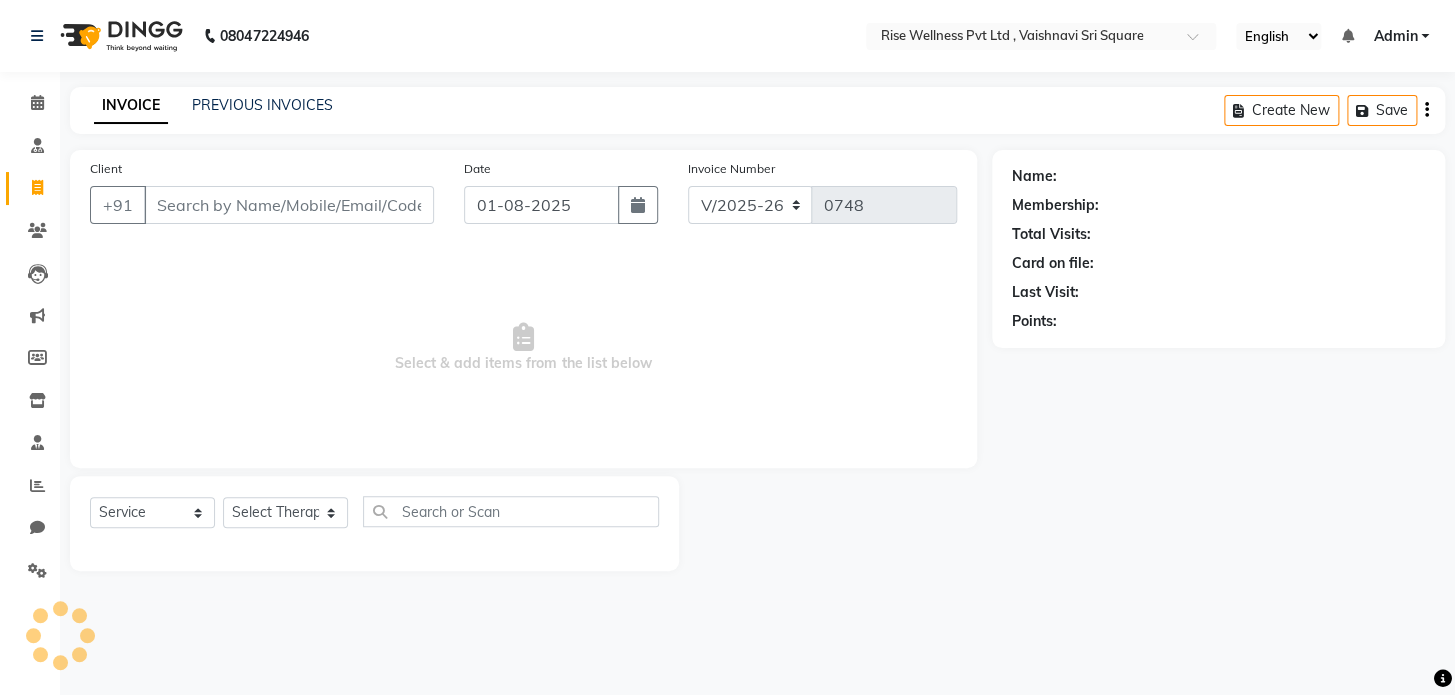select on "V" 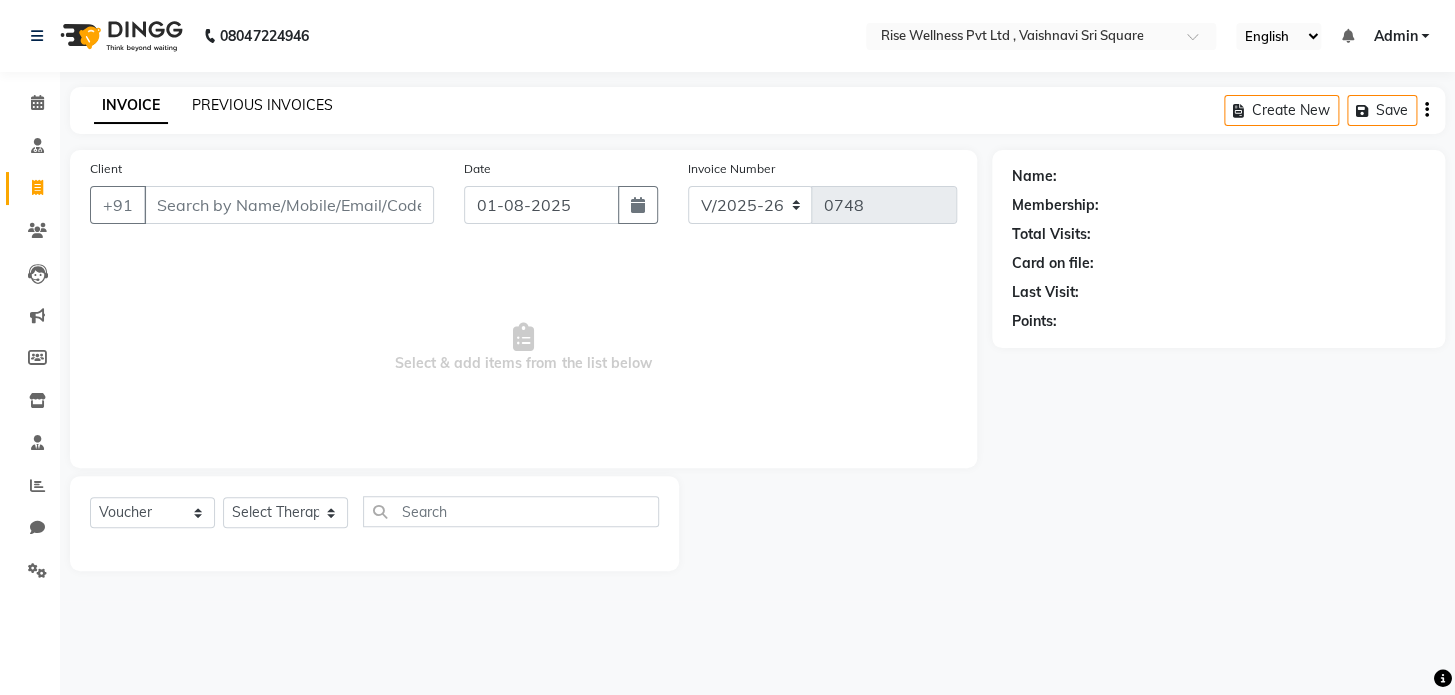 click on "PREVIOUS INVOICES" 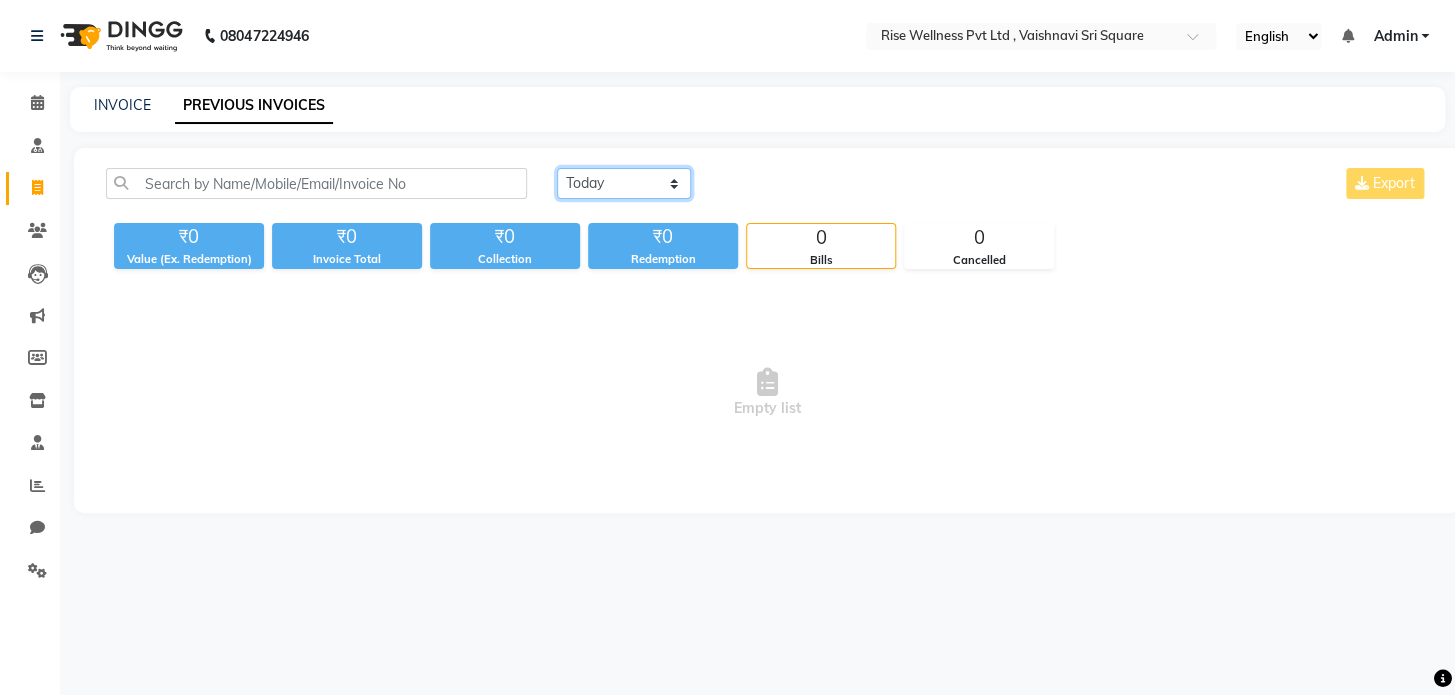 click on "Today Yesterday Custom Range" 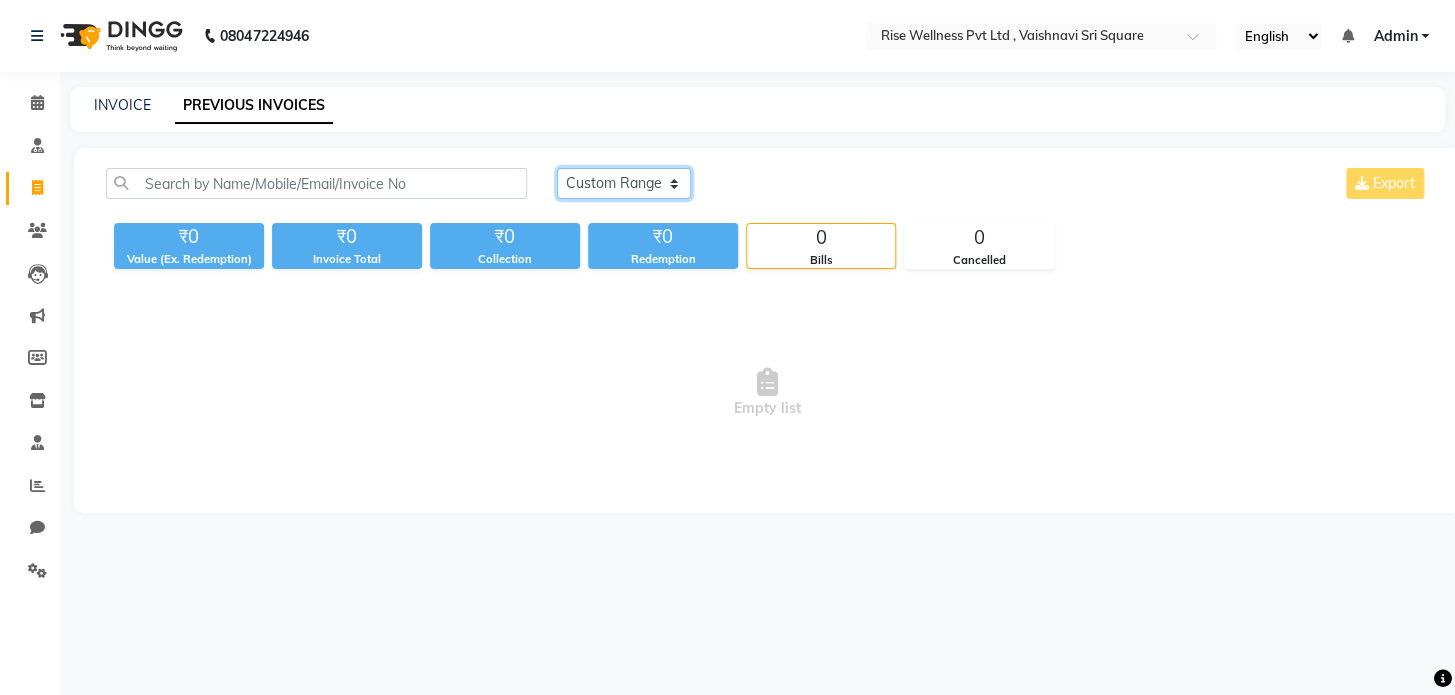 click on "Today Yesterday Custom Range" 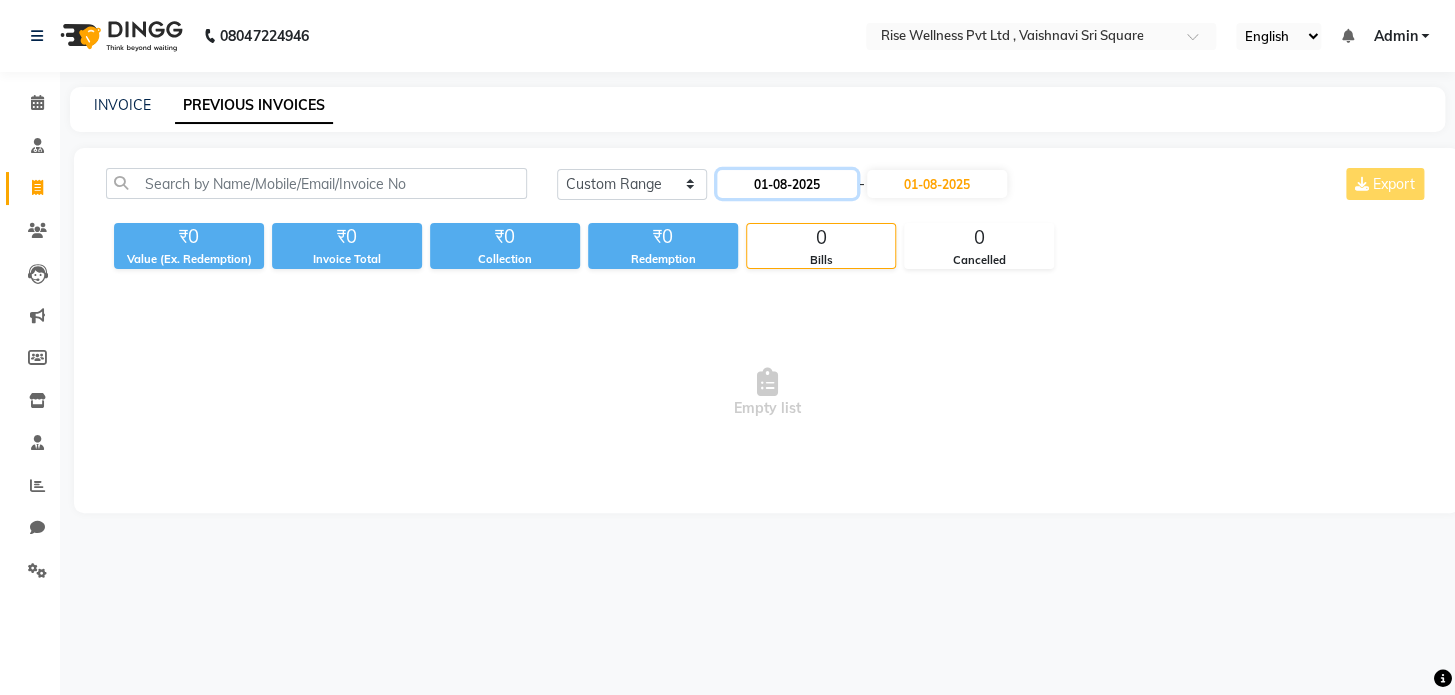 click on "01-08-2025" 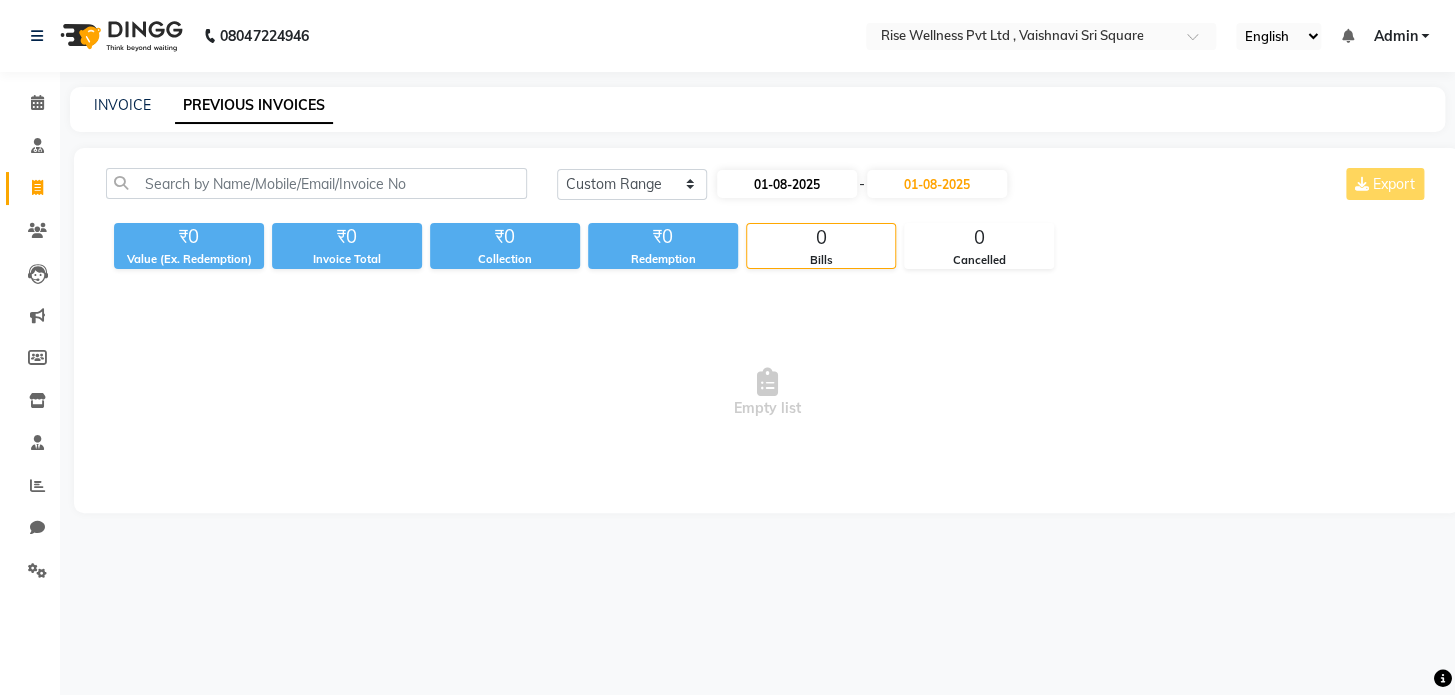 select on "8" 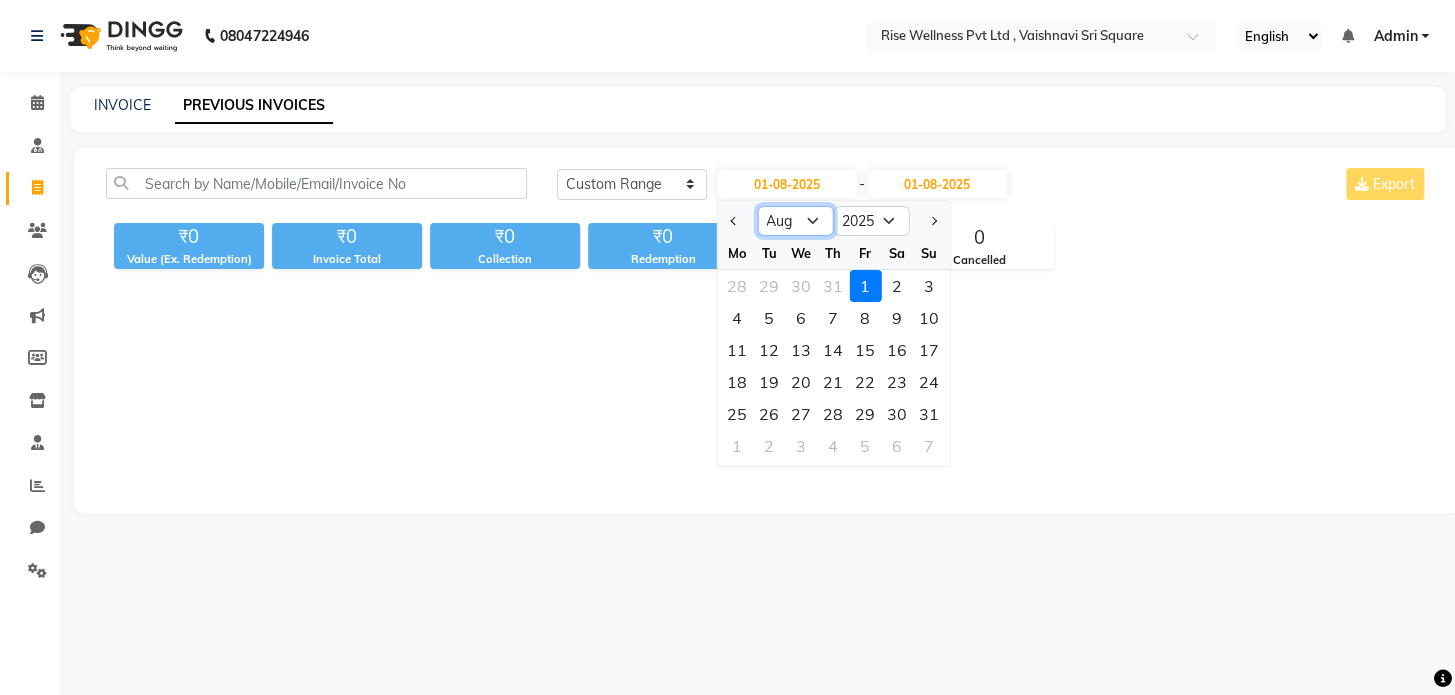 click on "Jan Feb Mar Apr May Jun Jul Aug Sep Oct Nov Dec" 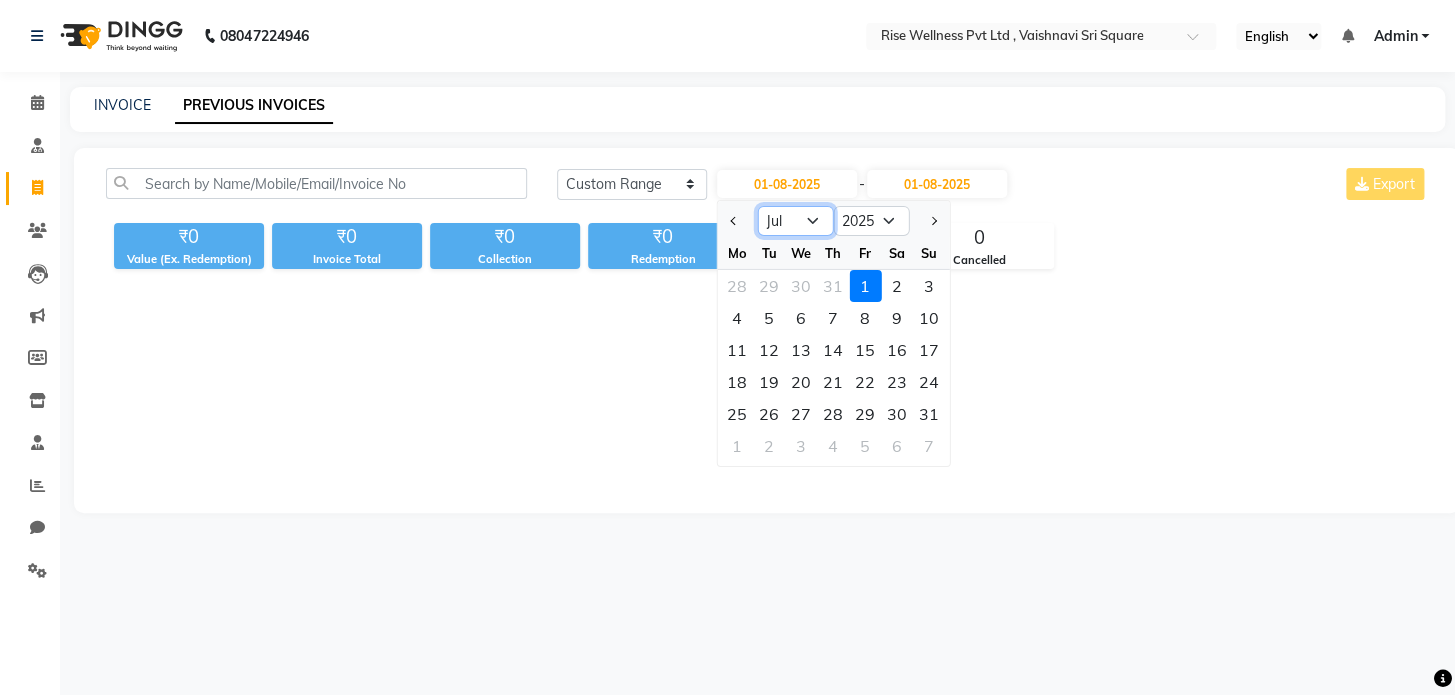 click on "Jan Feb Mar Apr May Jun Jul Aug Sep Oct Nov Dec" 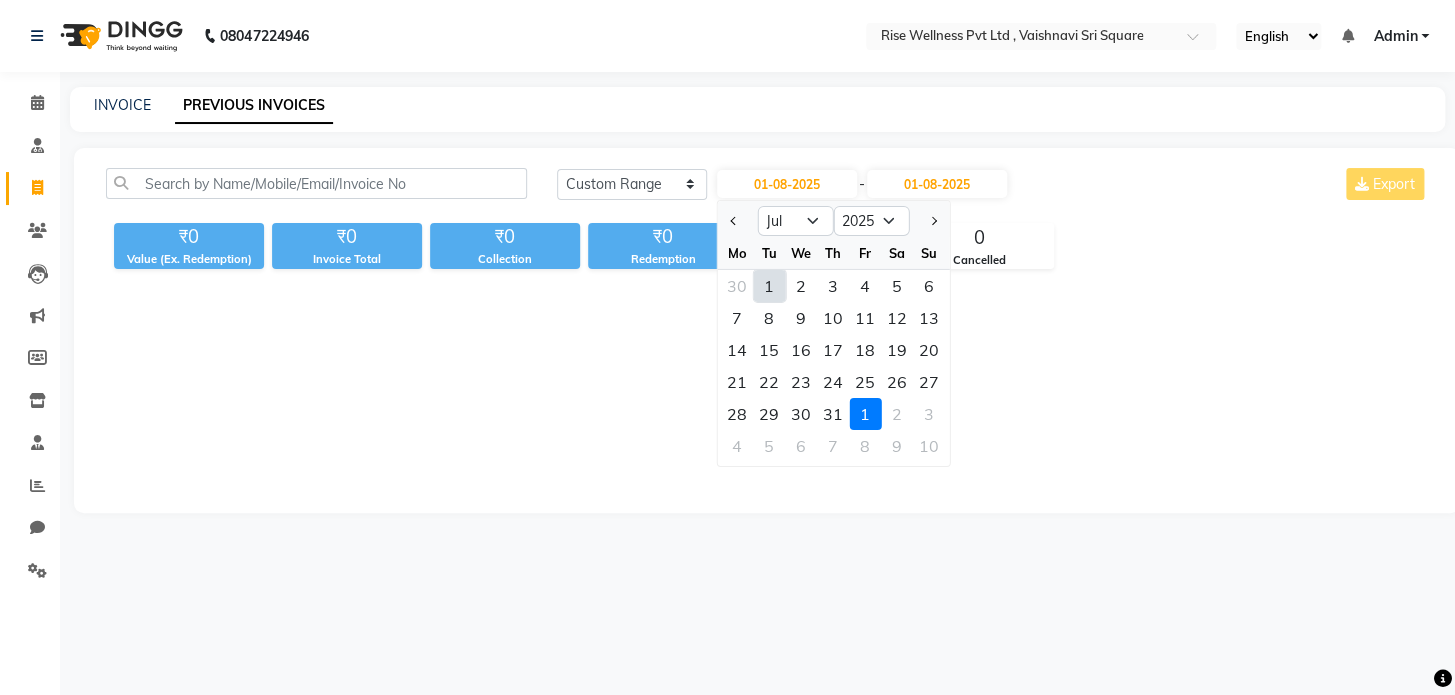click on "1" 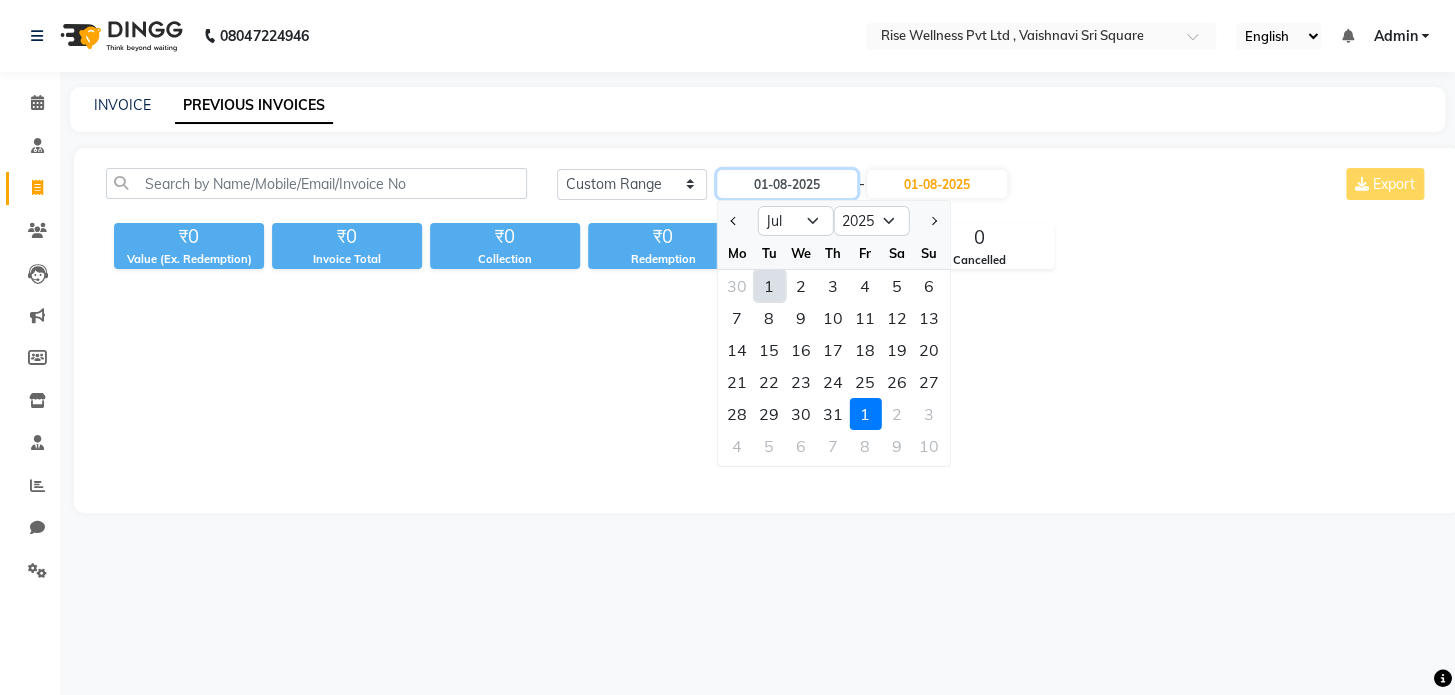 type on "01-07-2025" 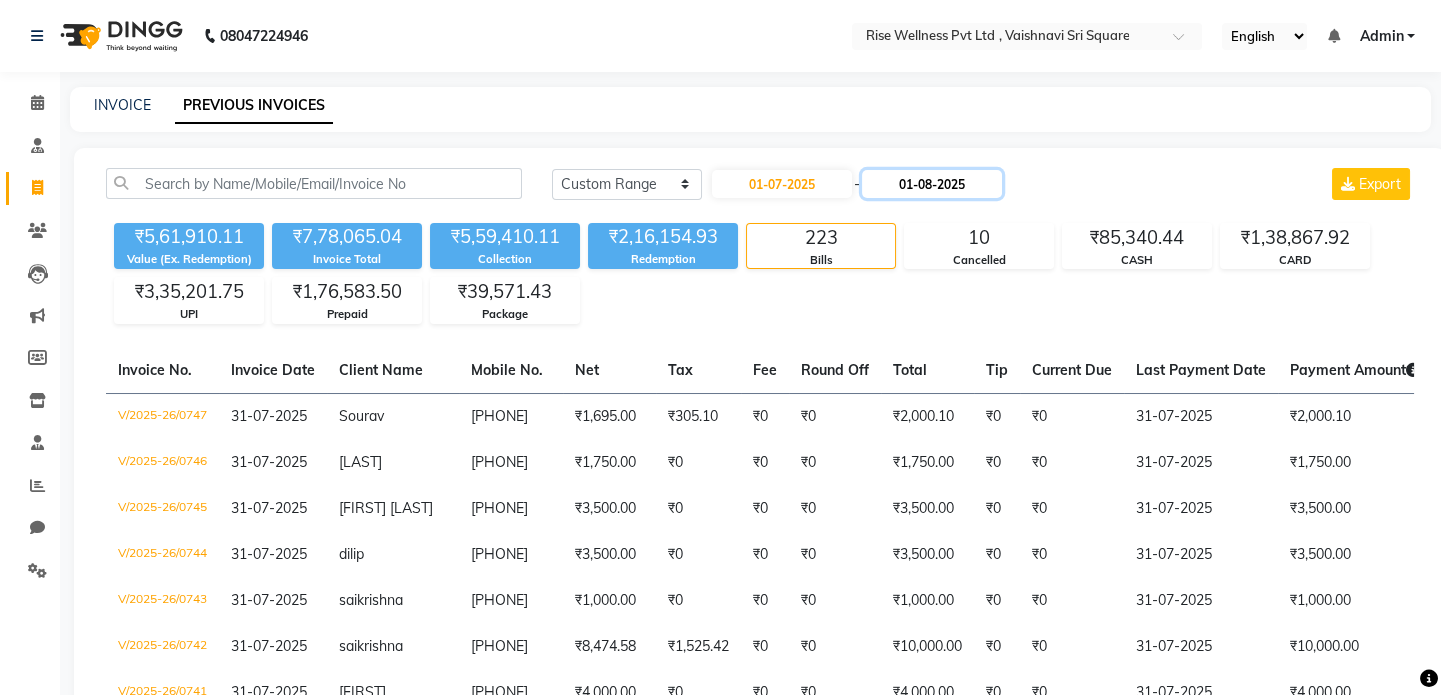 click on "01-08-2025" 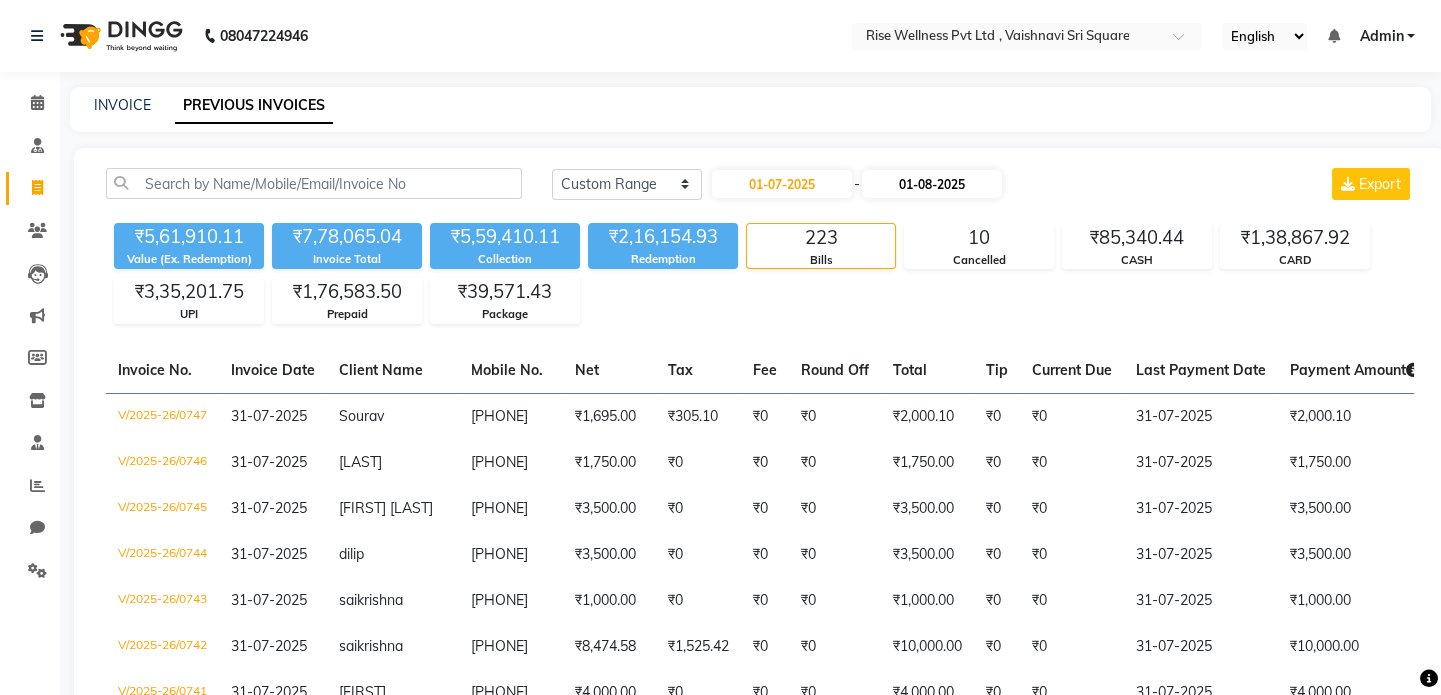select on "8" 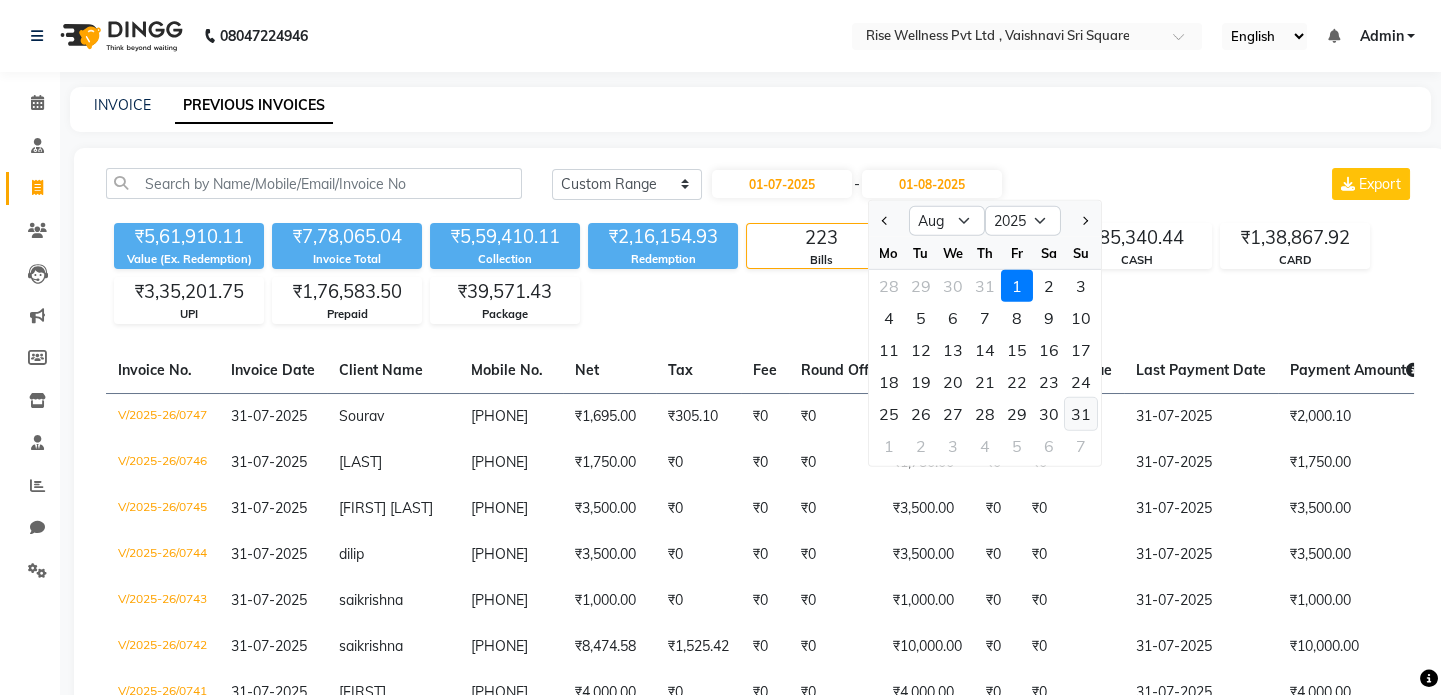 click on "31" 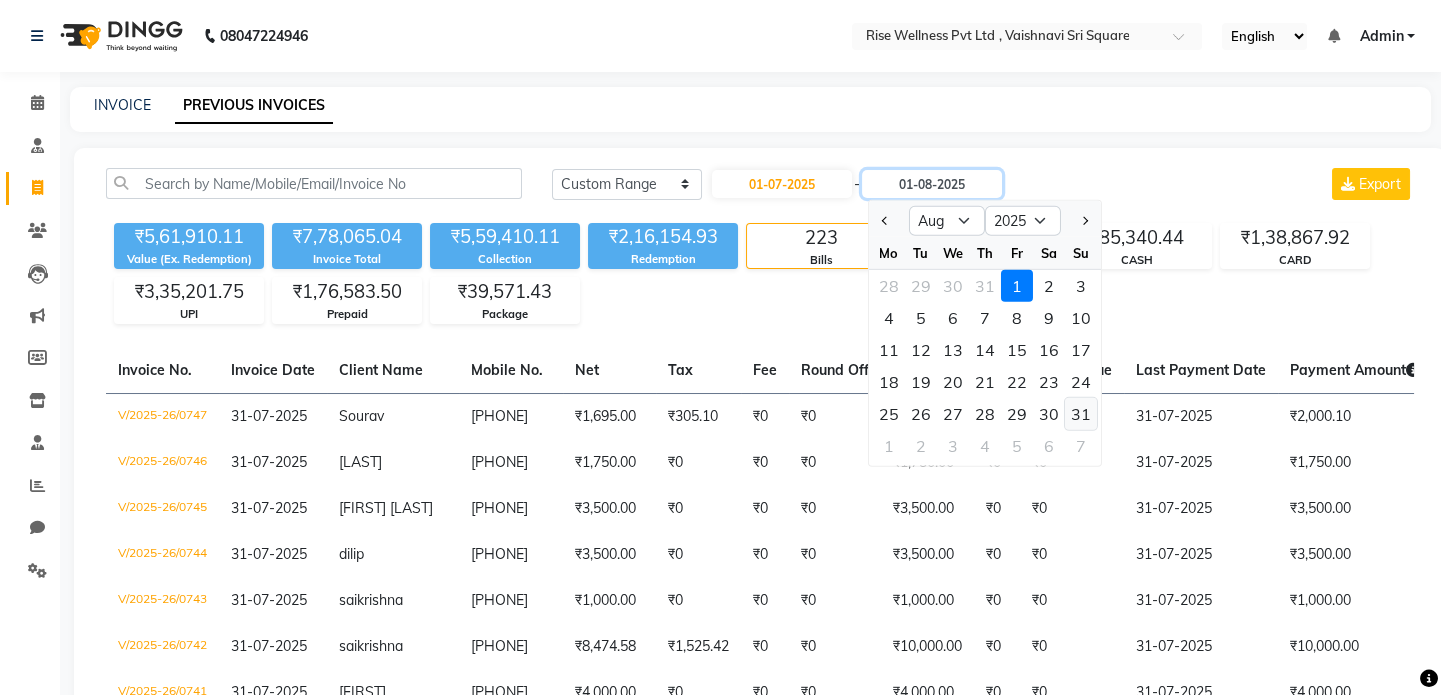 type on "31-08-2025" 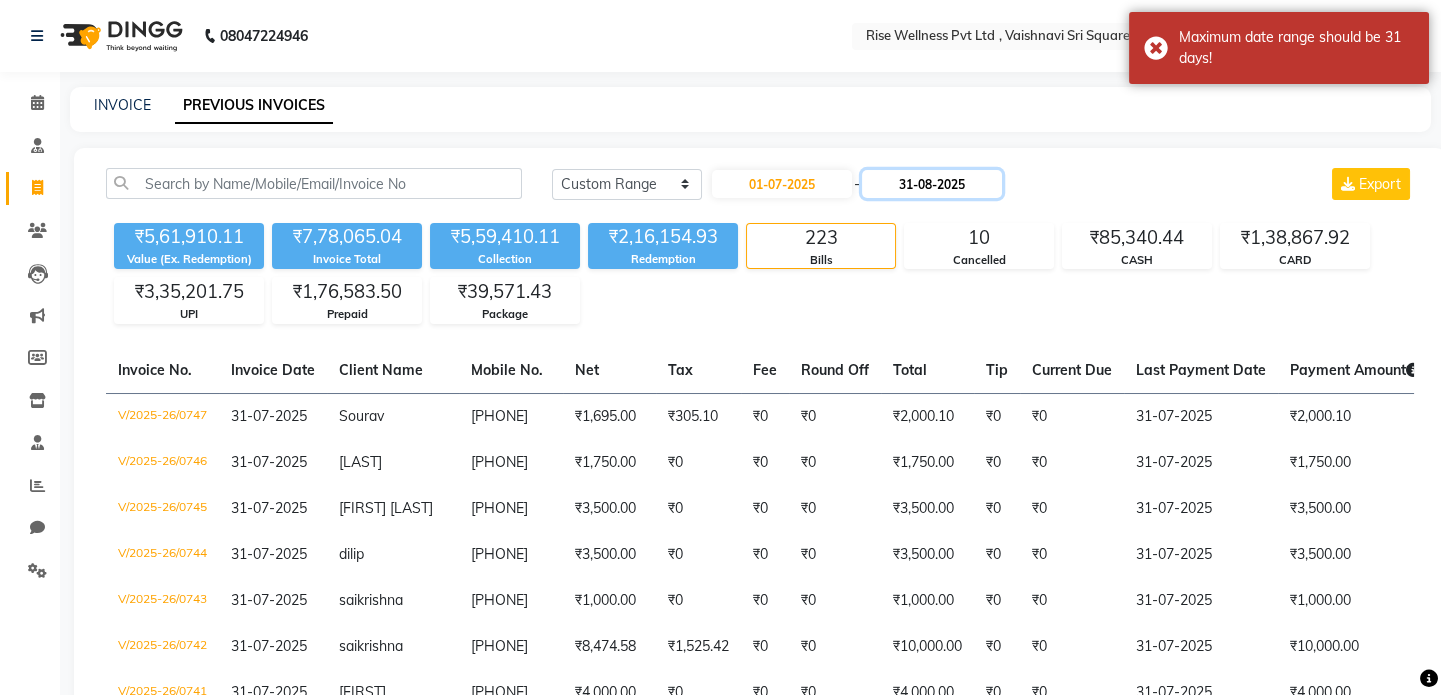 click on "31-08-2025" 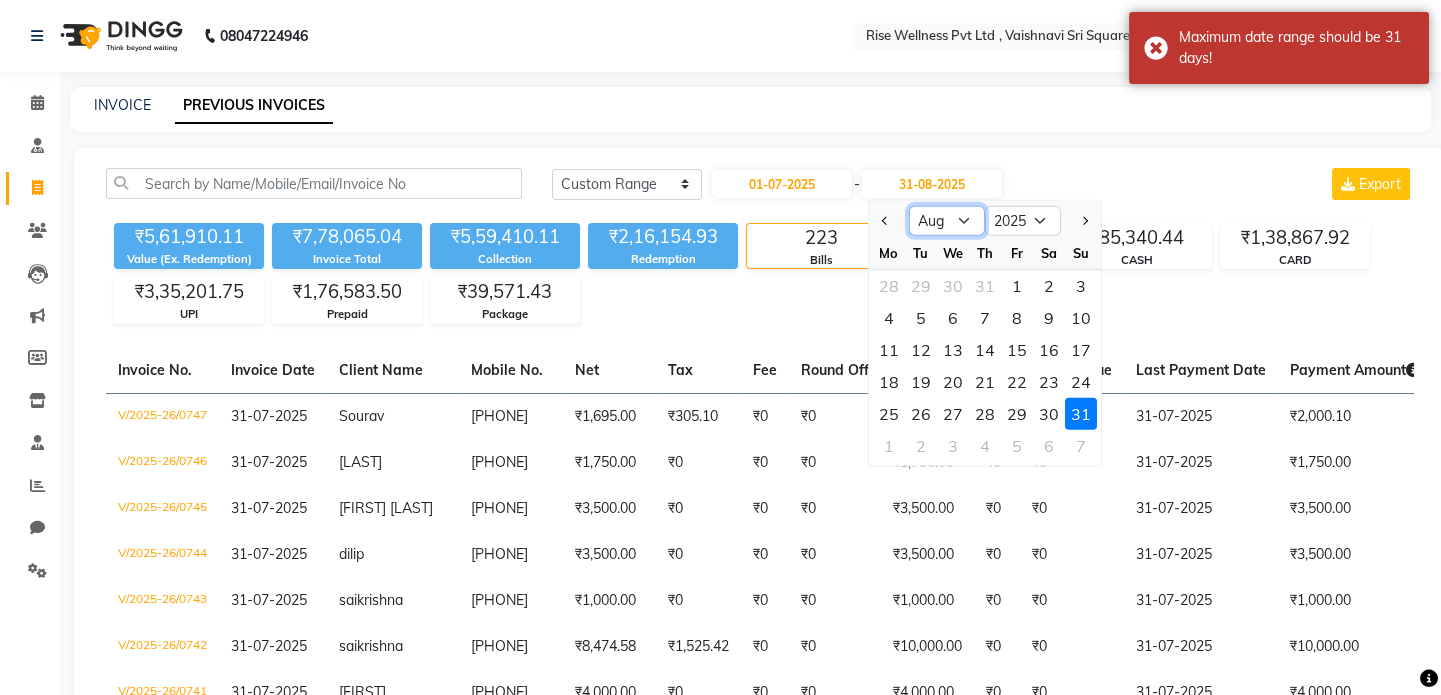 click on "Jul Aug Sep Oct Nov Dec" 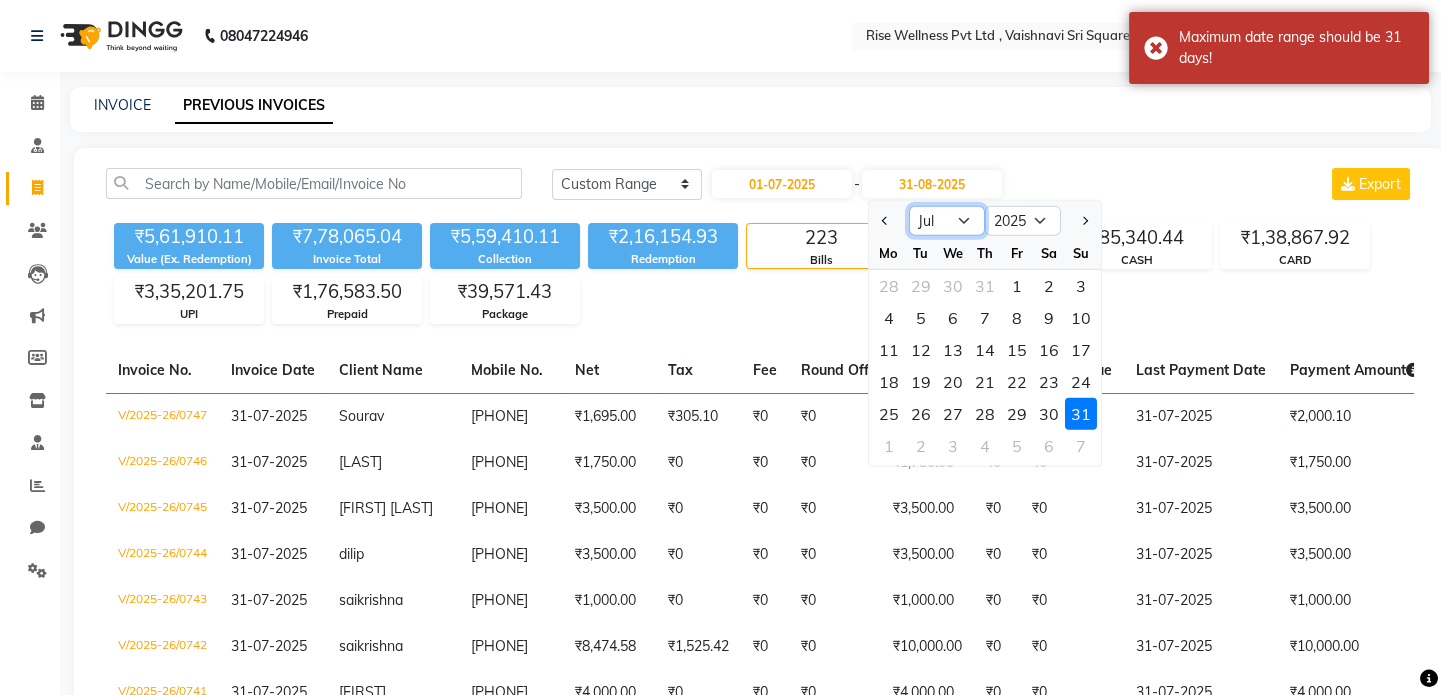 click on "Jul Aug Sep Oct Nov Dec" 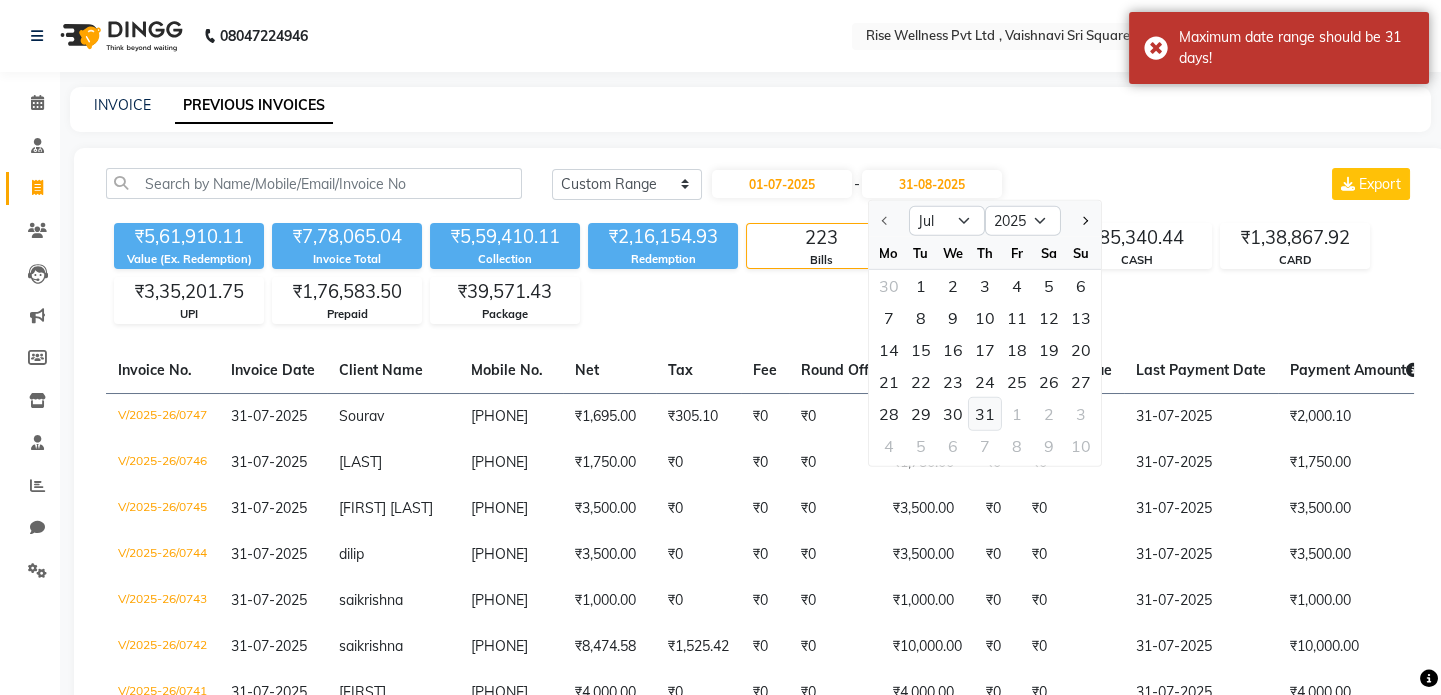 click on "31" 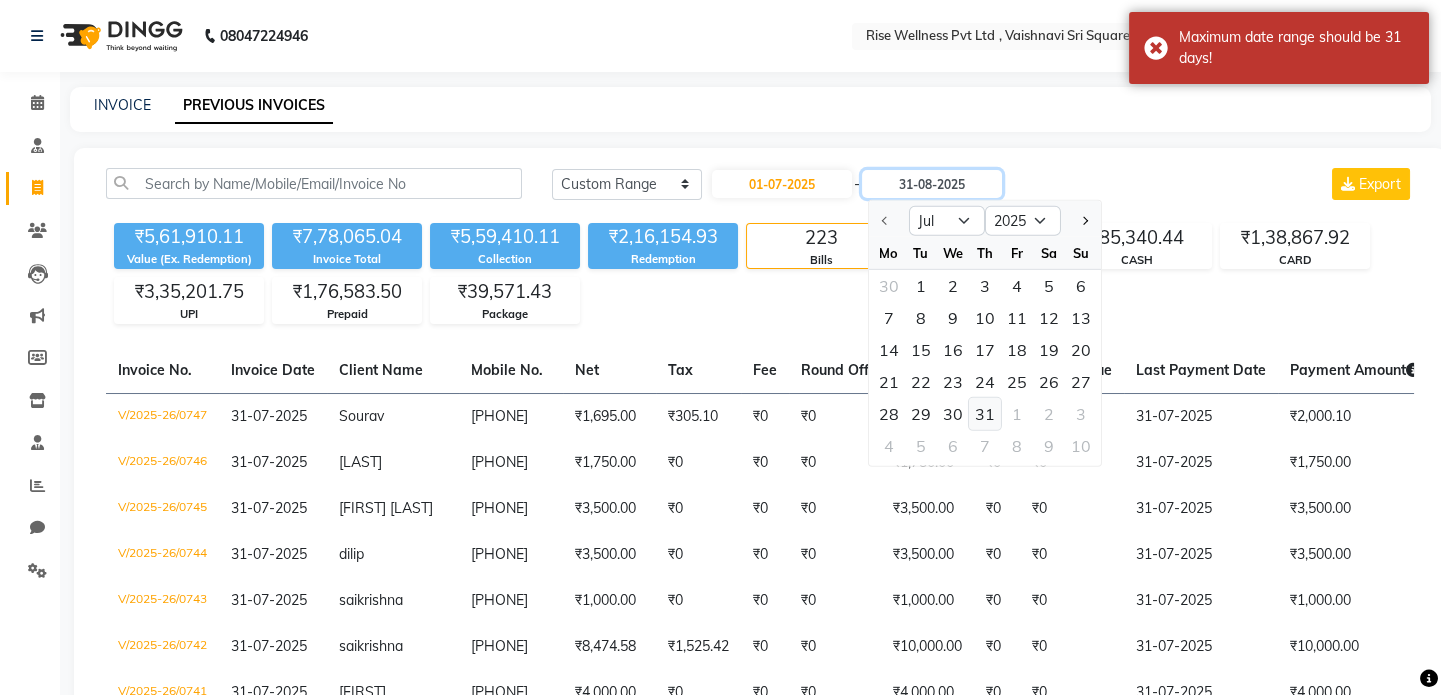 type on "31-07-2025" 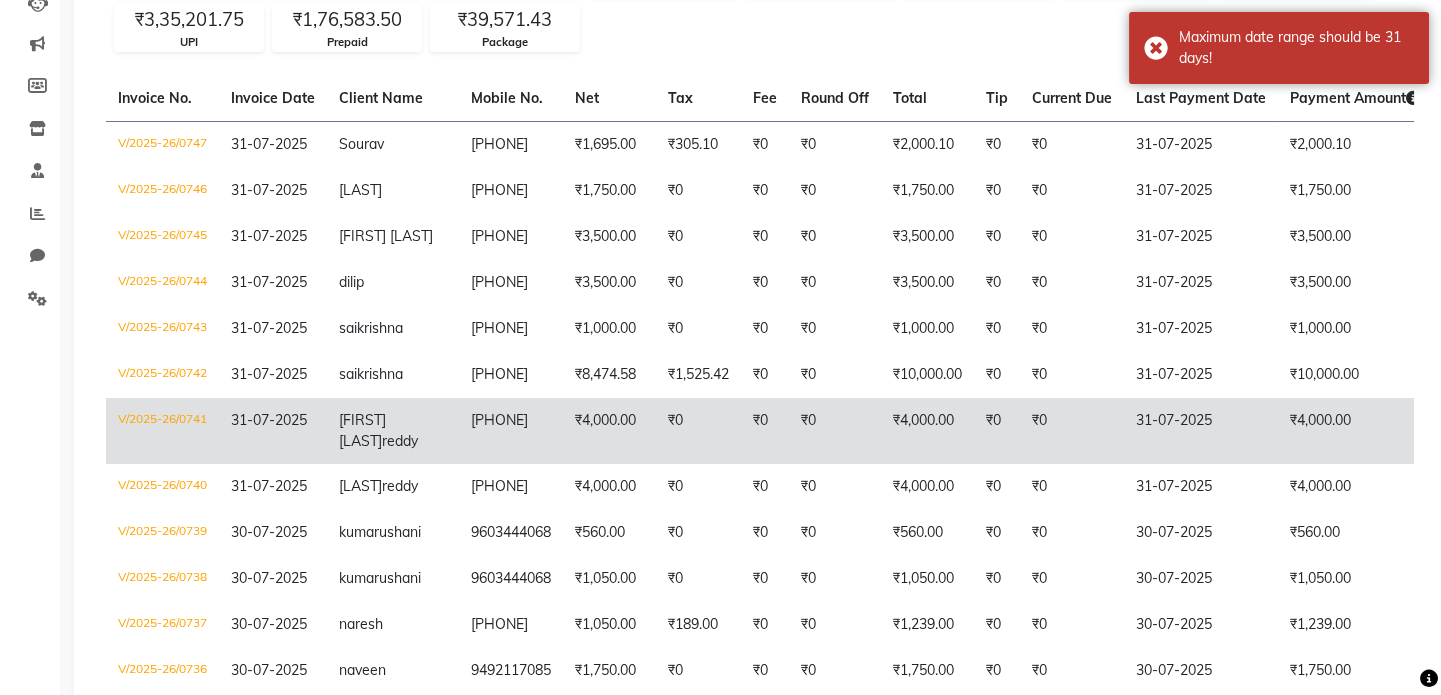 scroll, scrollTop: 0, scrollLeft: 0, axis: both 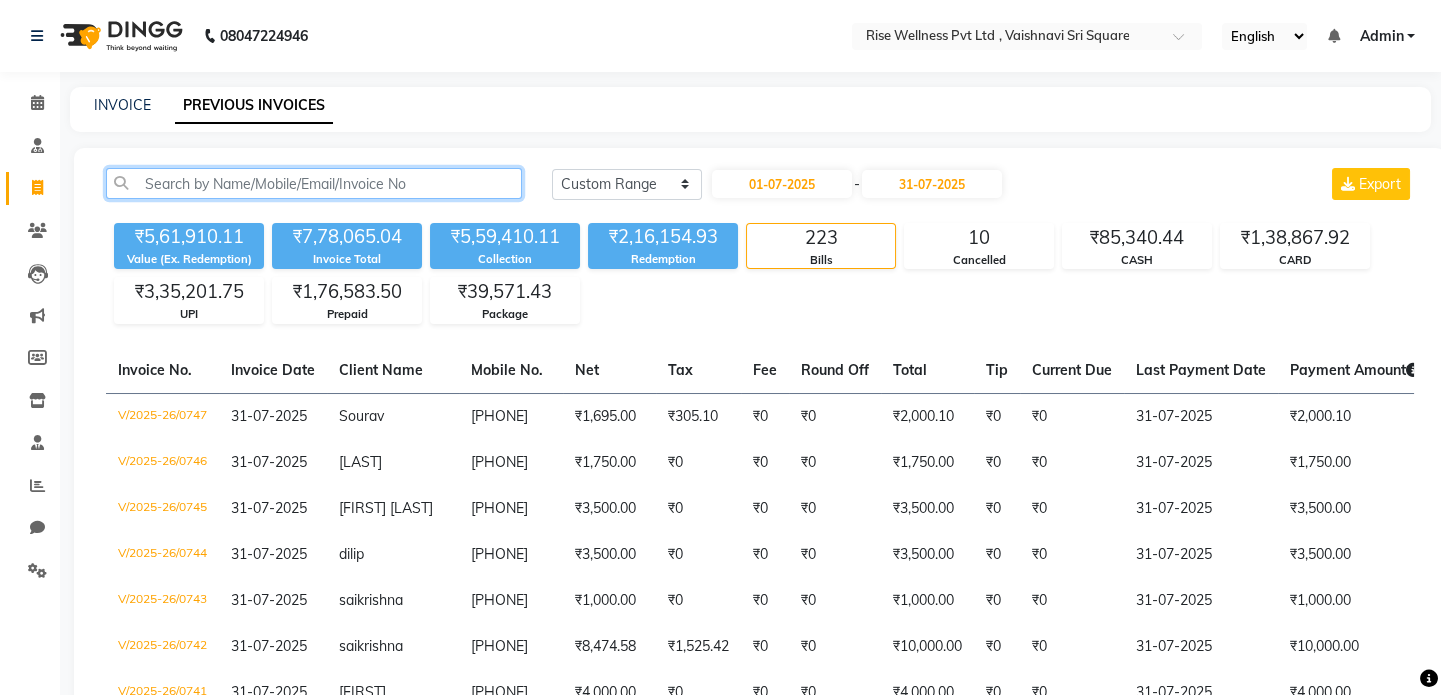 click 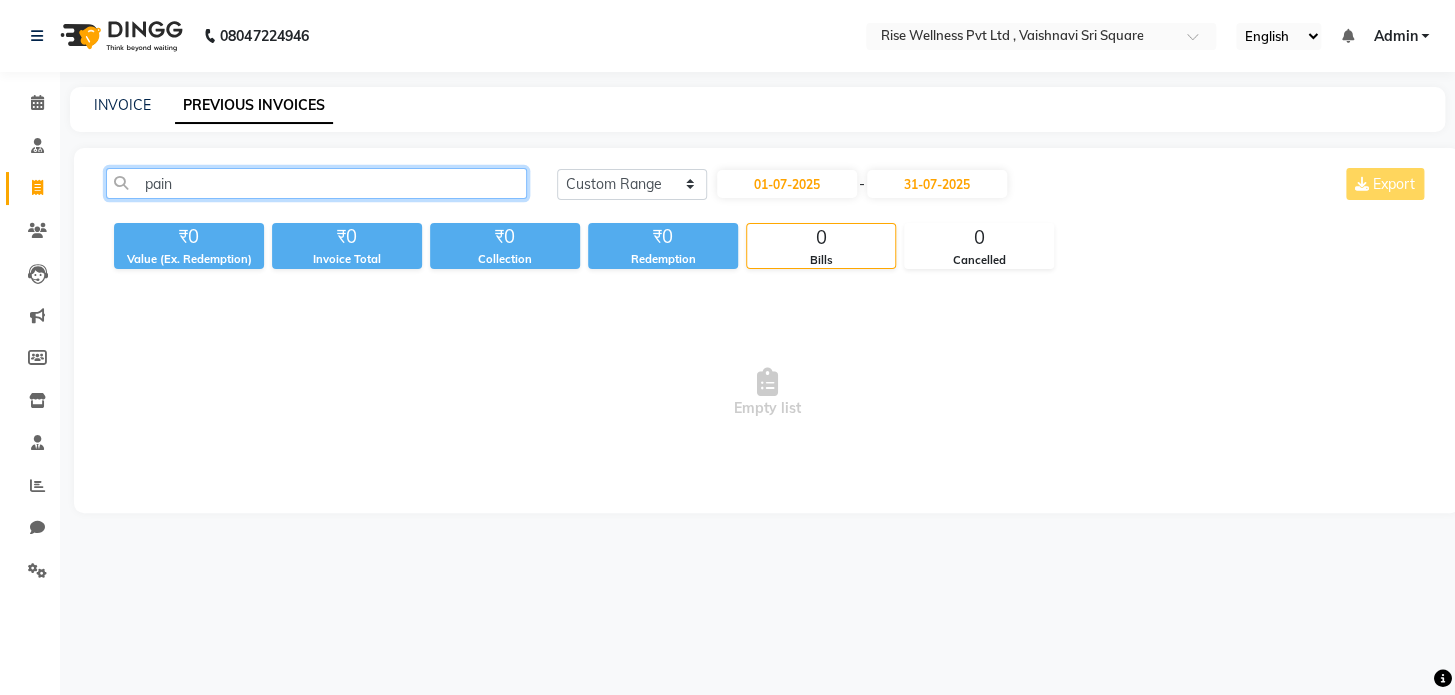 type on "pain" 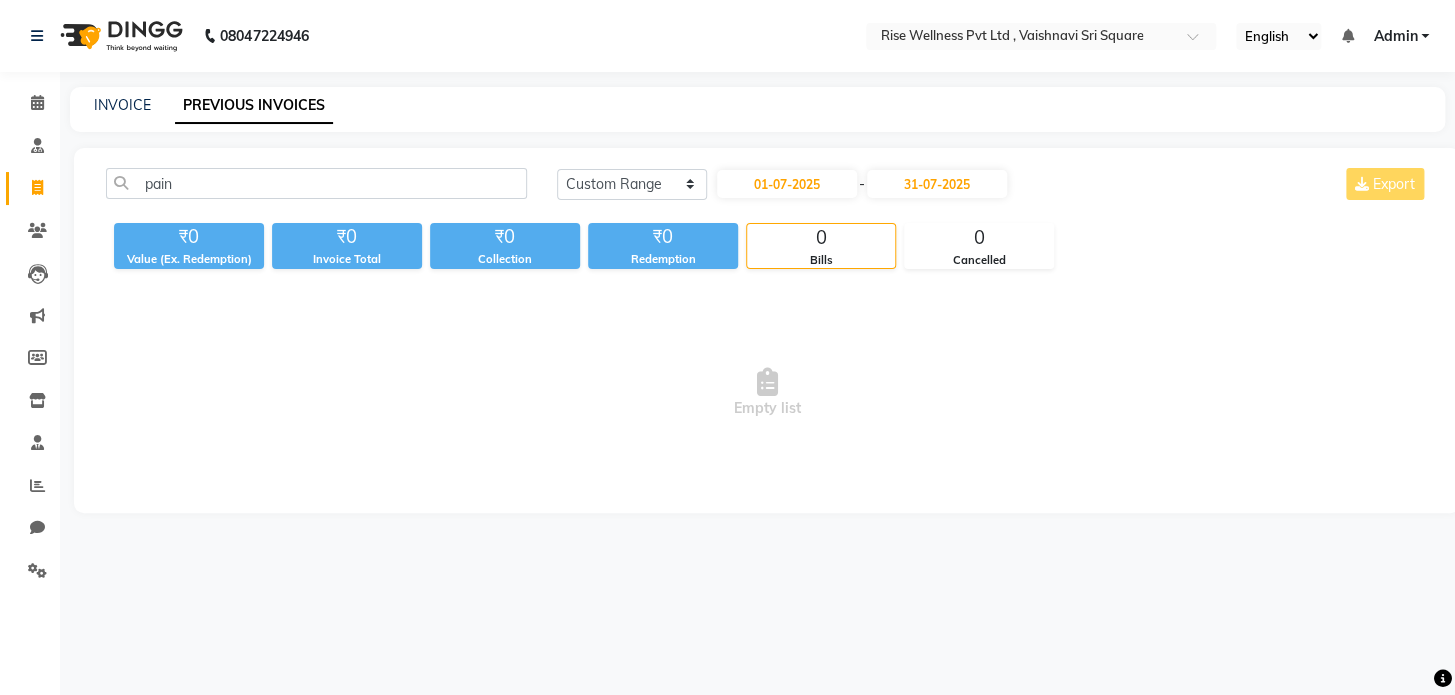 click on "INVOICE PREVIOUS INVOICES" 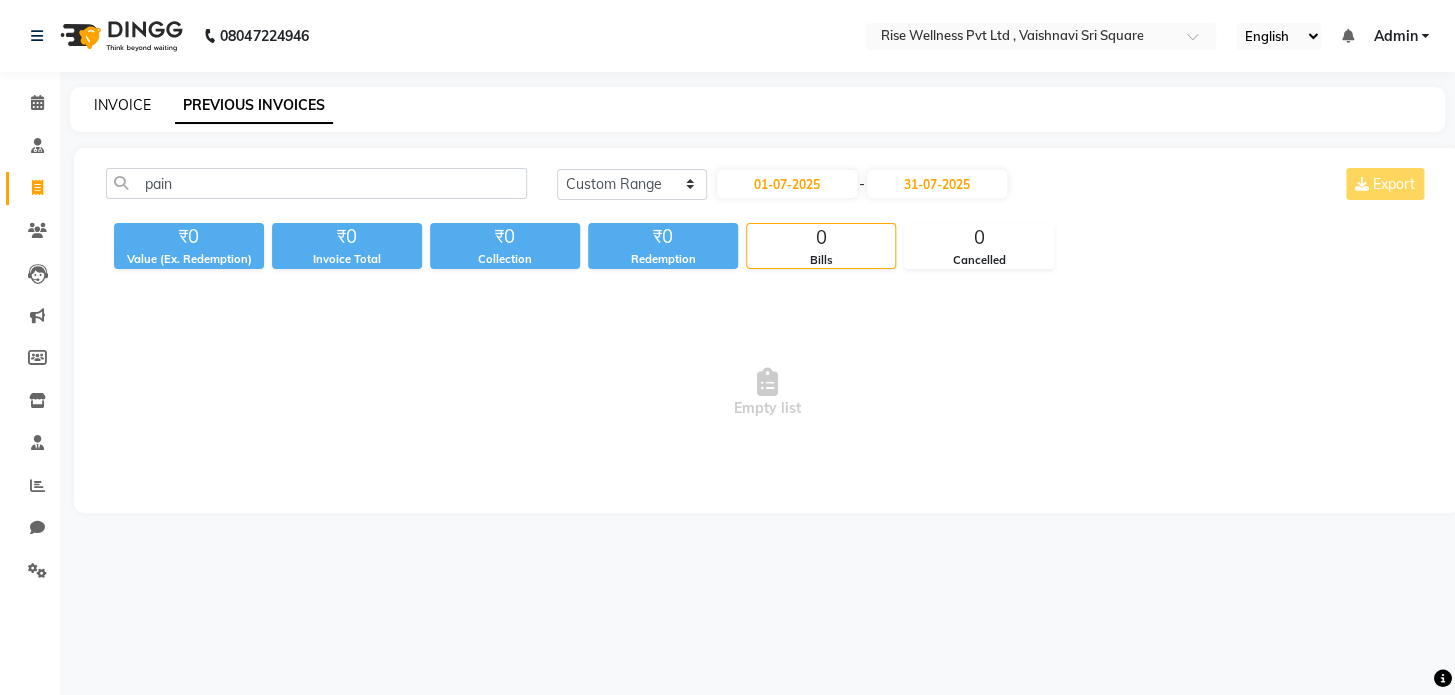 click on "INVOICE" 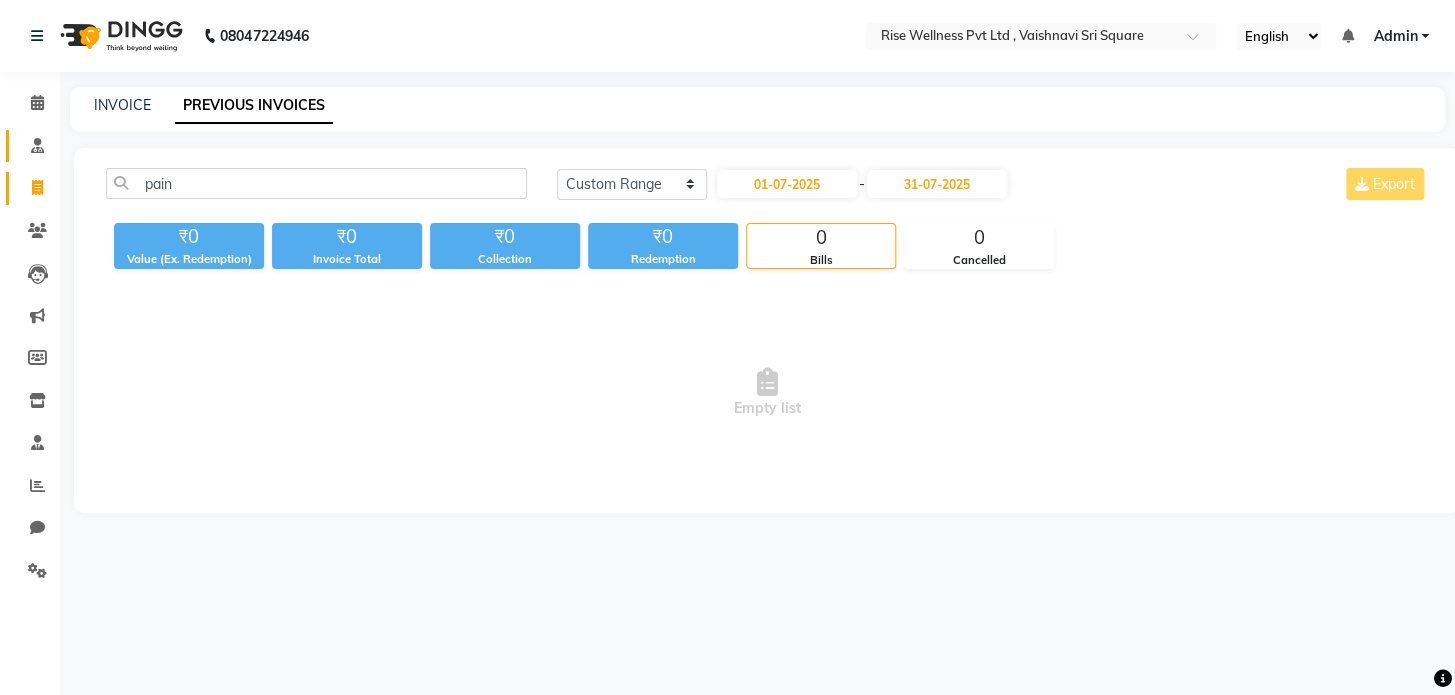 select on "7497" 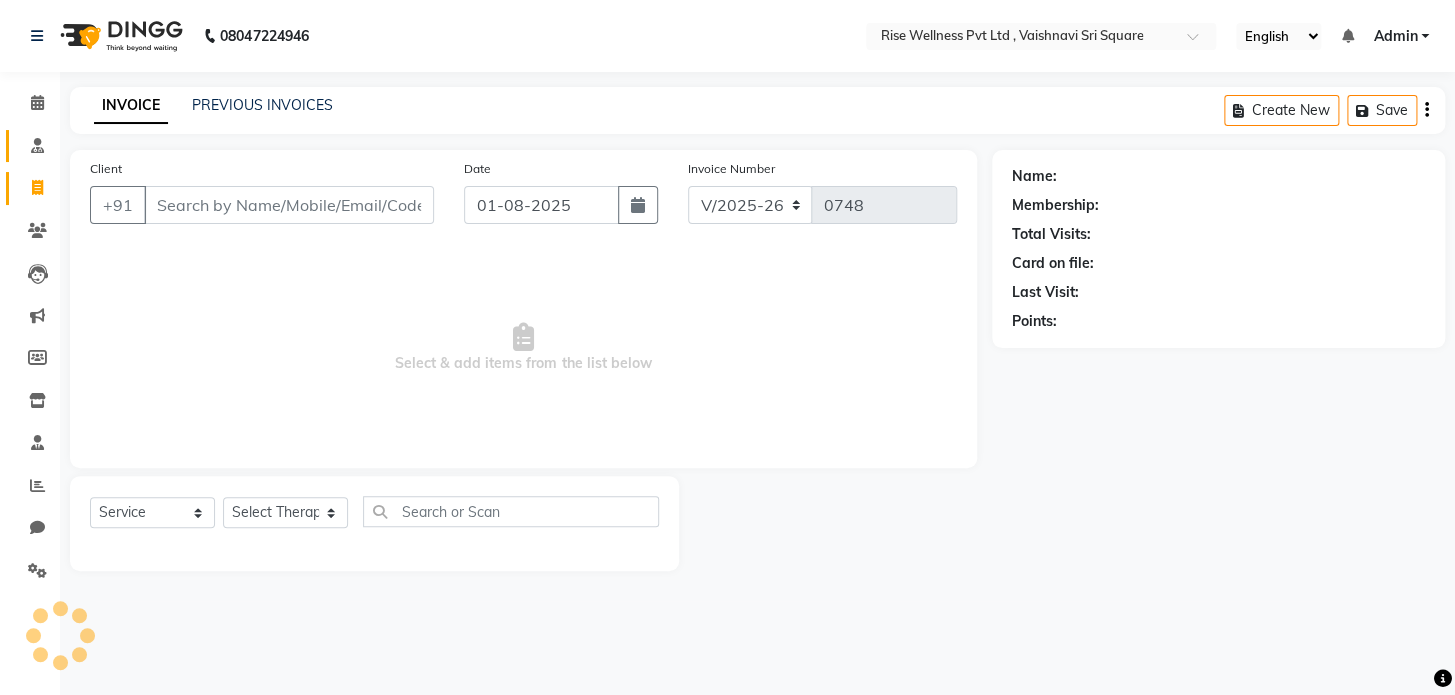 click on "Consultation" 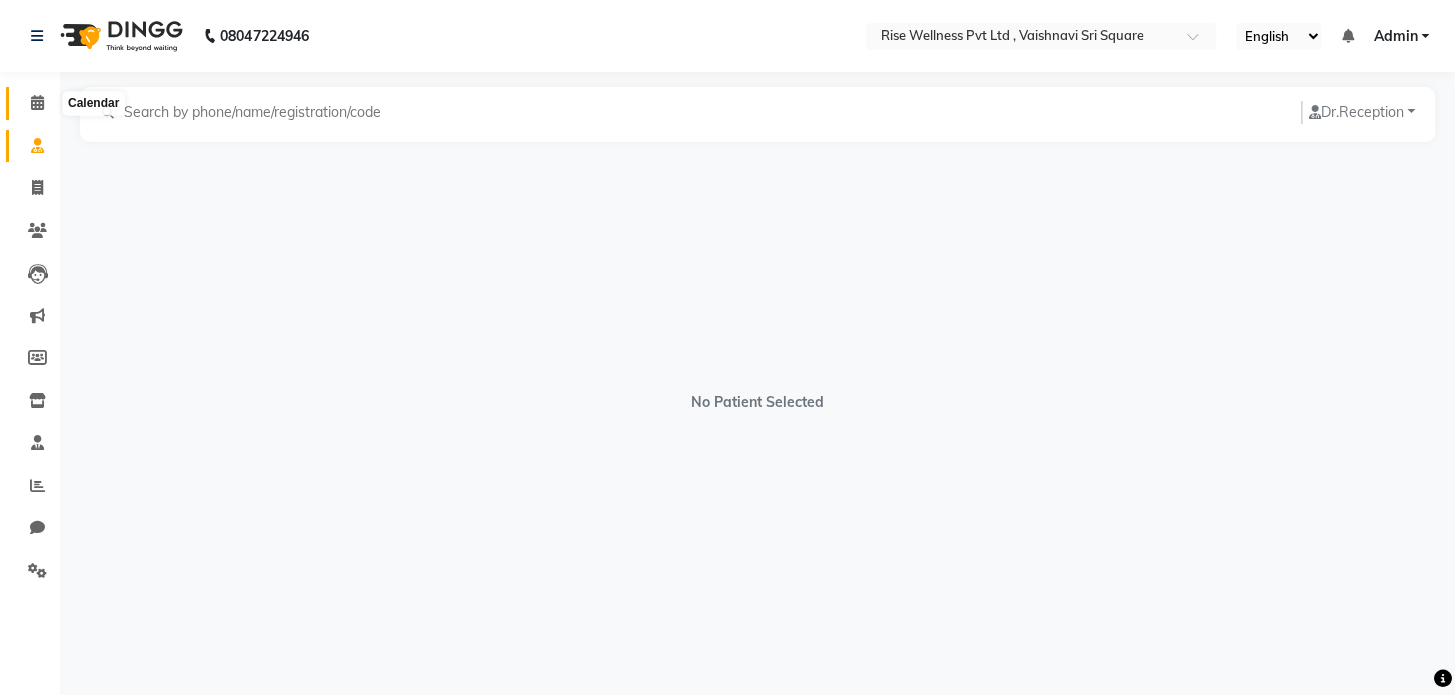 click 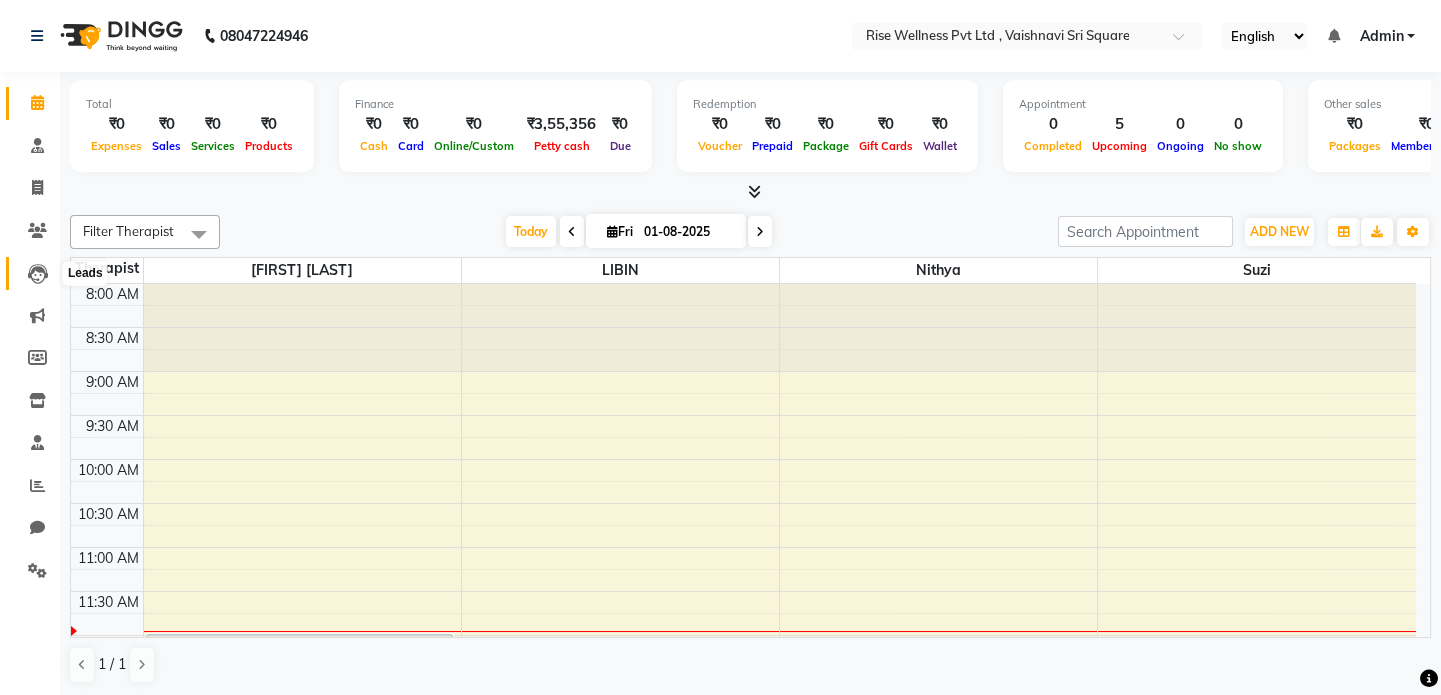 click 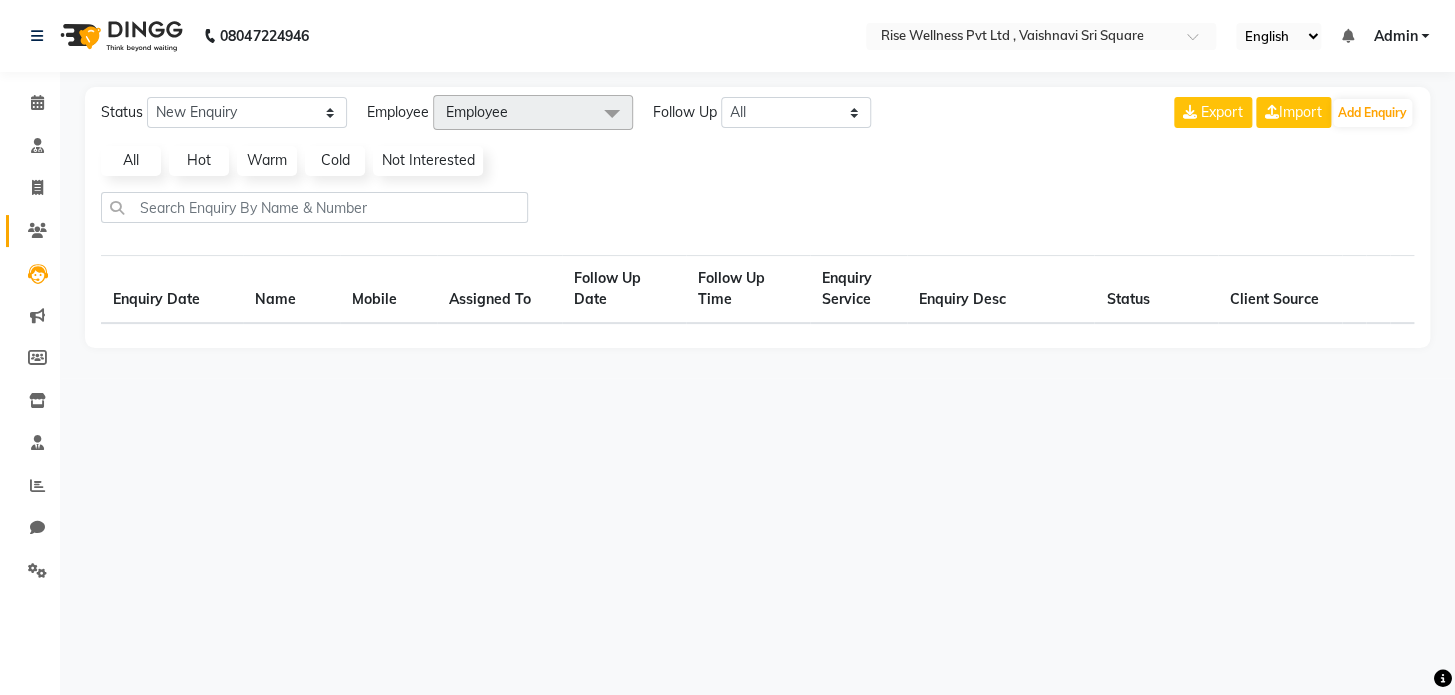 select on "10" 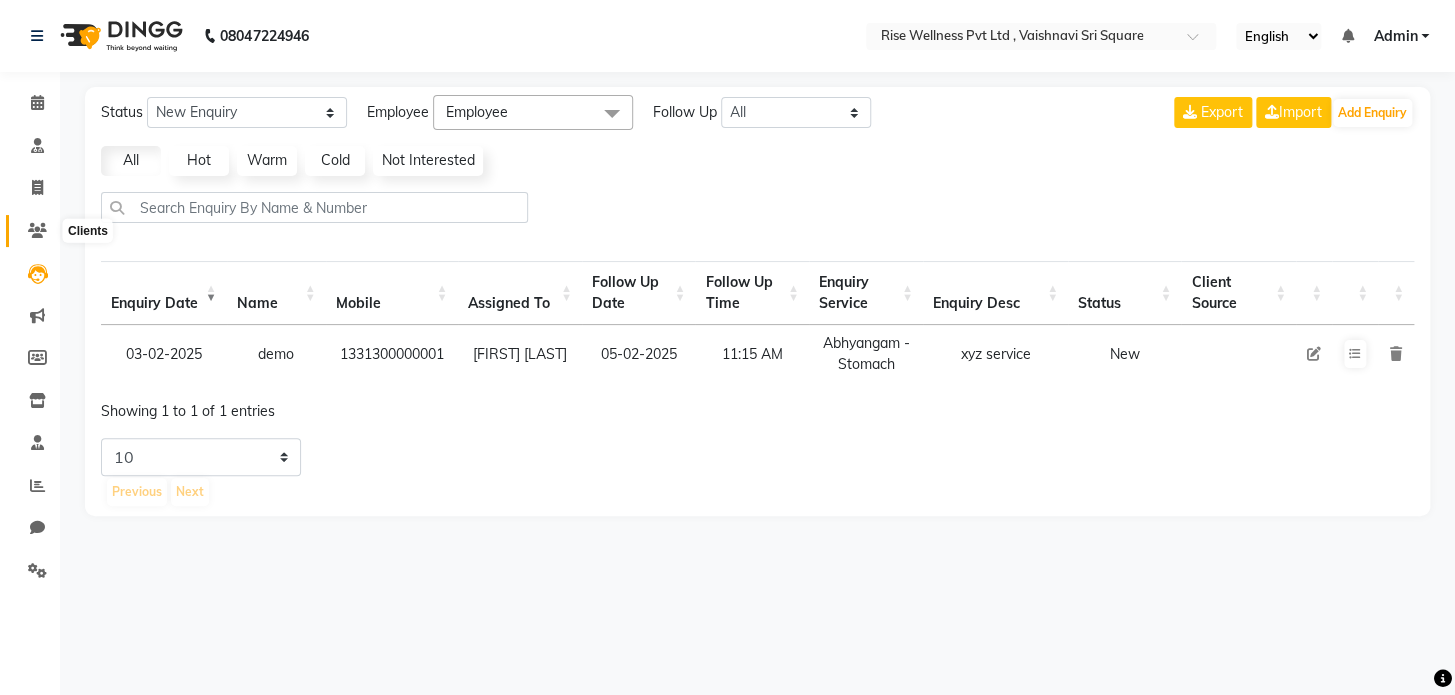 click 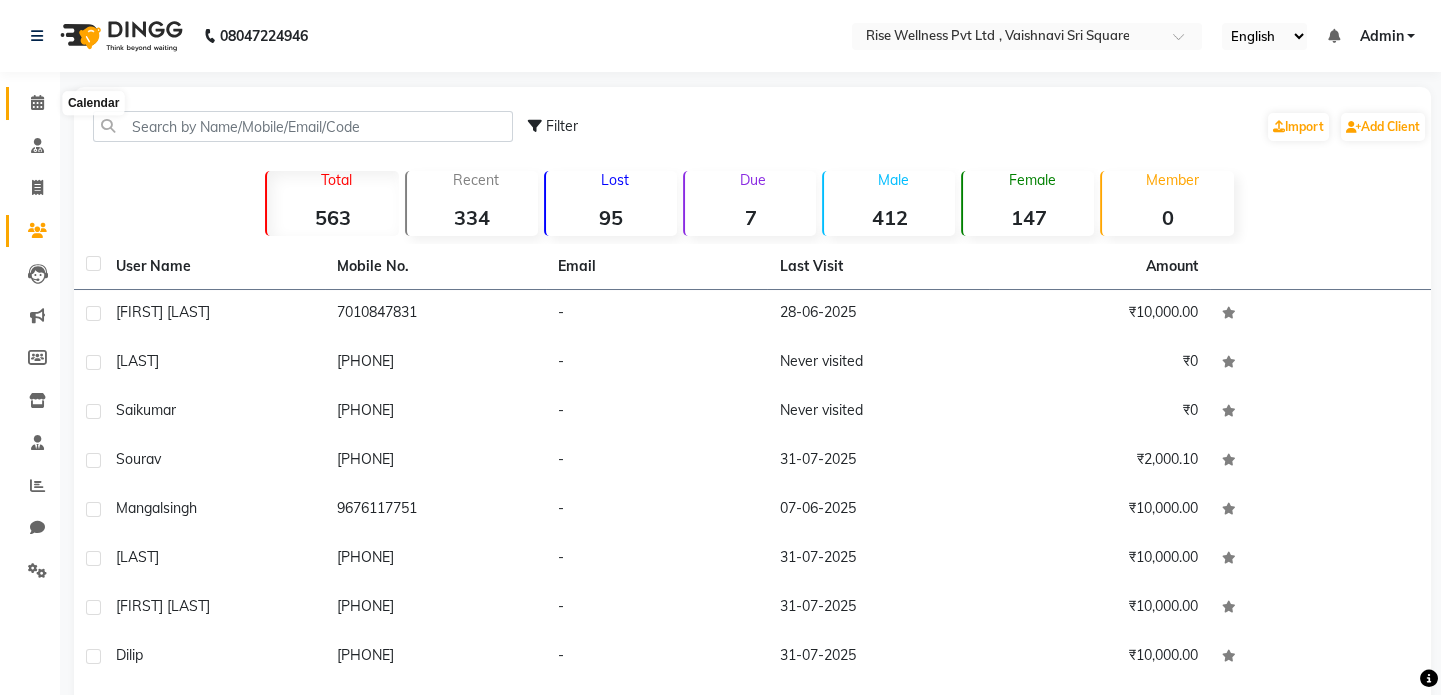 click 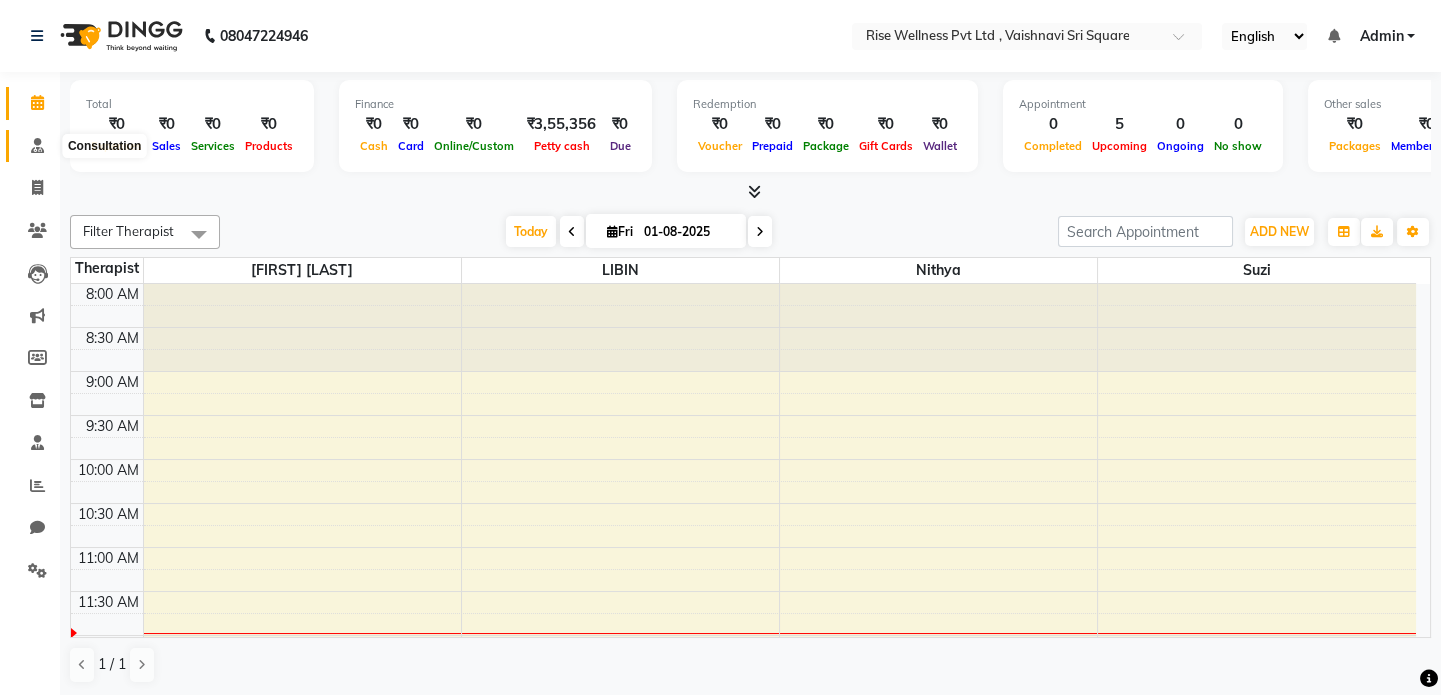 scroll, scrollTop: 263, scrollLeft: 0, axis: vertical 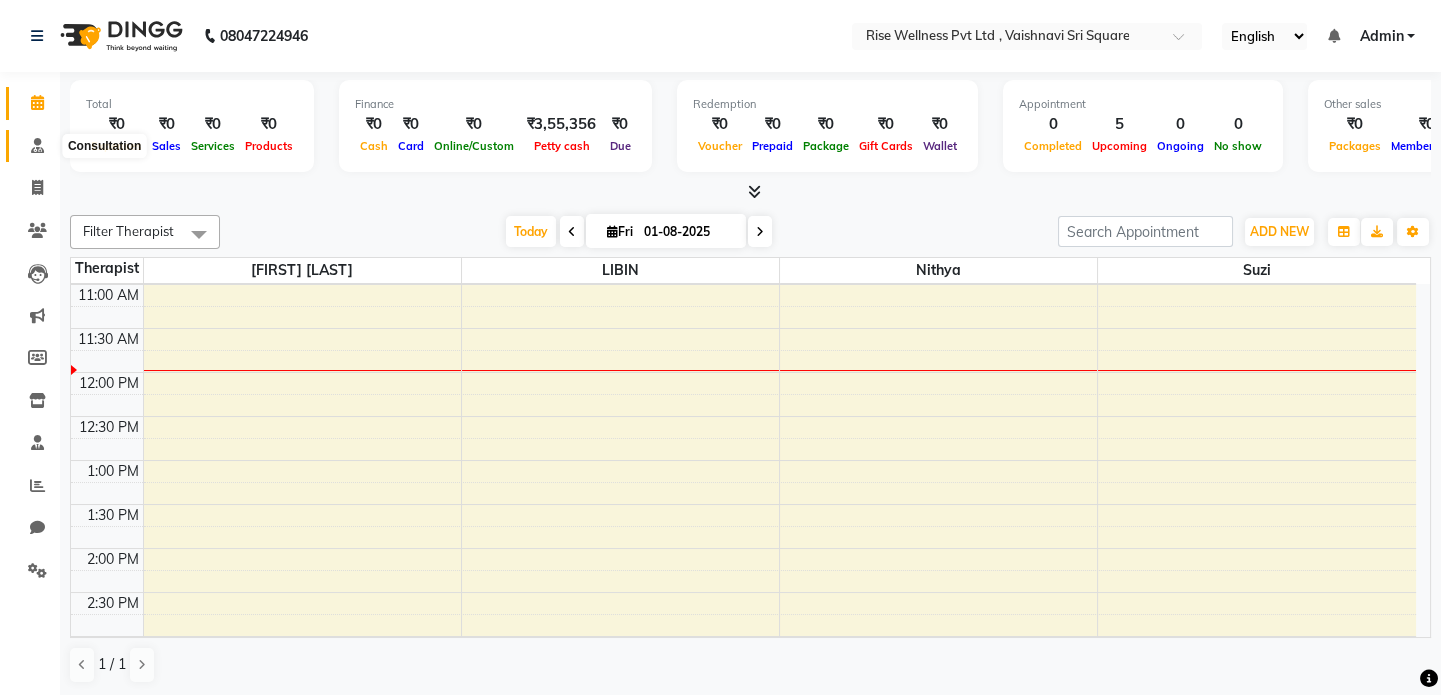 click on "Consultation" 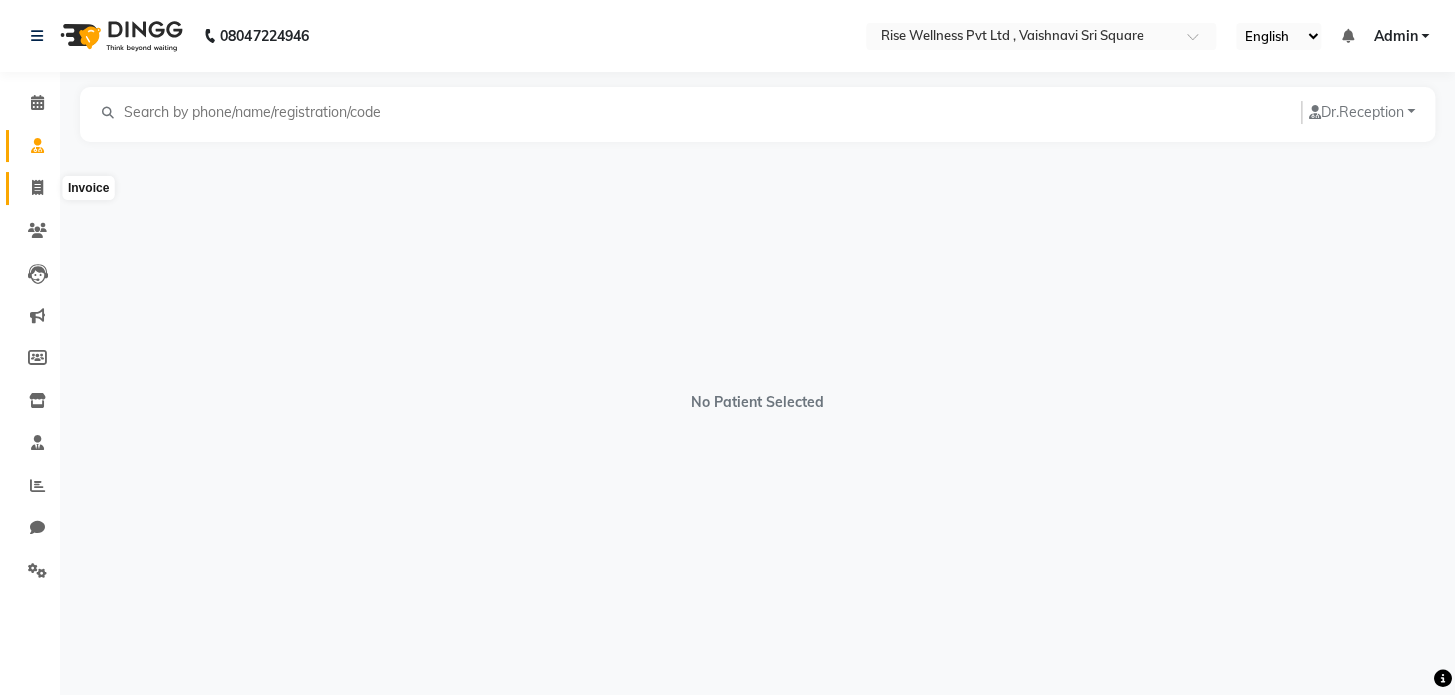 click 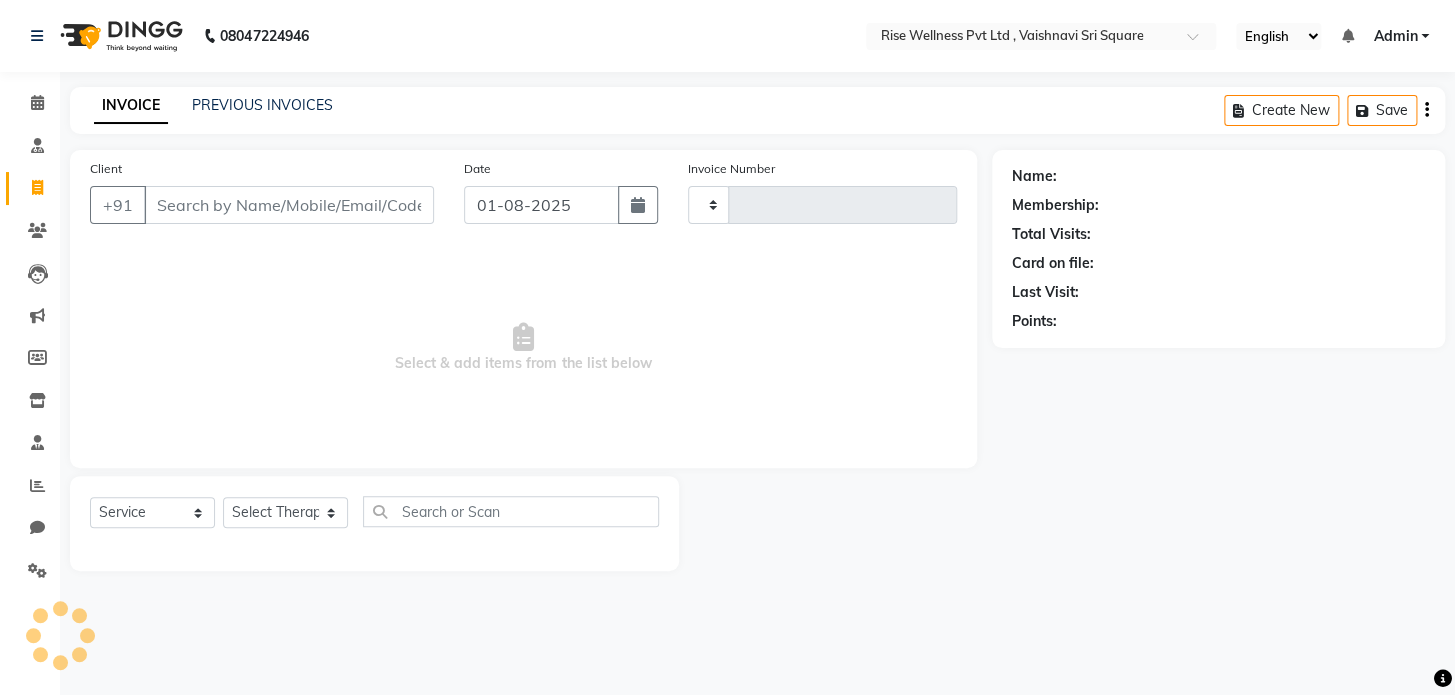 type on "0748" 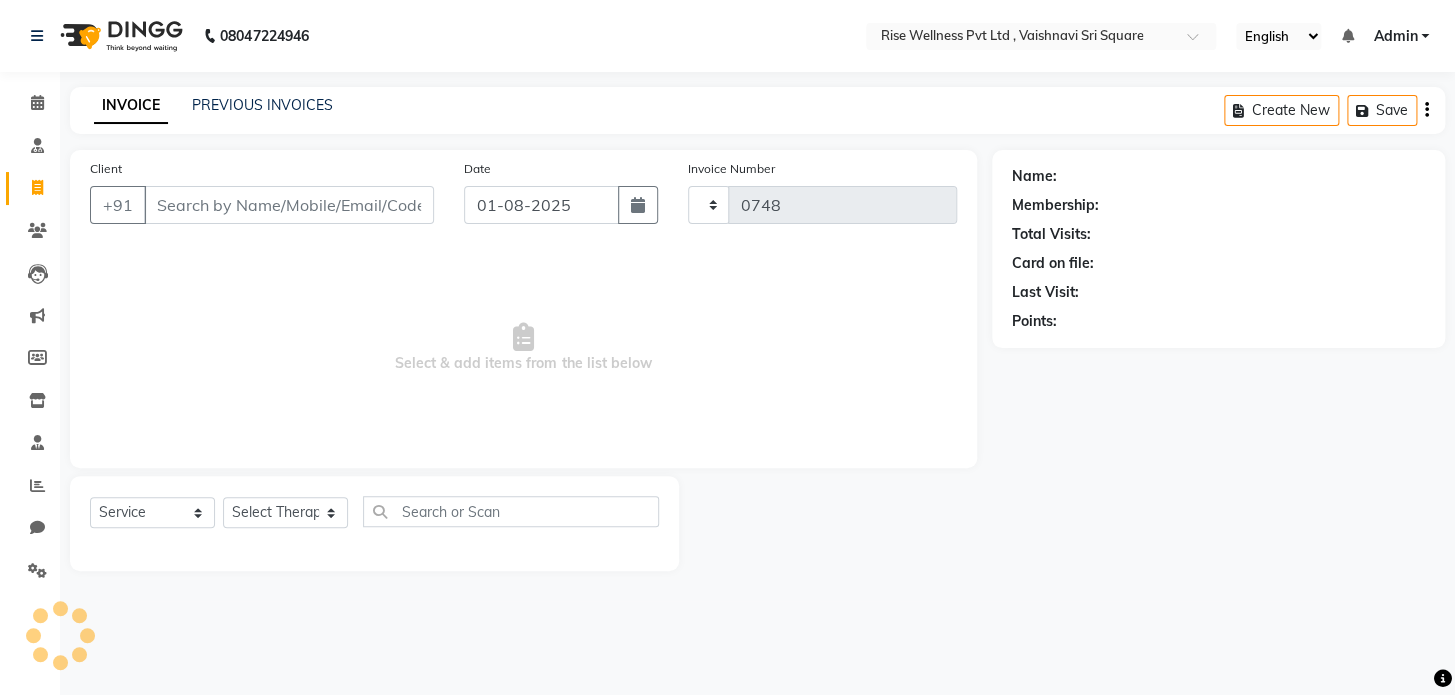select on "7497" 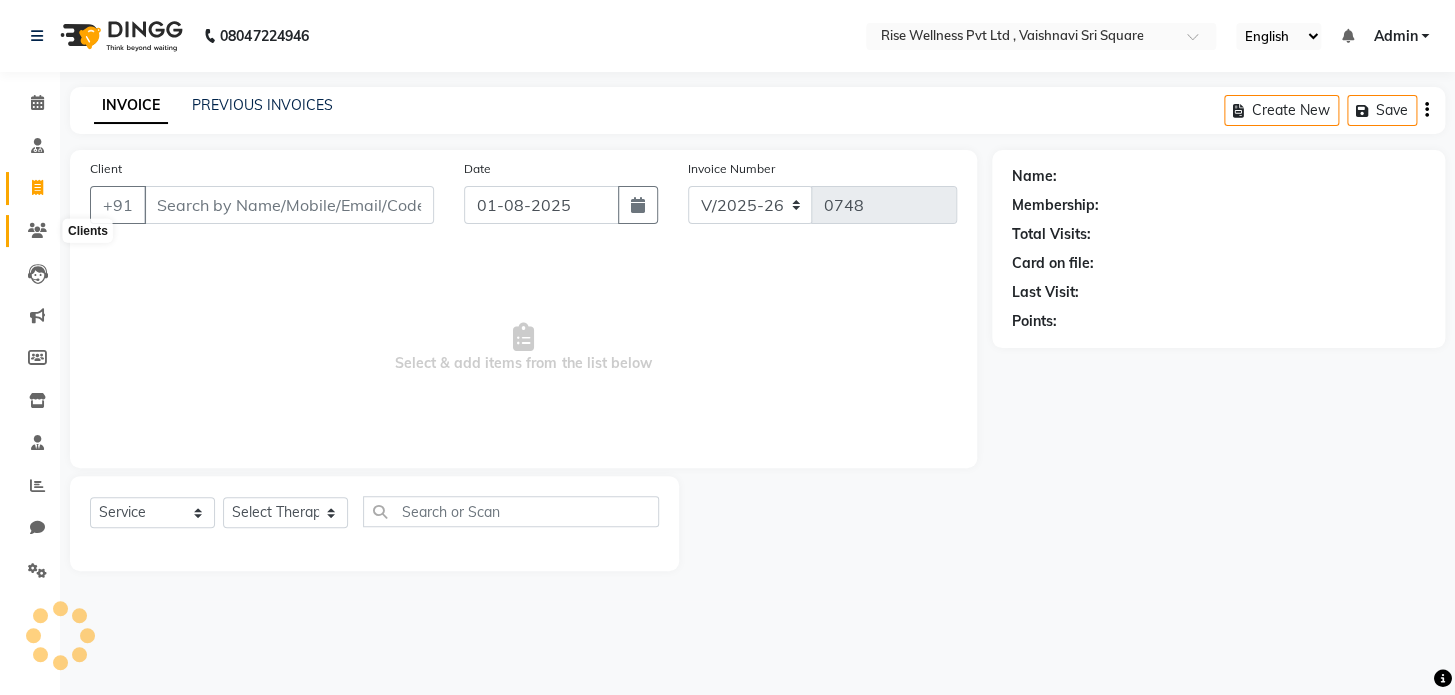 click 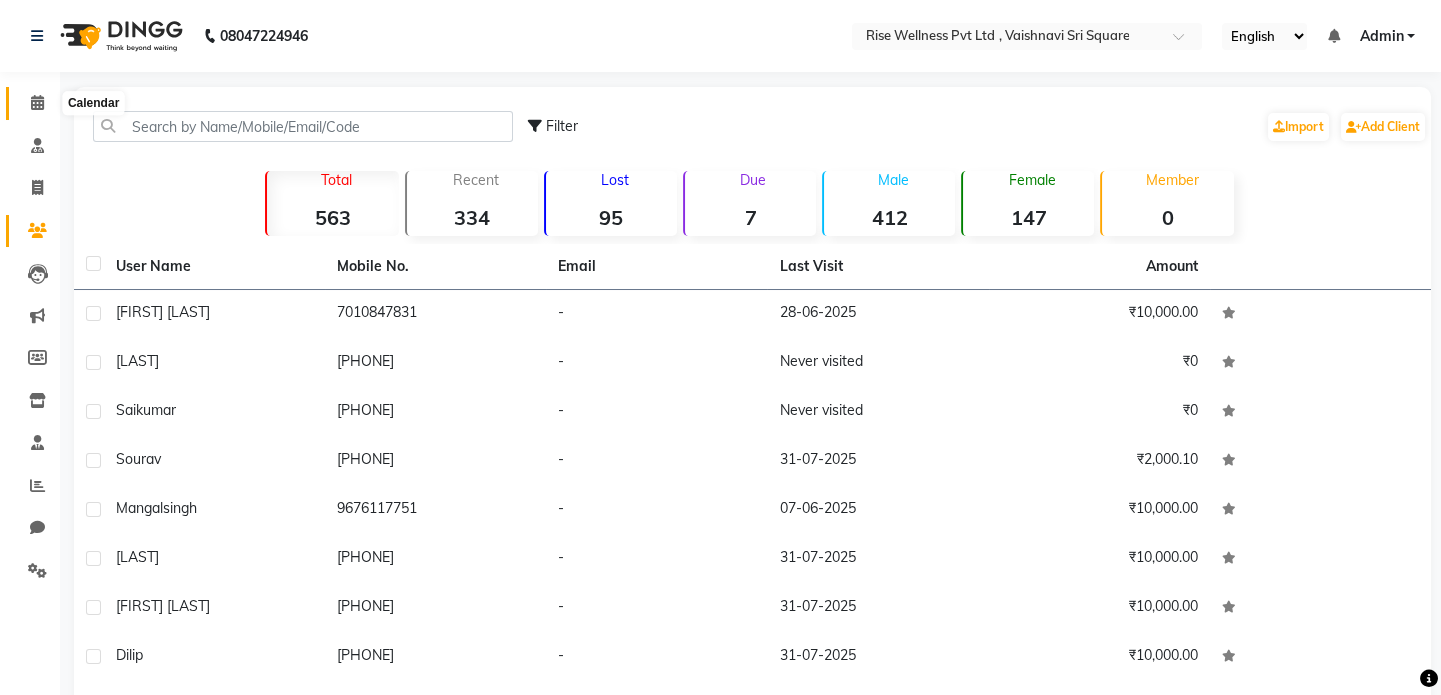 click 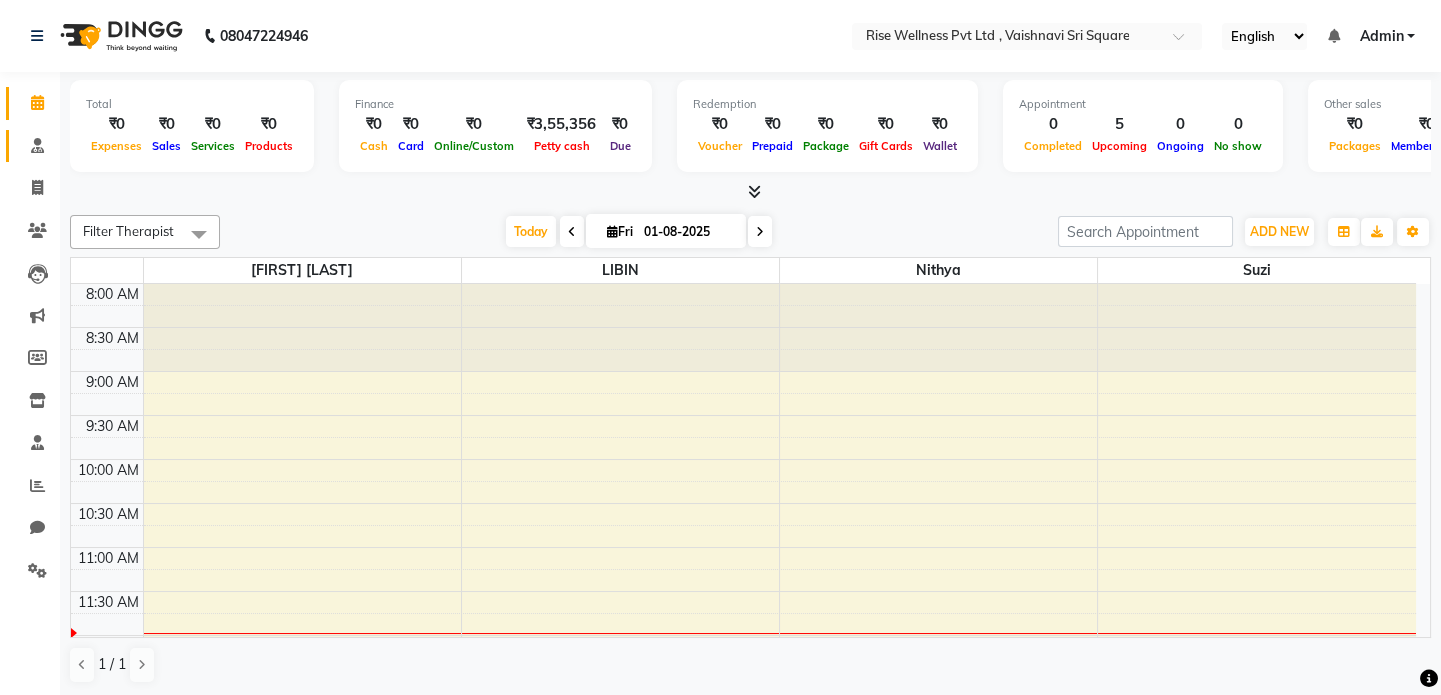 scroll, scrollTop: 0, scrollLeft: 0, axis: both 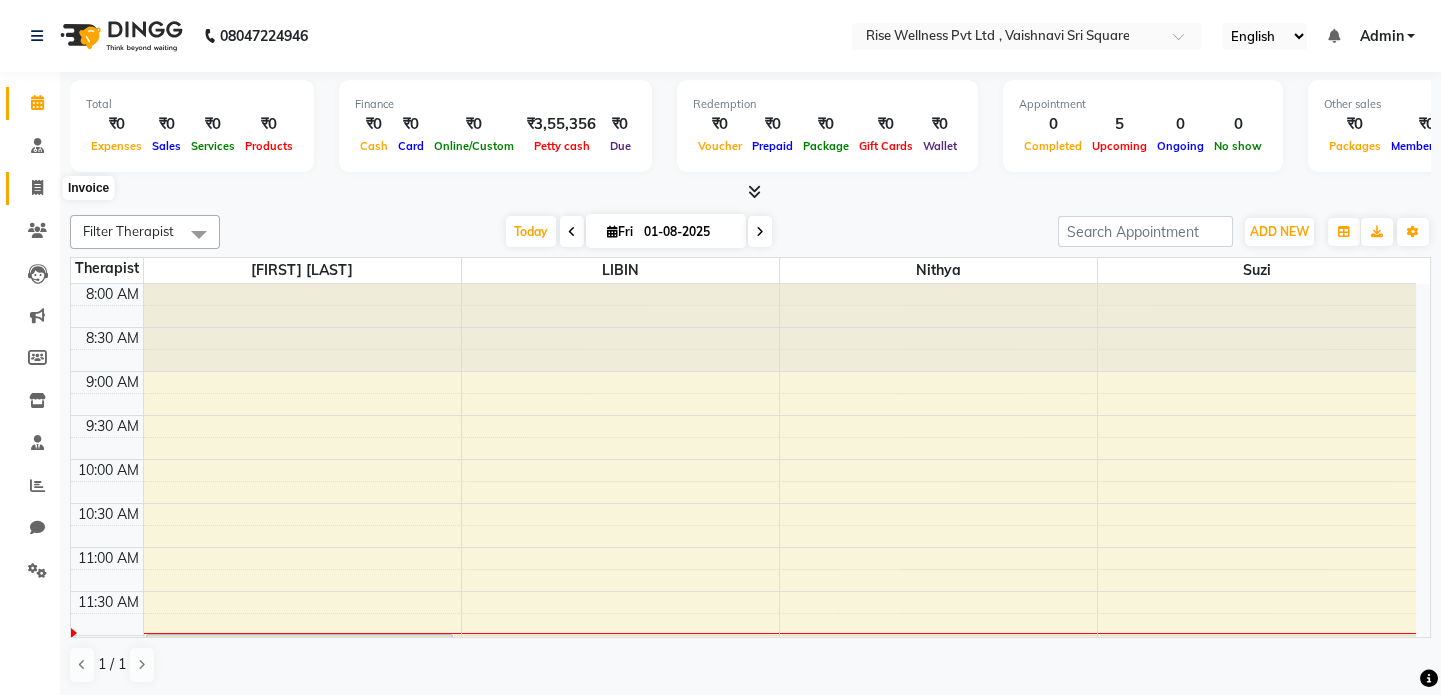 click 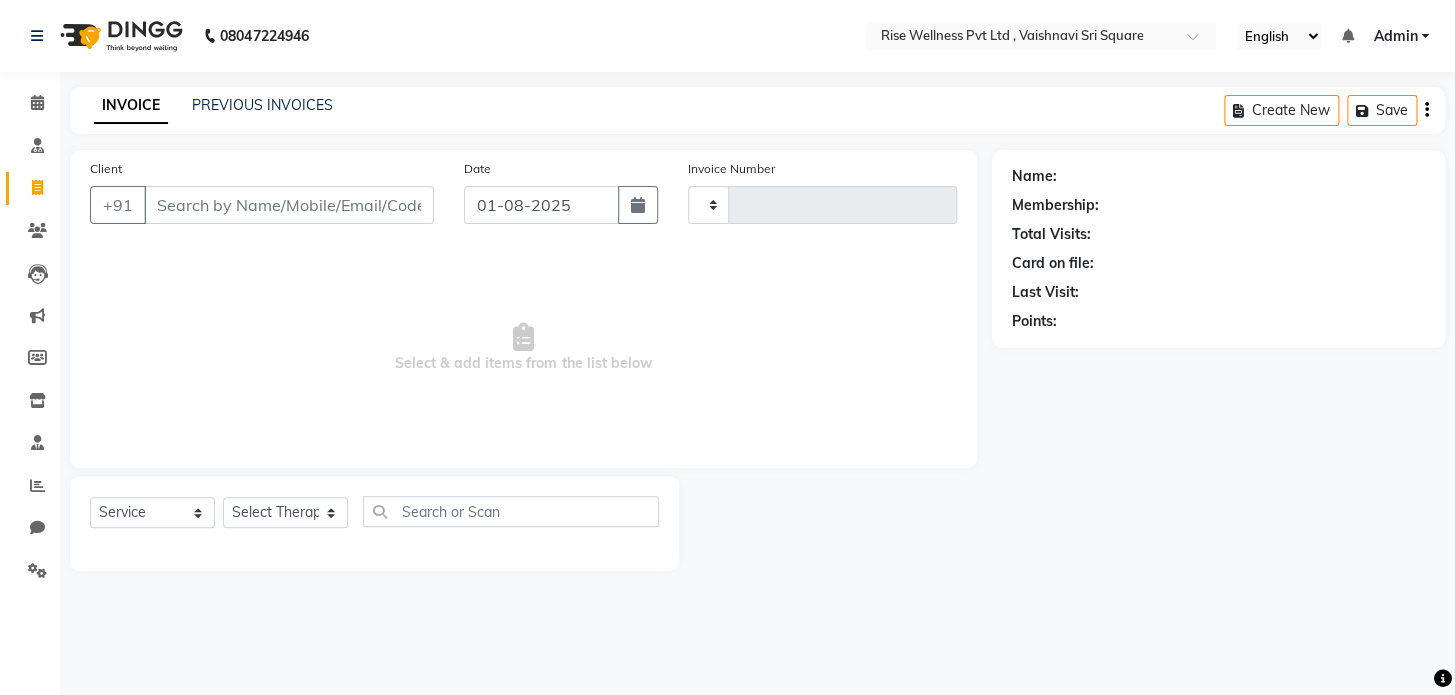 select on "V" 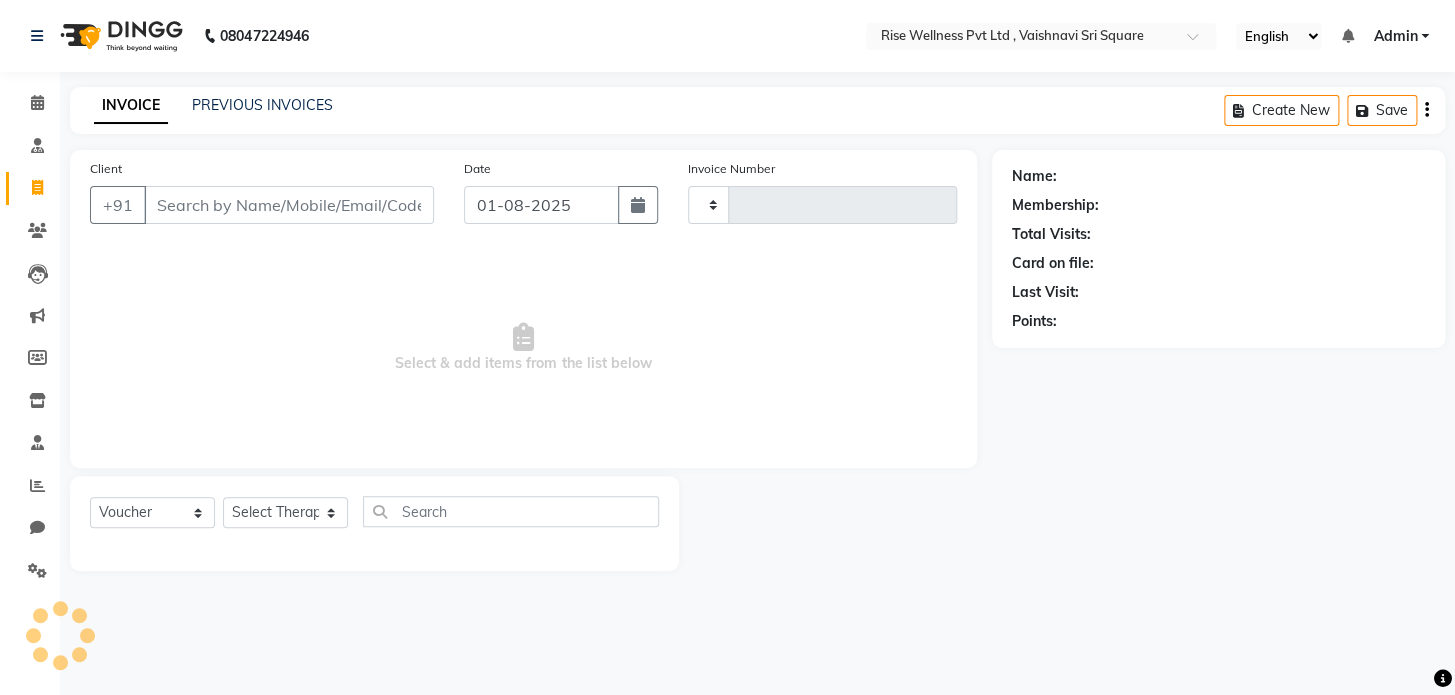 type on "0748" 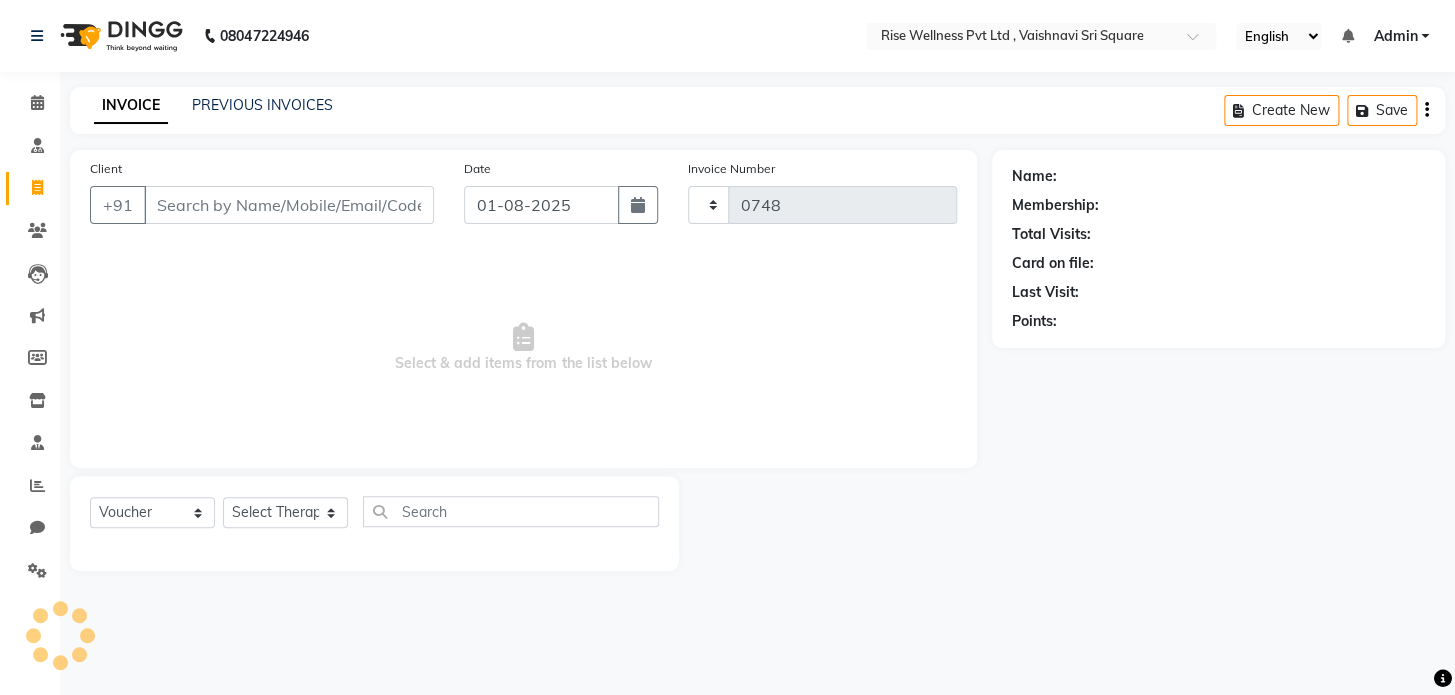 select on "7497" 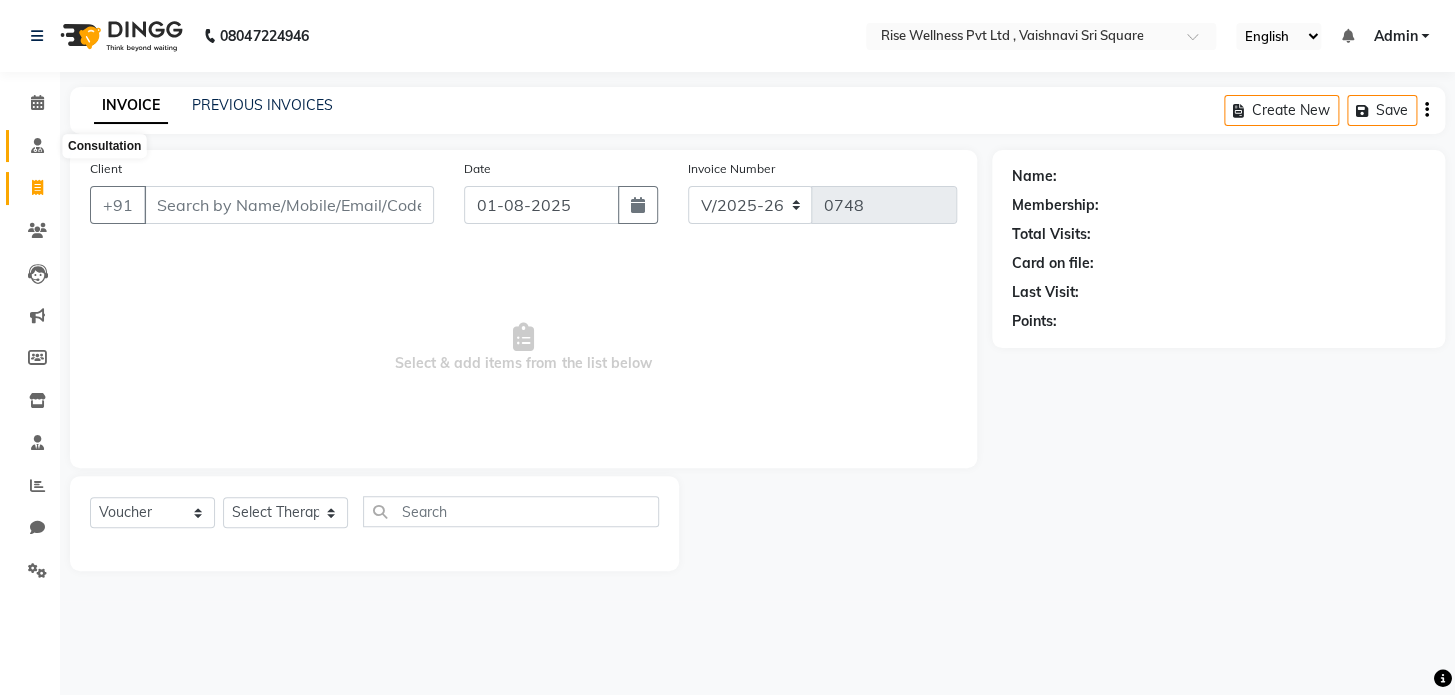 click 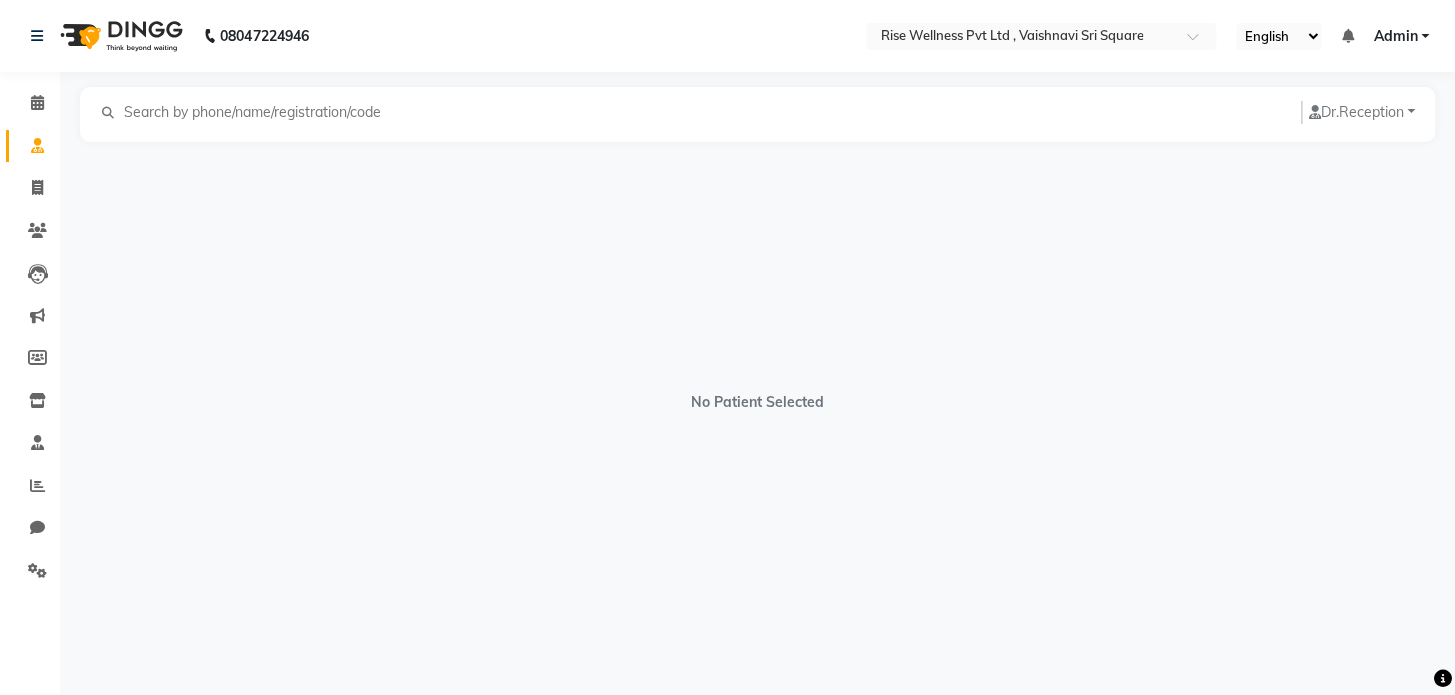 click on "Invoice" 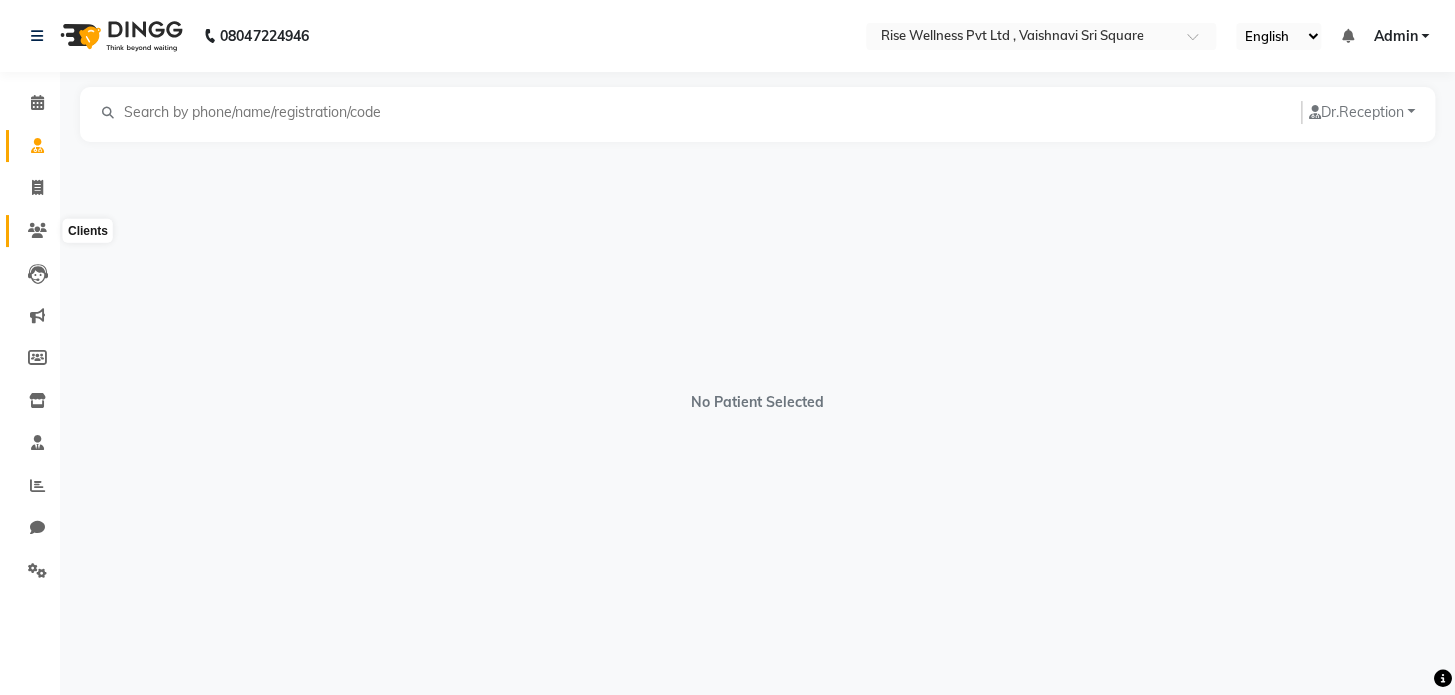 click 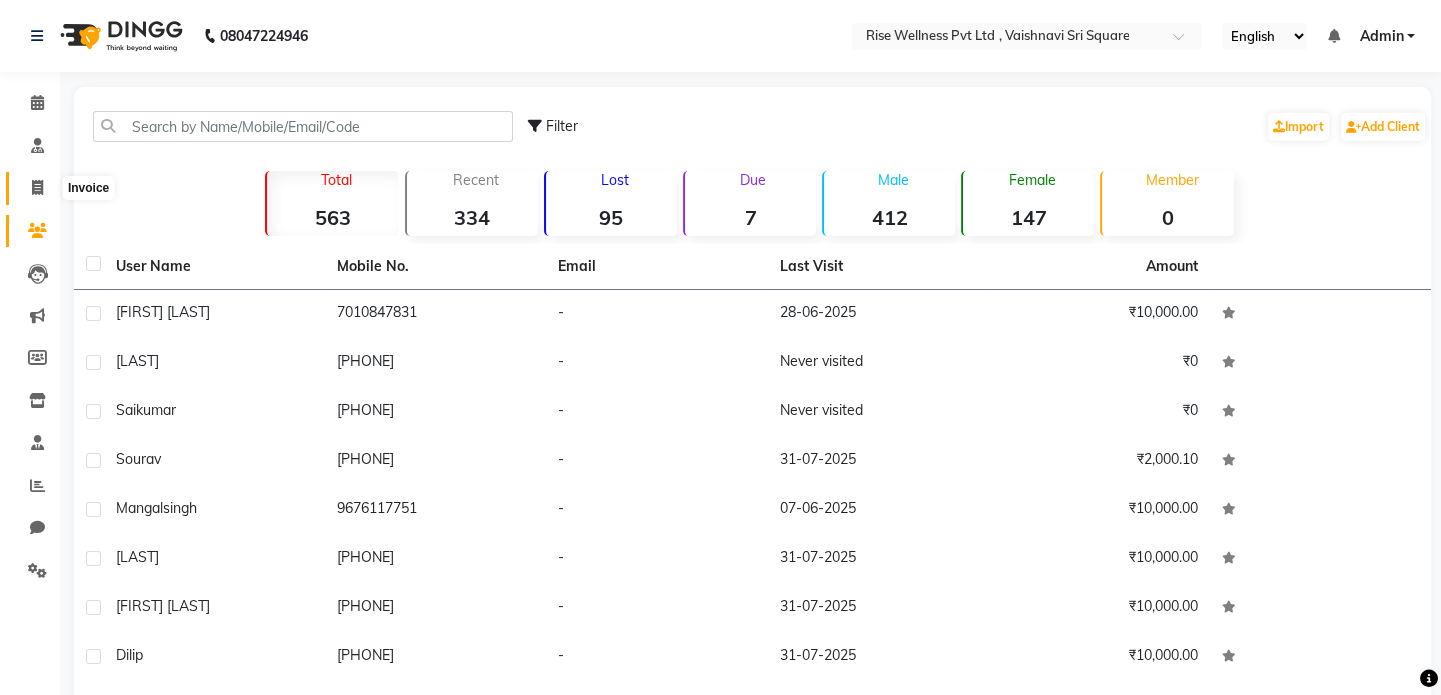 click 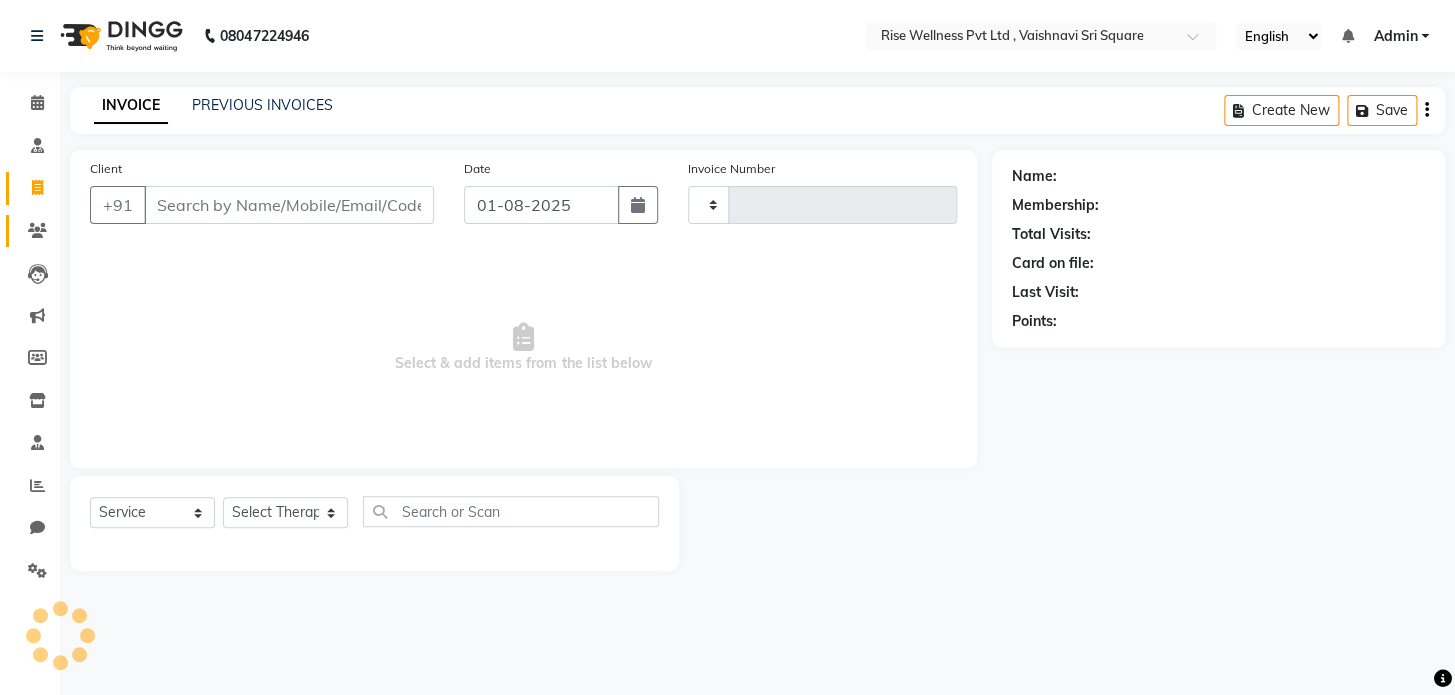 type on "0748" 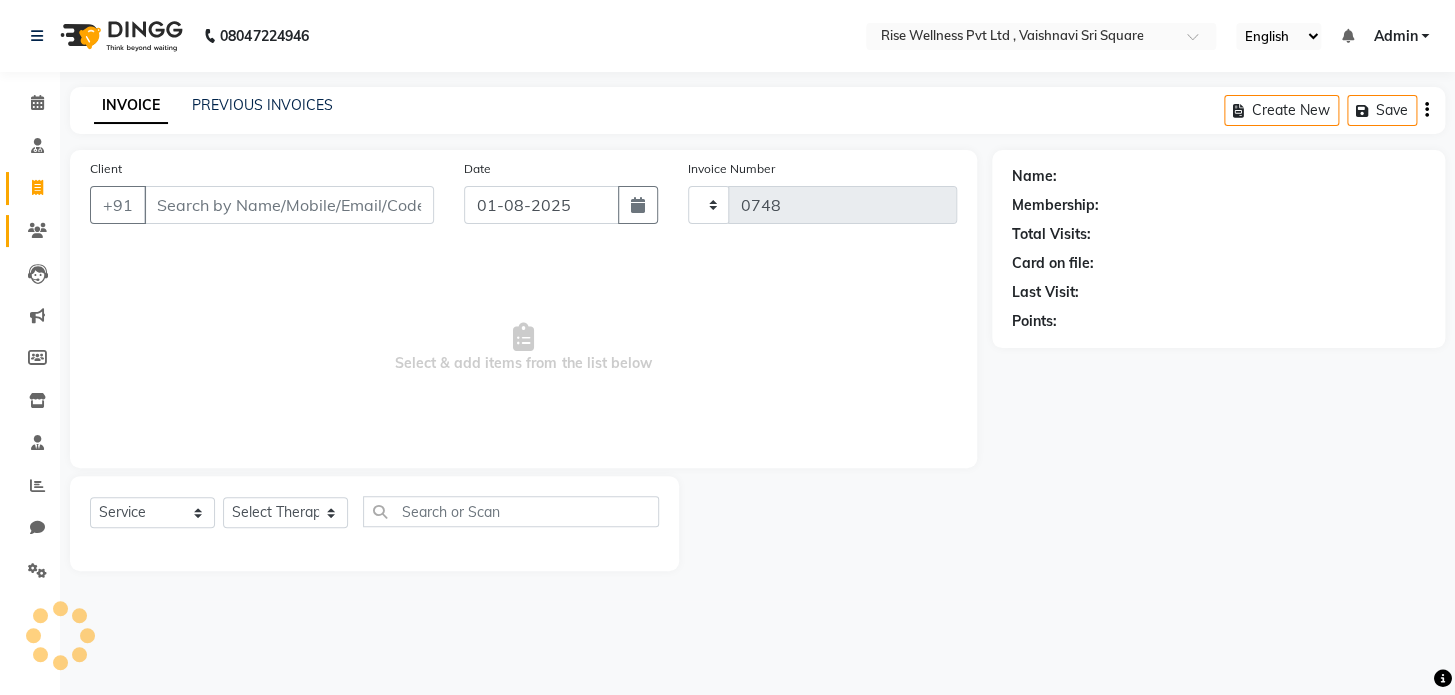 select on "7497" 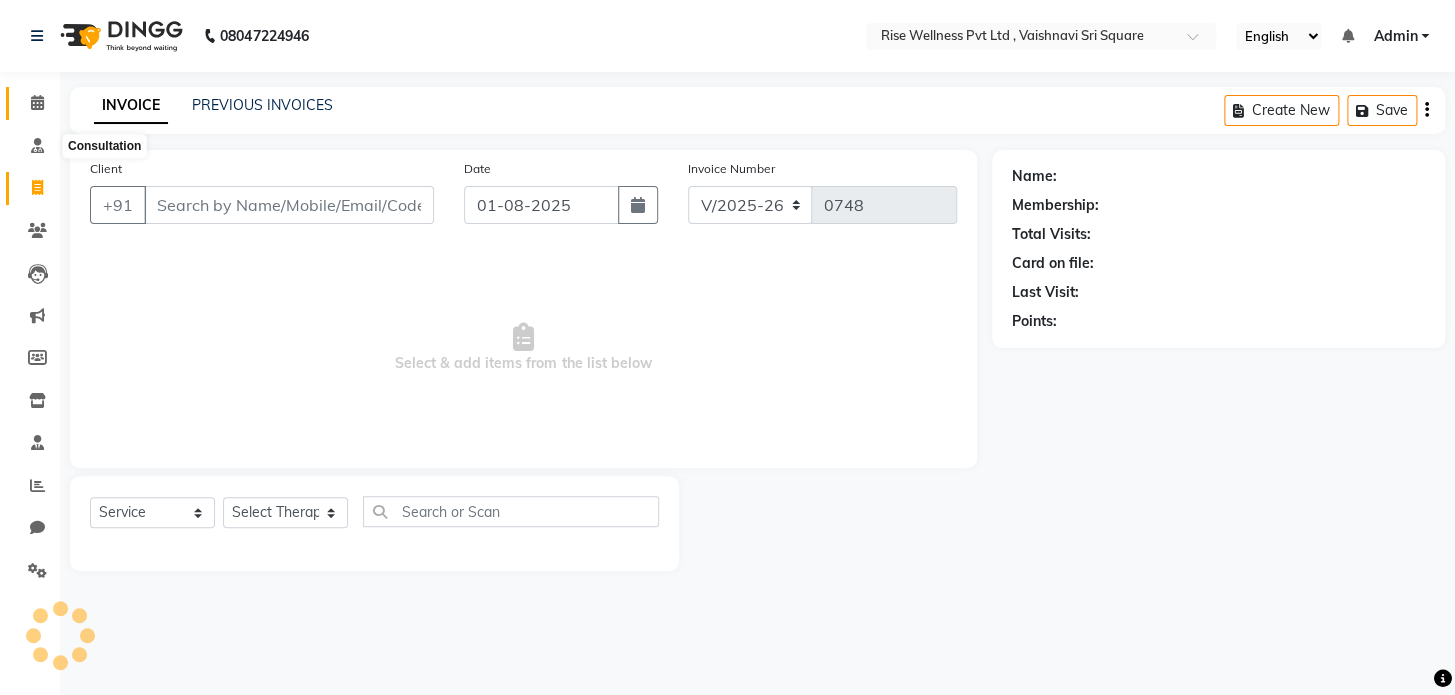 select on "V" 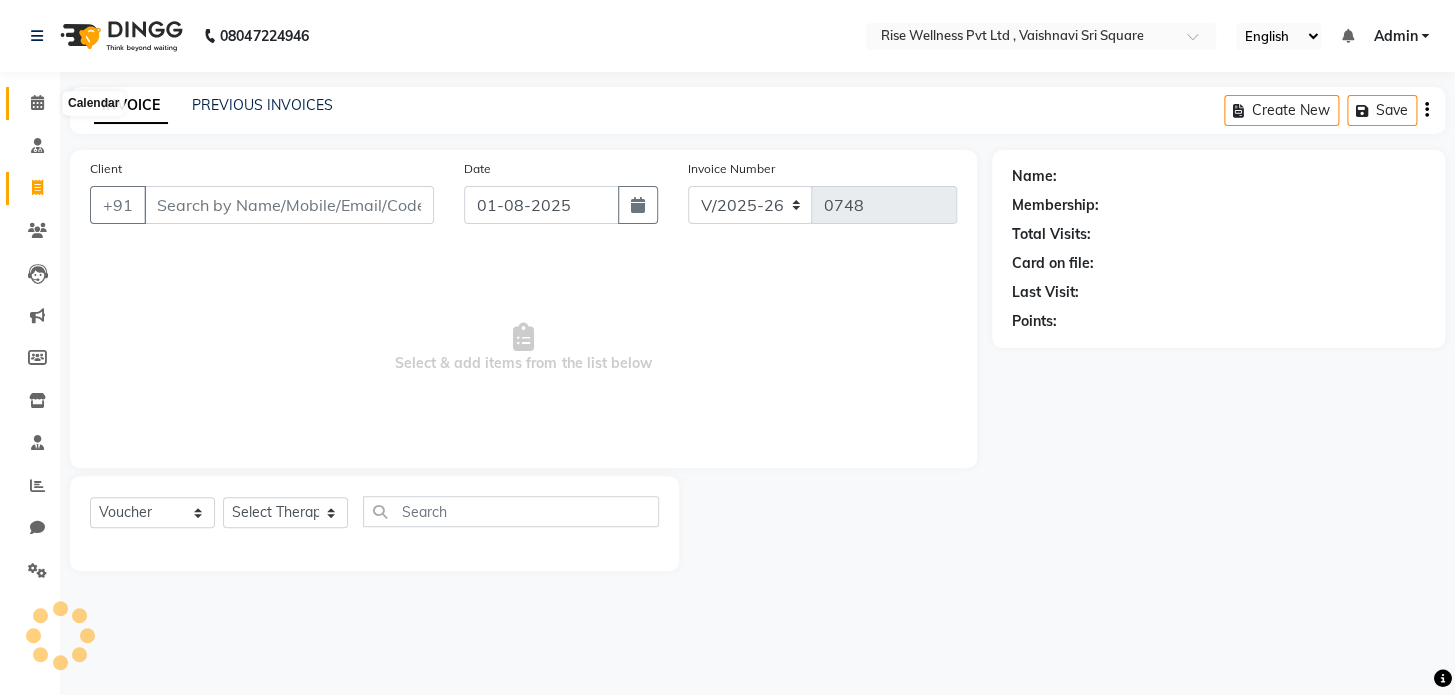 click 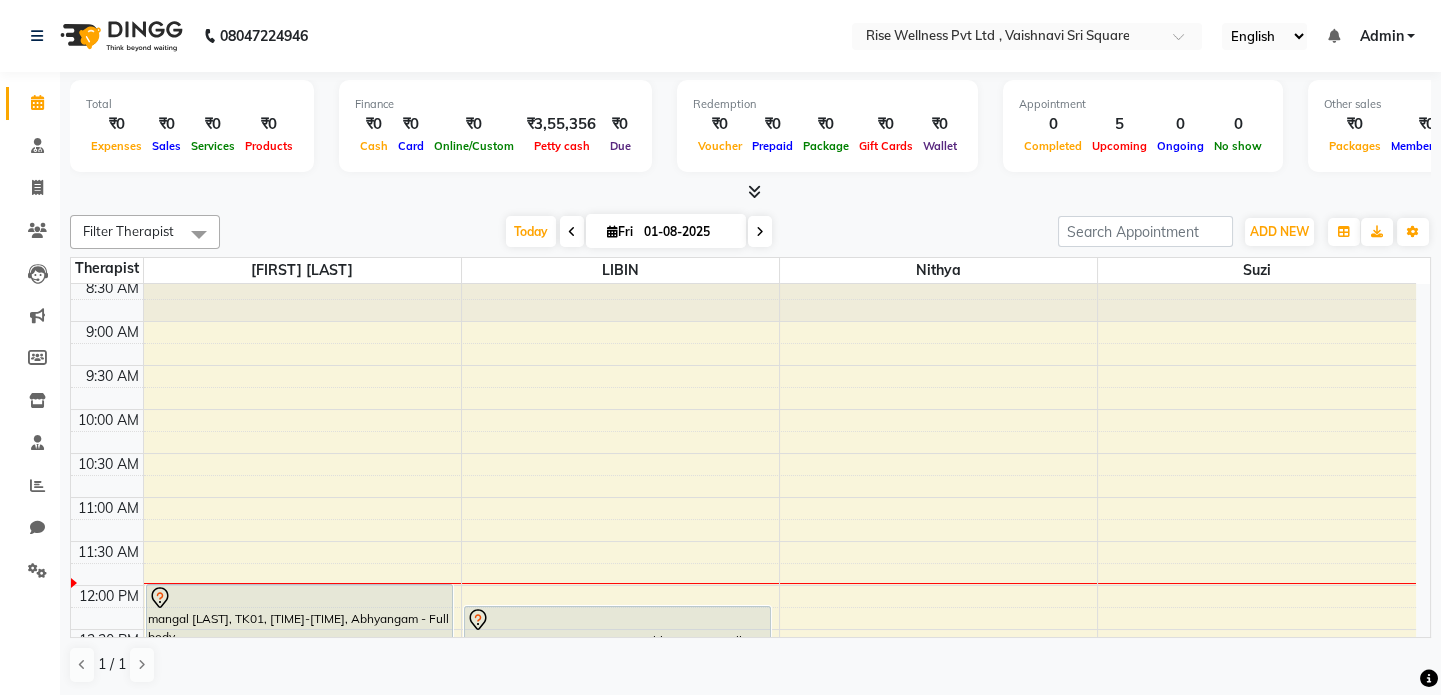 scroll, scrollTop: 90, scrollLeft: 0, axis: vertical 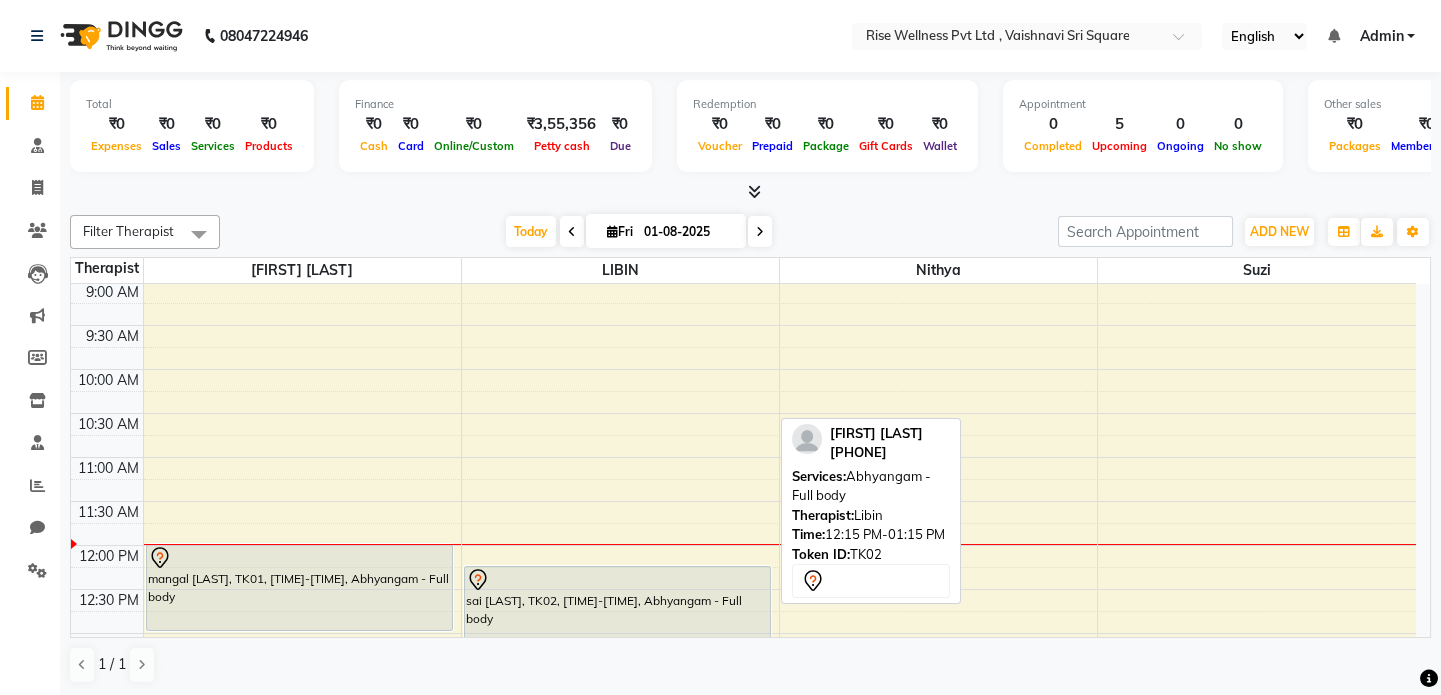 click on "sai [LAST], TK02, [TIME]-[TIME], Abhyangam - Full body" at bounding box center [617, 609] 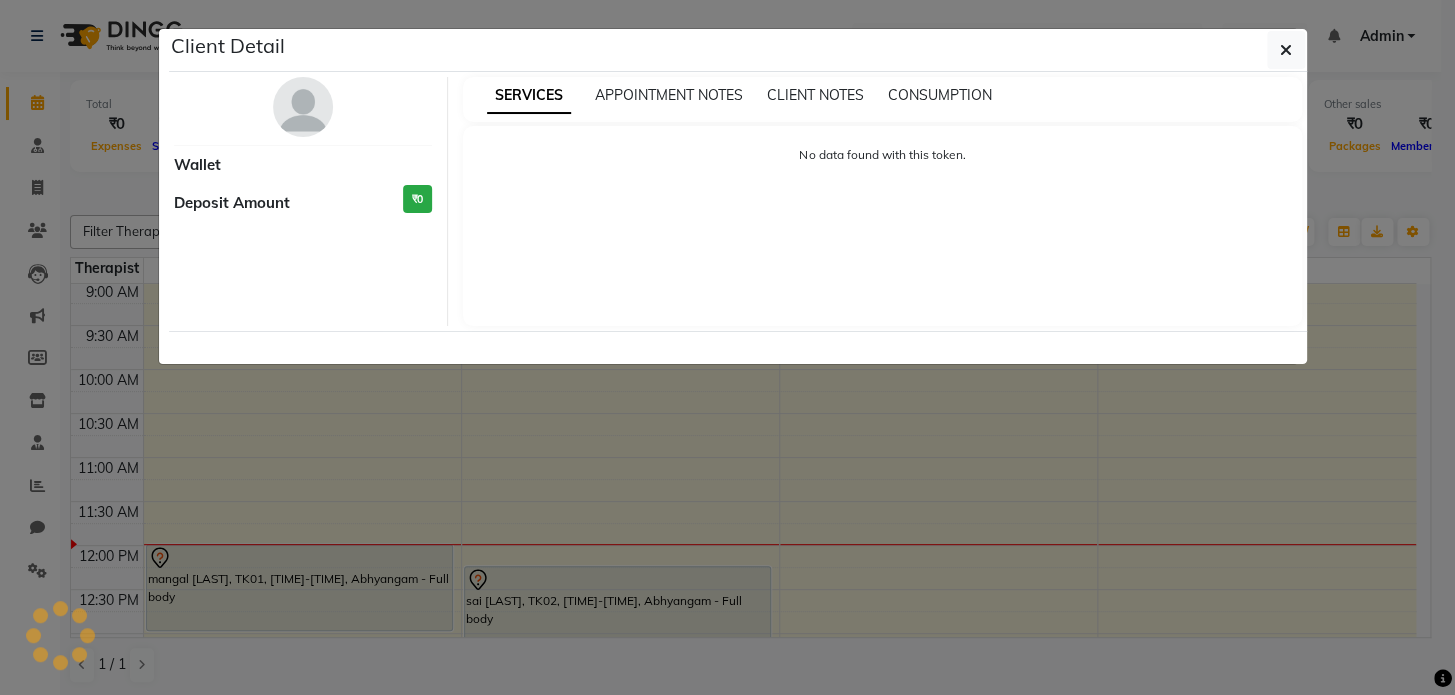select on "7" 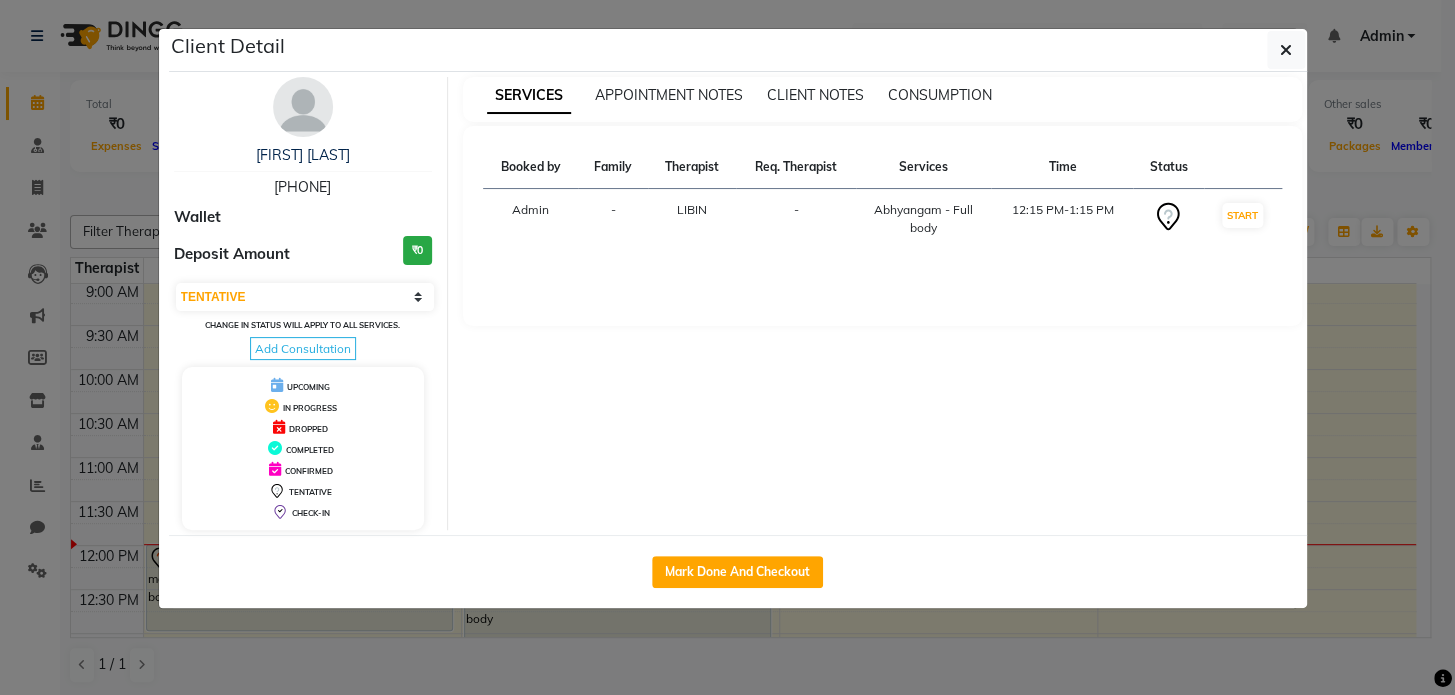 click on "Mark Done And Checkout" 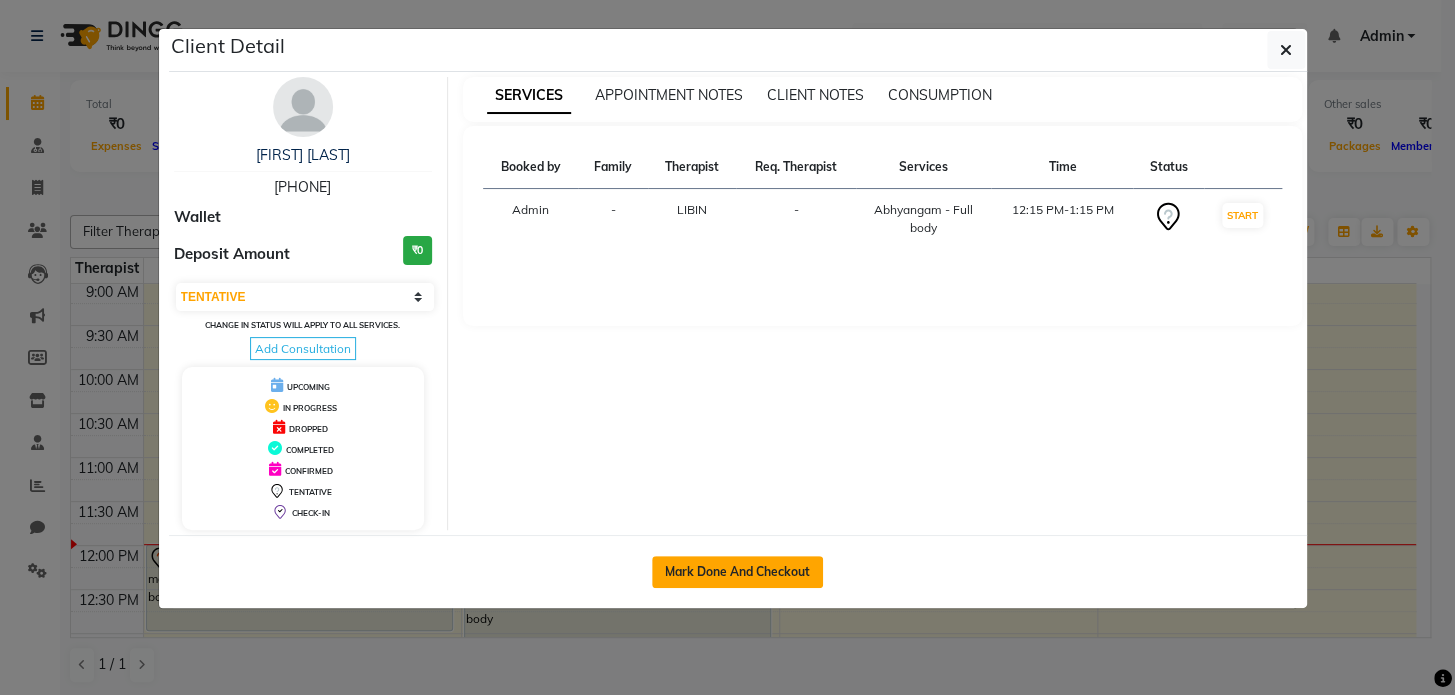 click on "Mark Done And Checkout" 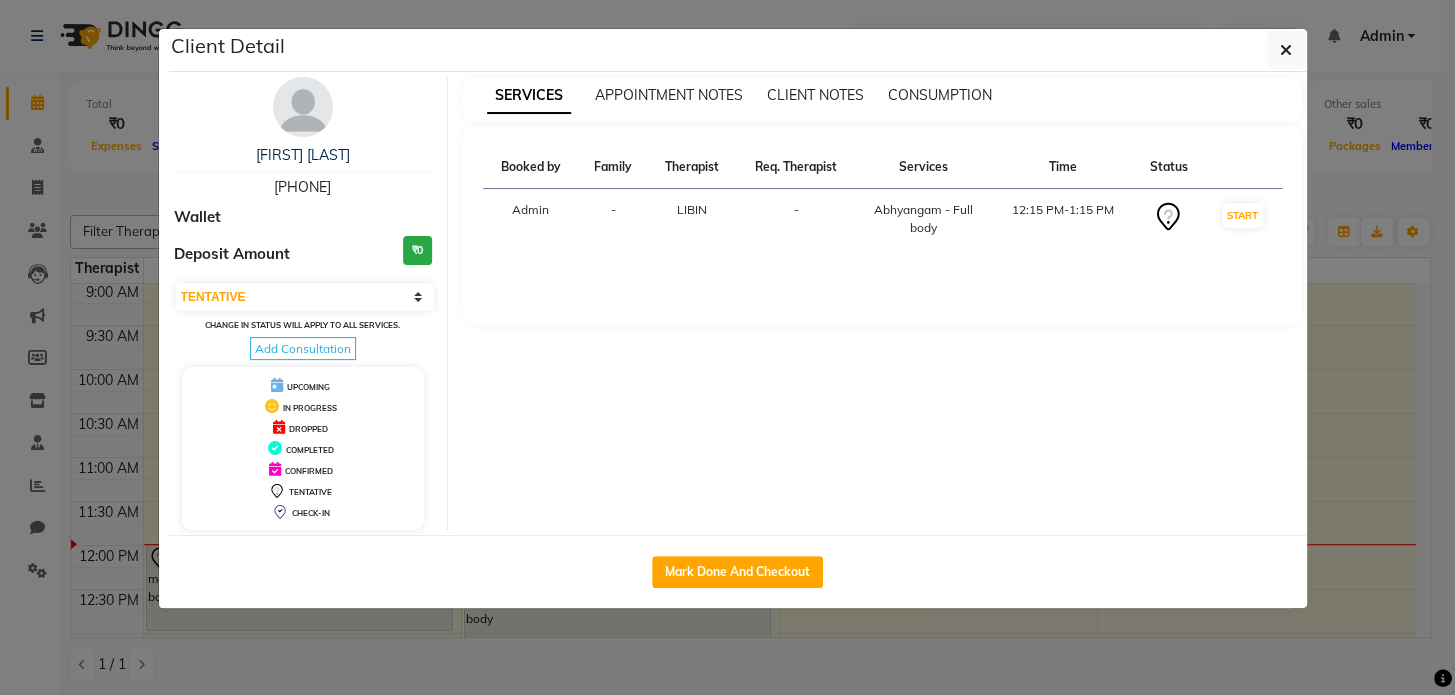 select on "service" 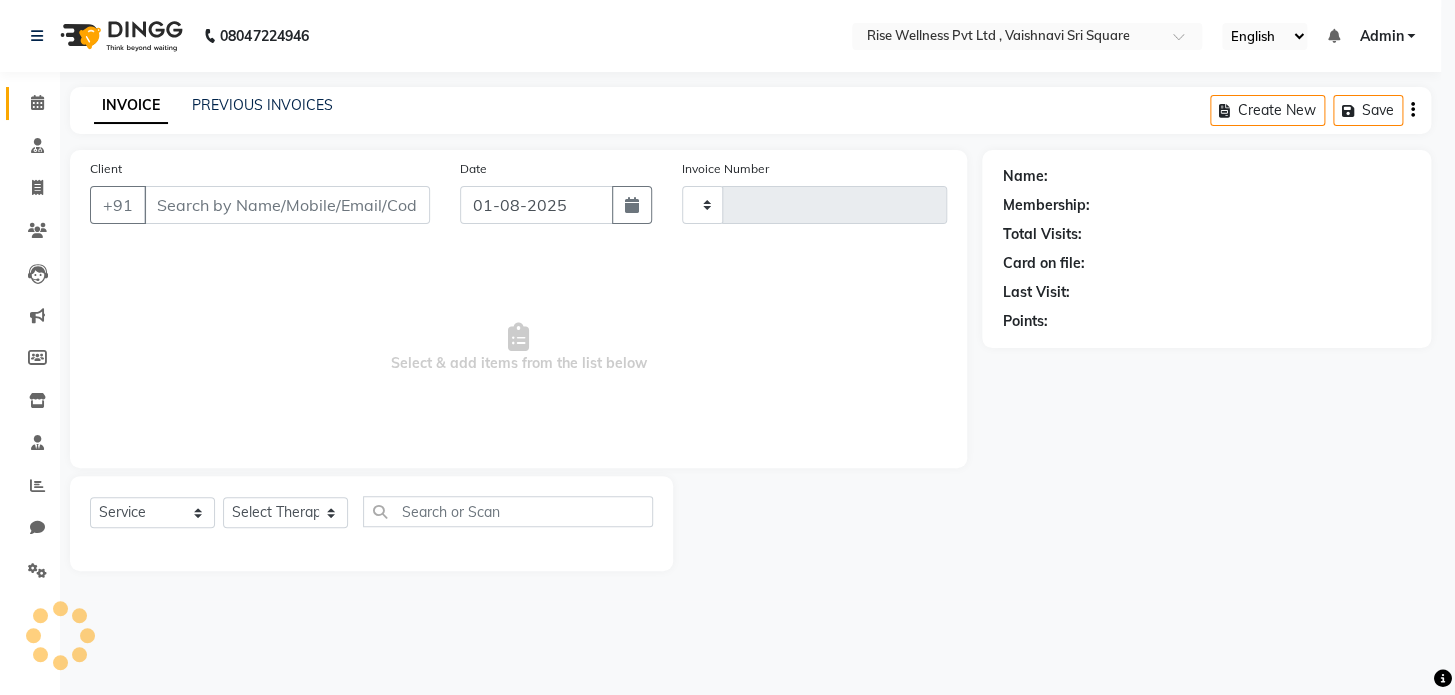 type on "0748" 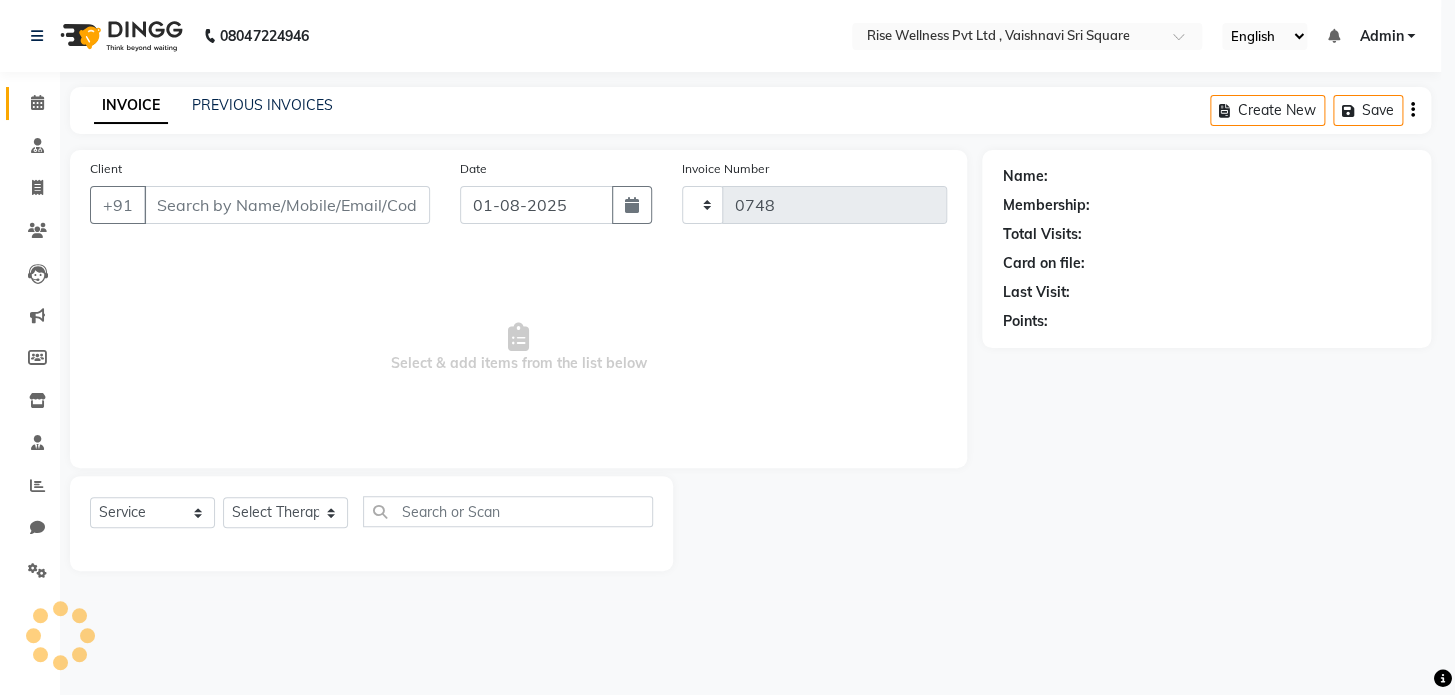select on "7497" 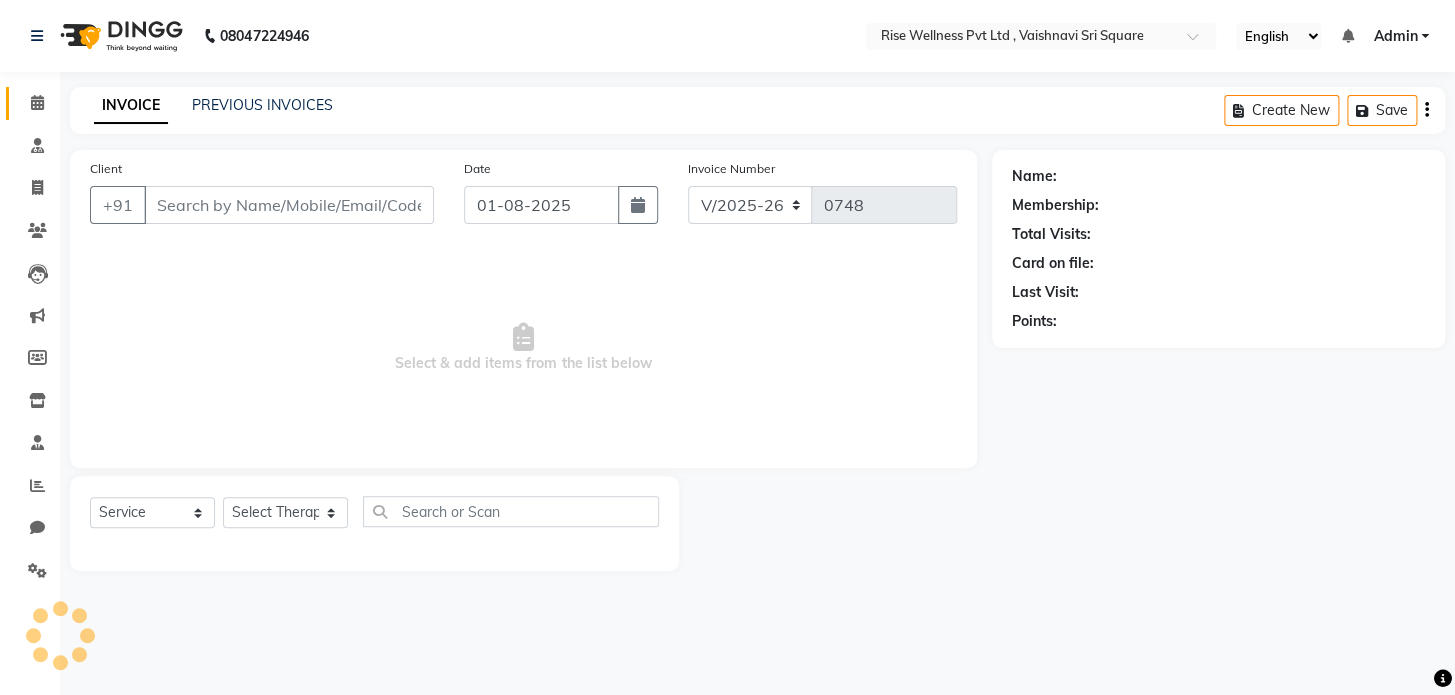 select on "V" 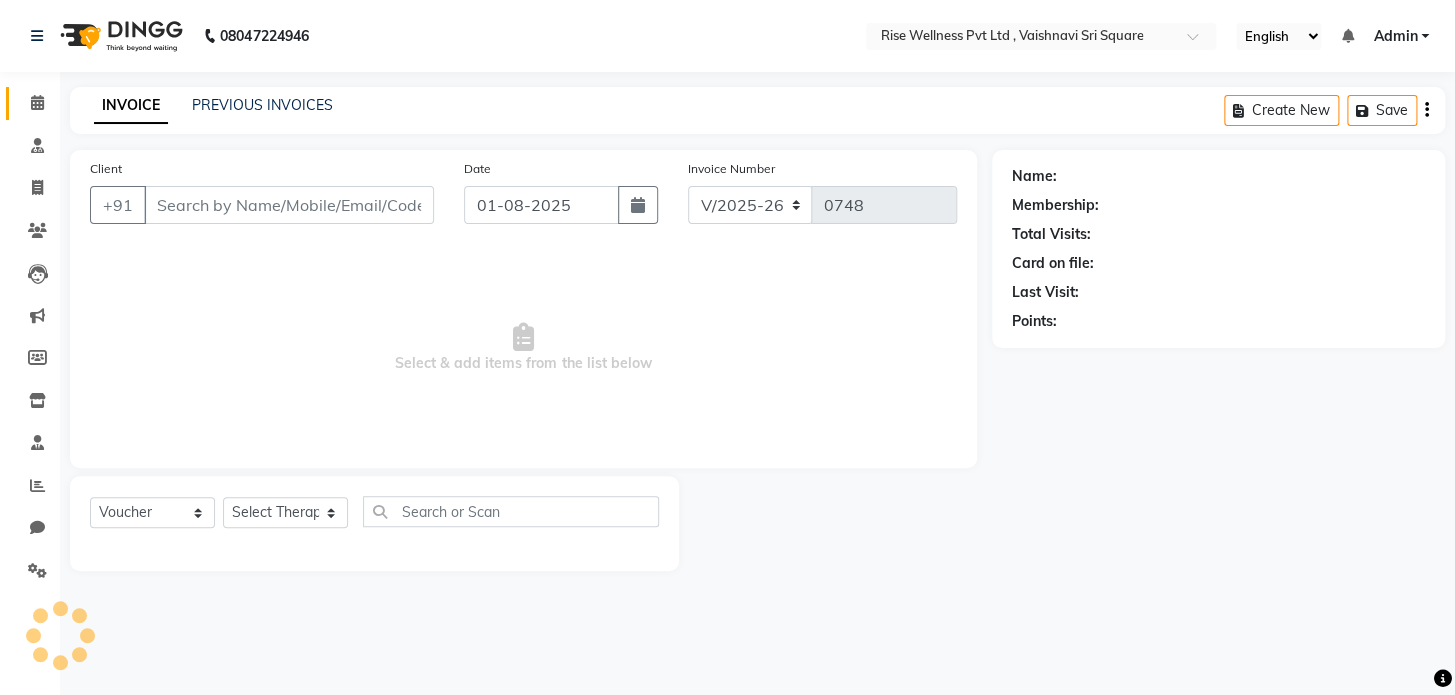 type on "[PHONE]" 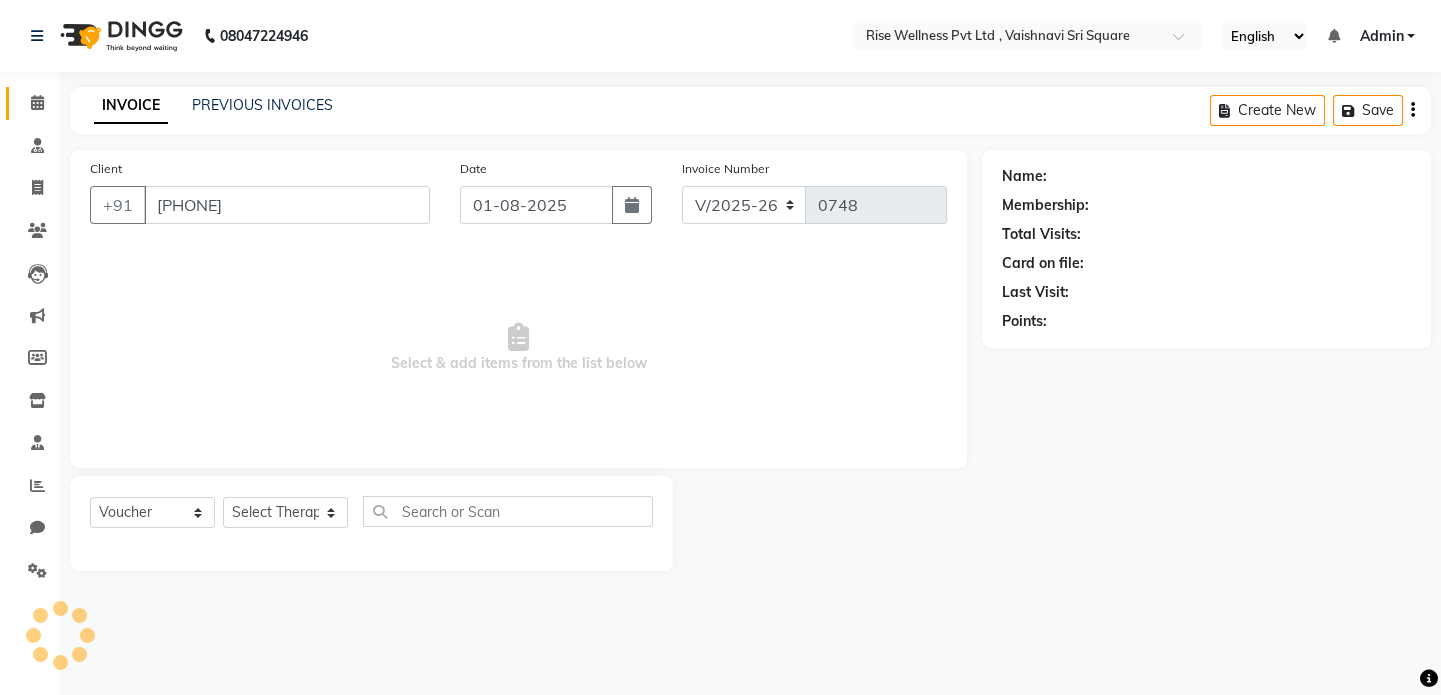 select on "69785" 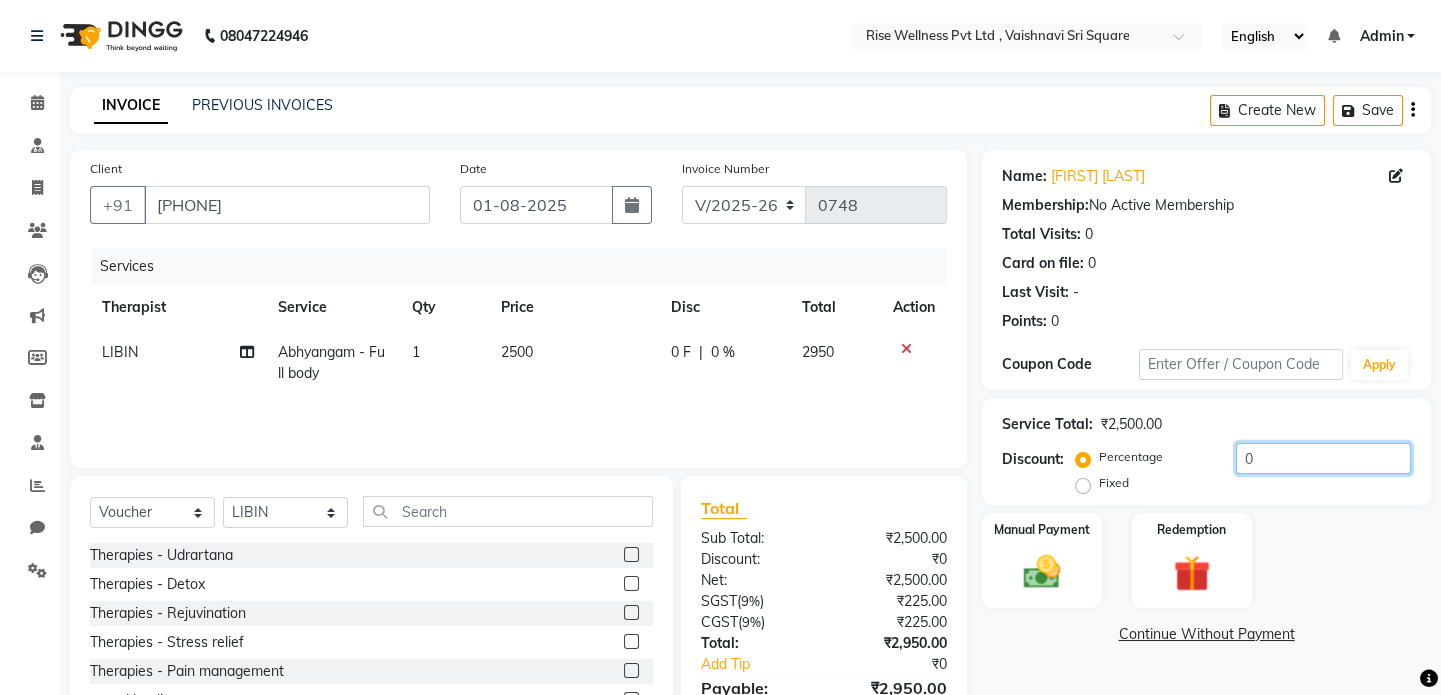 click on "0" 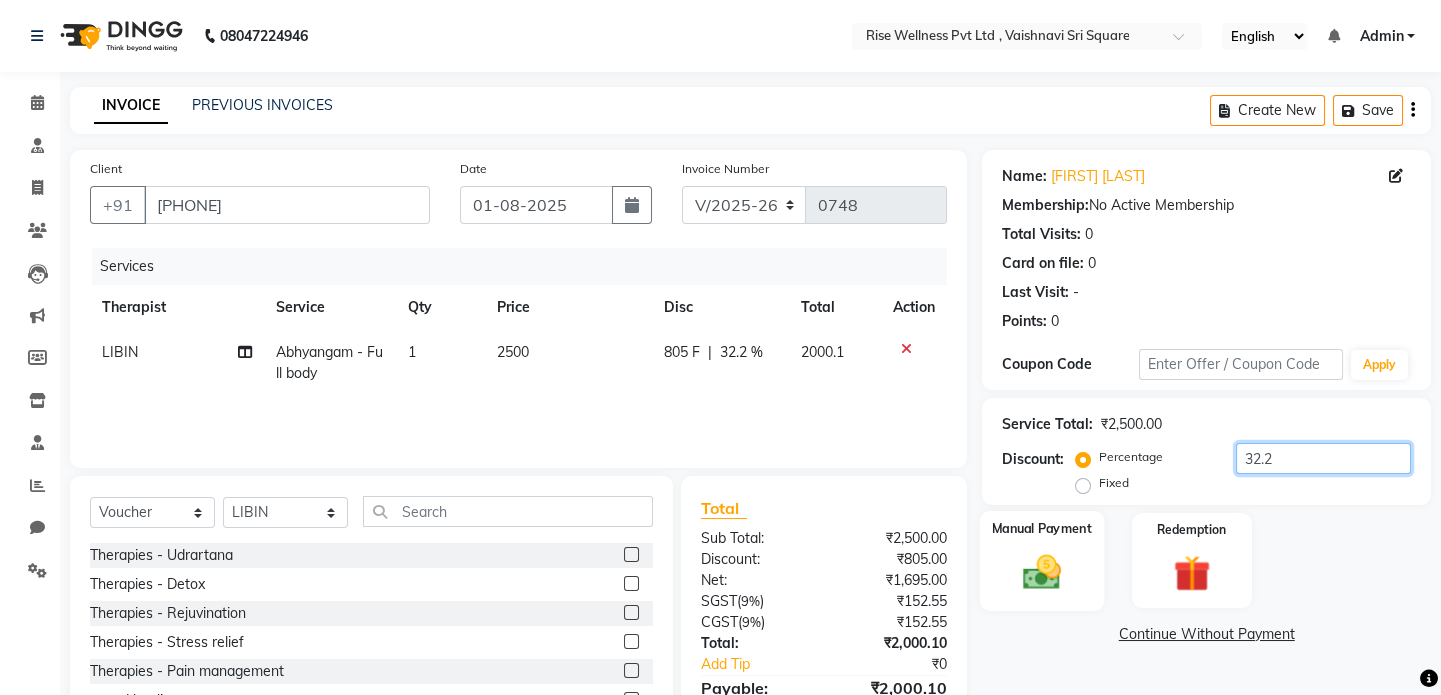 type on "32.2" 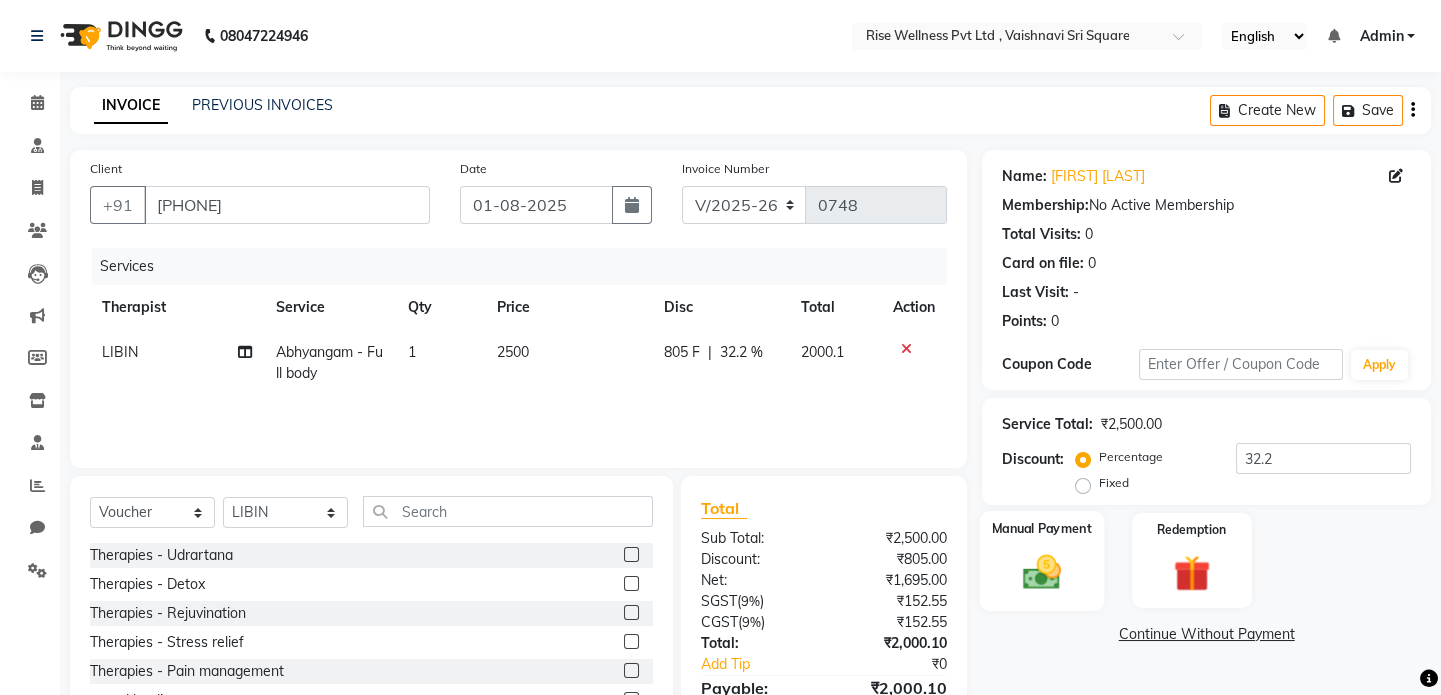 click 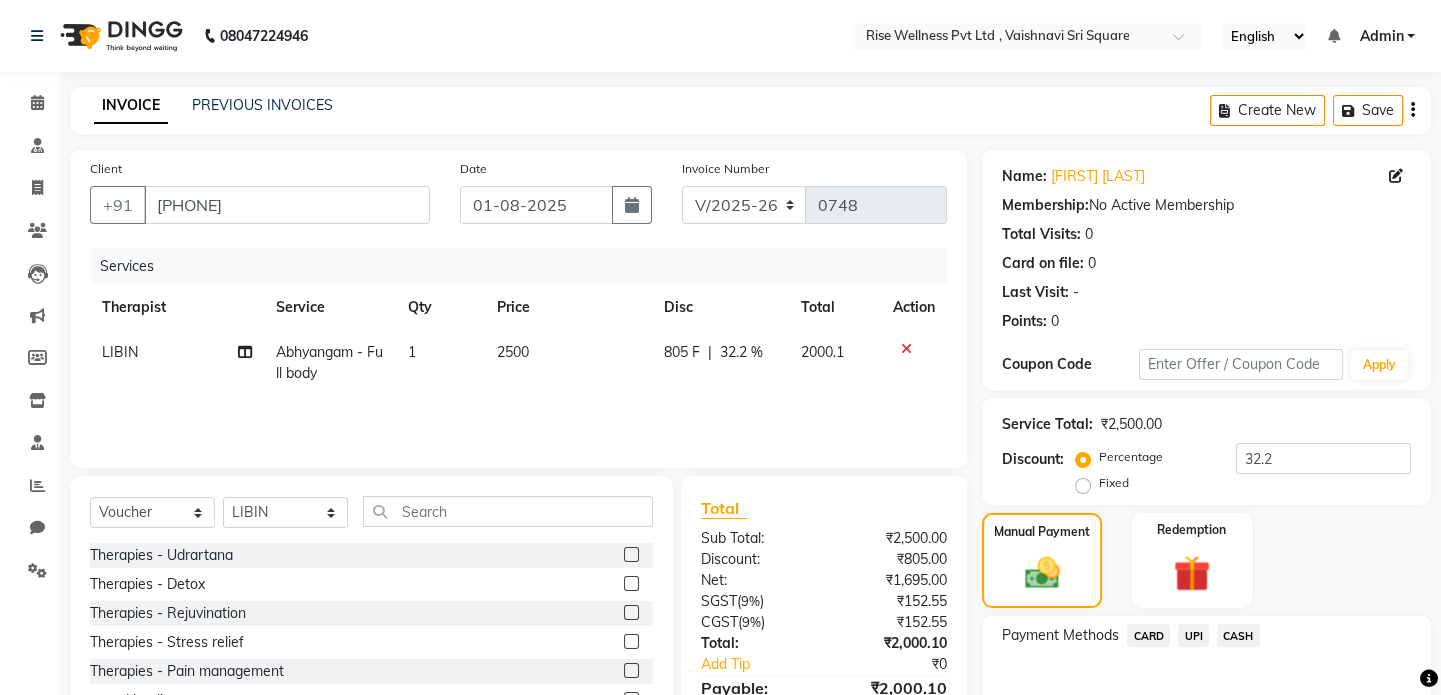 click on "UPI" 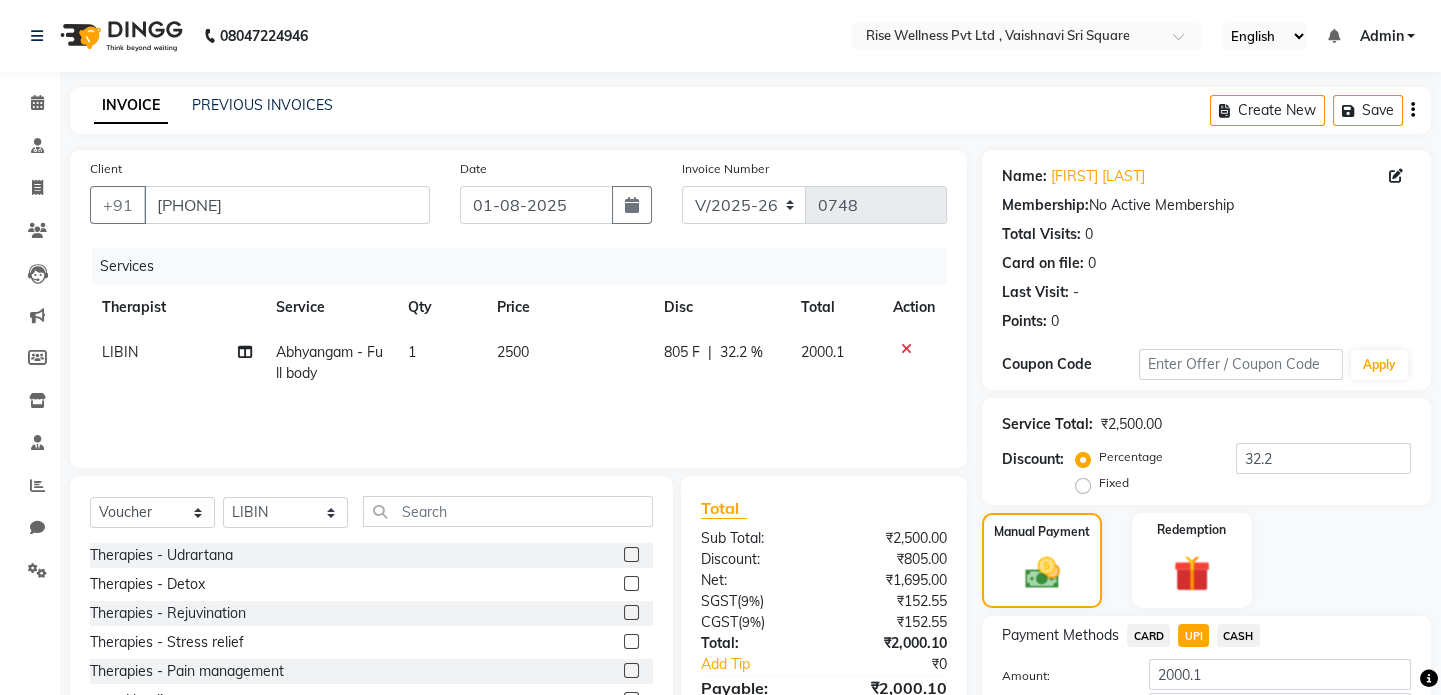 scroll, scrollTop: 140, scrollLeft: 0, axis: vertical 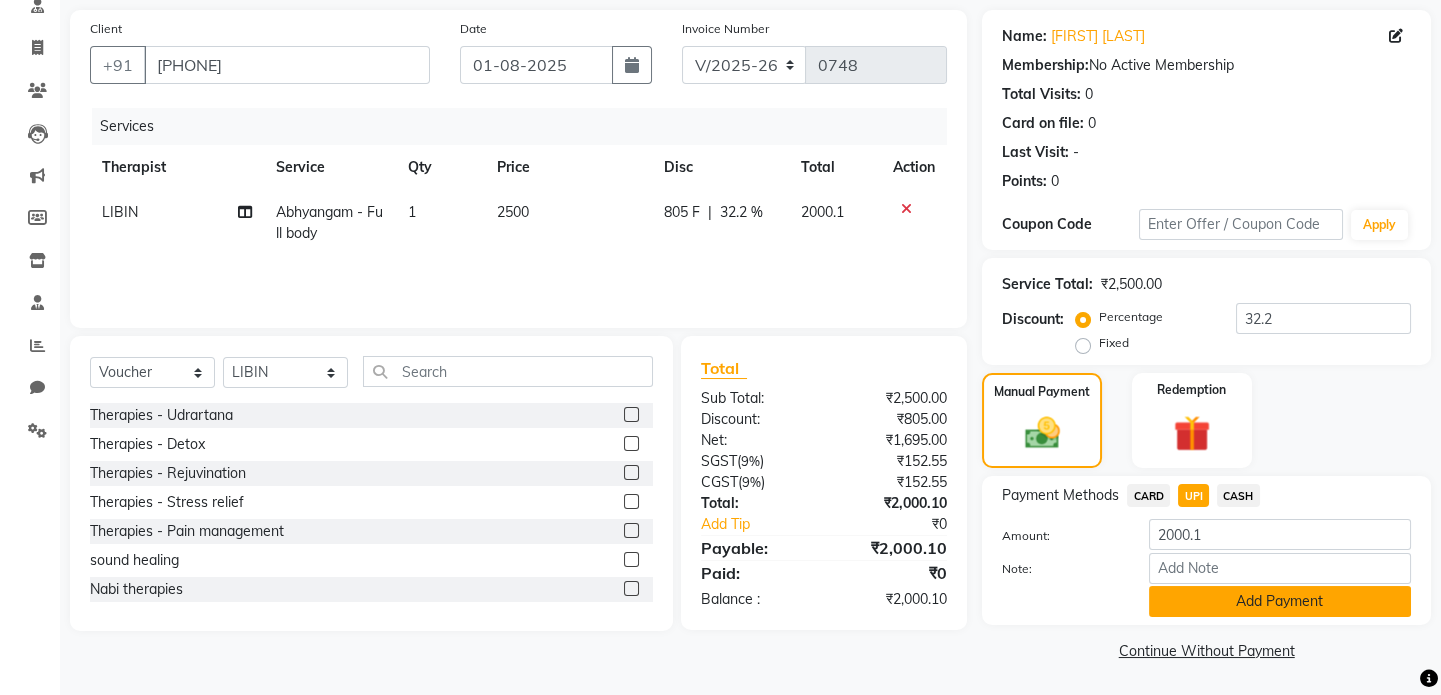 click on "Add Payment" 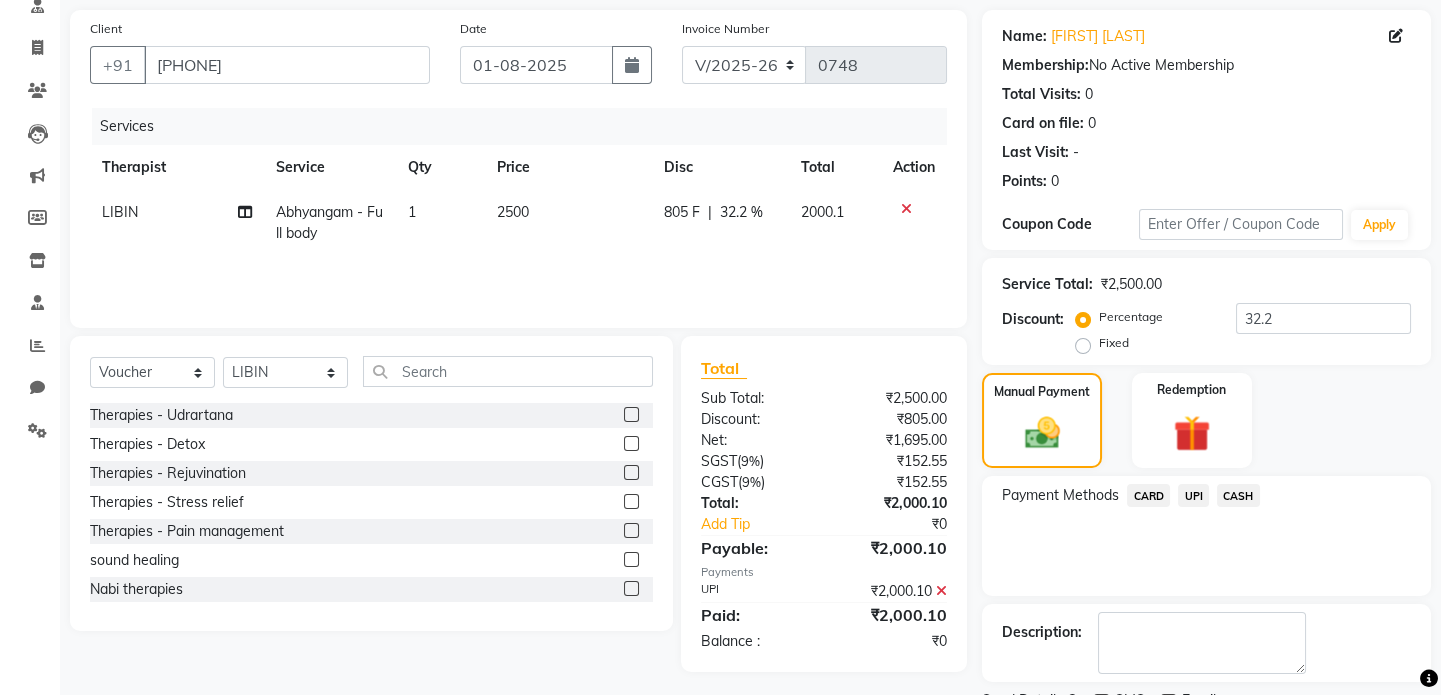 scroll, scrollTop: 223, scrollLeft: 0, axis: vertical 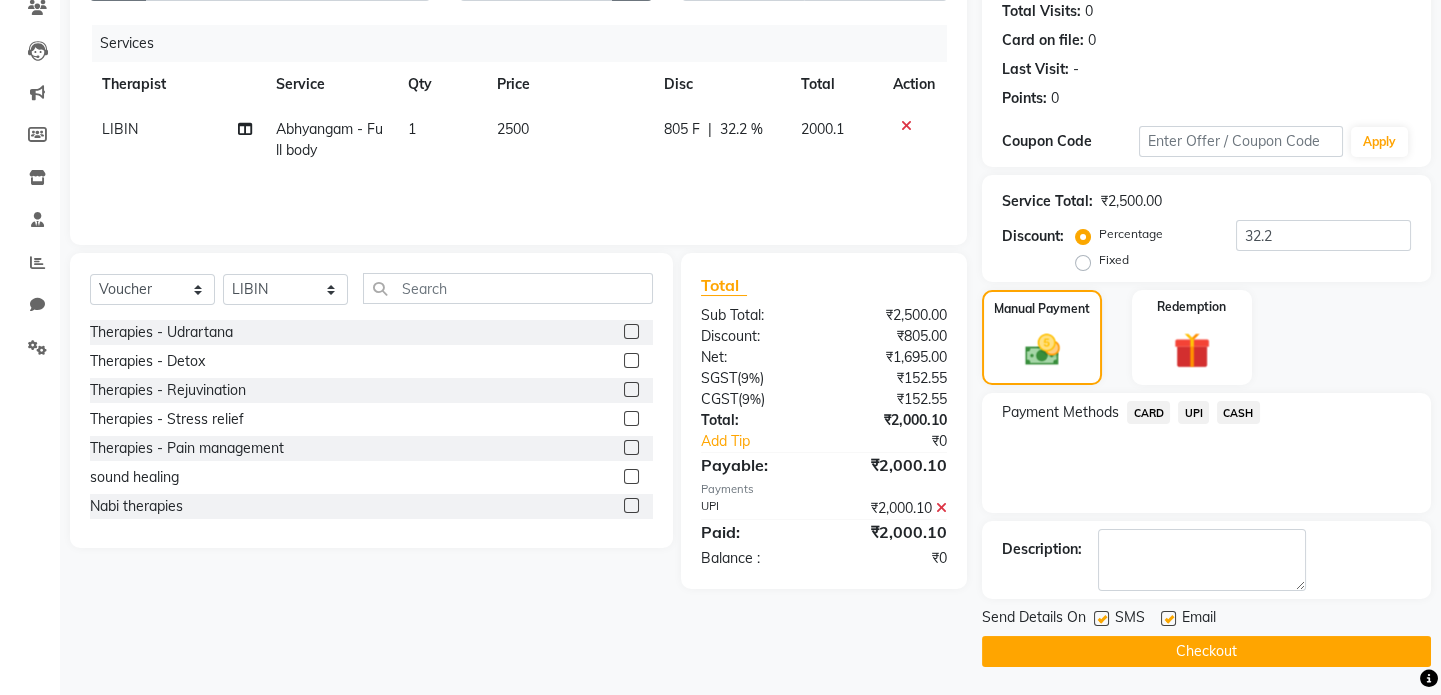 click on "Checkout" 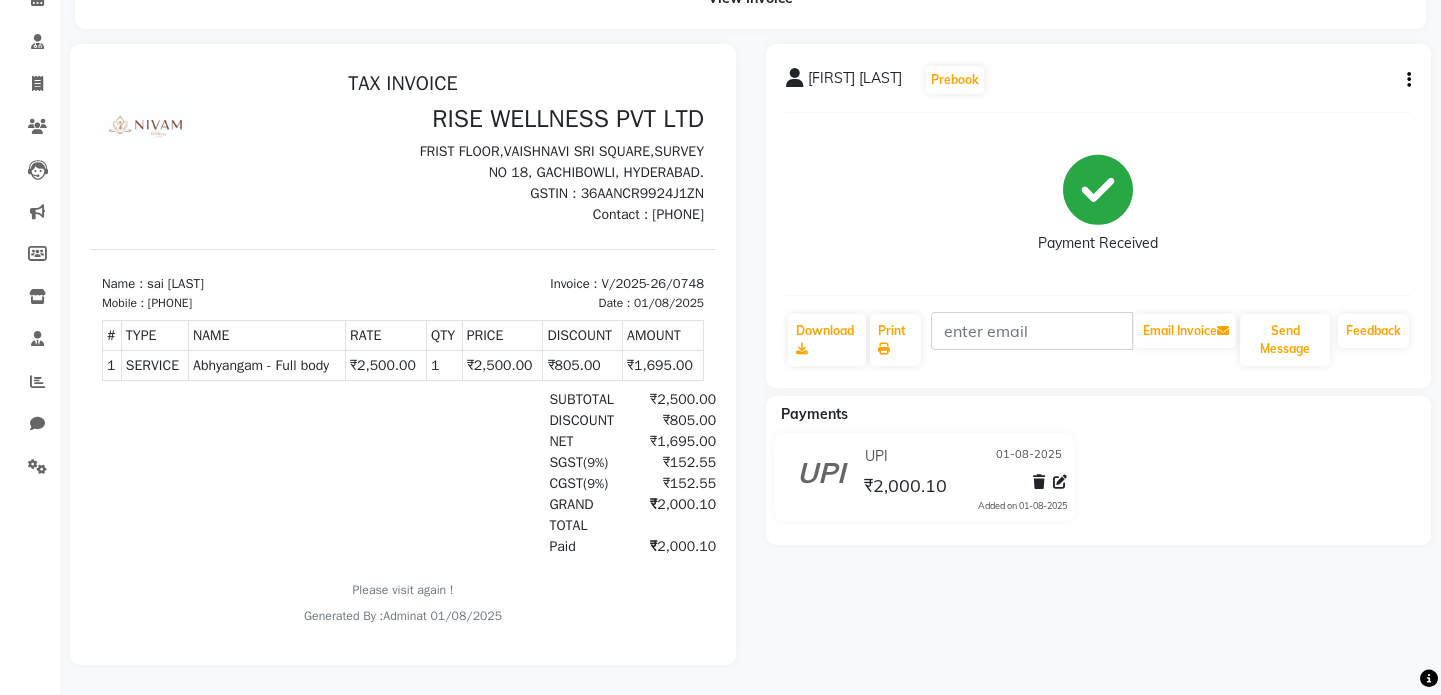 scroll, scrollTop: 116, scrollLeft: 0, axis: vertical 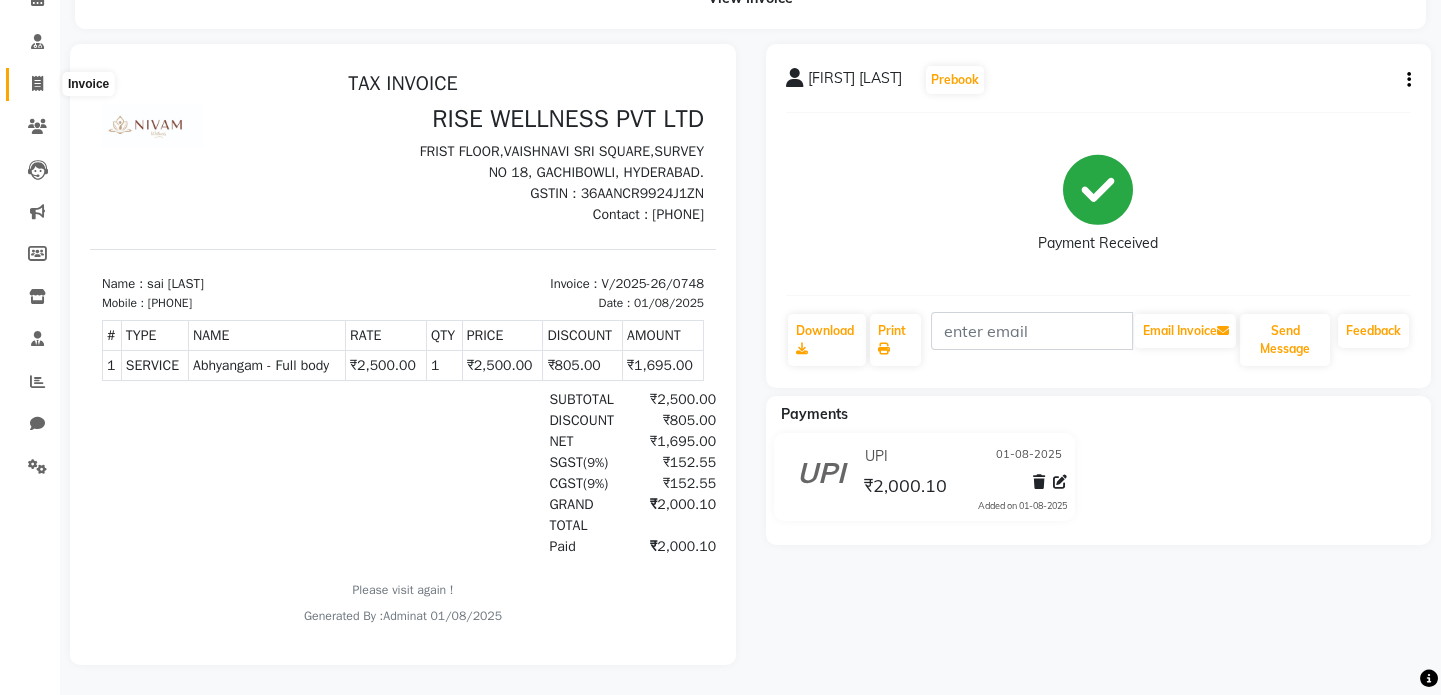 click 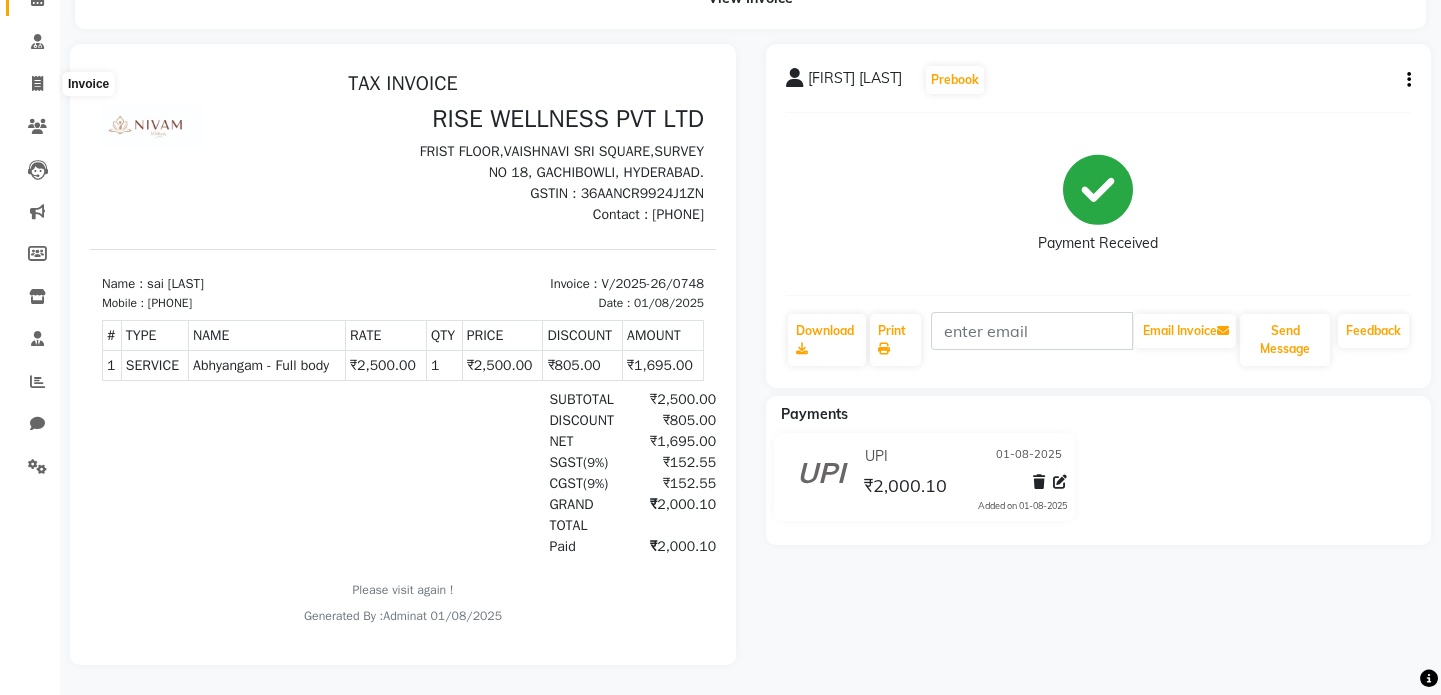 select on "7497" 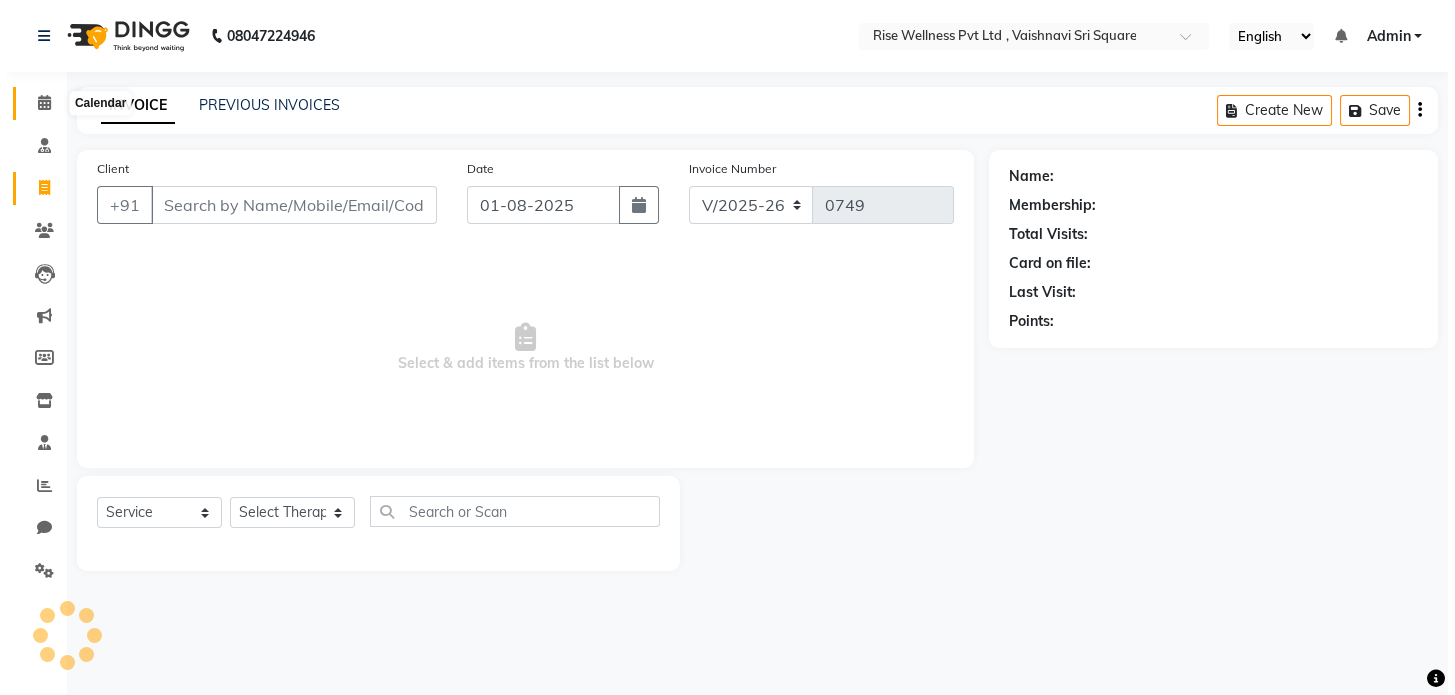 scroll, scrollTop: 0, scrollLeft: 0, axis: both 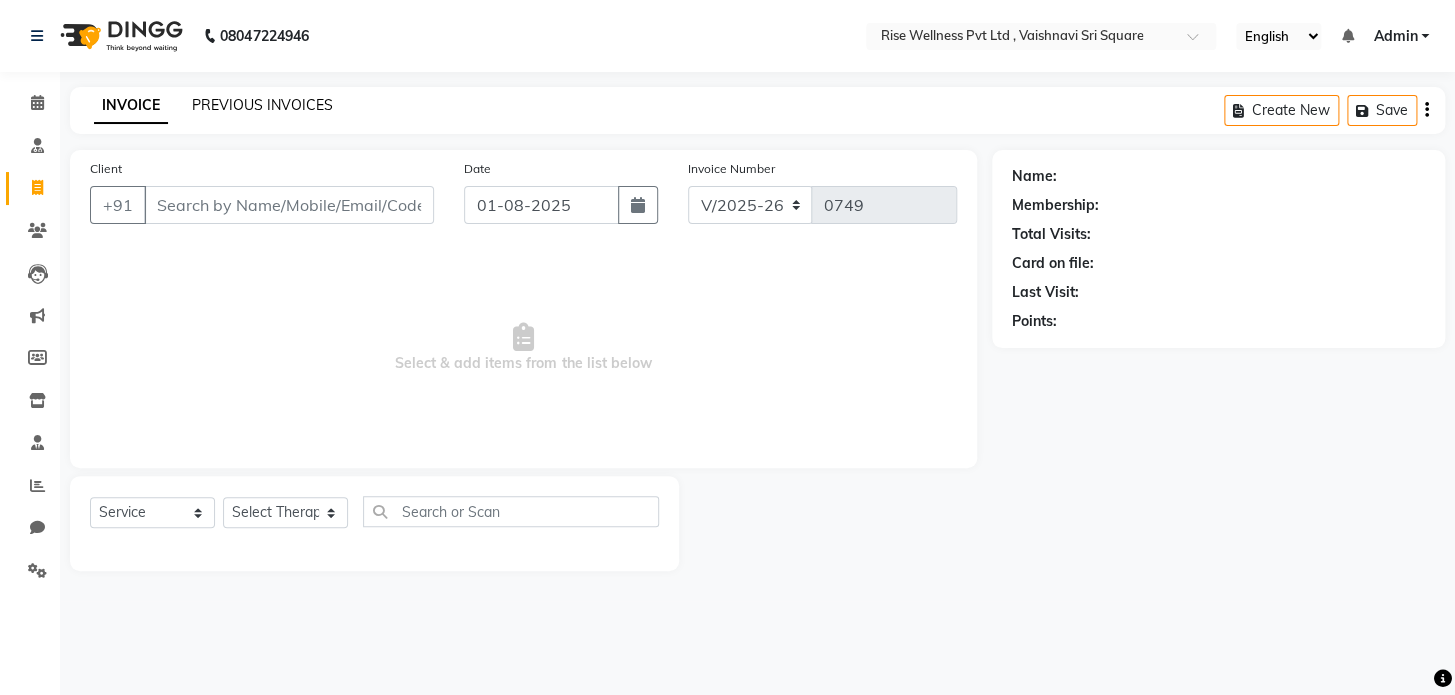 select on "V" 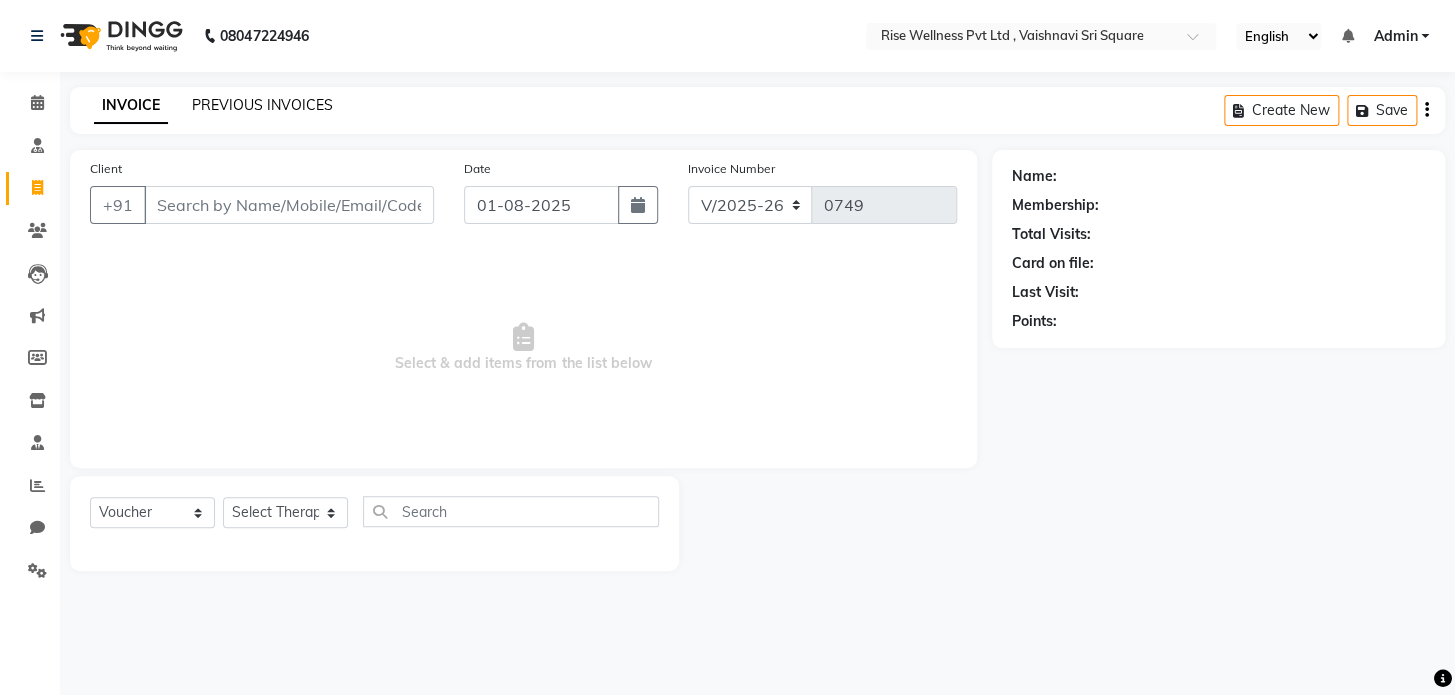 click on "PREVIOUS INVOICES" 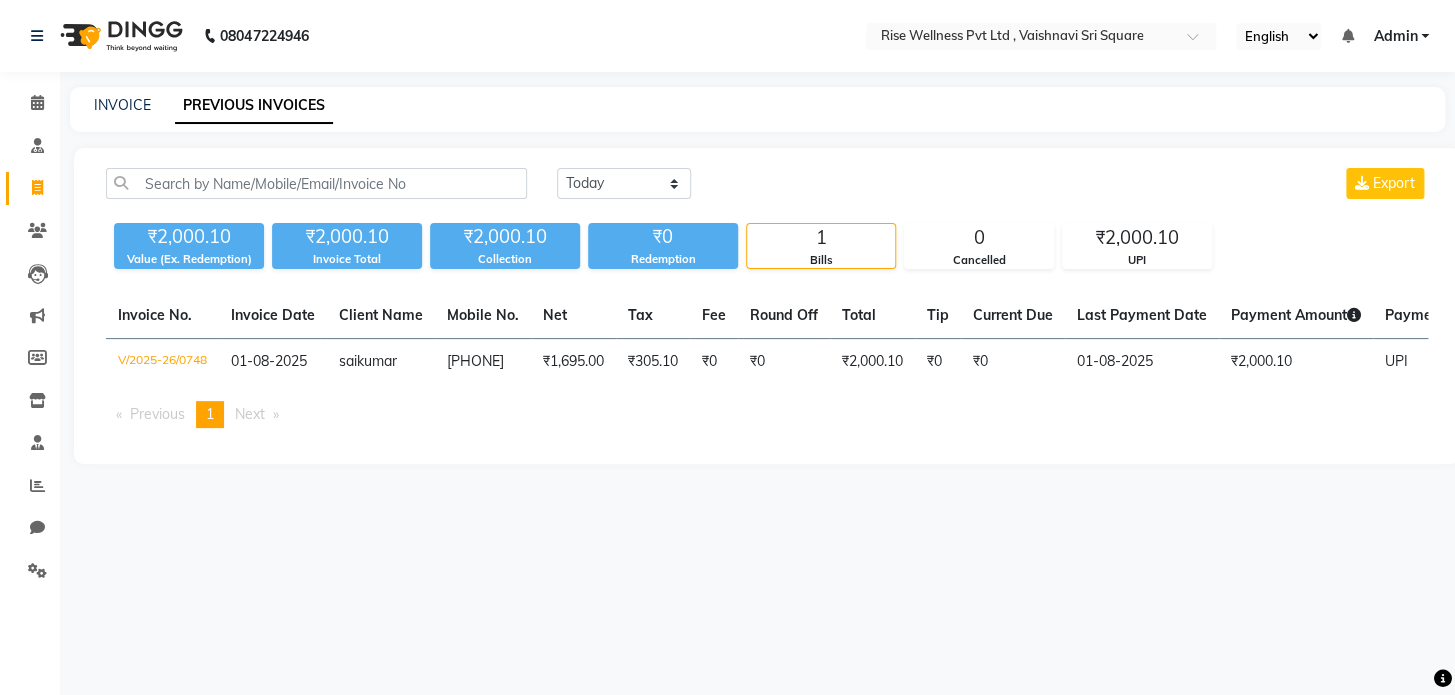 drag, startPoint x: 1337, startPoint y: 485, endPoint x: 1322, endPoint y: 440, distance: 47.434166 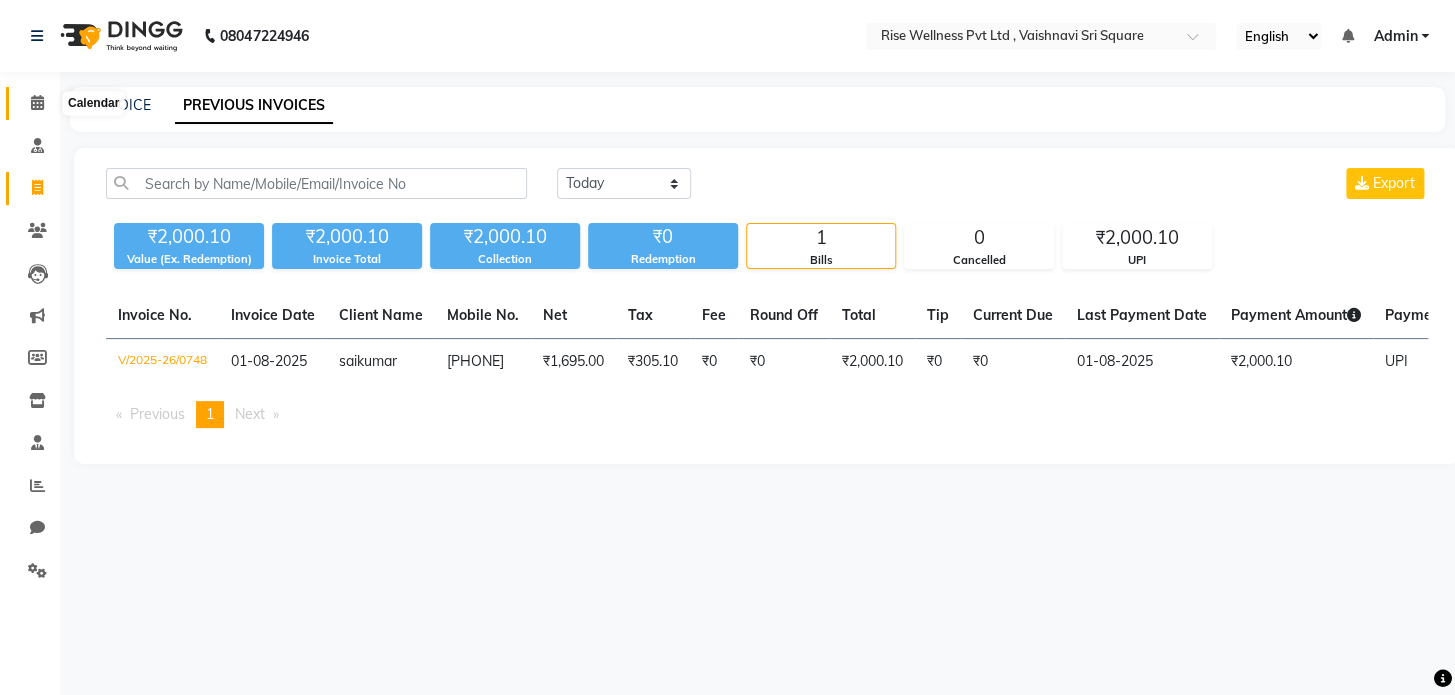 click 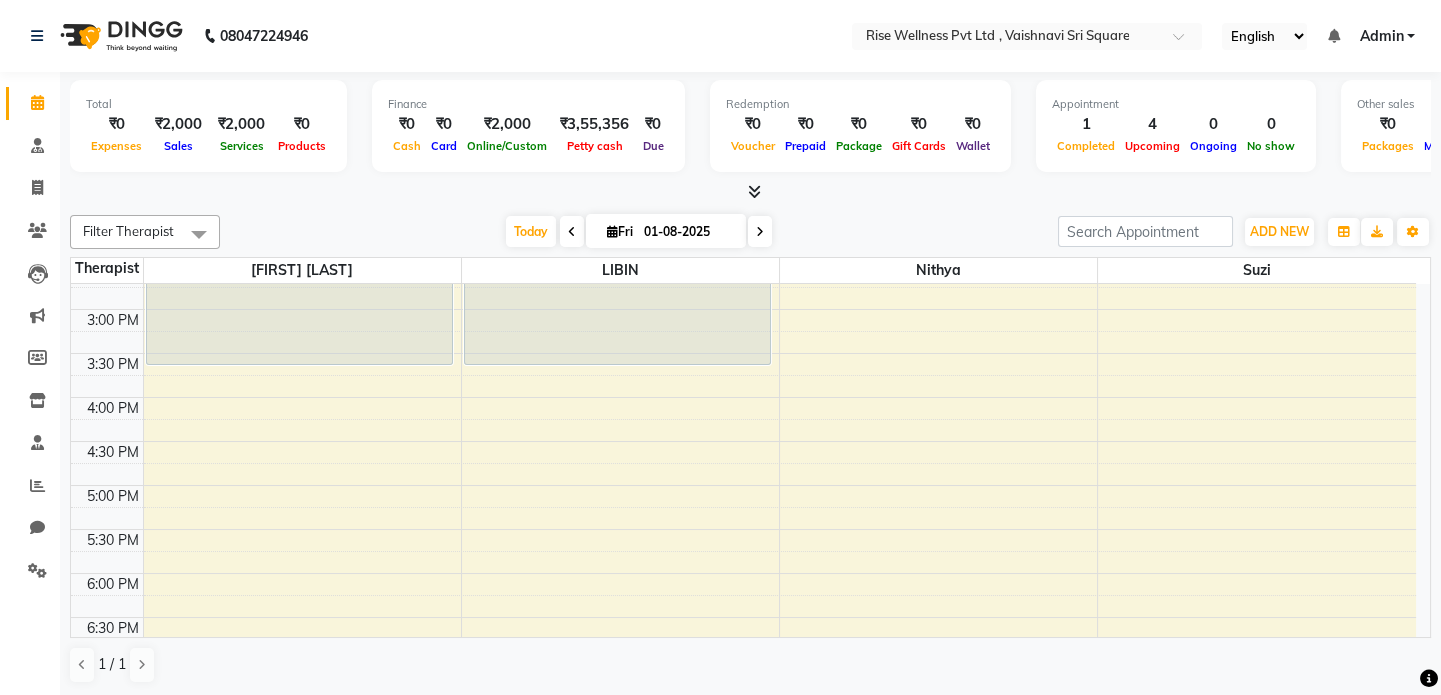 scroll, scrollTop: 785, scrollLeft: 0, axis: vertical 